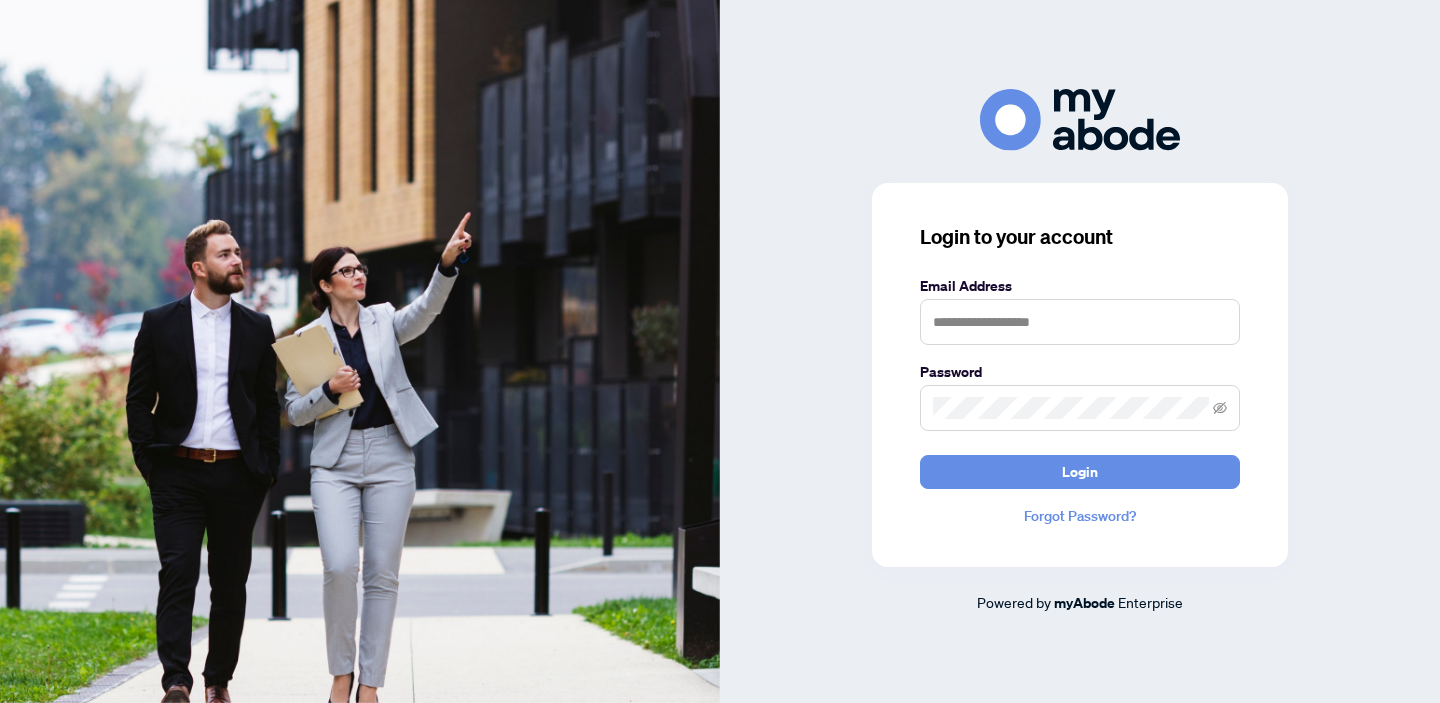 scroll, scrollTop: 0, scrollLeft: 0, axis: both 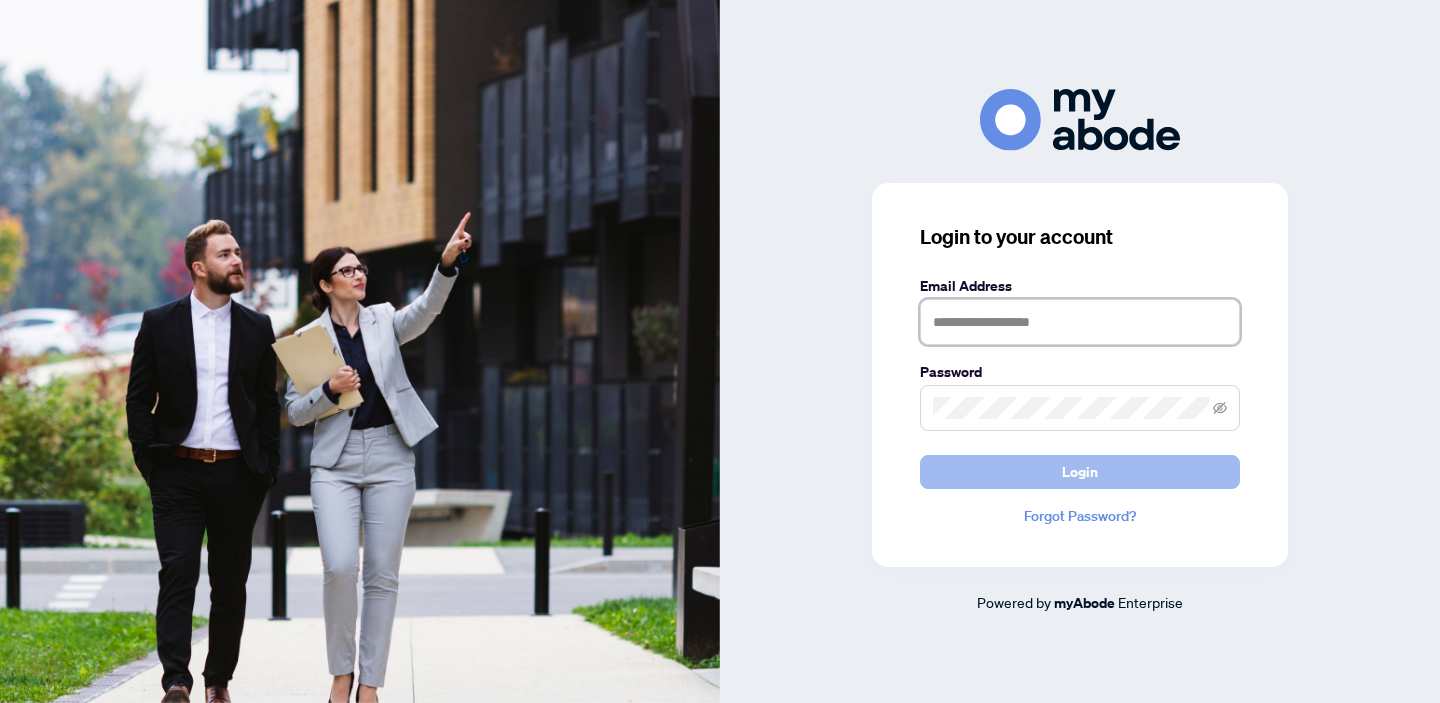 type on "**********" 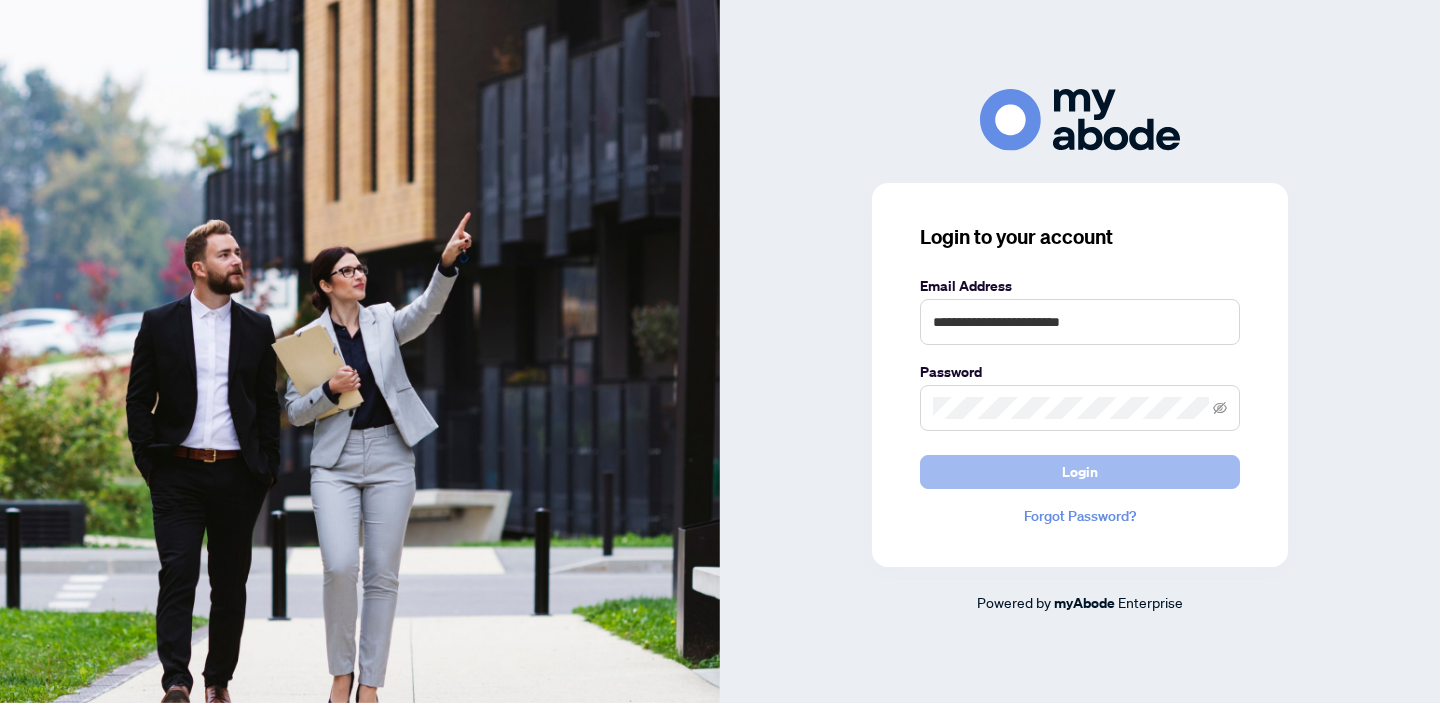 click on "Login" at bounding box center [1080, 472] 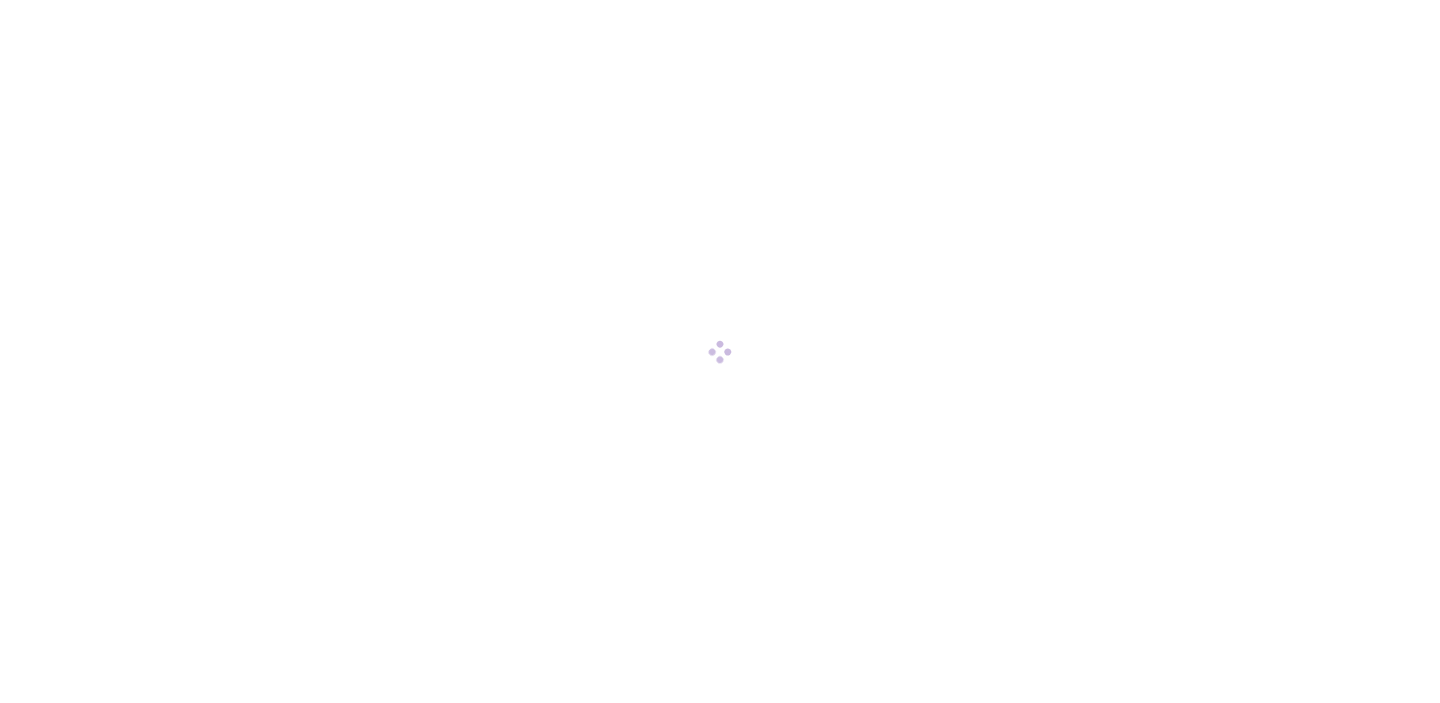 scroll, scrollTop: 0, scrollLeft: 0, axis: both 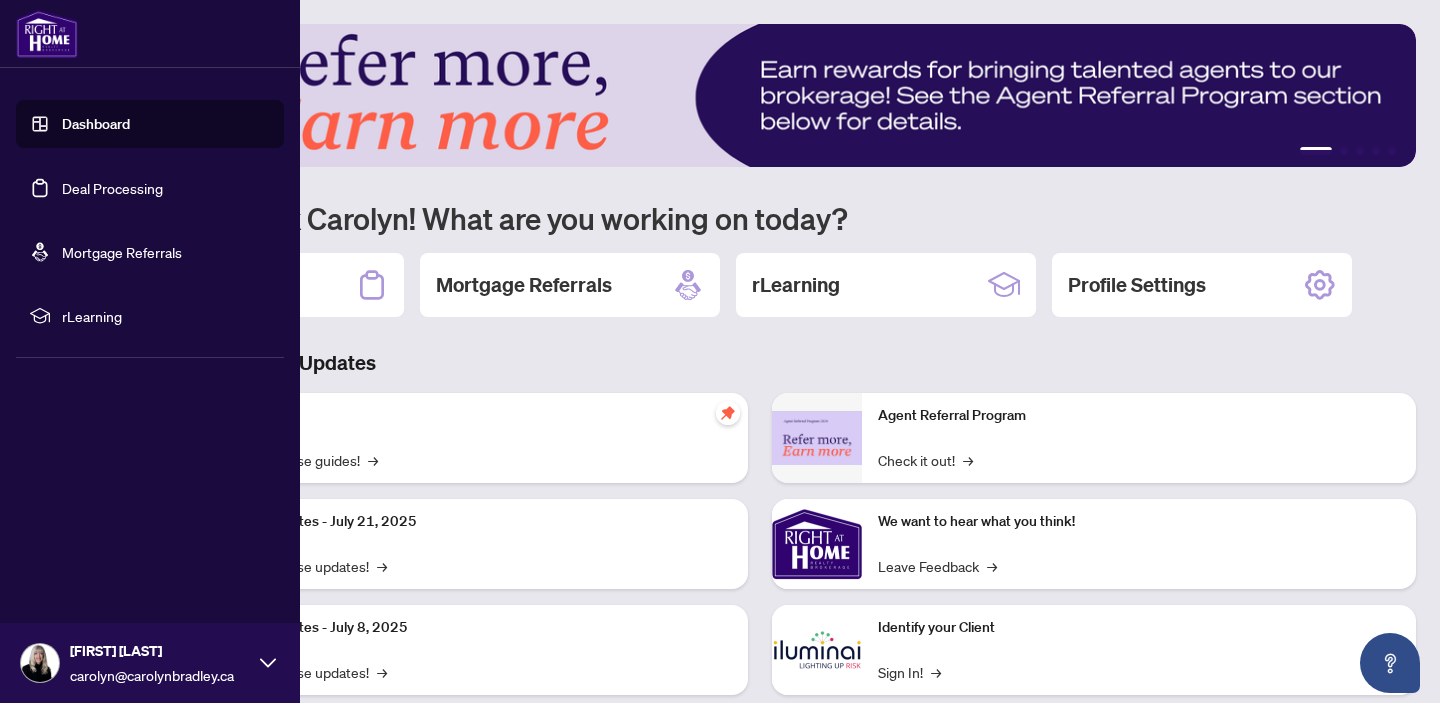 click on "Deal Processing" at bounding box center [112, 188] 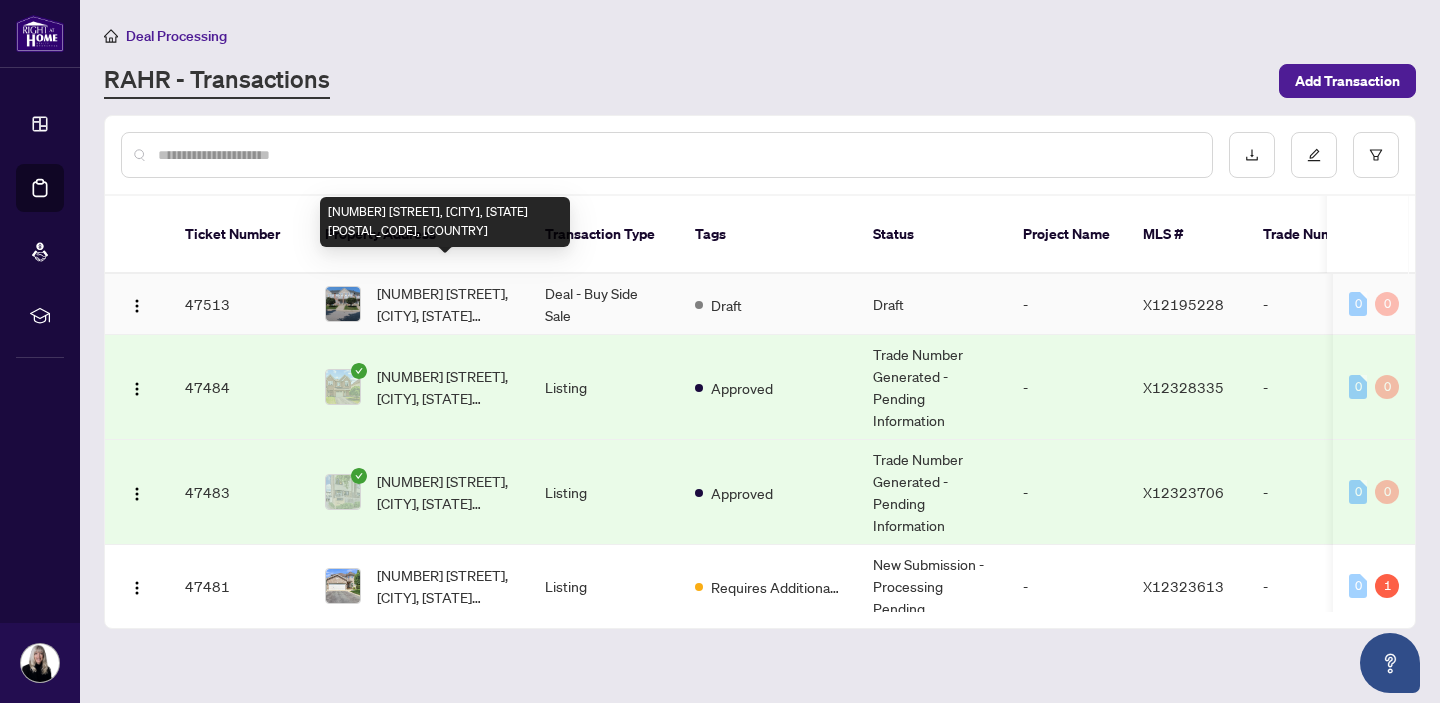 click on "[NUMBER] [STREET], [CITY], [STATE] [POSTAL_CODE], [COUNTRY]" at bounding box center [445, 304] 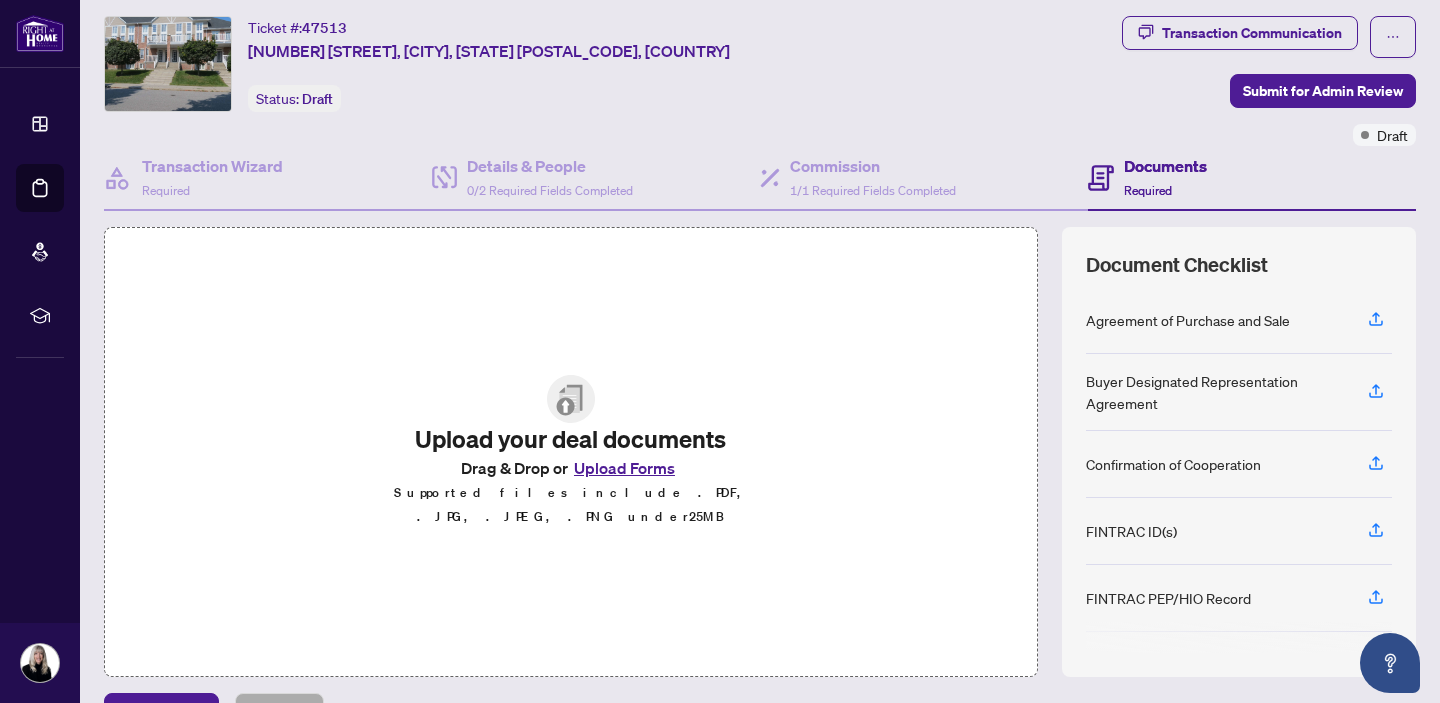 scroll, scrollTop: 71, scrollLeft: 0, axis: vertical 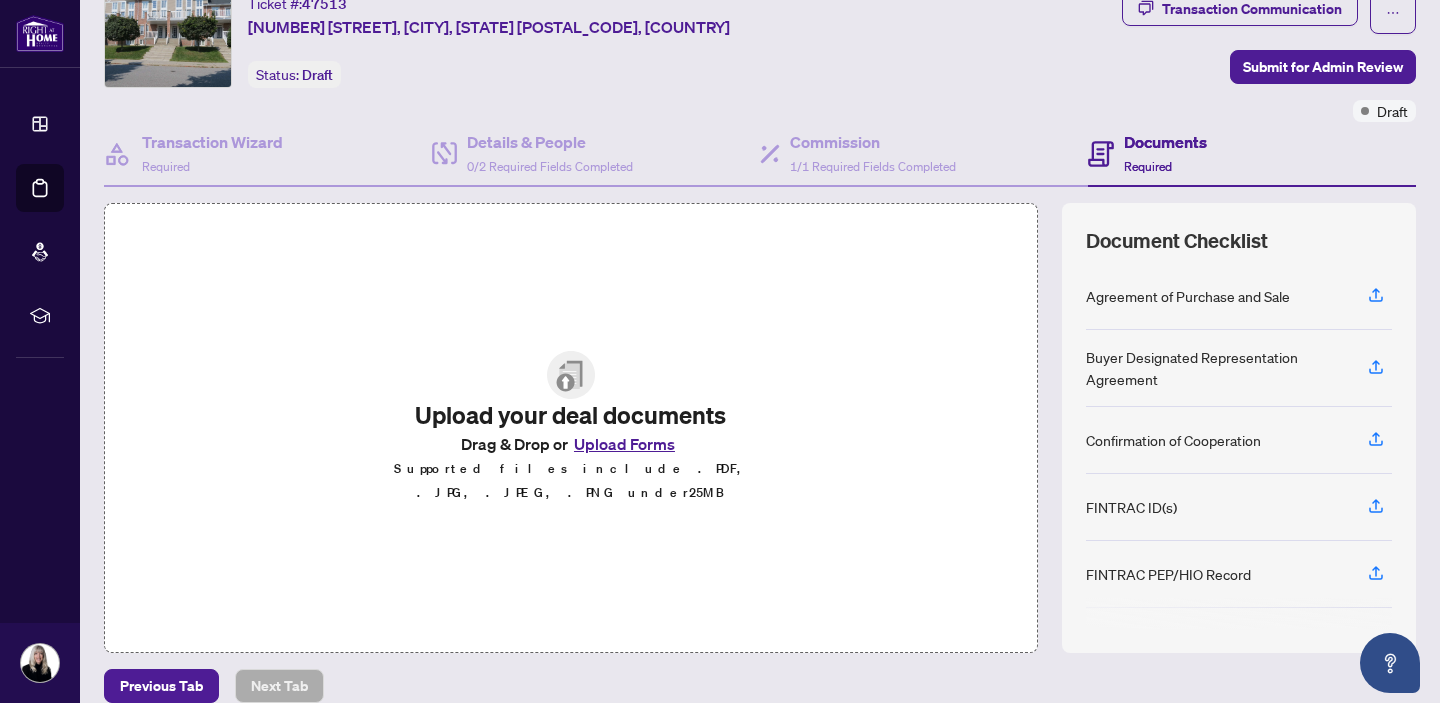click on "Upload Forms" at bounding box center [624, 444] 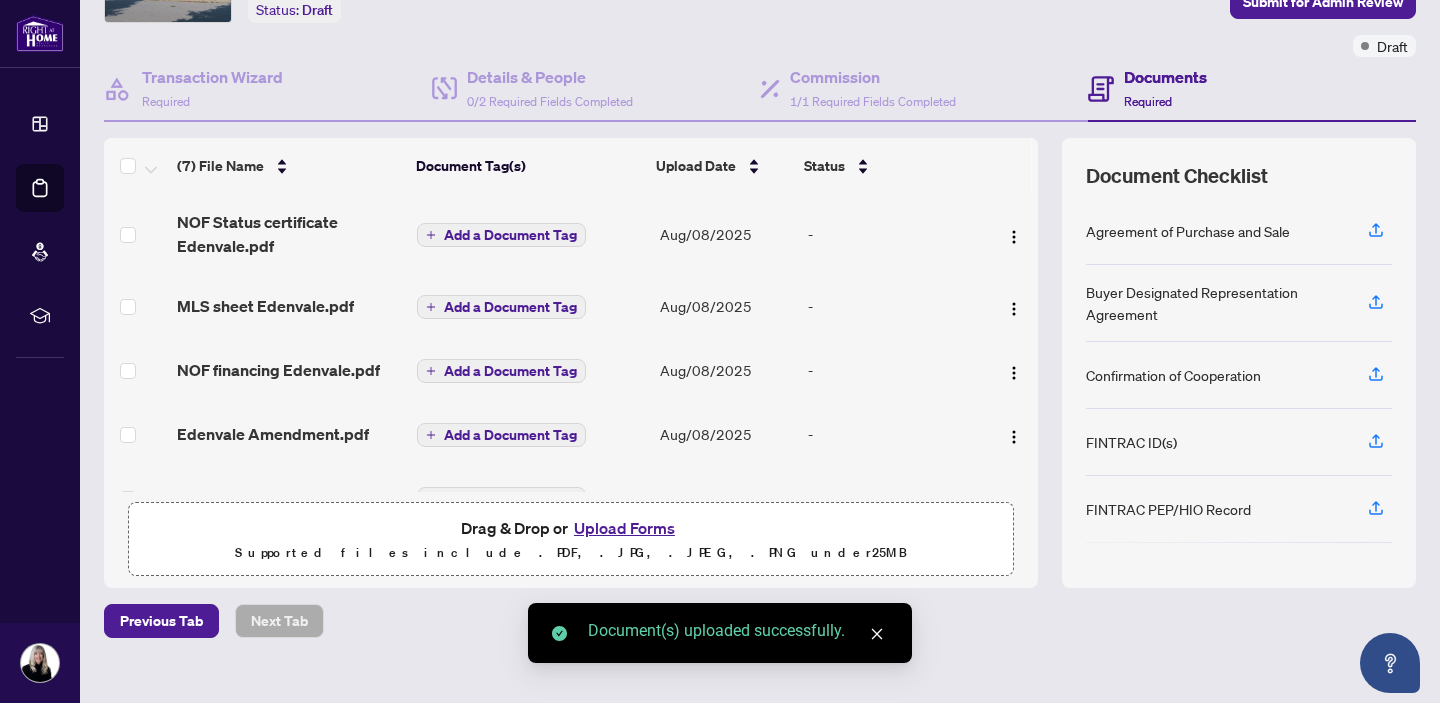scroll, scrollTop: 163, scrollLeft: 0, axis: vertical 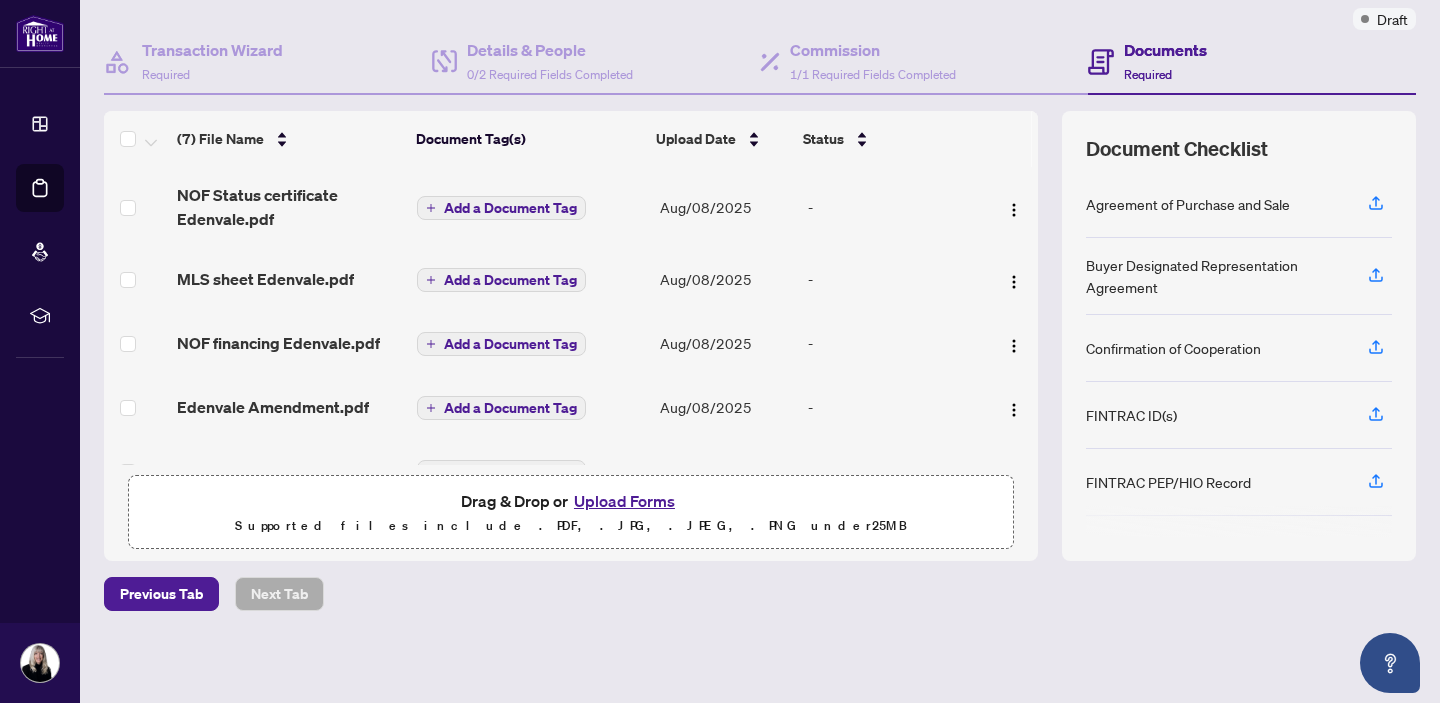 click on "Upload Forms" at bounding box center (624, 501) 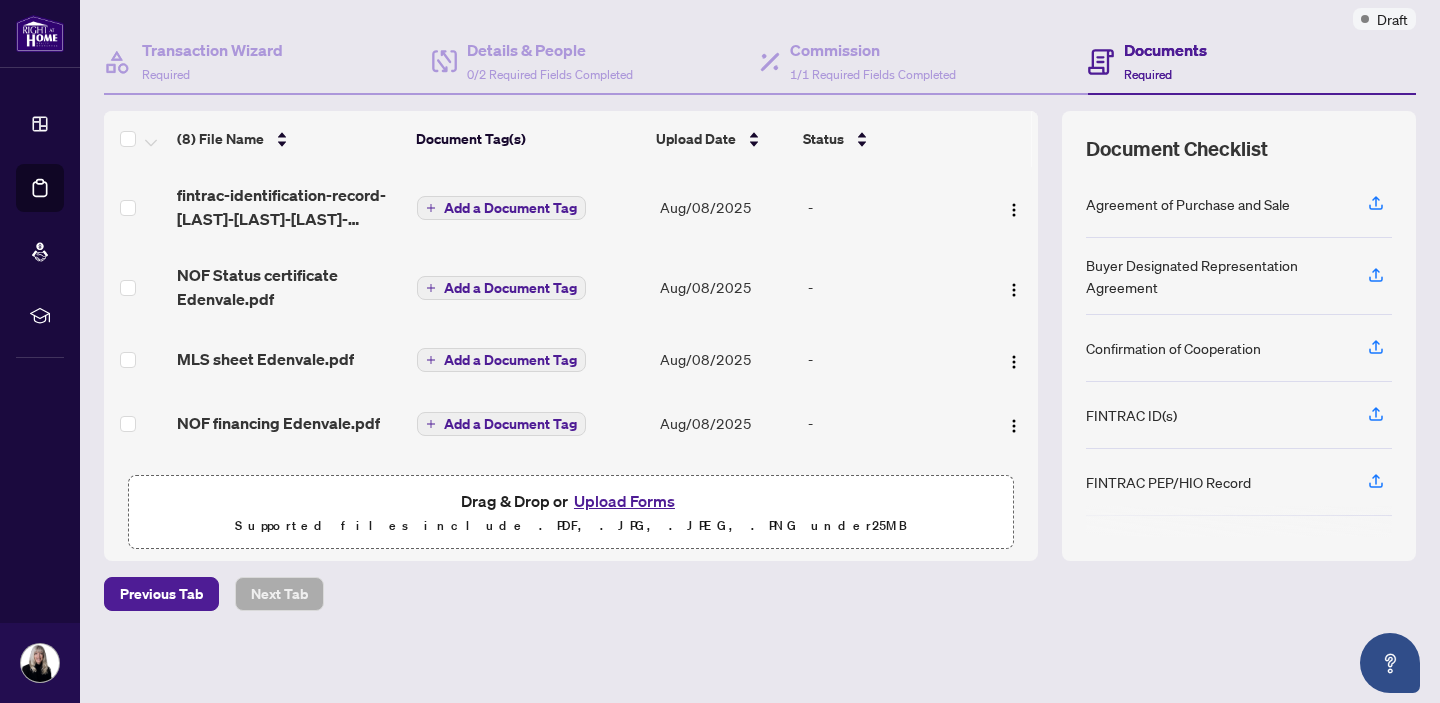 click on "Upload Forms" at bounding box center (624, 501) 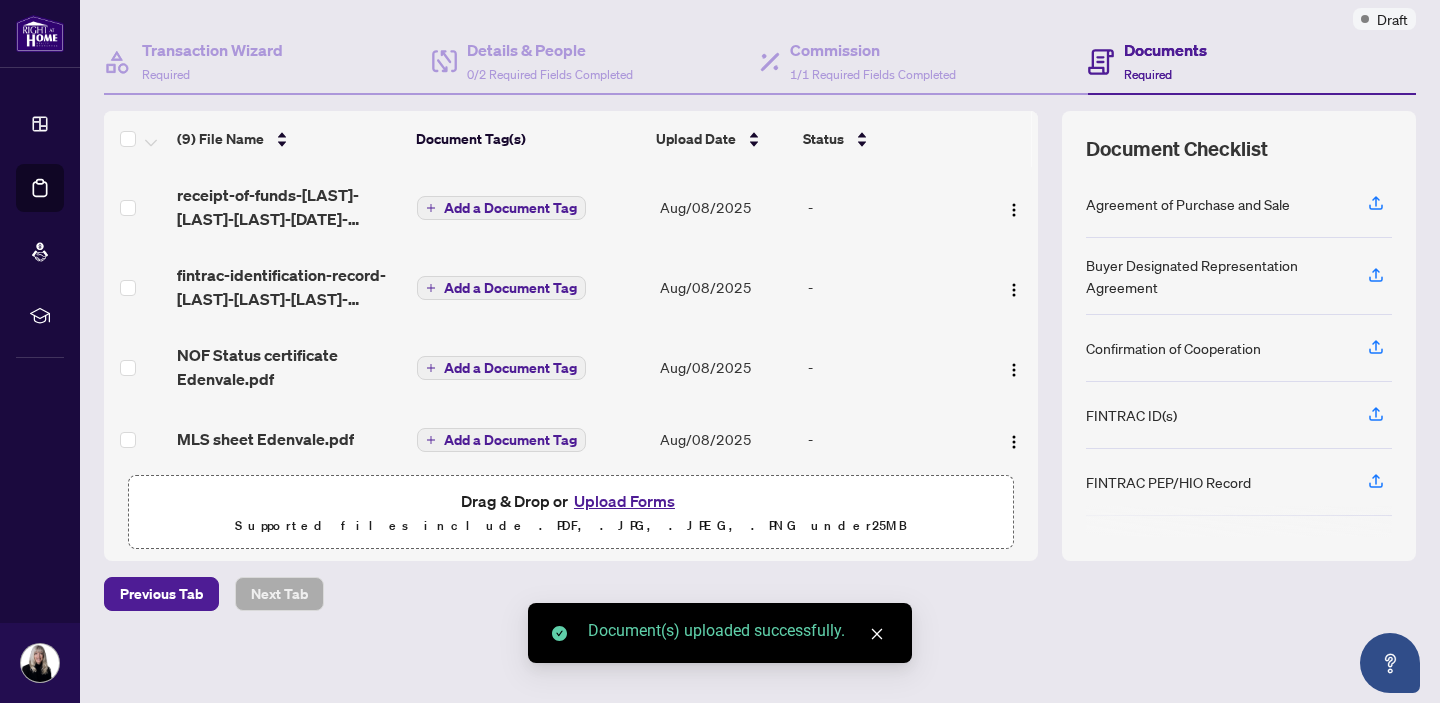 scroll, scrollTop: 0, scrollLeft: 0, axis: both 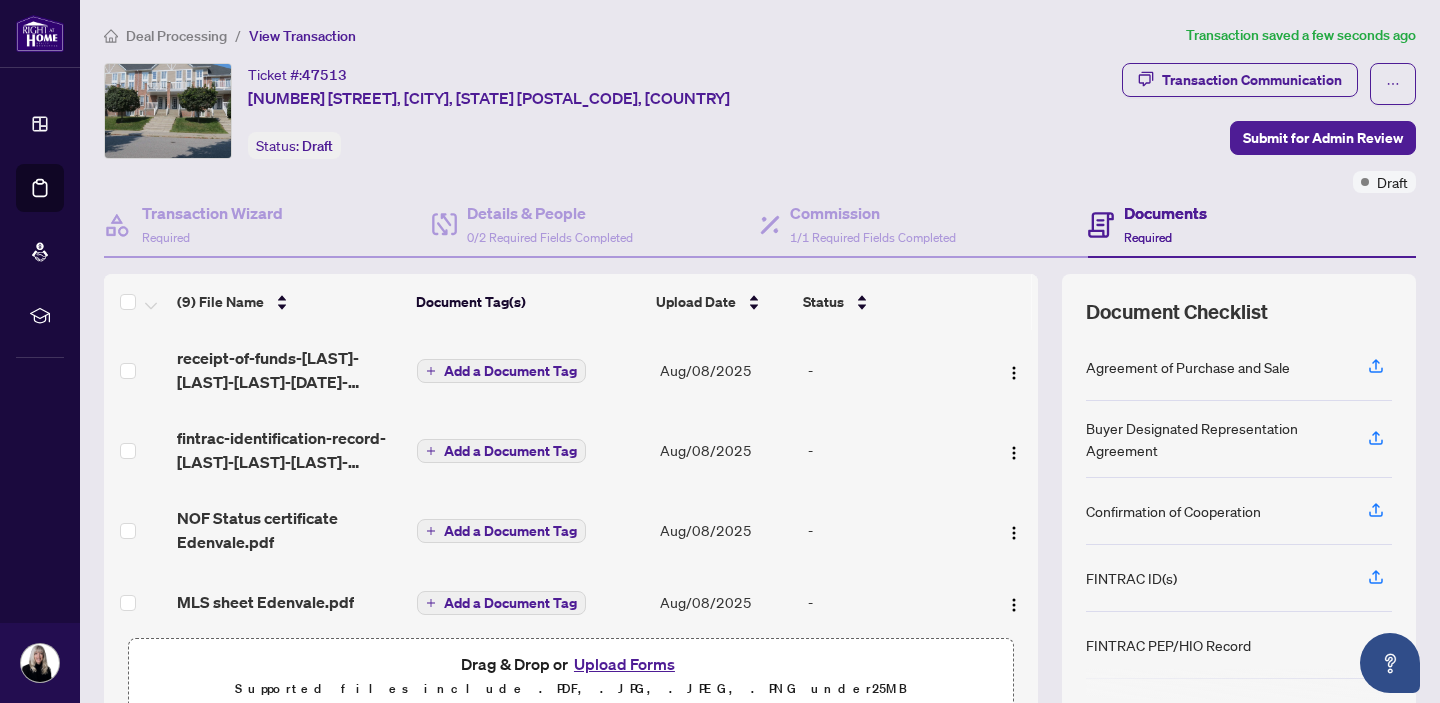 click on "Add a Document Tag" at bounding box center [510, 371] 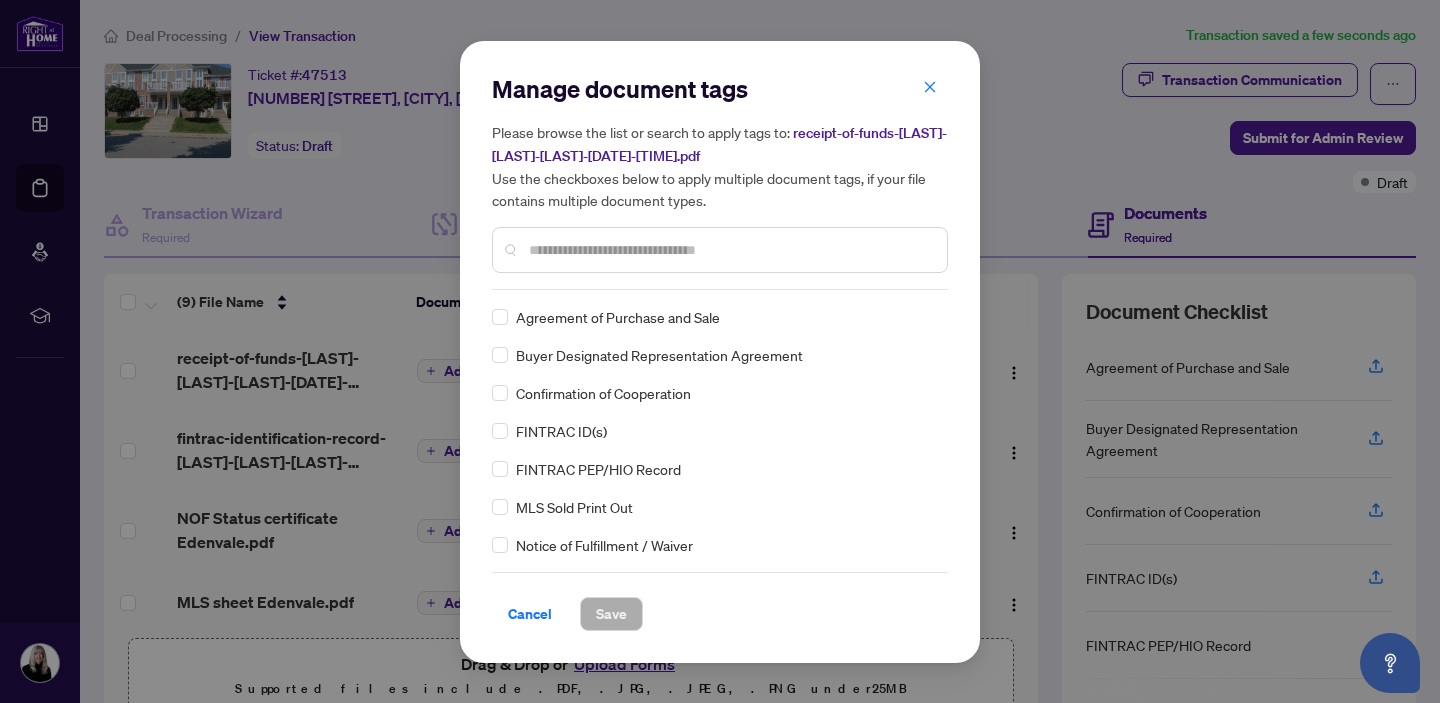 click at bounding box center [730, 250] 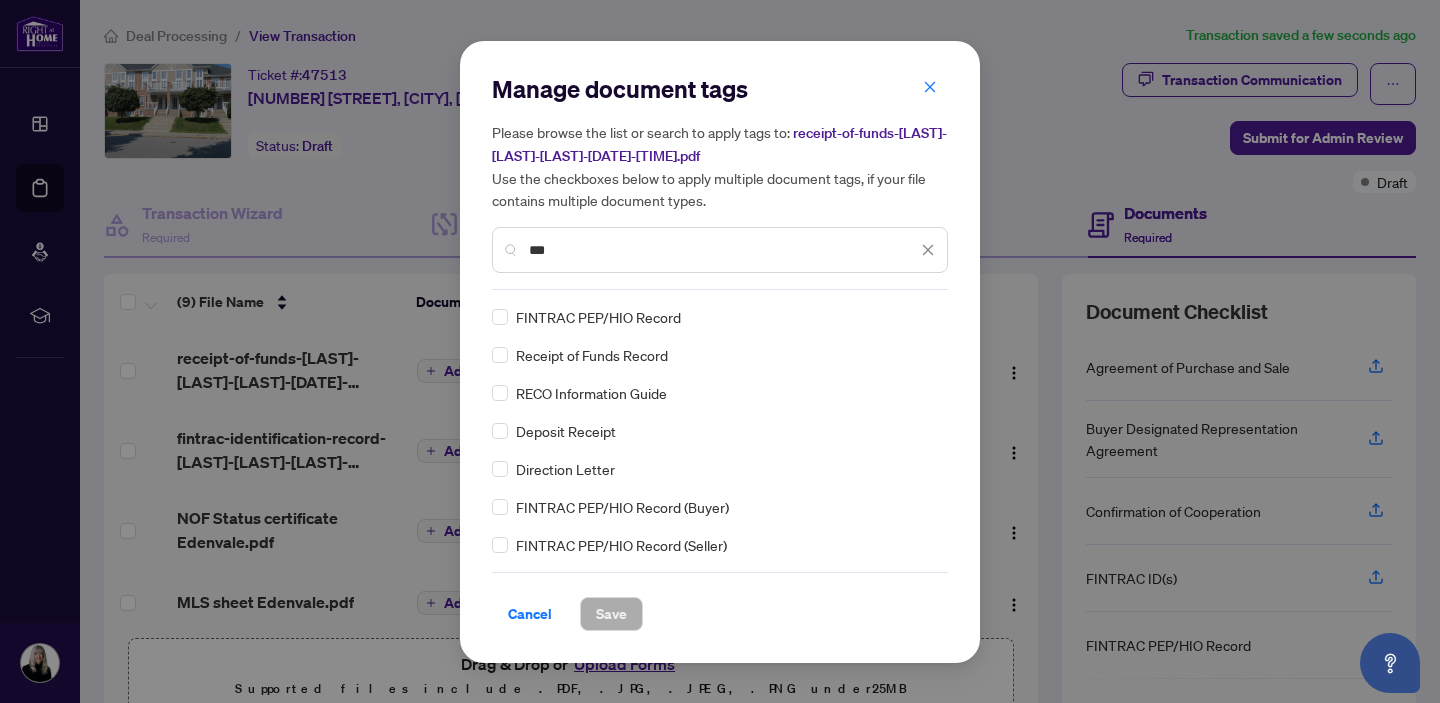 type on "***" 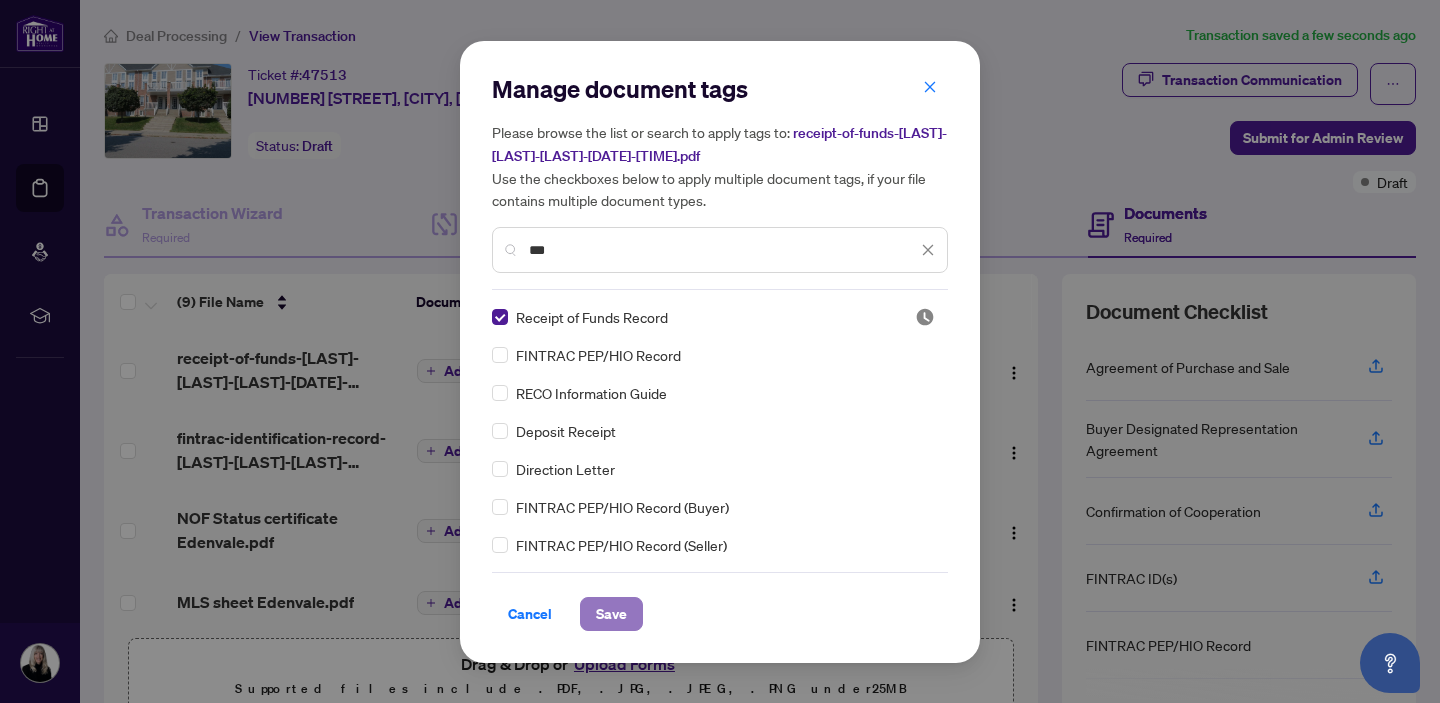 click on "Save" at bounding box center (611, 614) 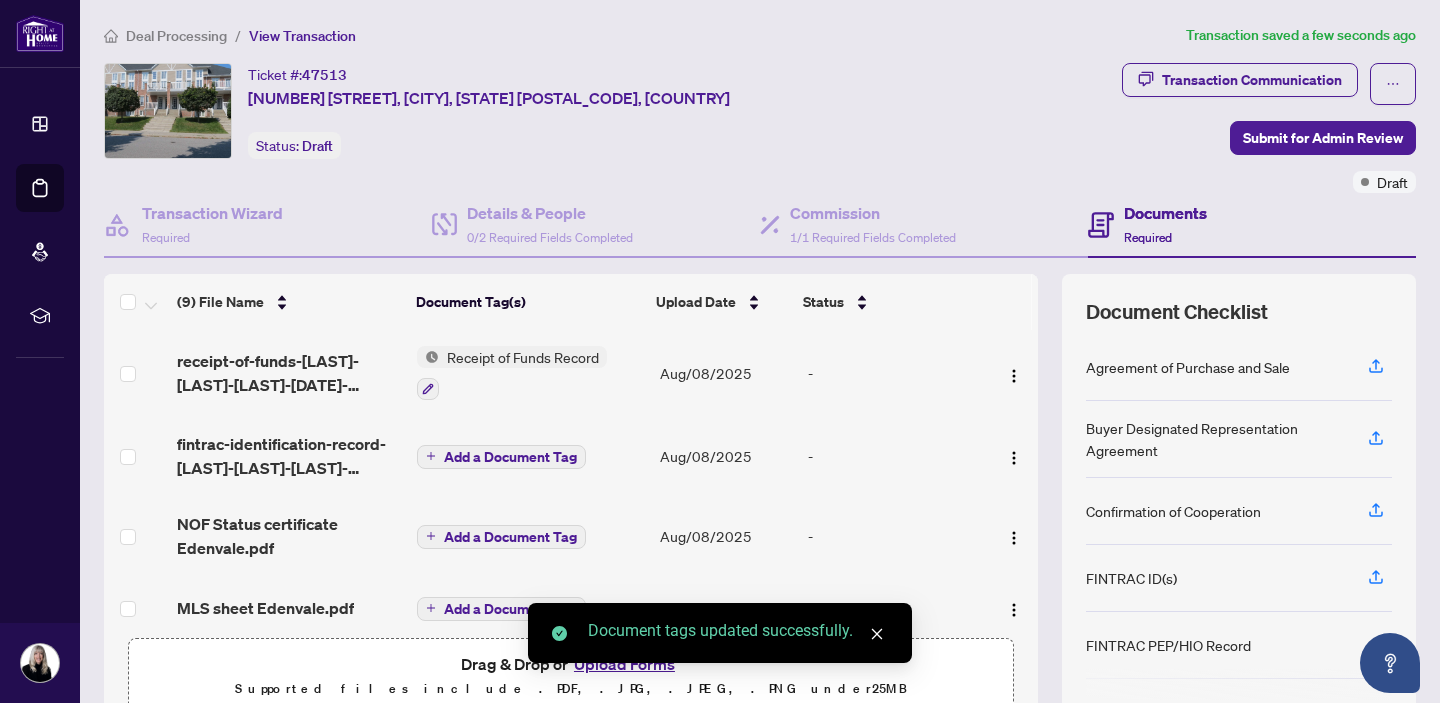 click on "Add a Document Tag" at bounding box center [510, 457] 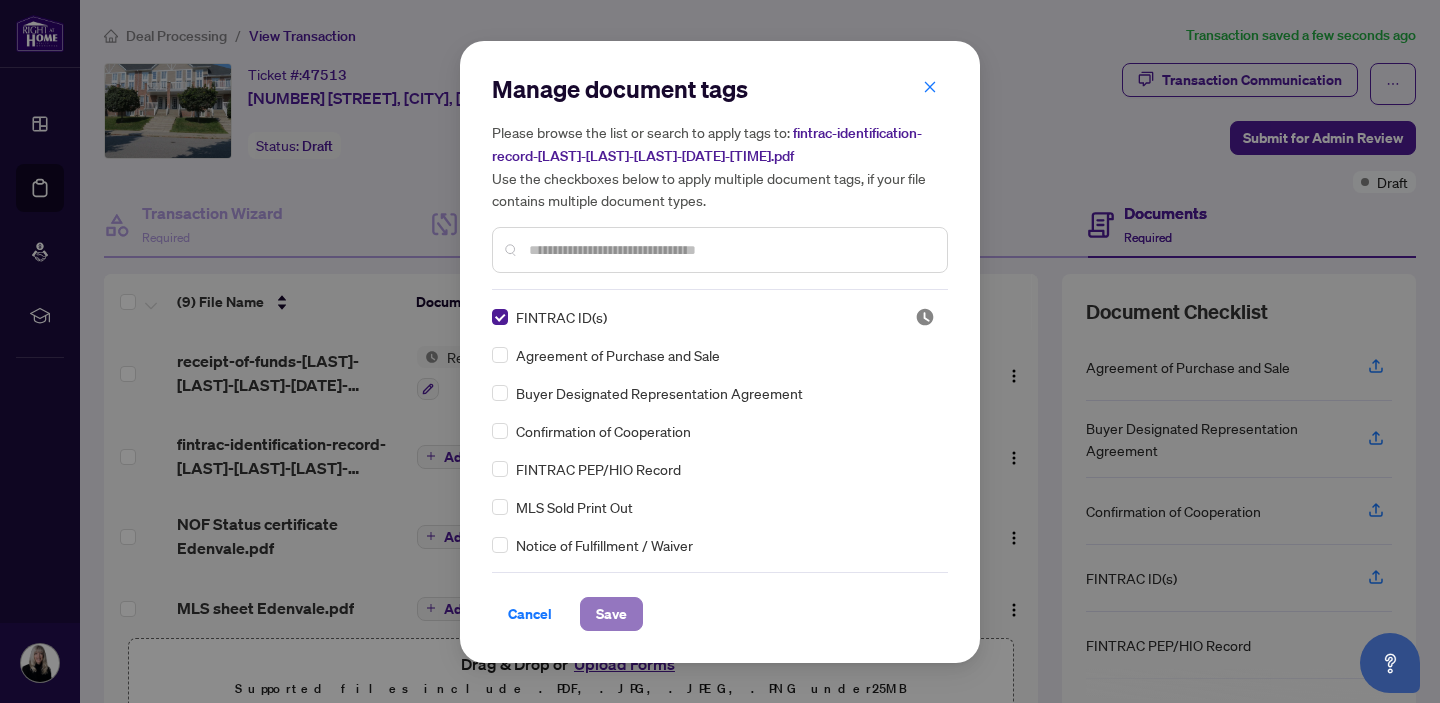 click on "Save" at bounding box center (611, 614) 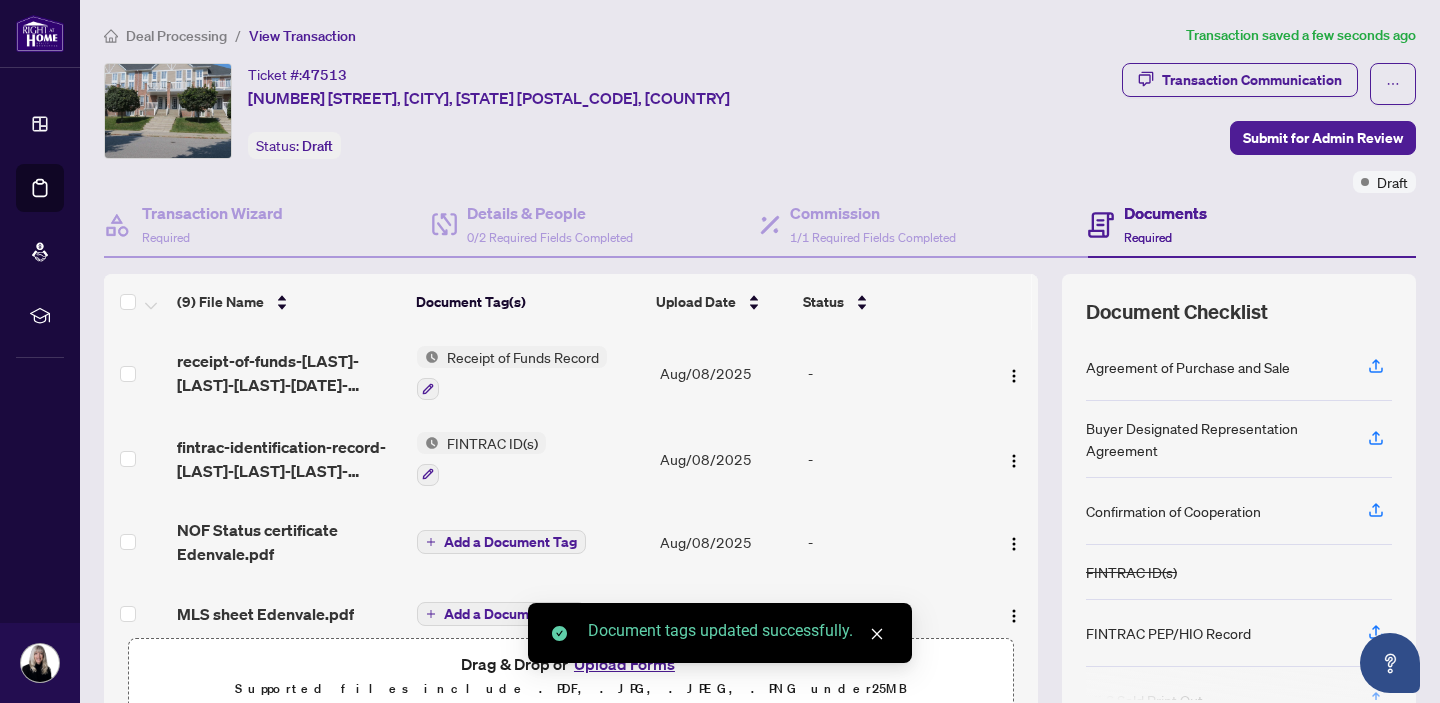 click on "Add a Document Tag" at bounding box center (510, 542) 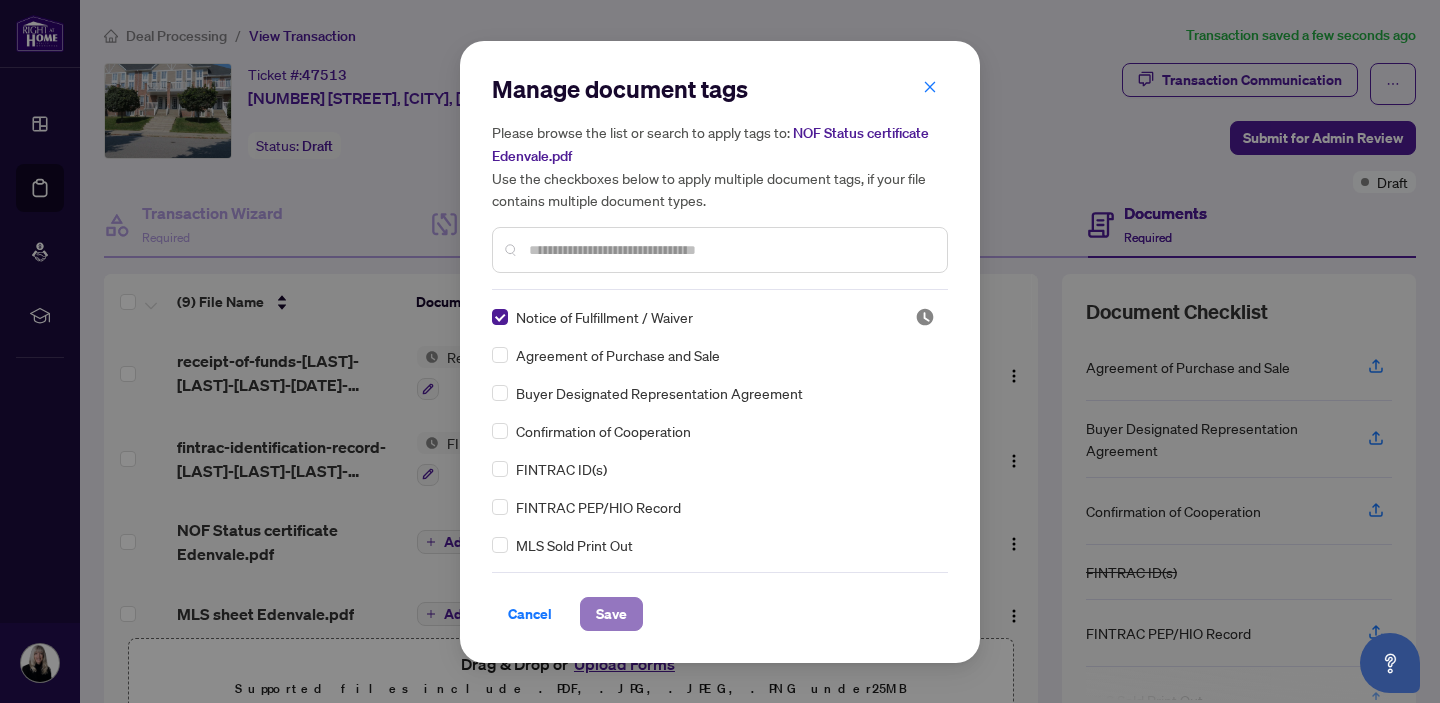 click on "Save" at bounding box center [611, 614] 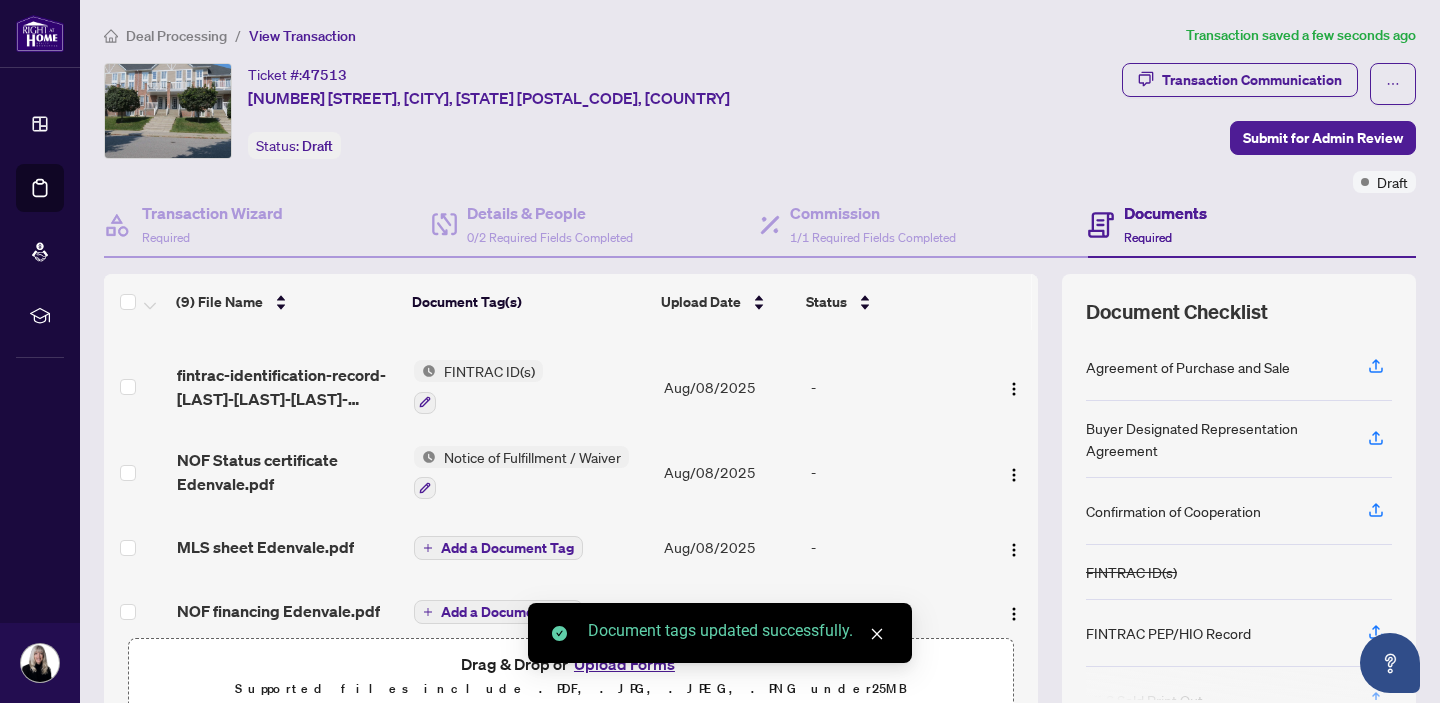 scroll, scrollTop: 89, scrollLeft: 0, axis: vertical 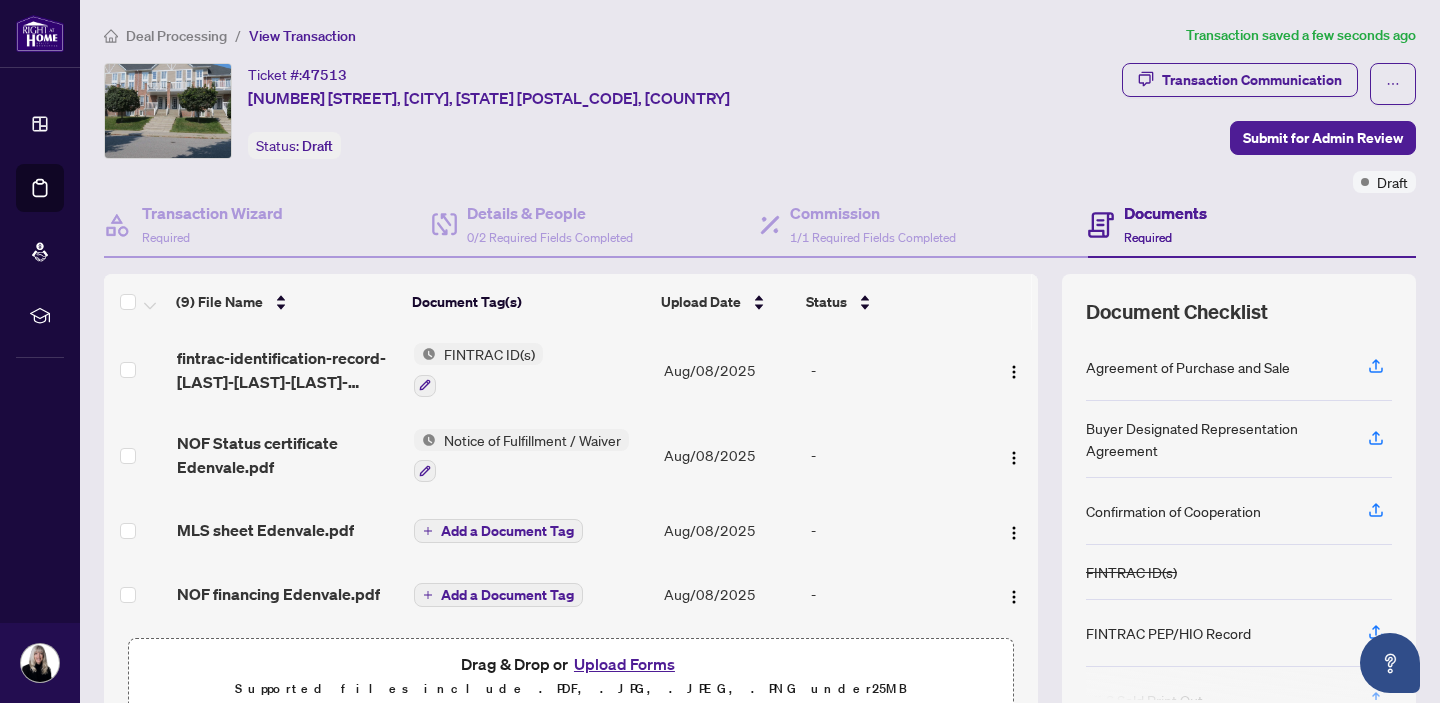 click on "Add a Document Tag" at bounding box center [507, 531] 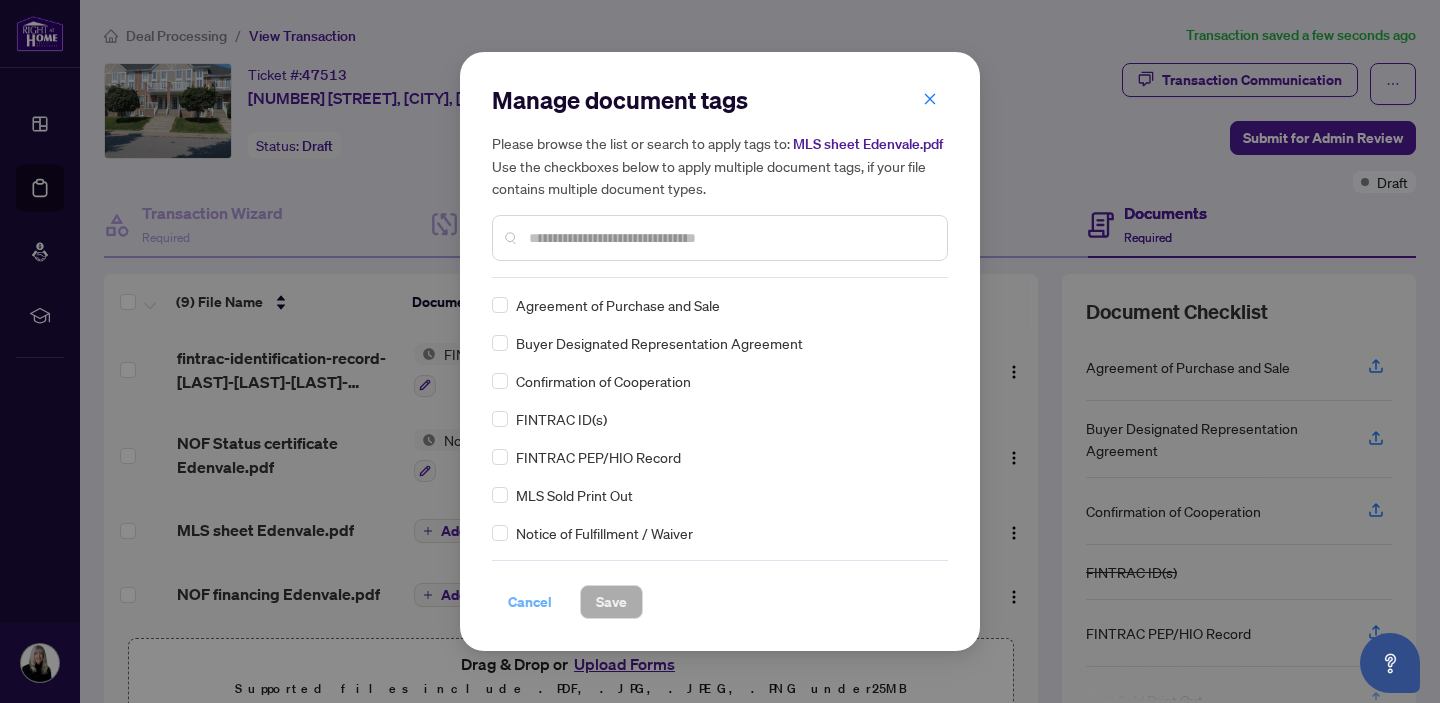 click on "Cancel" at bounding box center [530, 602] 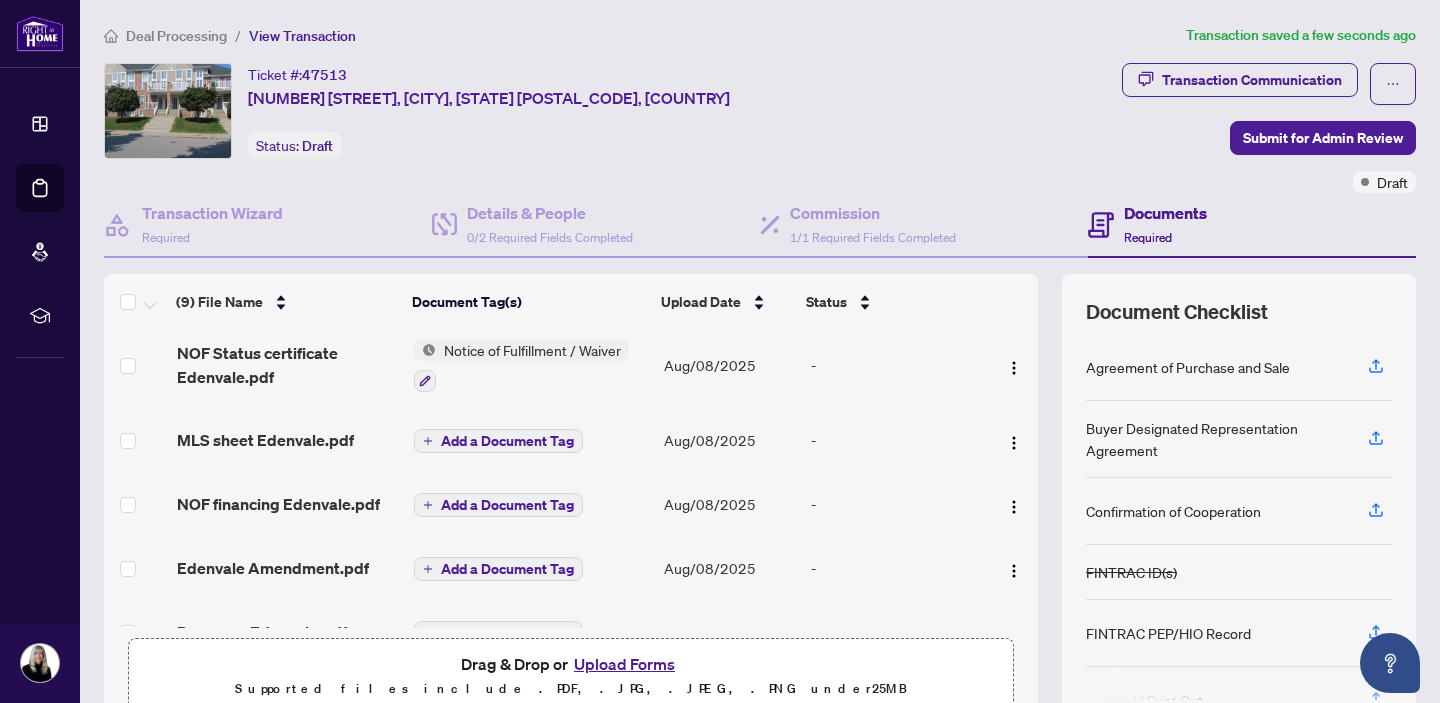 scroll, scrollTop: 194, scrollLeft: 0, axis: vertical 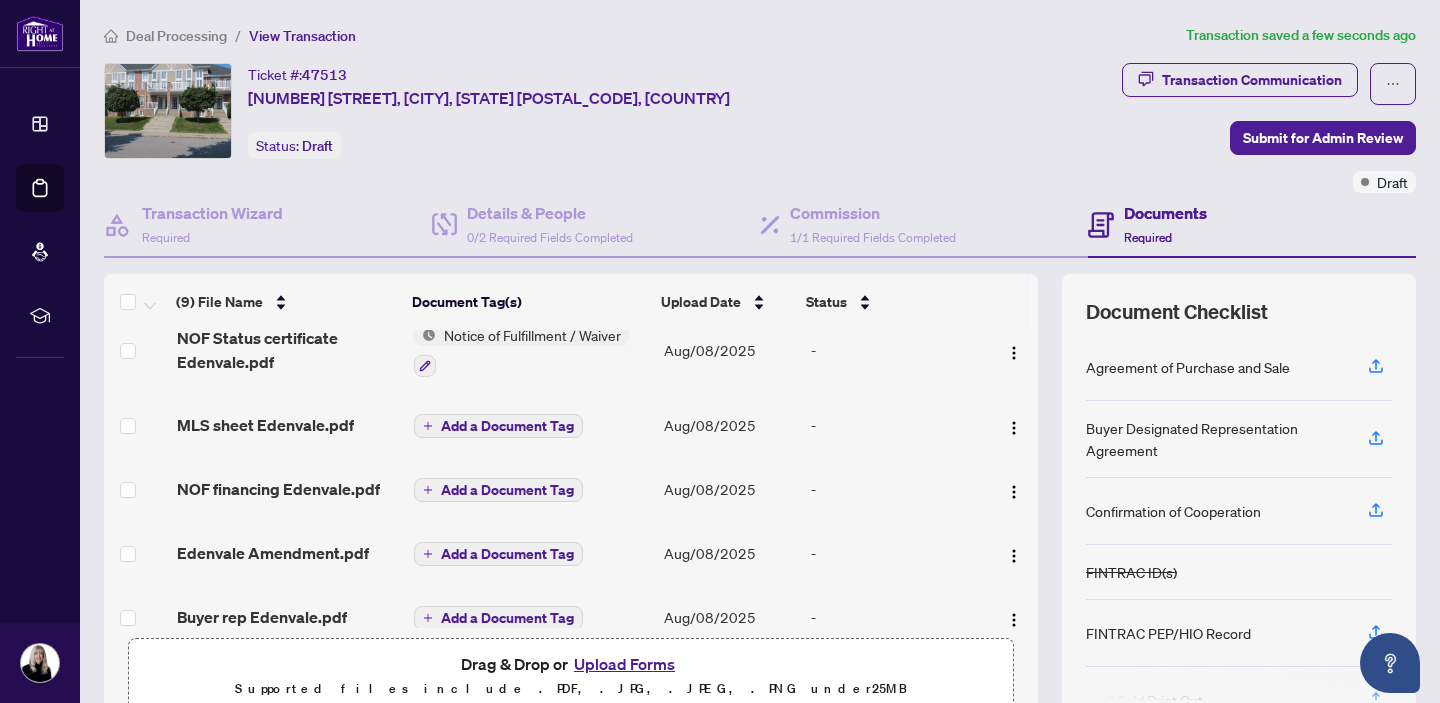 click on "Add a Document Tag" at bounding box center [507, 426] 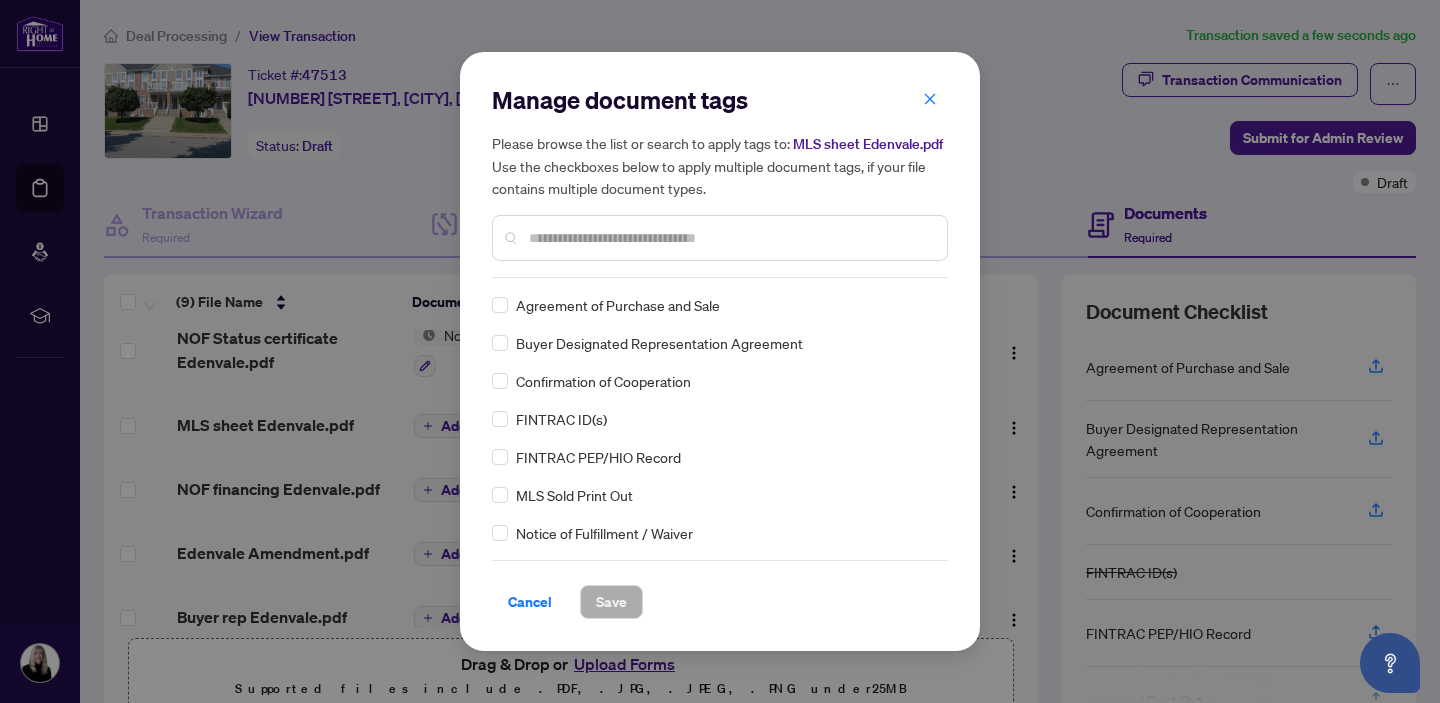 click at bounding box center (730, 238) 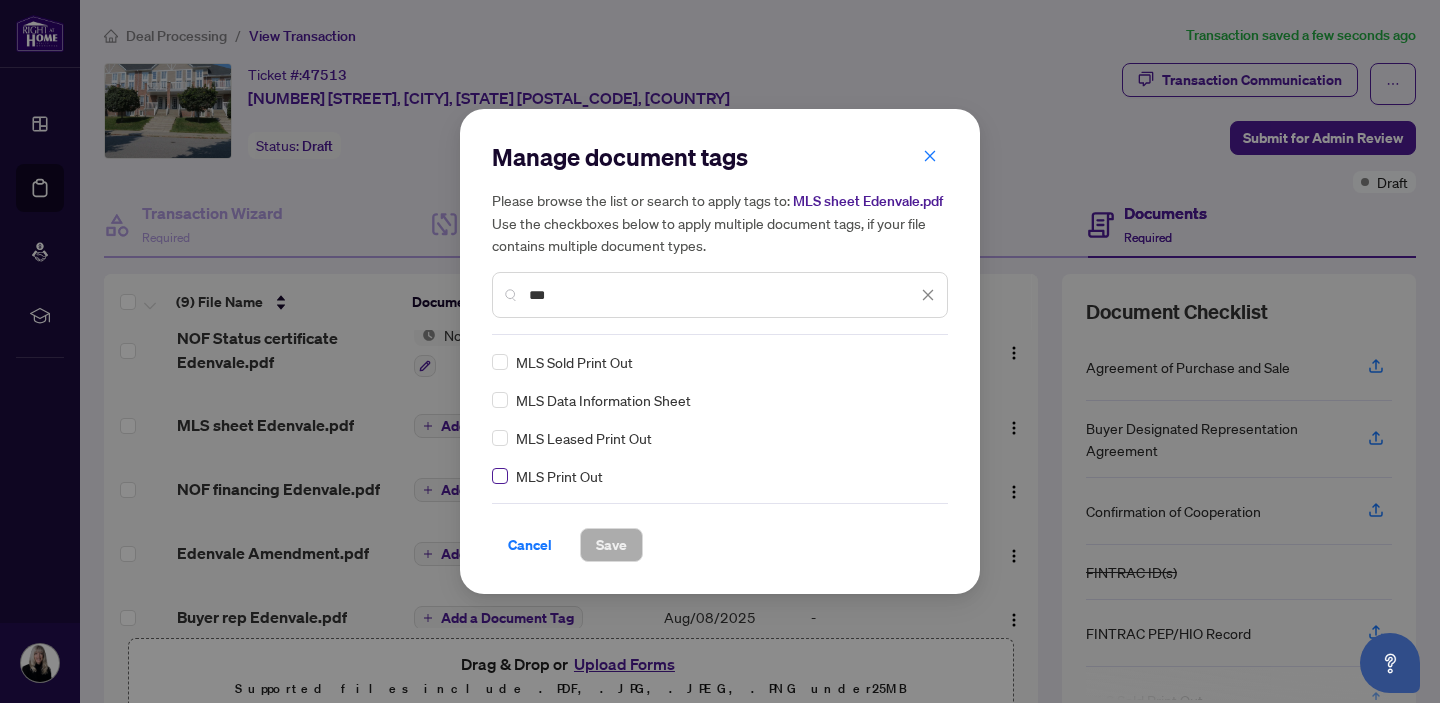 type on "***" 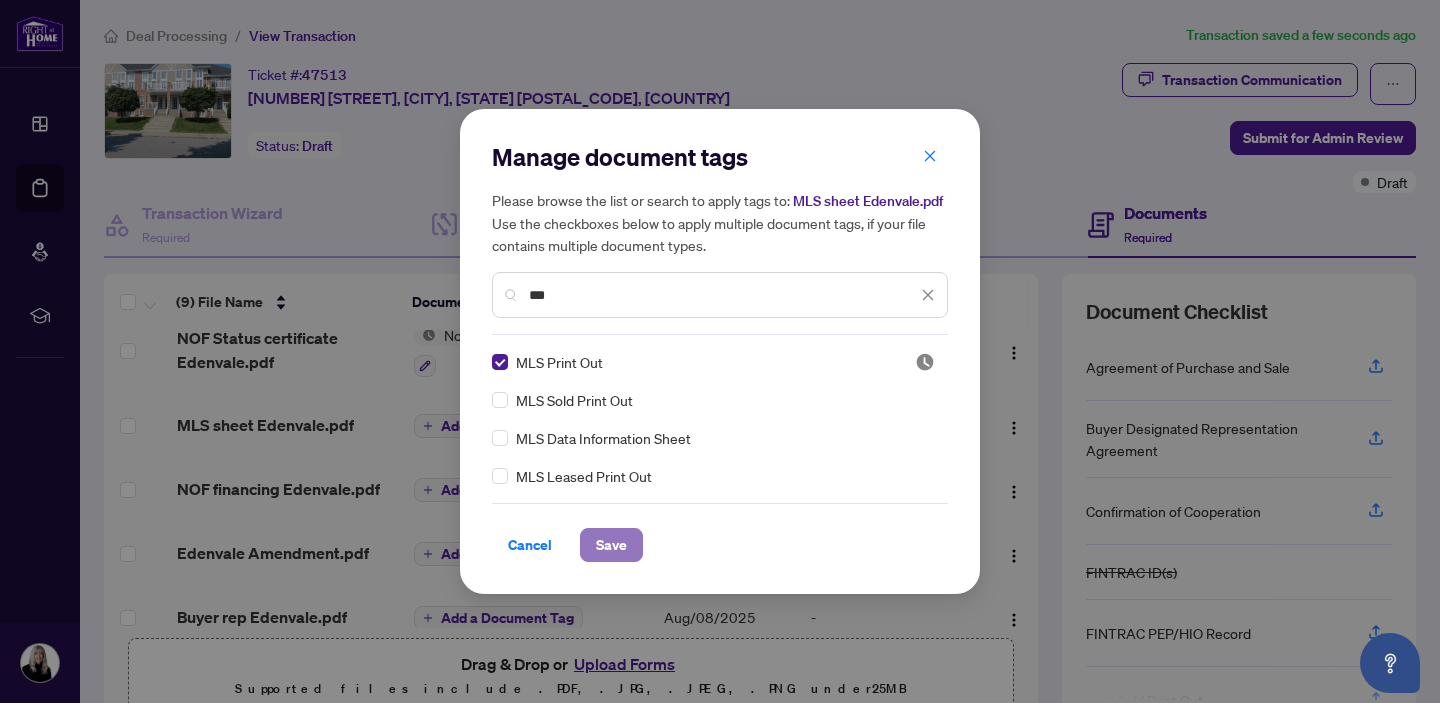 click on "Save" at bounding box center [611, 545] 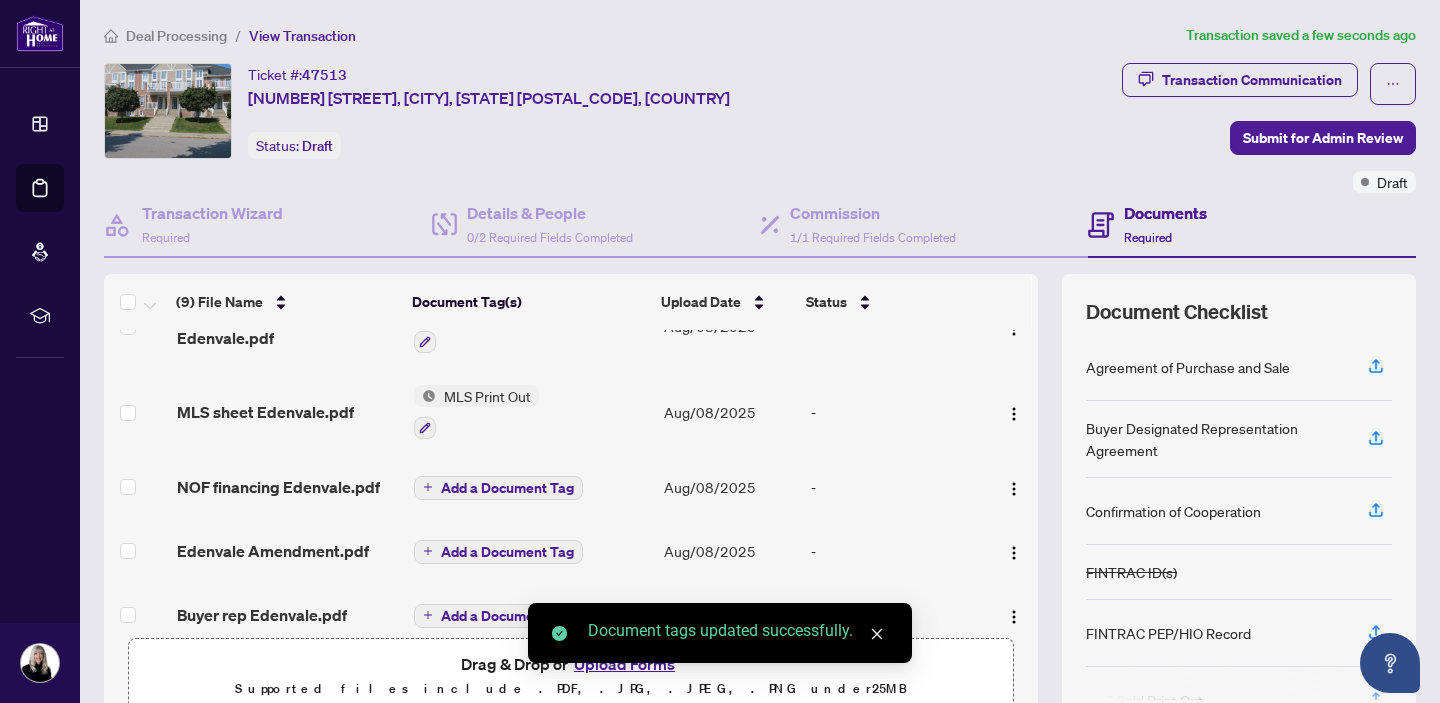 scroll, scrollTop: 225, scrollLeft: 0, axis: vertical 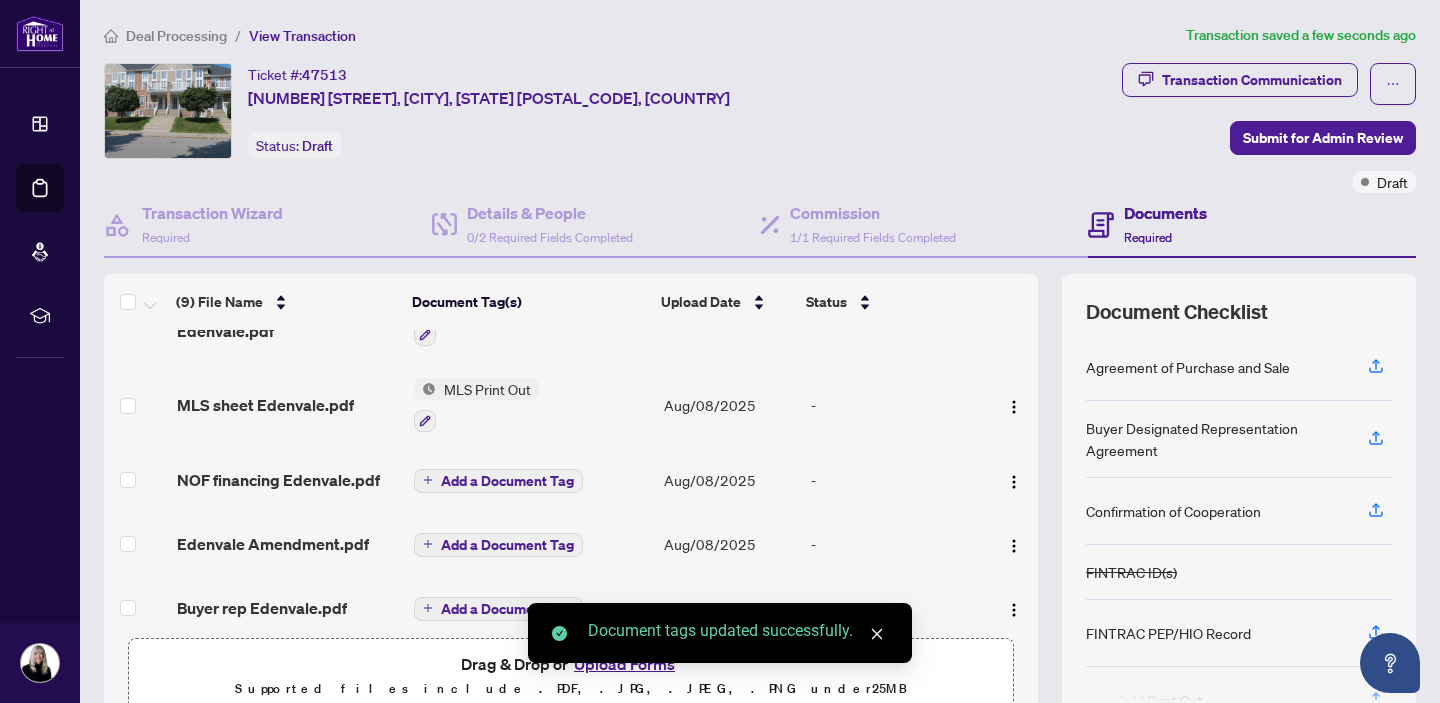 click on "Add a Document Tag" at bounding box center (507, 481) 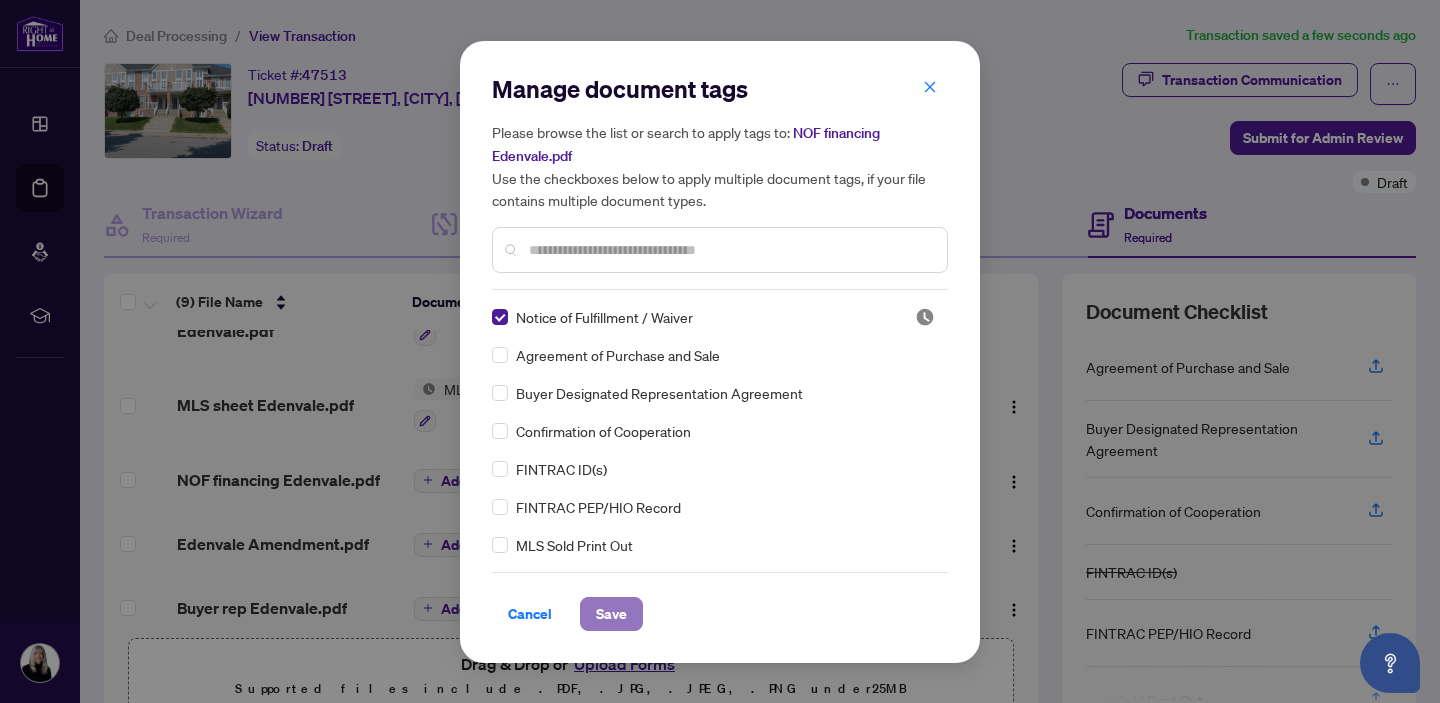 click on "Save" at bounding box center (611, 614) 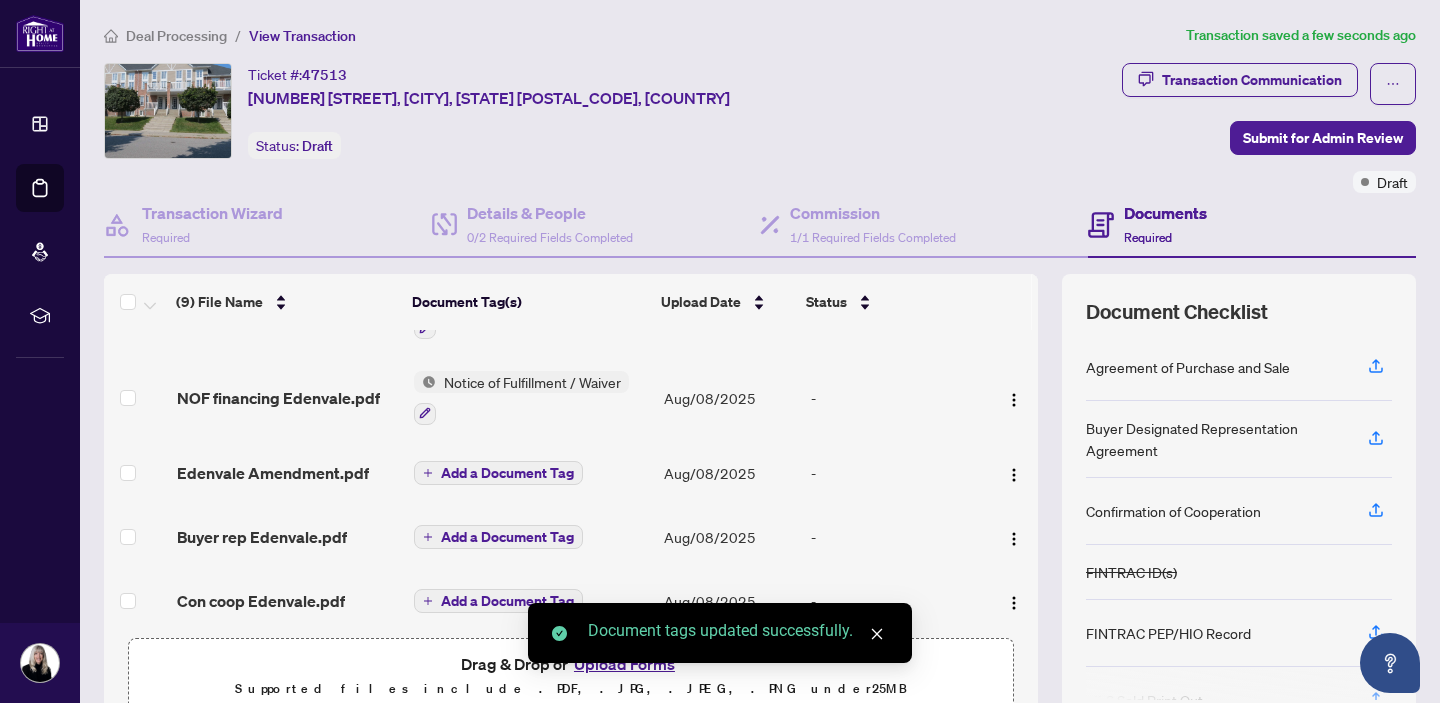scroll, scrollTop: 355, scrollLeft: 0, axis: vertical 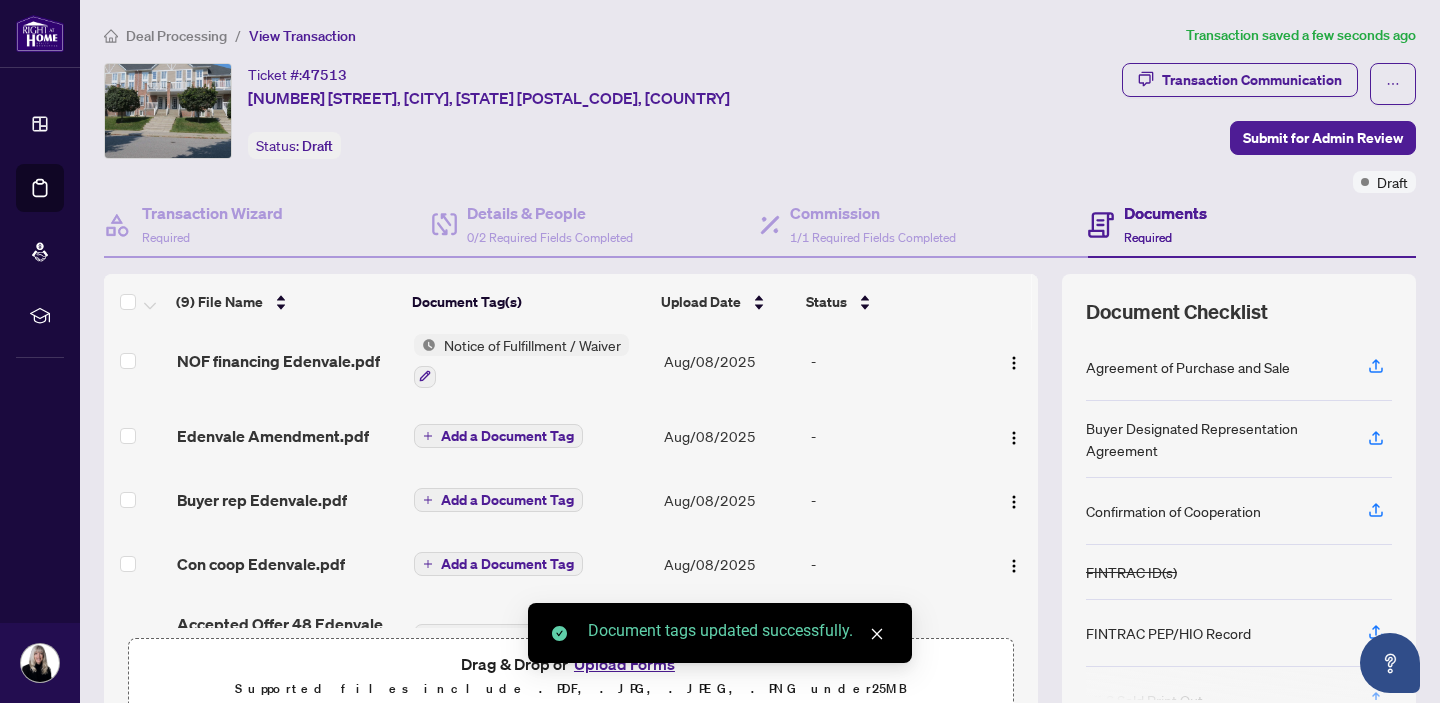 click on "Add a Document Tag" at bounding box center (507, 436) 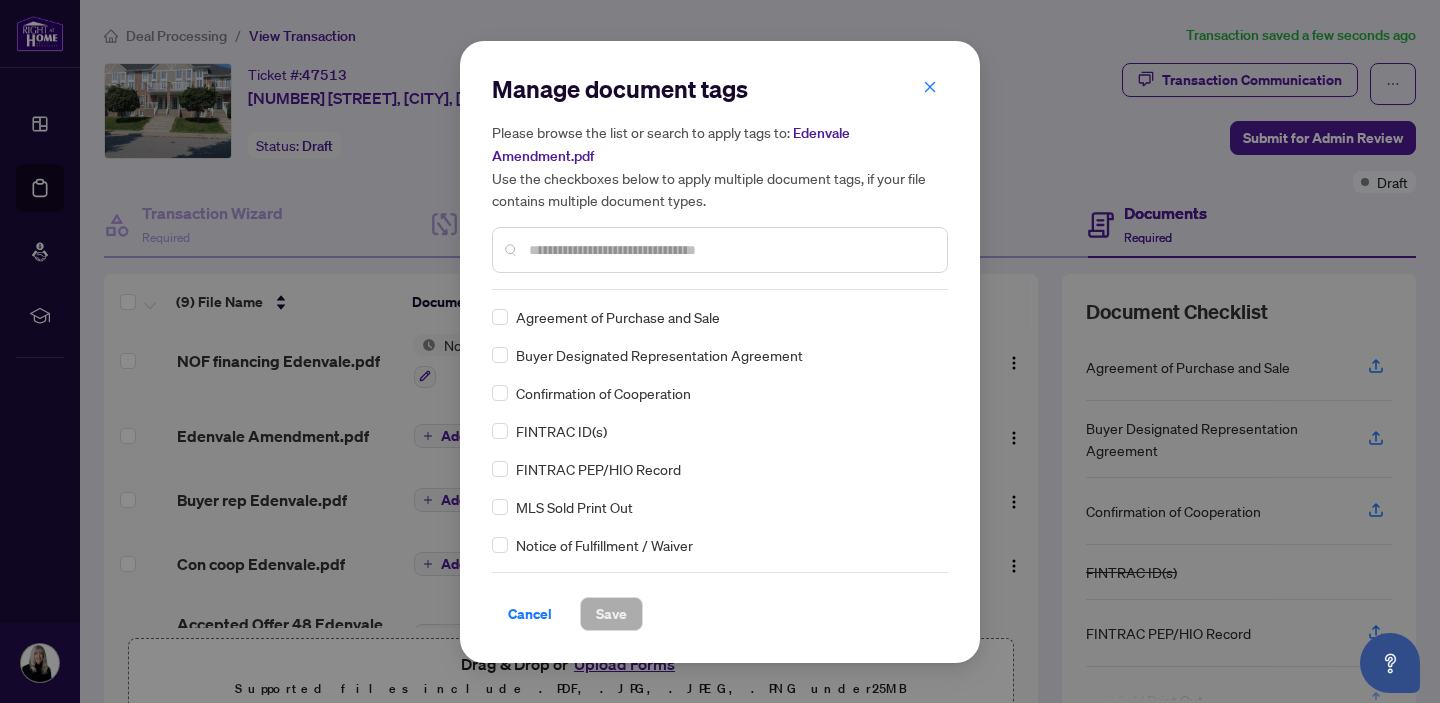 click at bounding box center (730, 250) 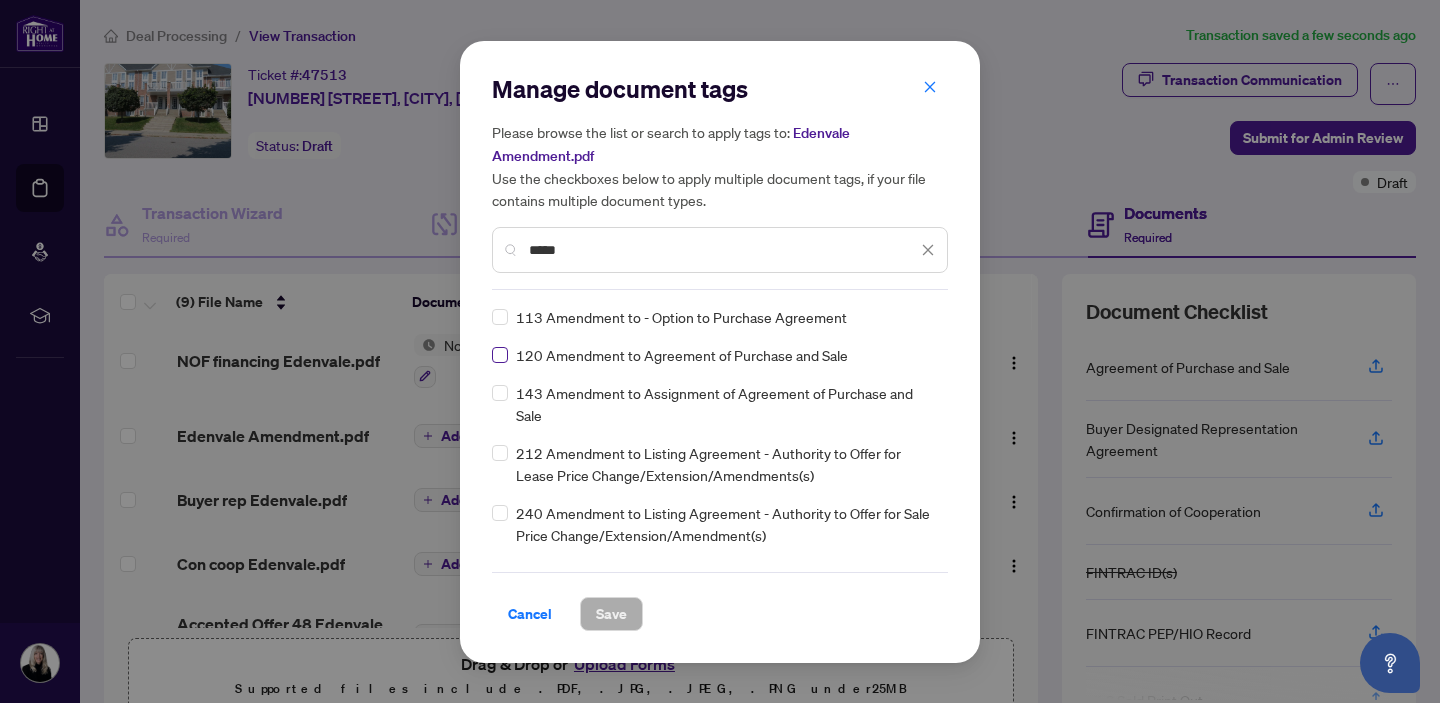 type on "*****" 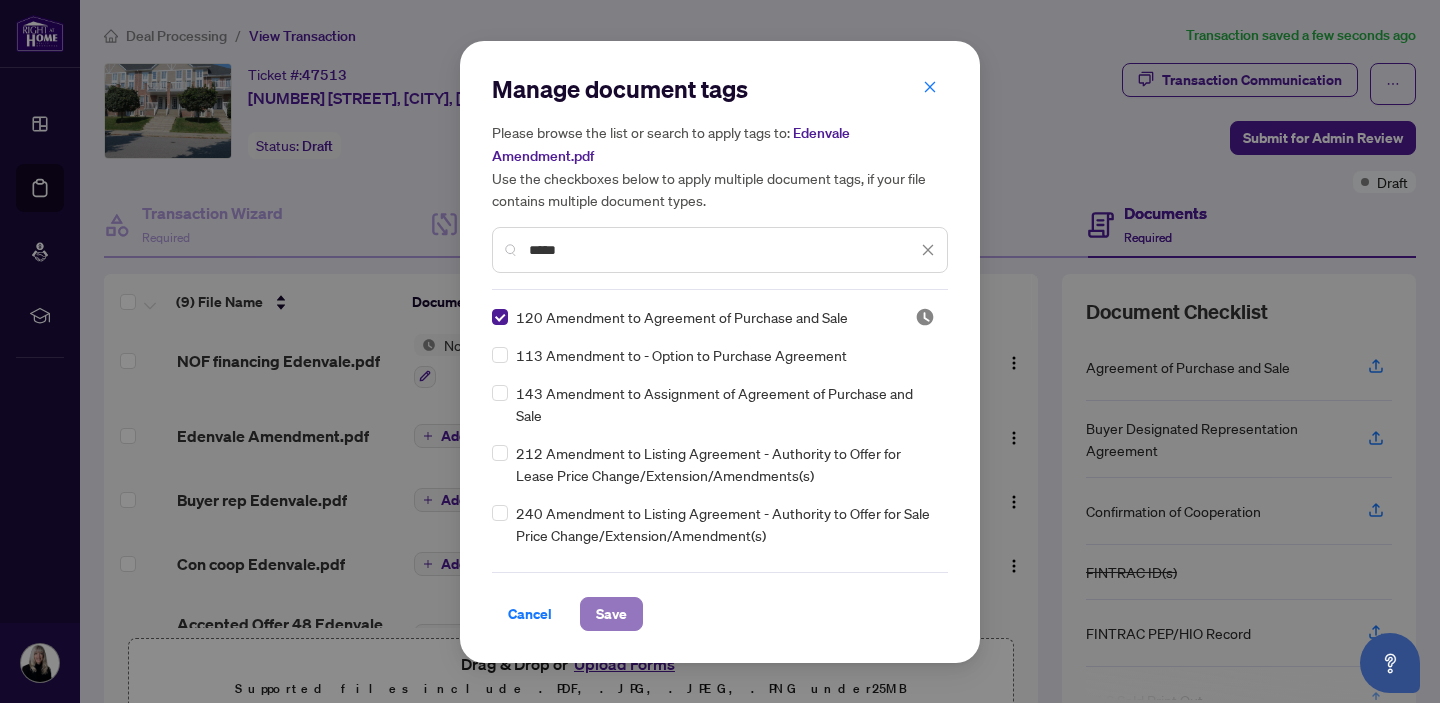 click on "Save" at bounding box center (611, 614) 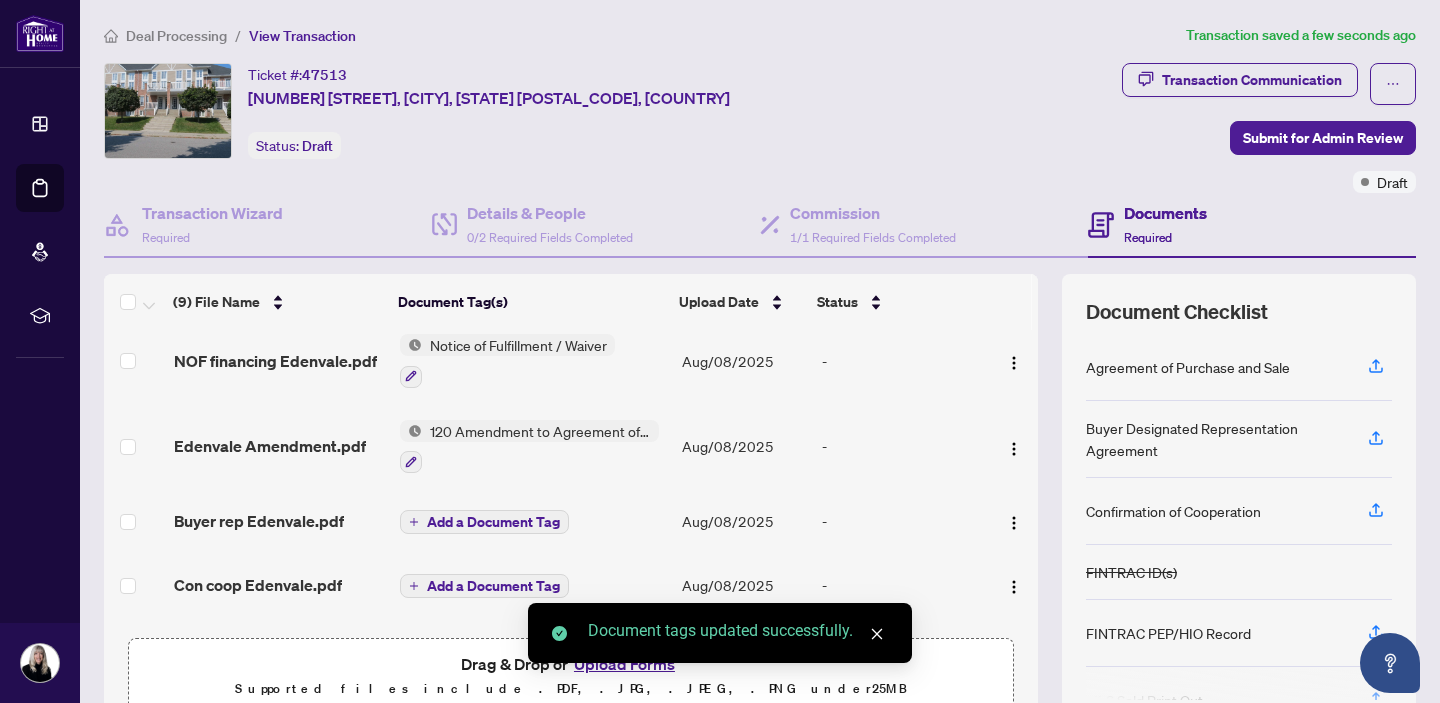 click on "Add a Document Tag" at bounding box center [493, 522] 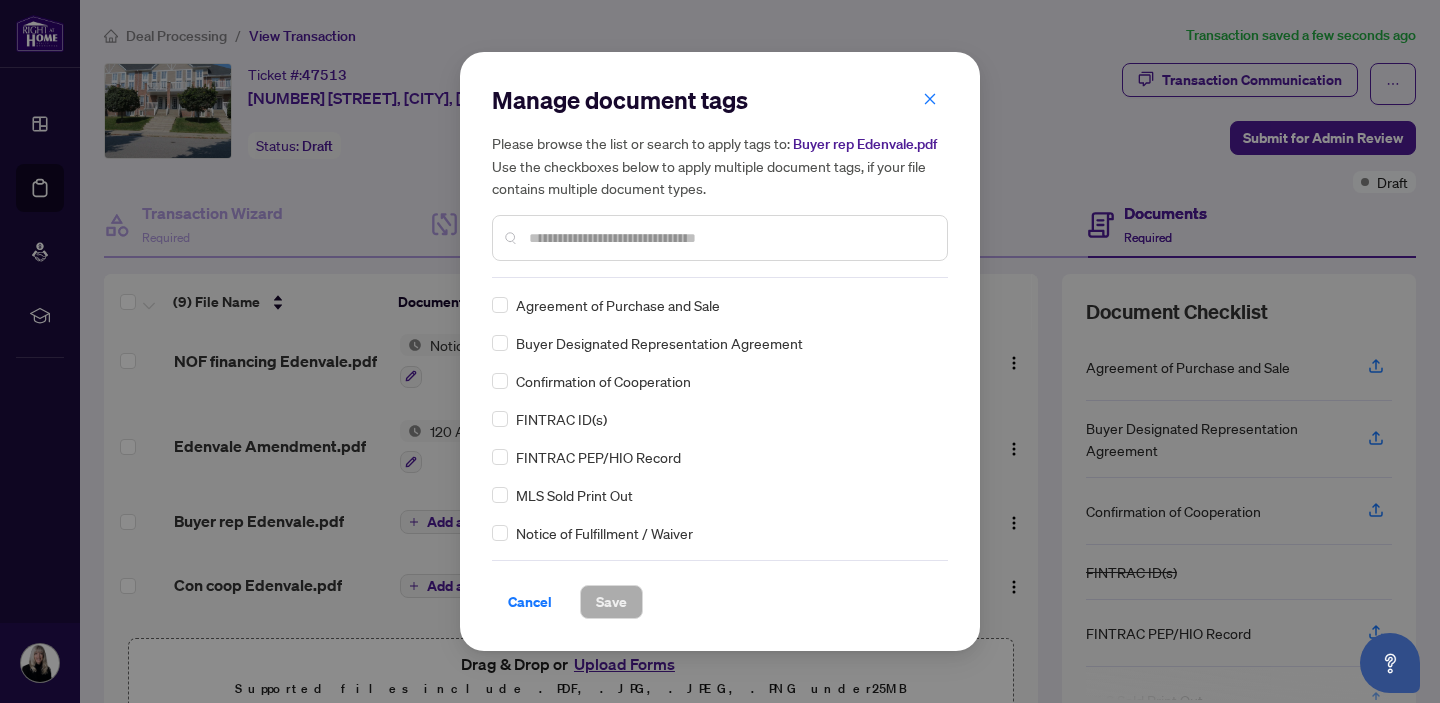 click at bounding box center (730, 238) 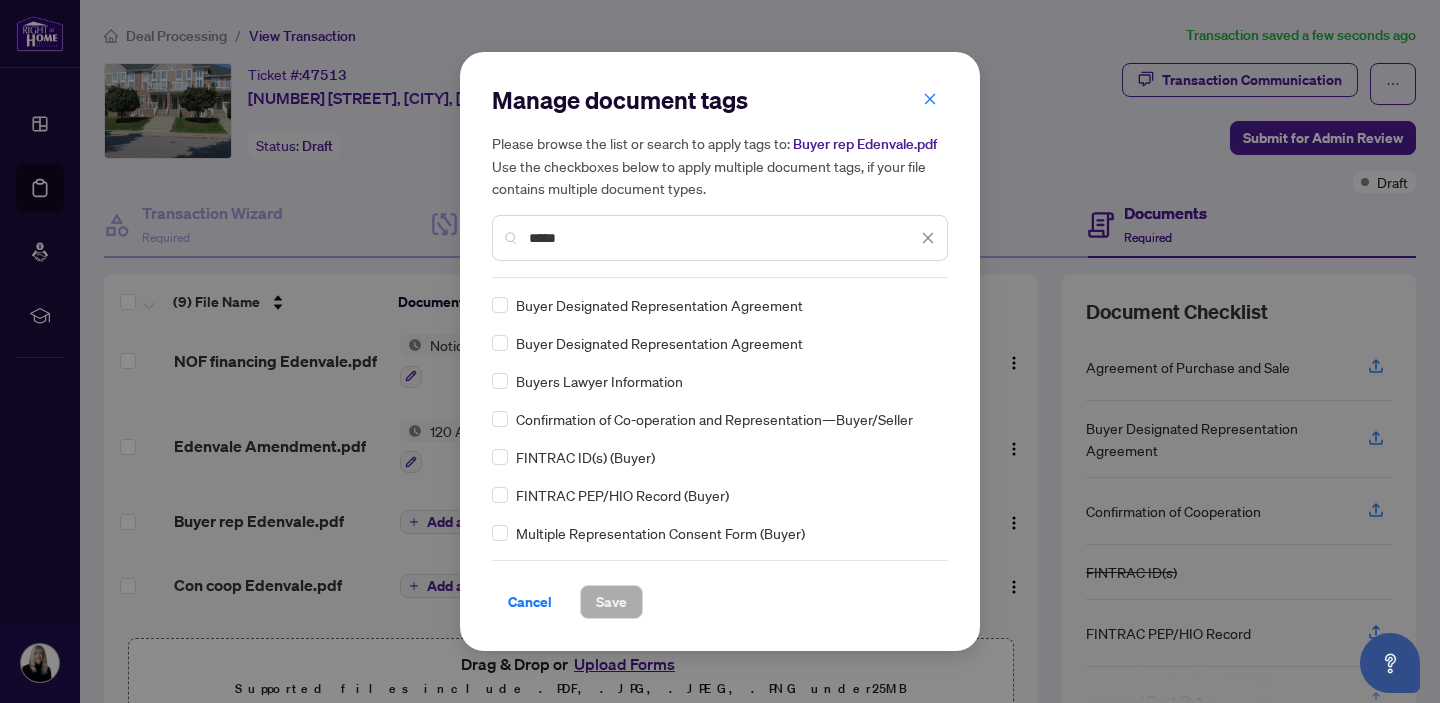 type on "*****" 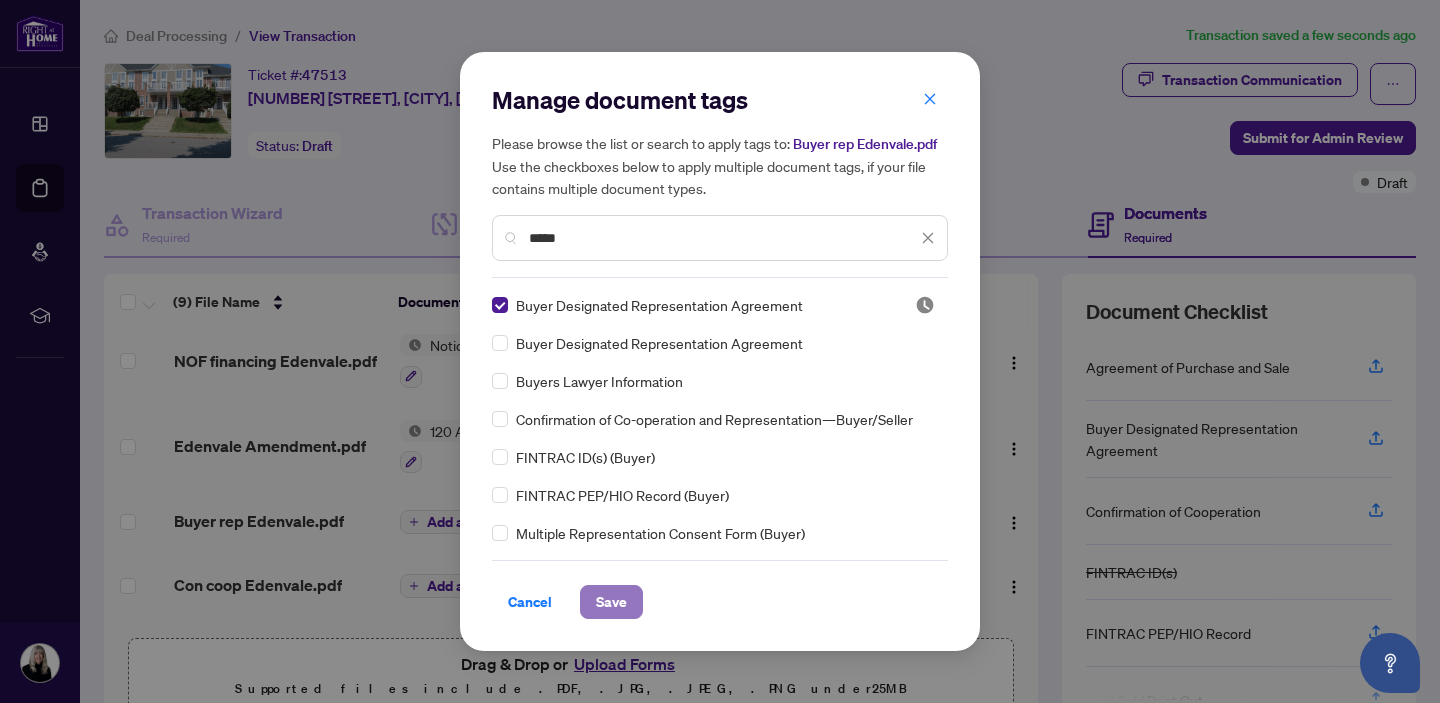 click on "Save" at bounding box center (611, 602) 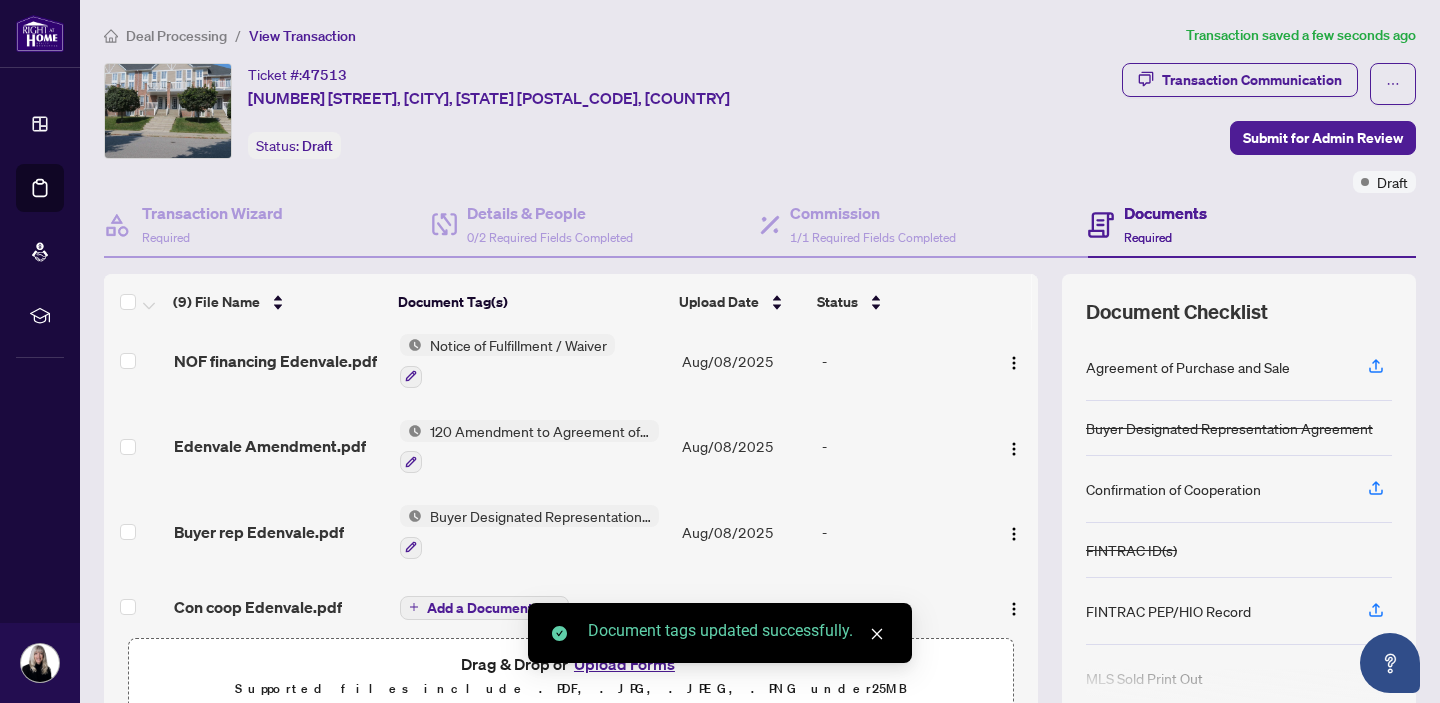 scroll, scrollTop: 446, scrollLeft: 0, axis: vertical 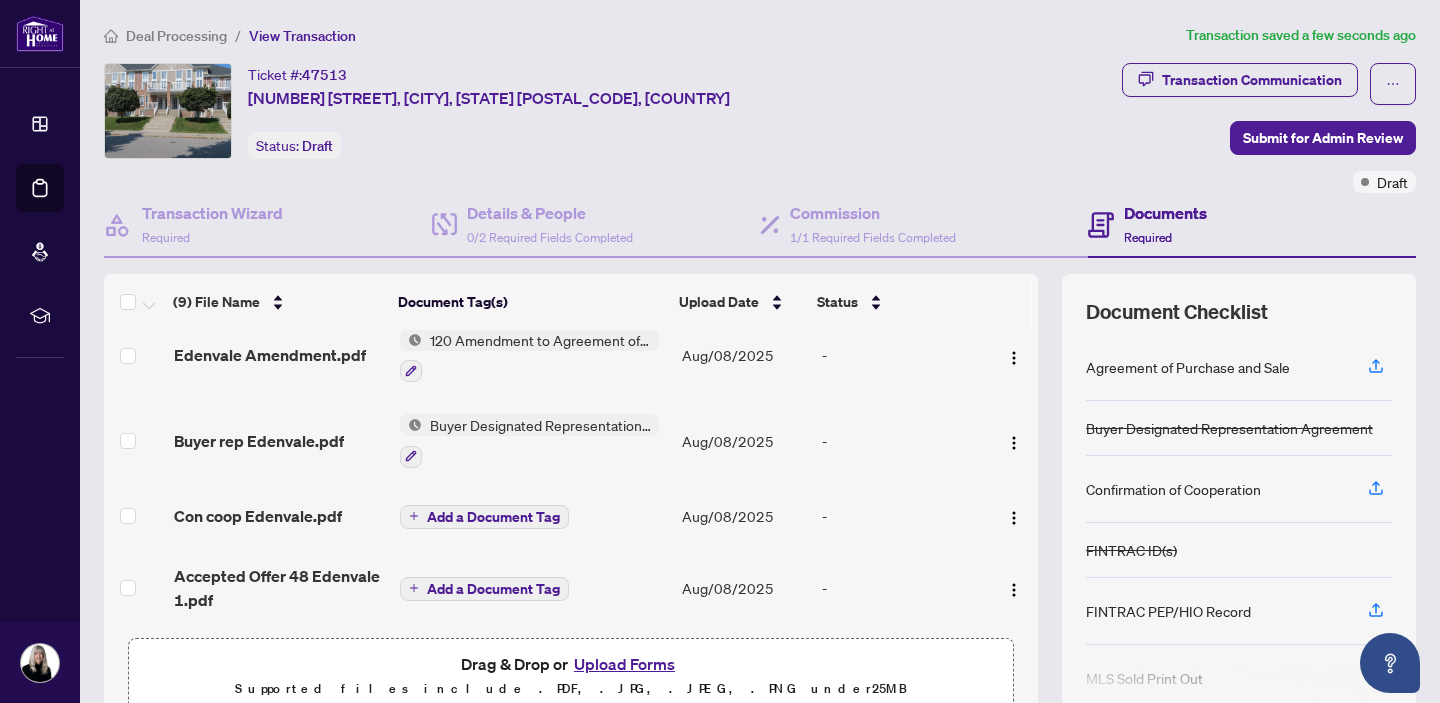 click on "Add a Document Tag" at bounding box center [493, 517] 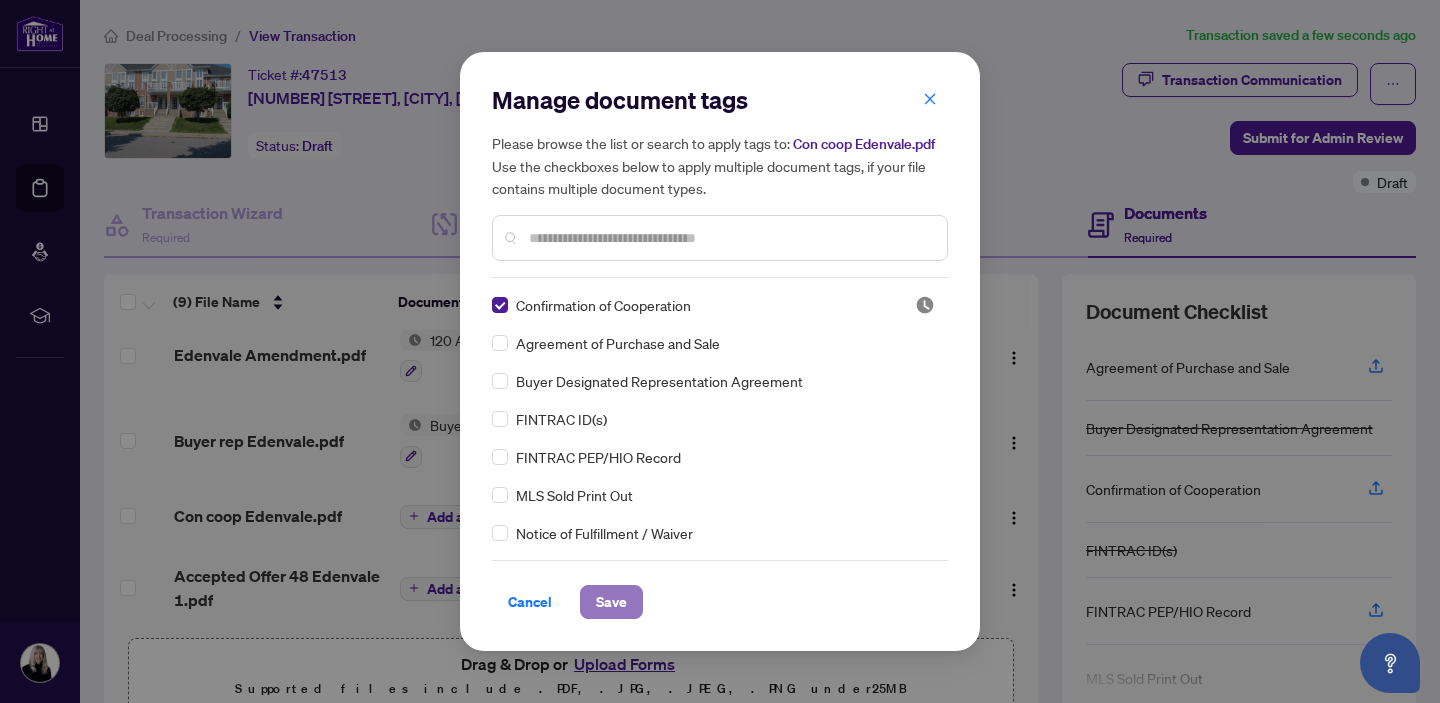 click on "Save" at bounding box center (611, 602) 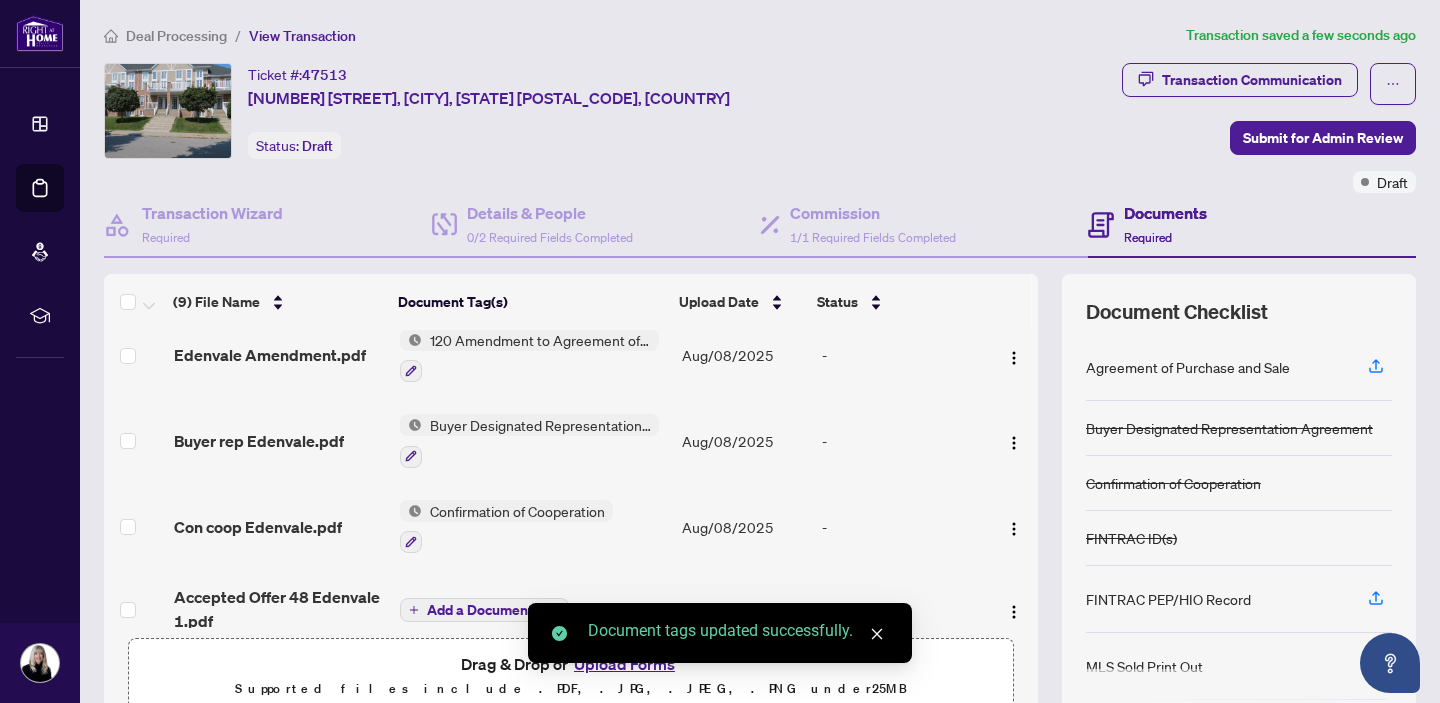 scroll, scrollTop: 467, scrollLeft: 0, axis: vertical 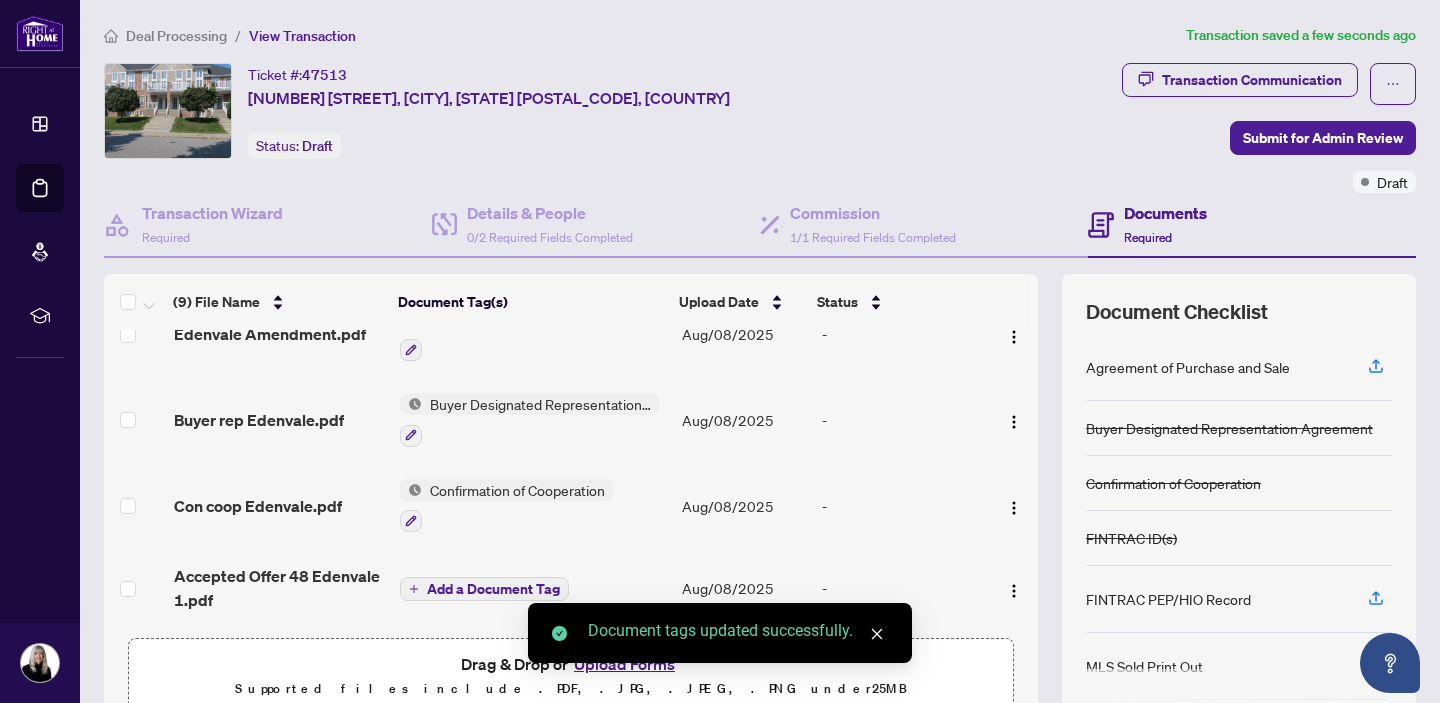 click on "Add a Document Tag" at bounding box center (493, 589) 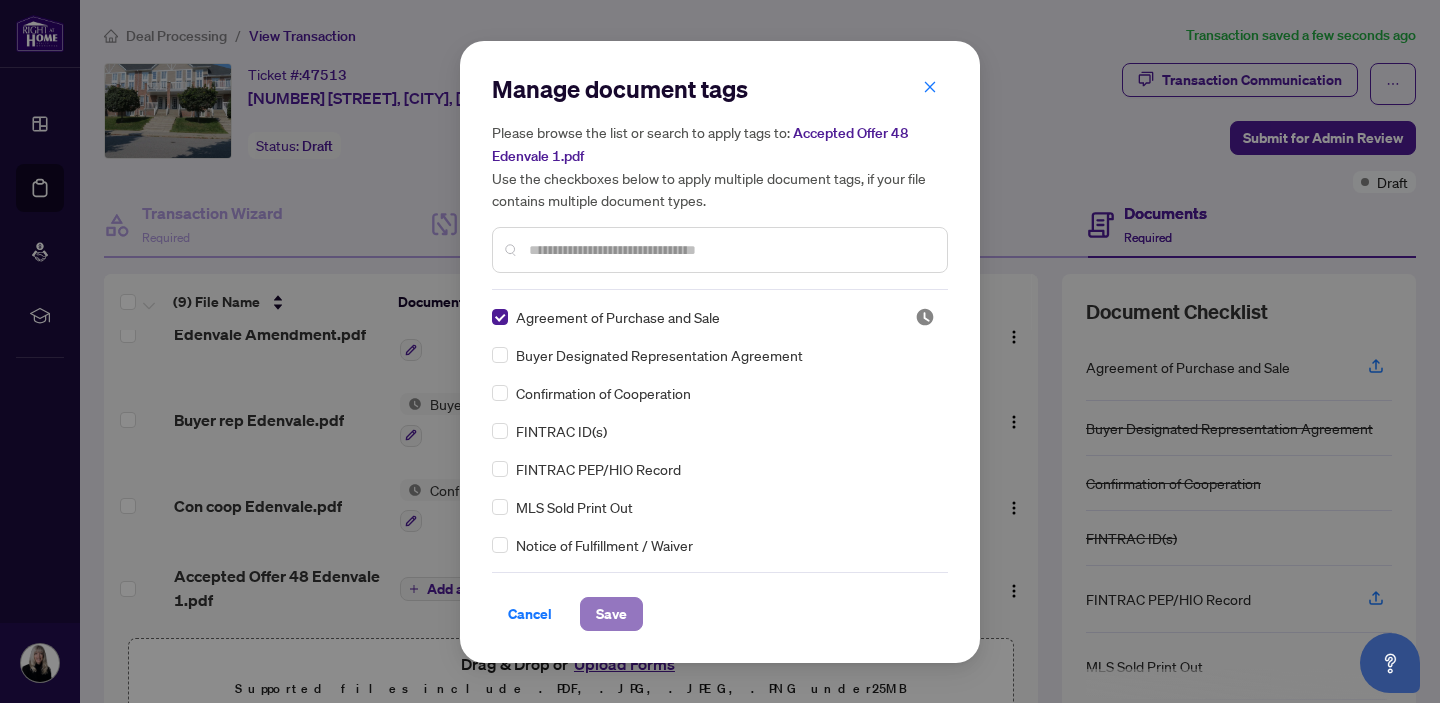 click on "Save" at bounding box center [611, 614] 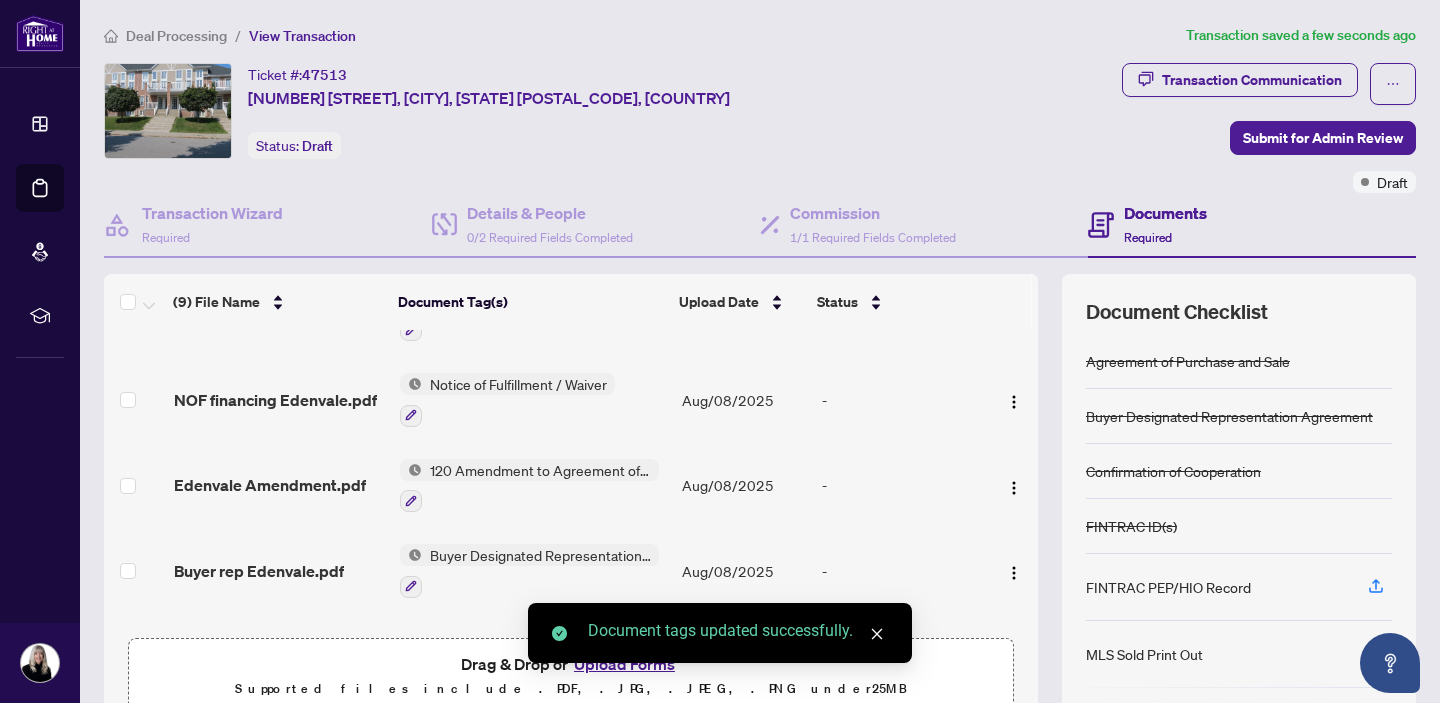 scroll, scrollTop: 0, scrollLeft: 0, axis: both 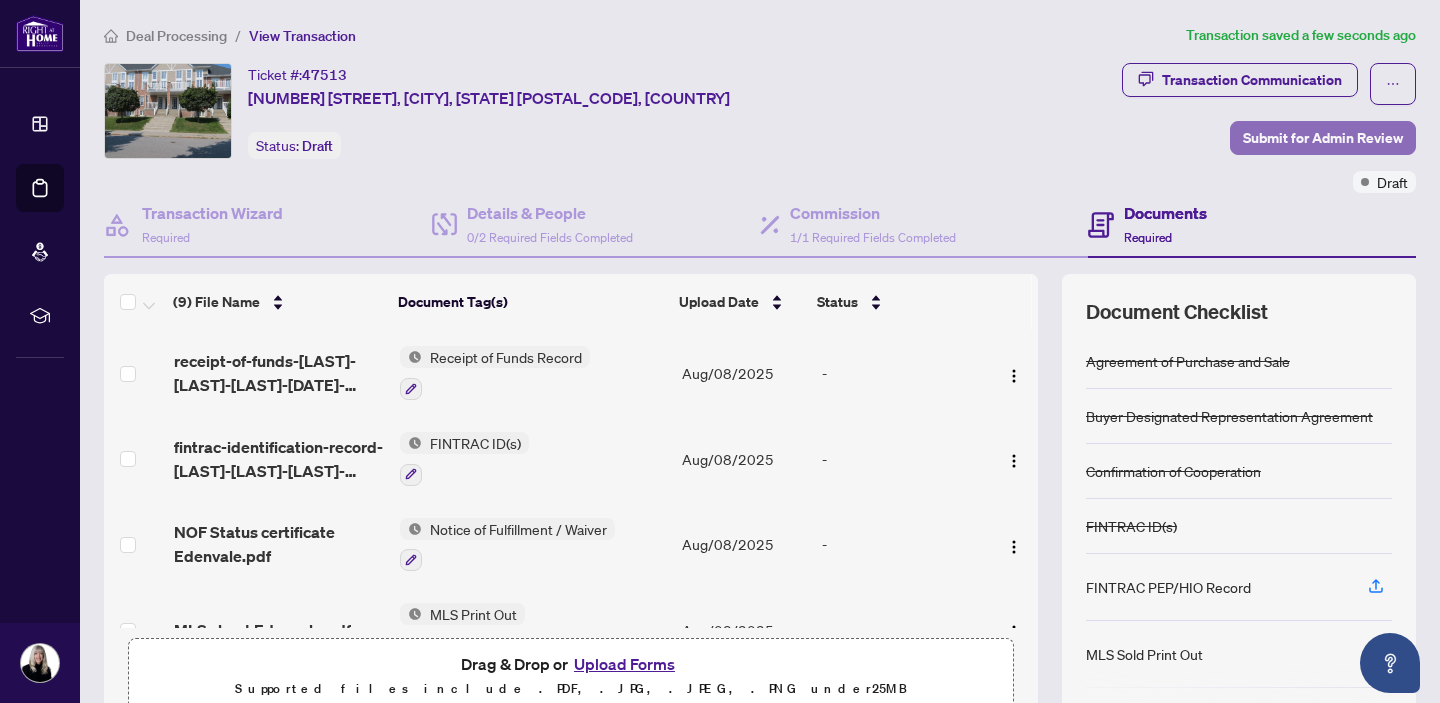 click on "Submit for Admin Review" at bounding box center [1323, 138] 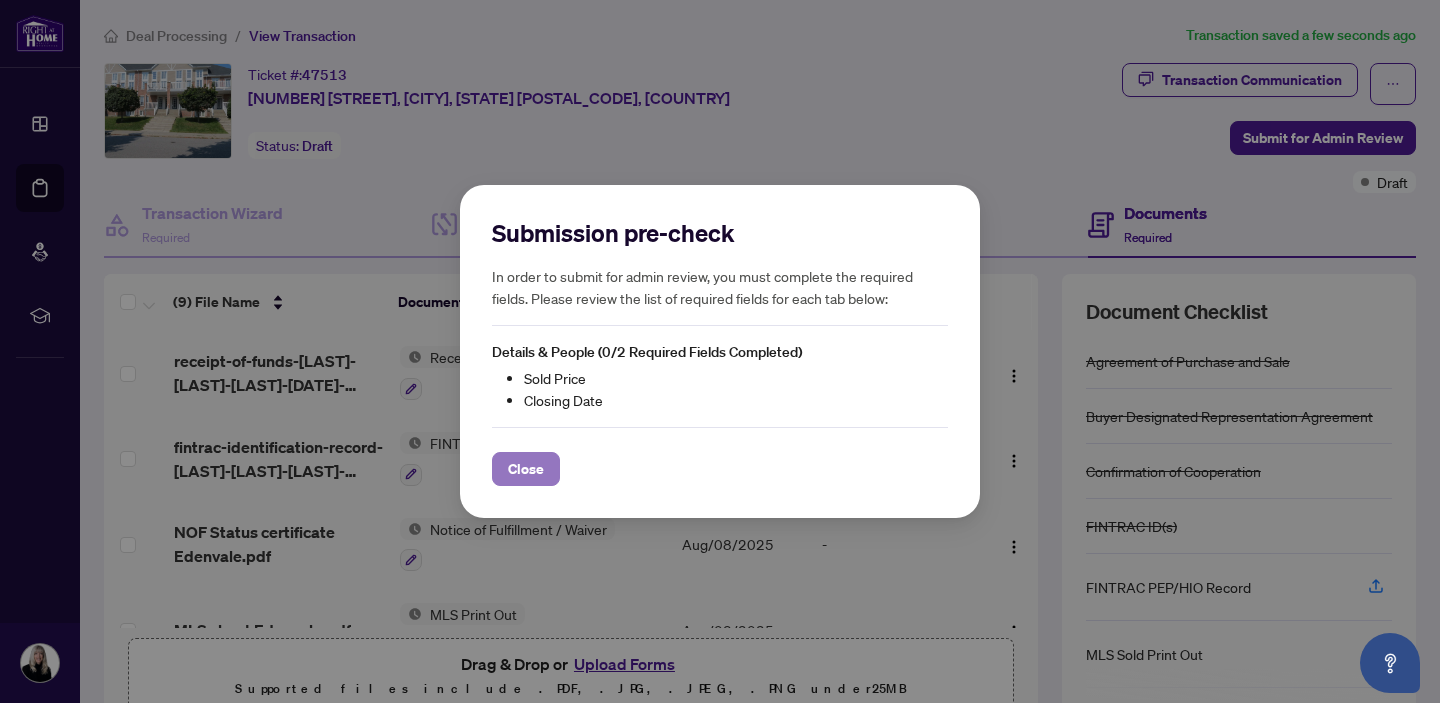 click on "Close" at bounding box center [526, 469] 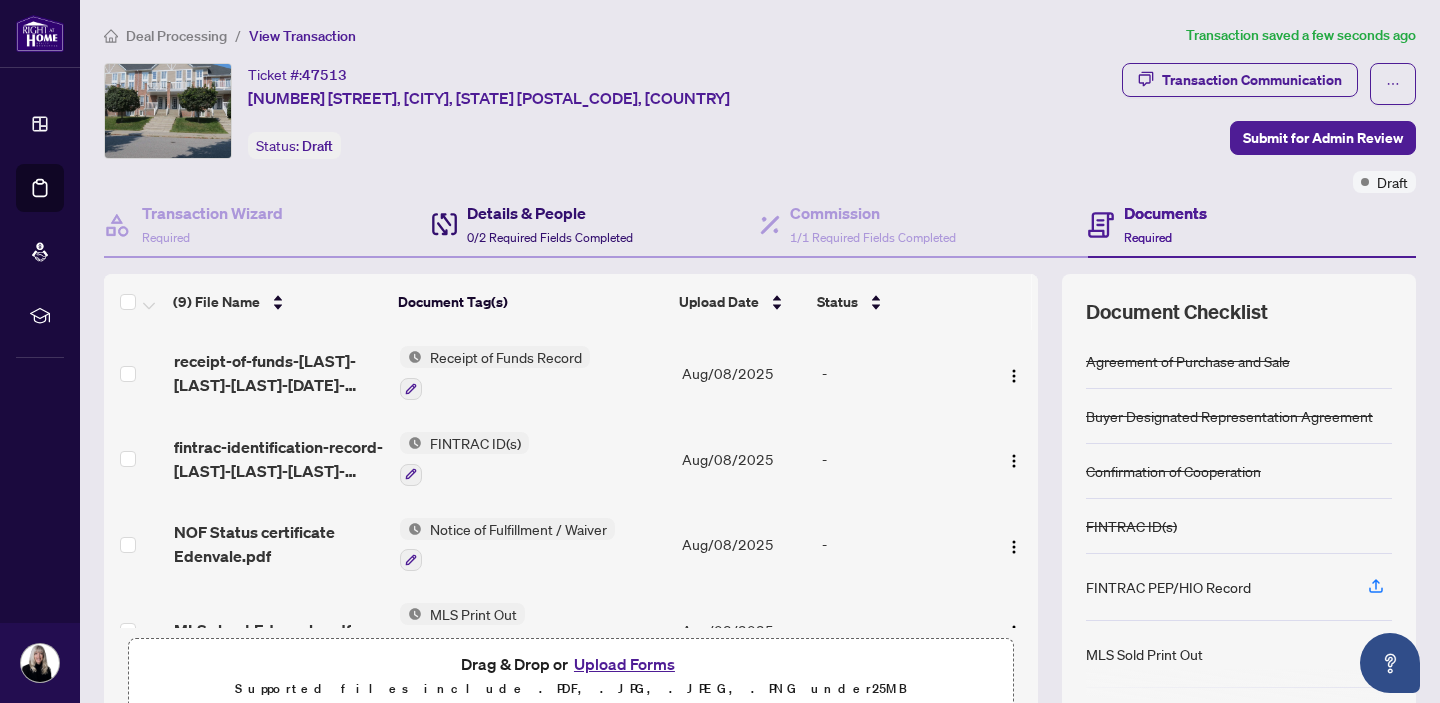 click on "Details & People" at bounding box center [550, 213] 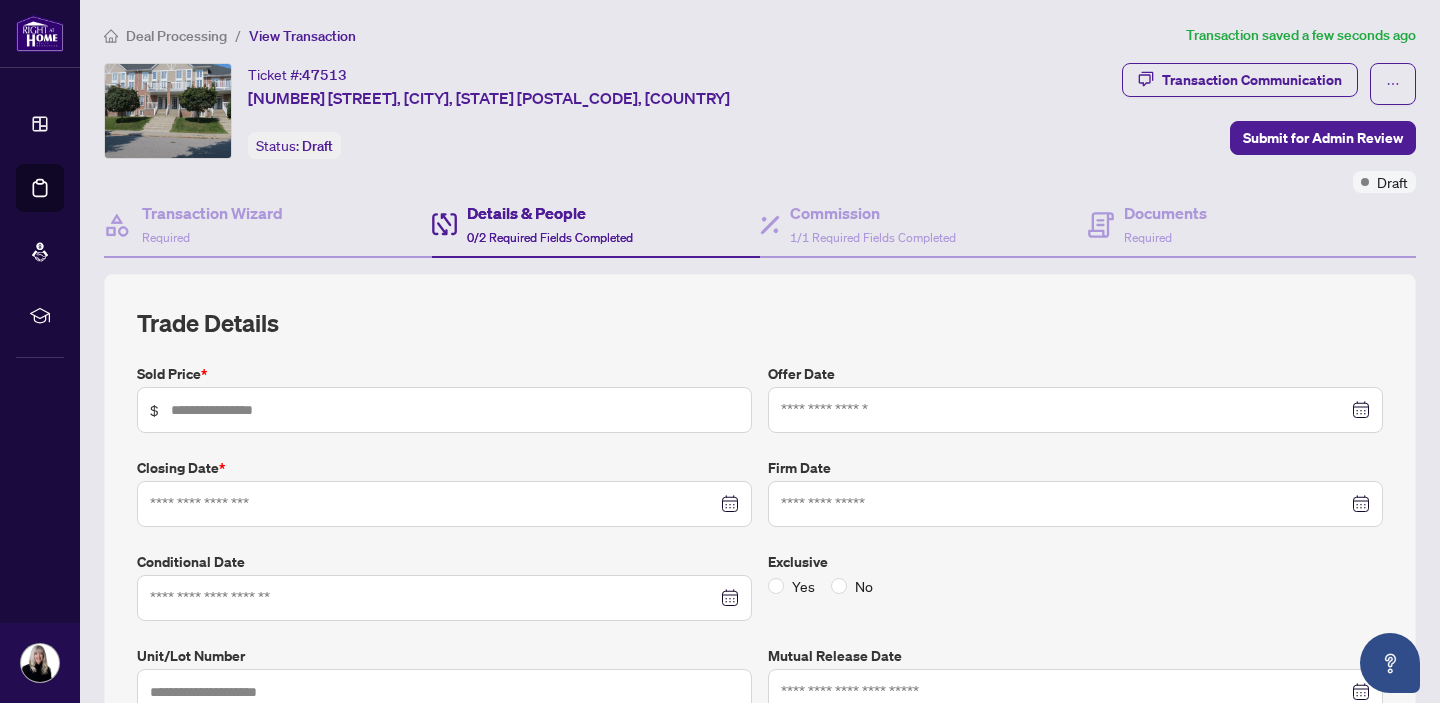 type on "**********" 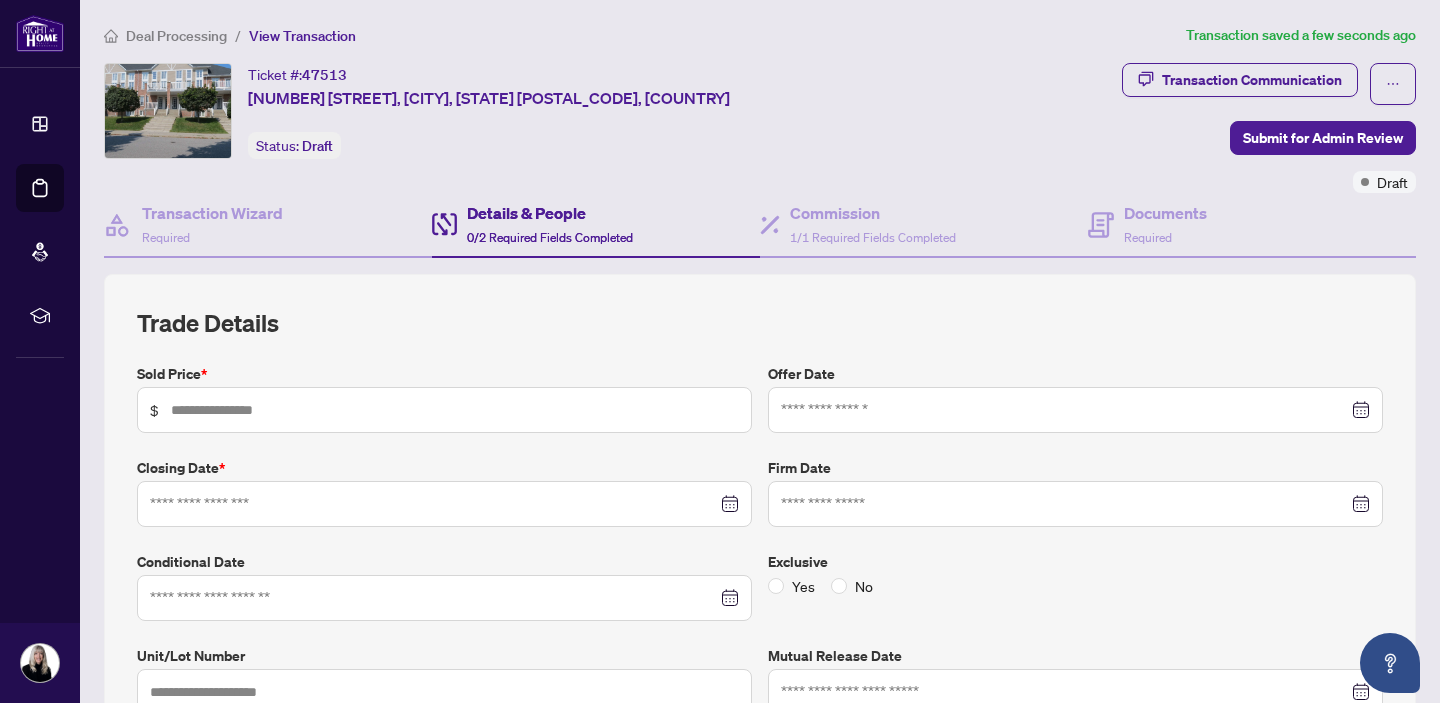 type on "**********" 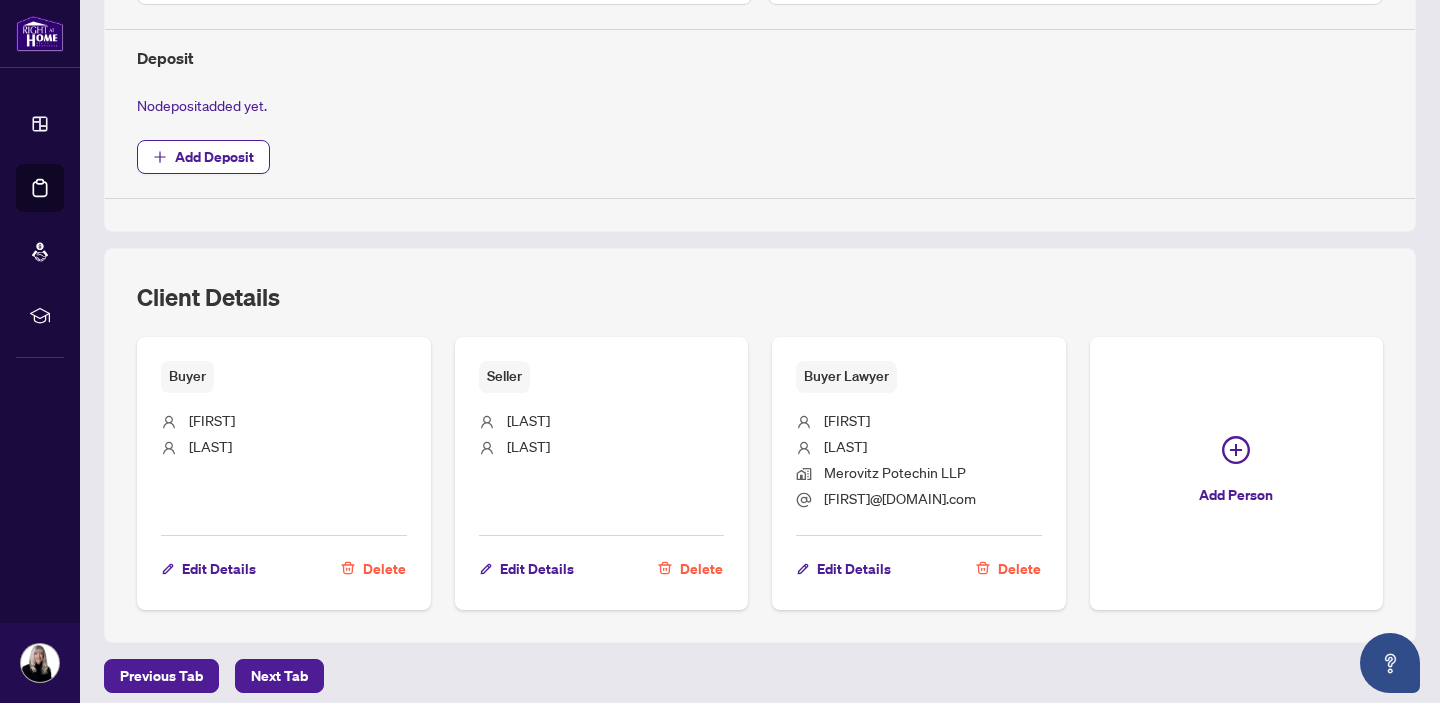 scroll, scrollTop: 791, scrollLeft: 0, axis: vertical 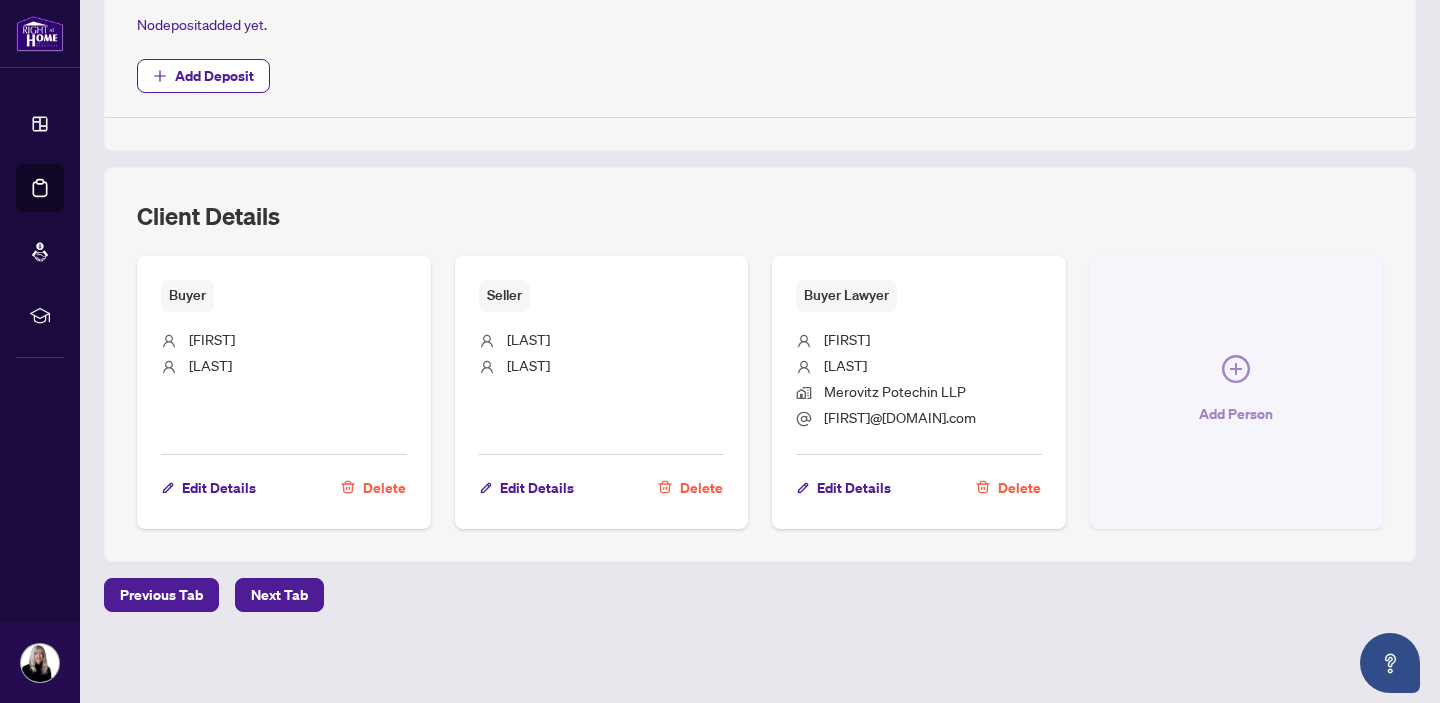 click 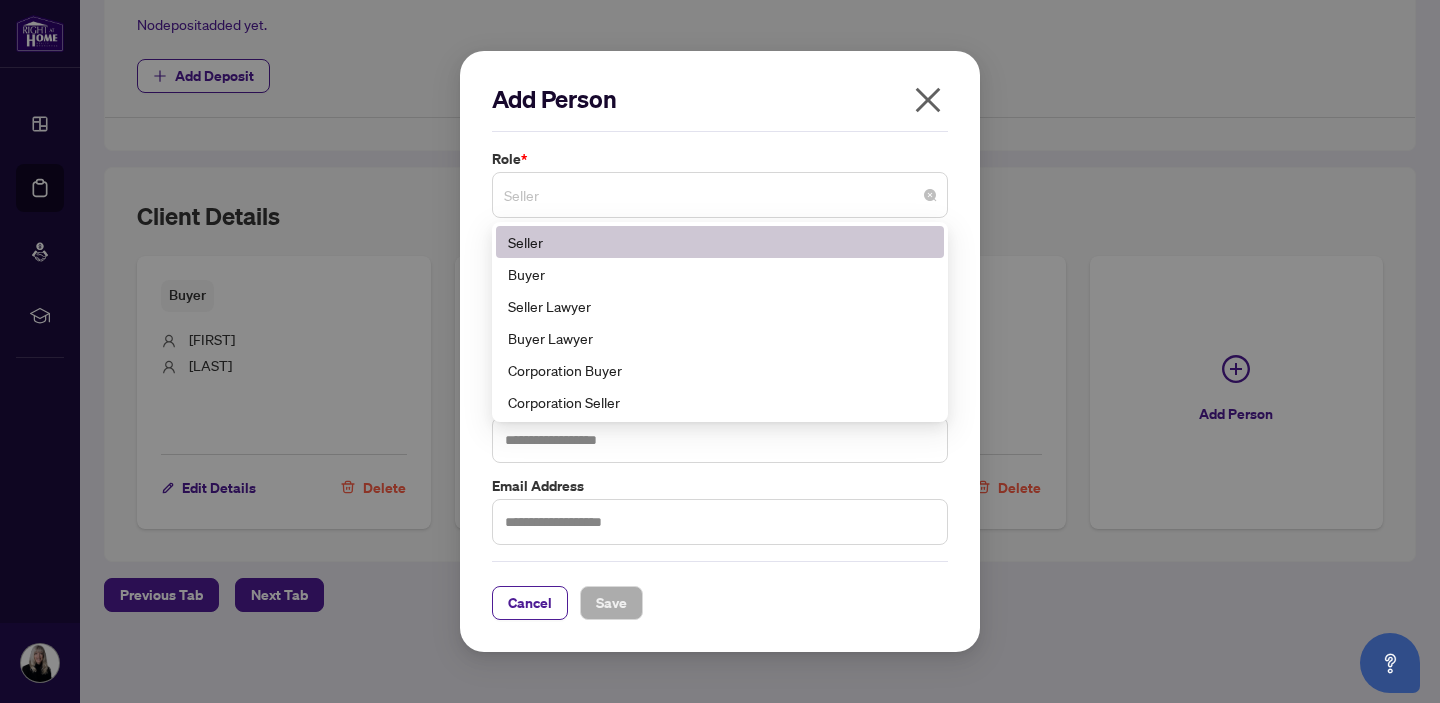 click on "Seller" at bounding box center (720, 195) 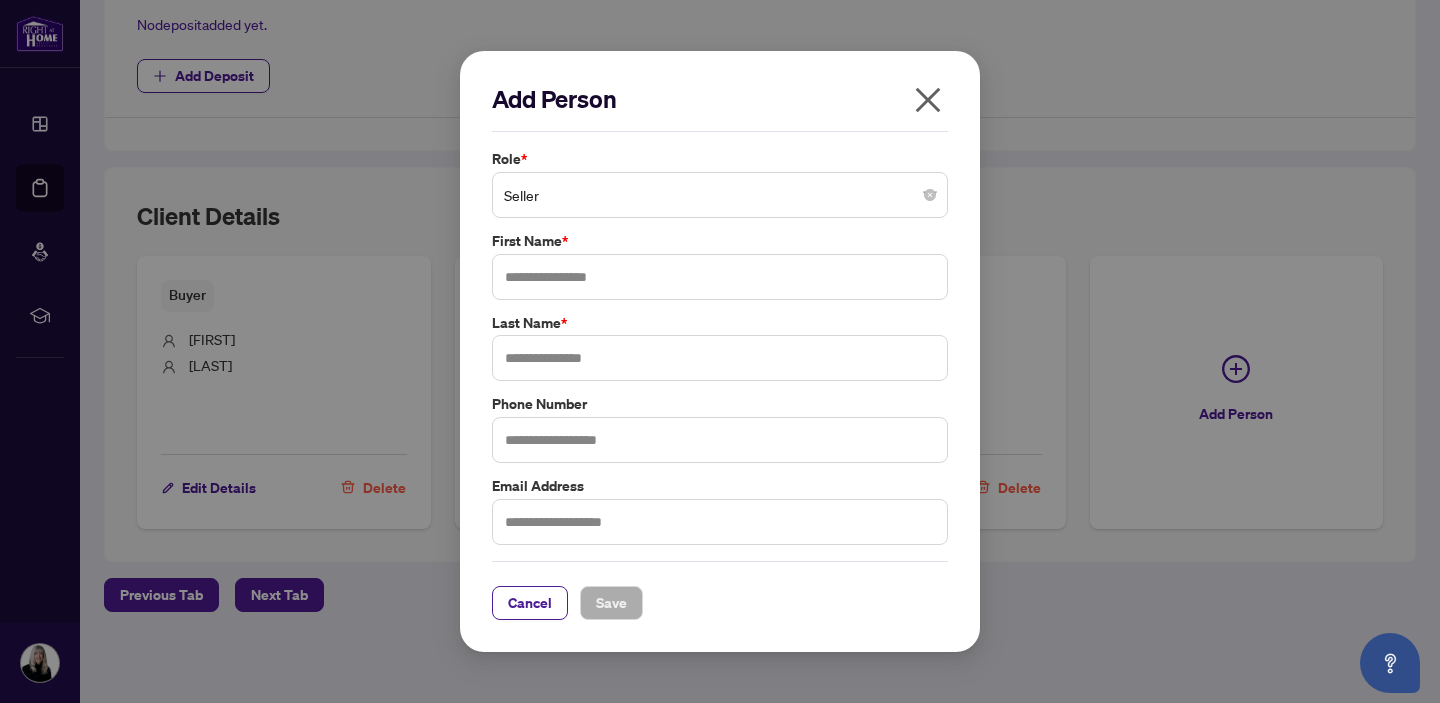 click 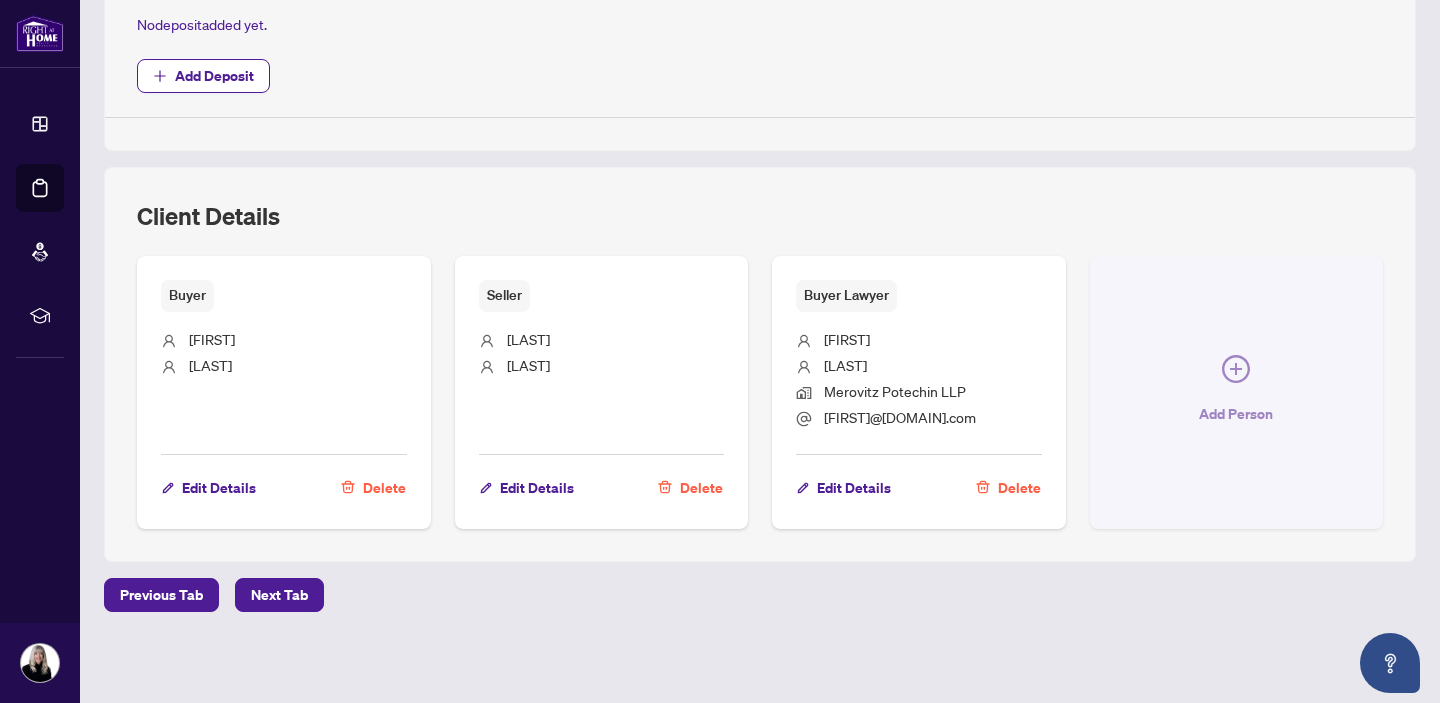 click 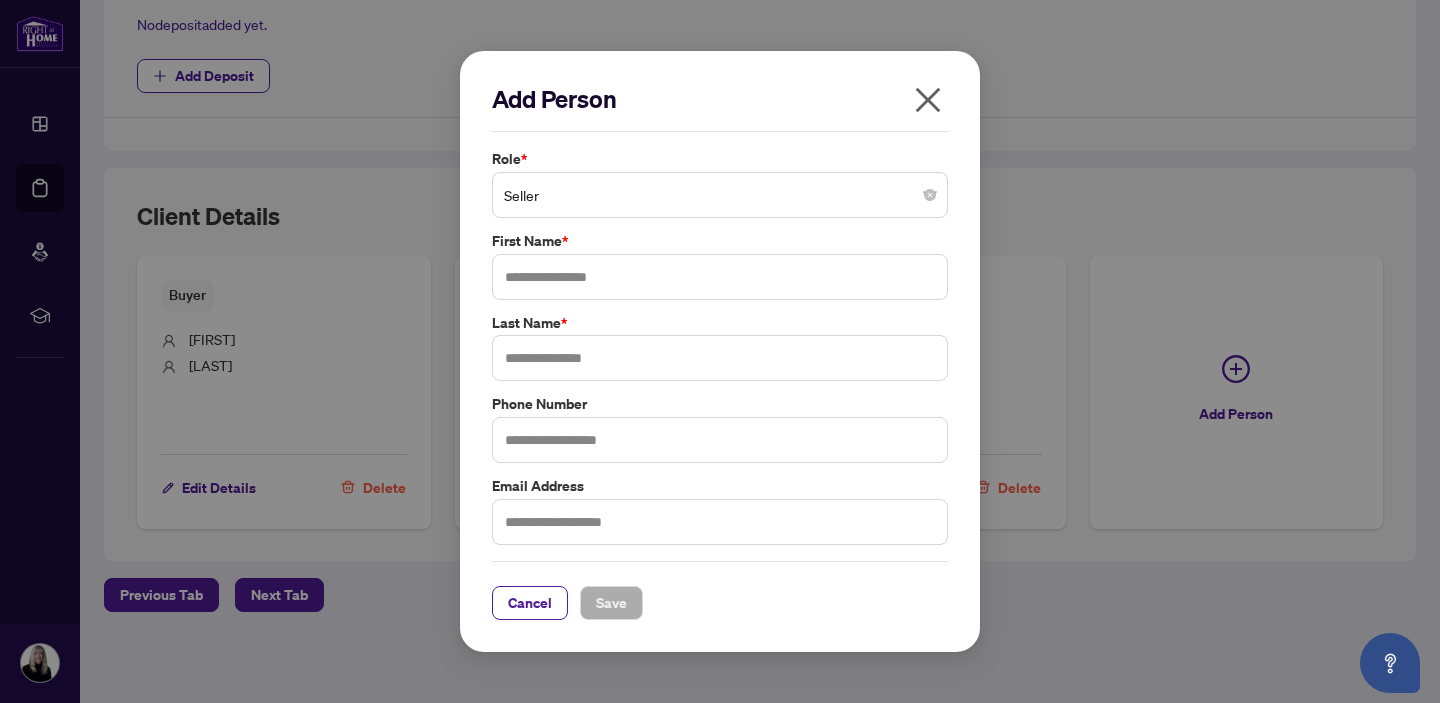 click on "Seller" at bounding box center [720, 195] 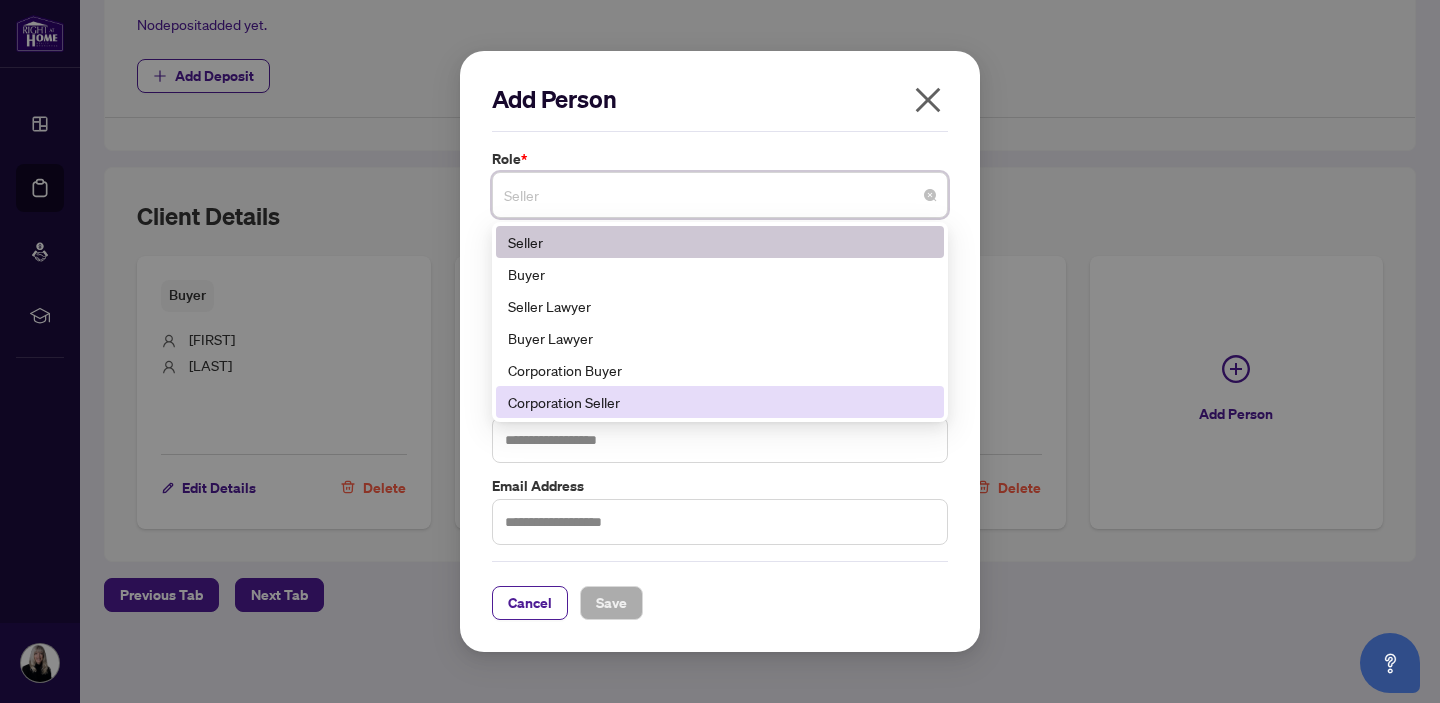 click on "Corporation Seller" at bounding box center [720, 402] 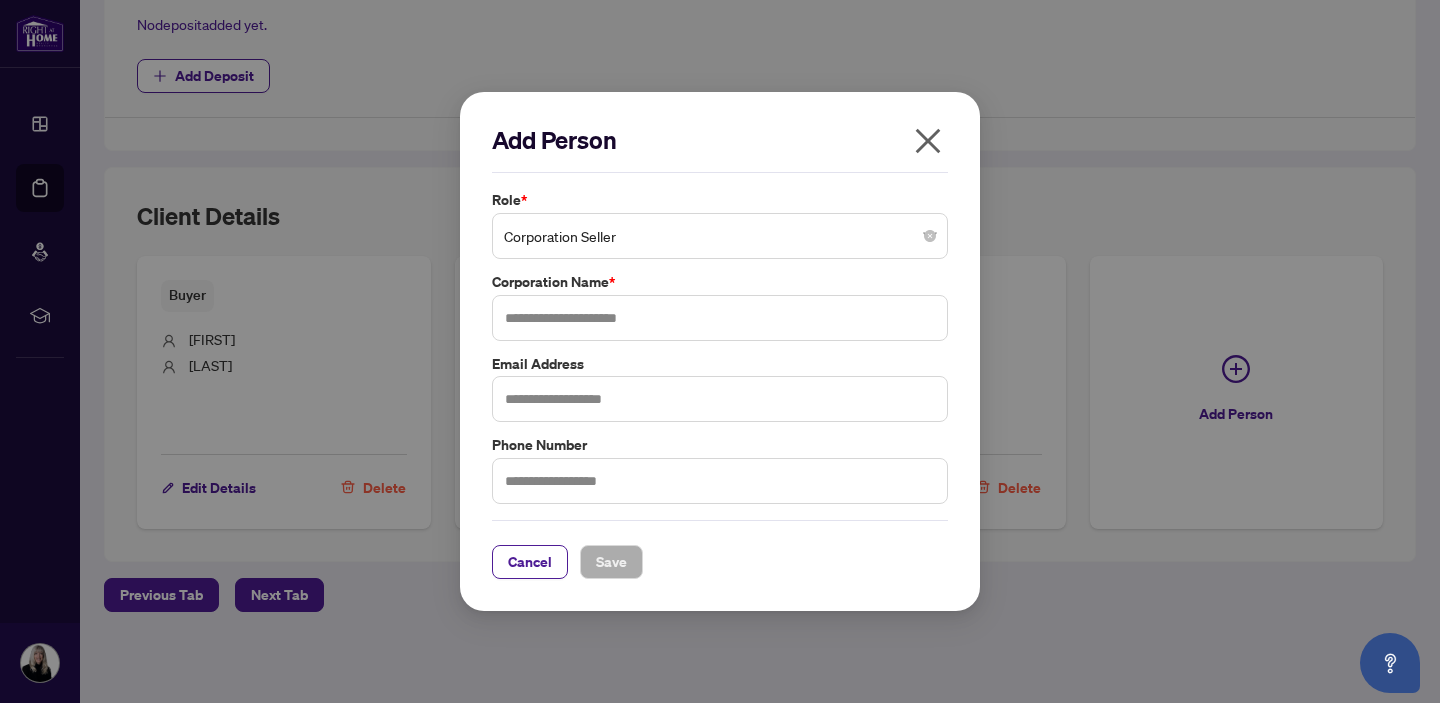 click 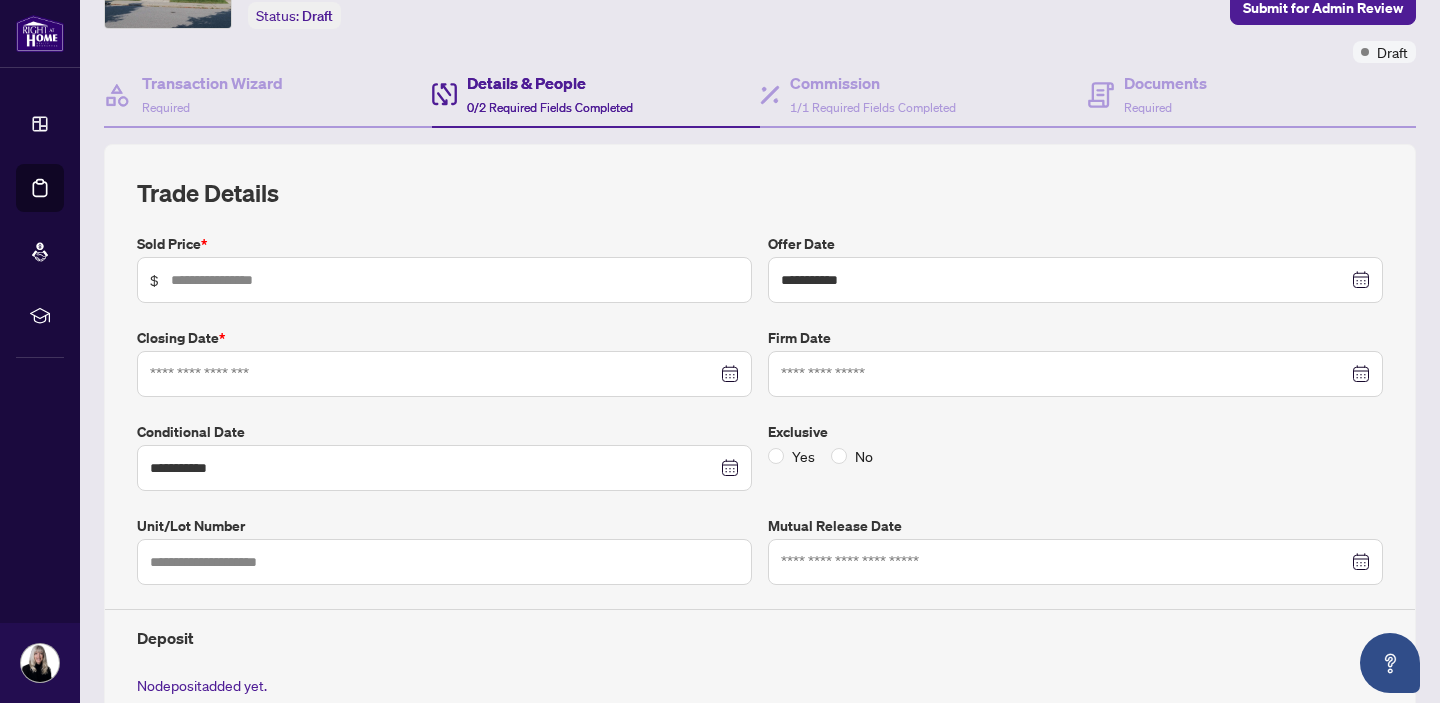 scroll, scrollTop: 0, scrollLeft: 0, axis: both 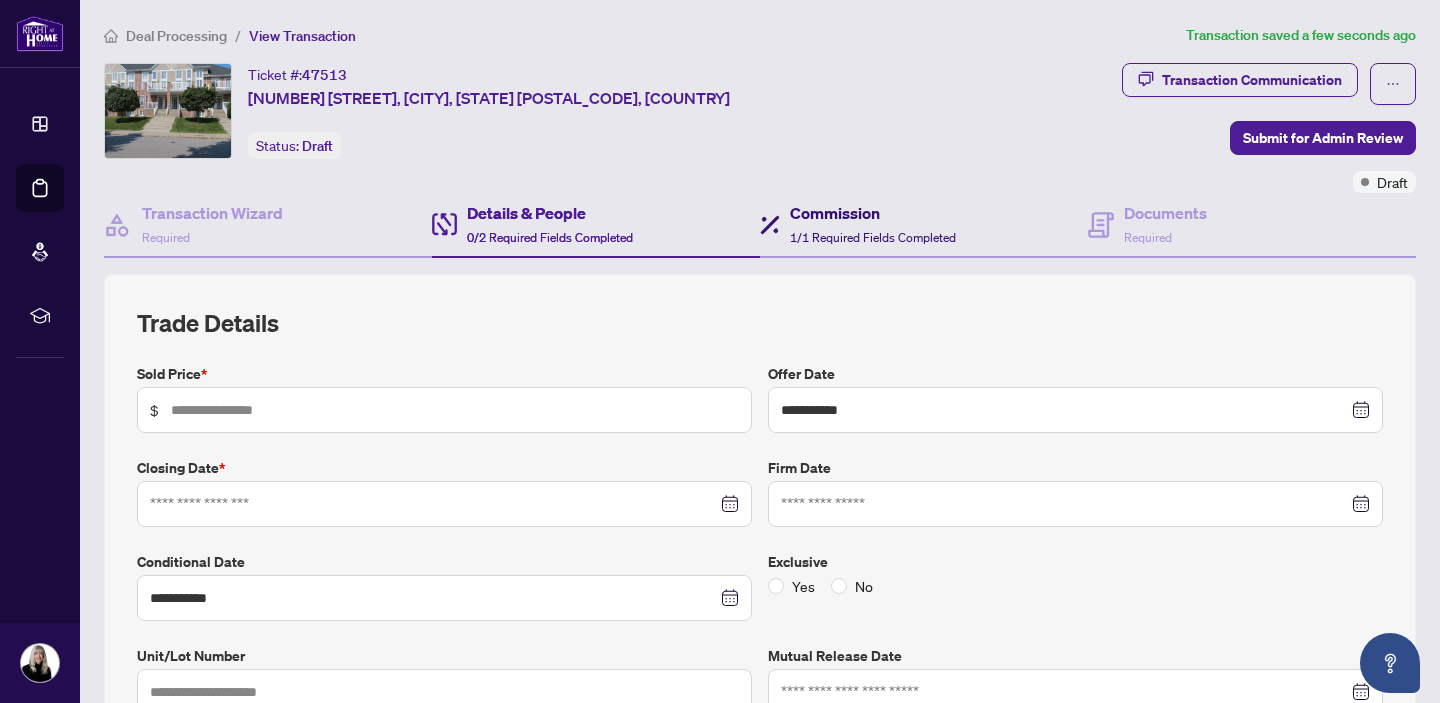 click on "Commission" at bounding box center (873, 213) 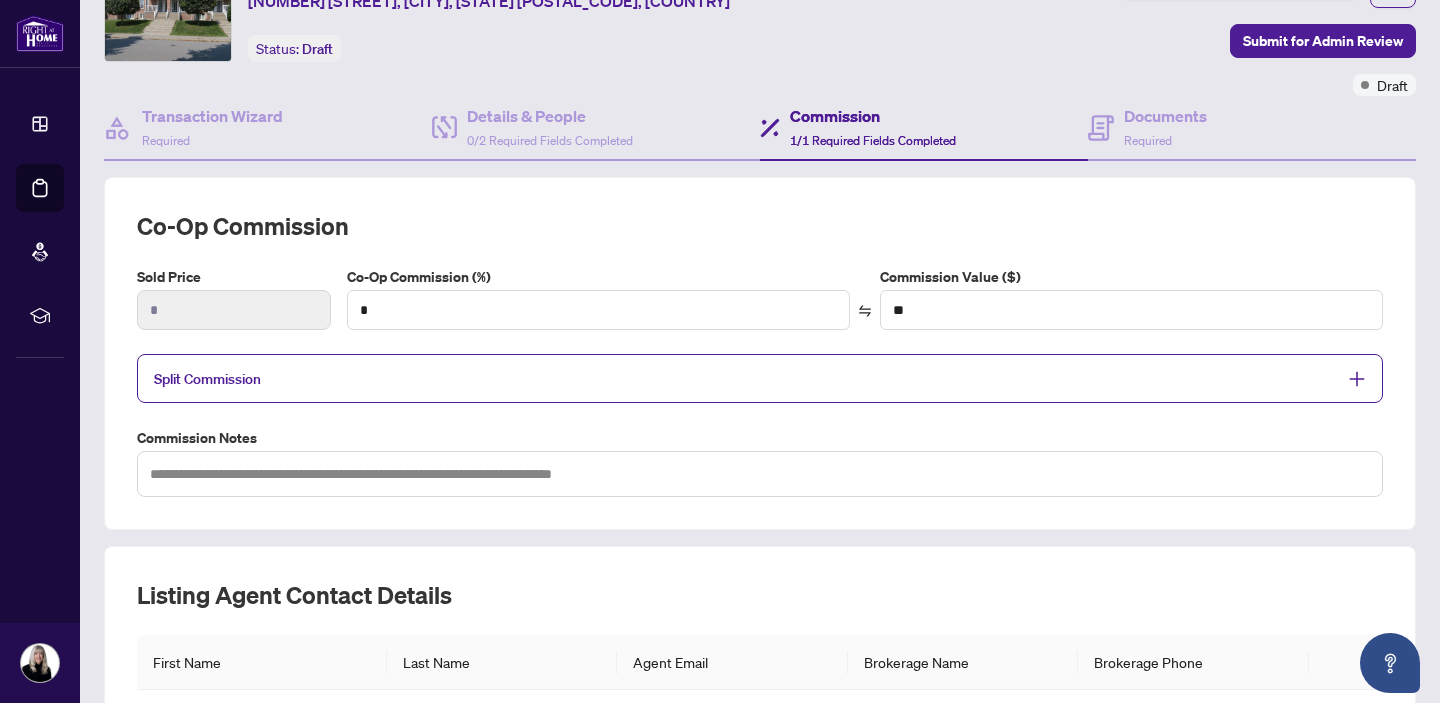scroll, scrollTop: 95, scrollLeft: 0, axis: vertical 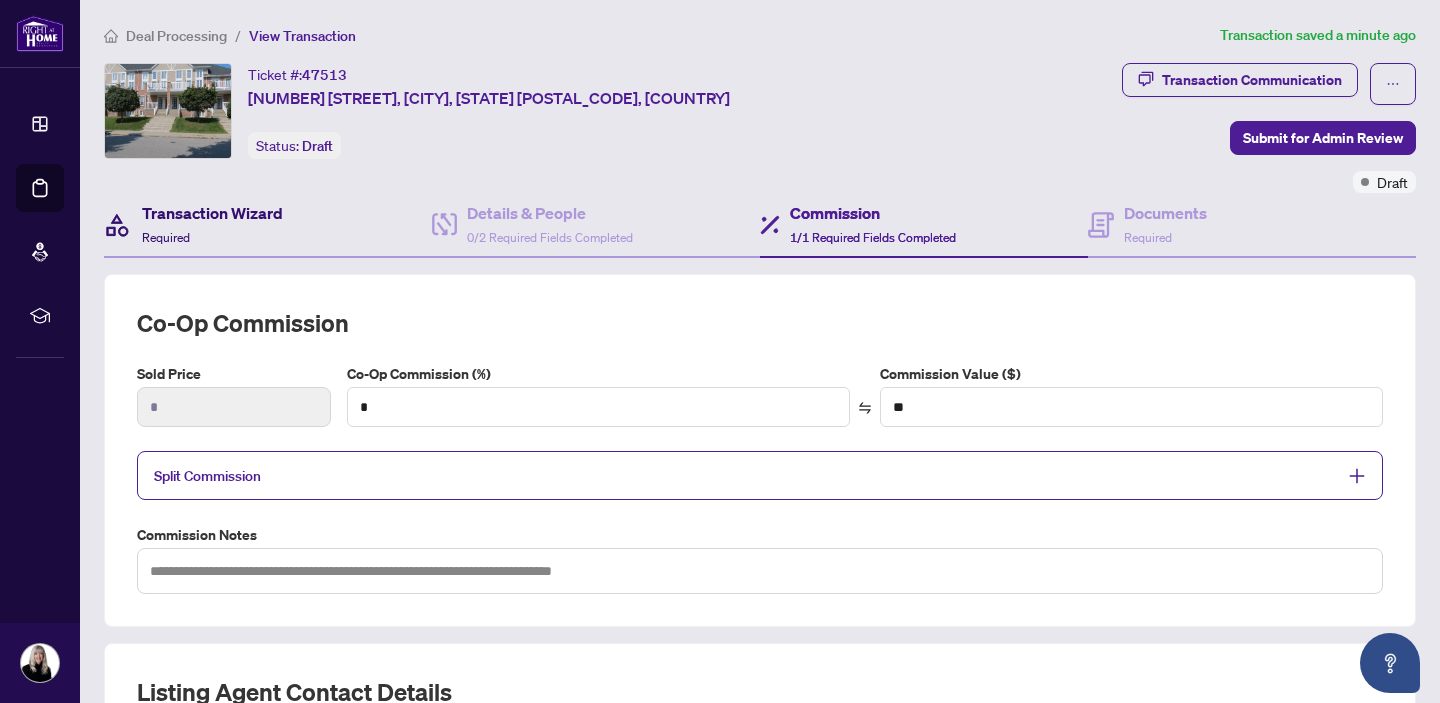 click on "Transaction Wizard" at bounding box center [212, 213] 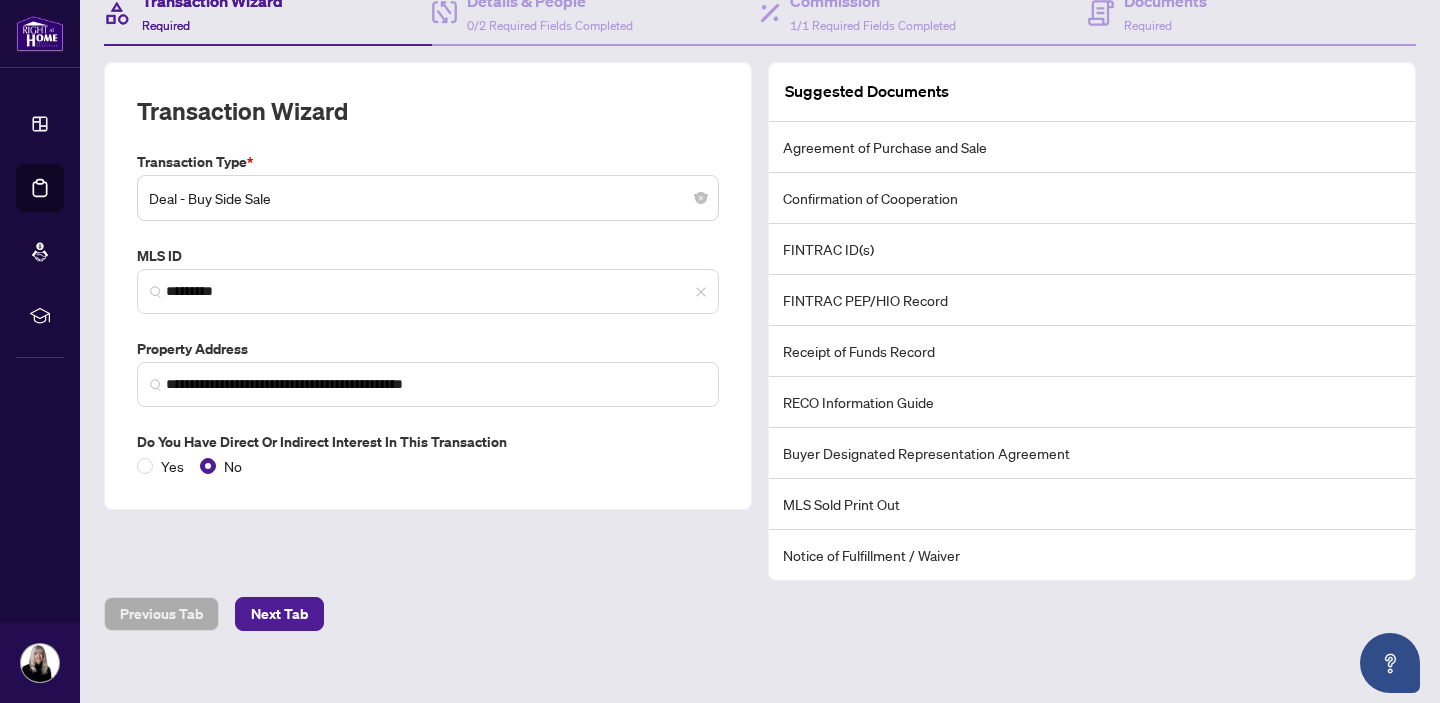 scroll, scrollTop: 231, scrollLeft: 0, axis: vertical 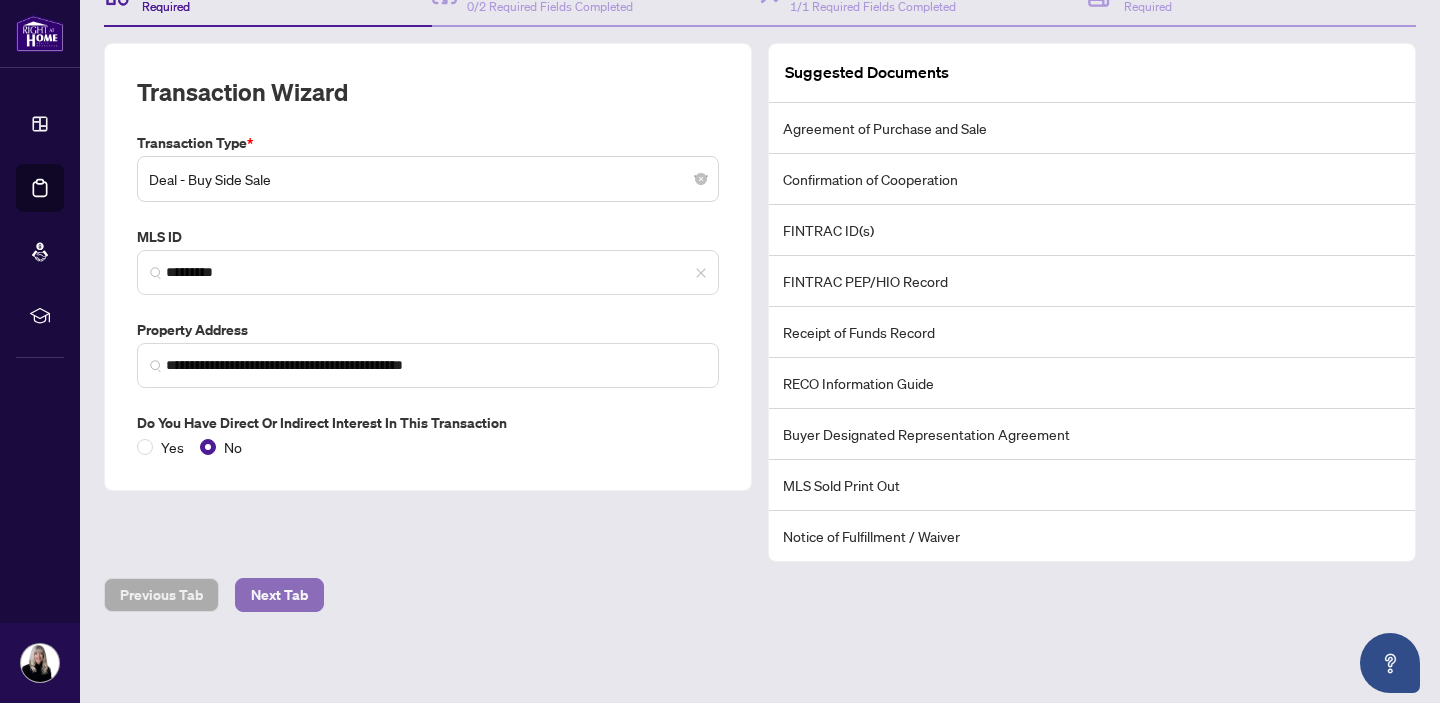 click on "Next Tab" at bounding box center (279, 595) 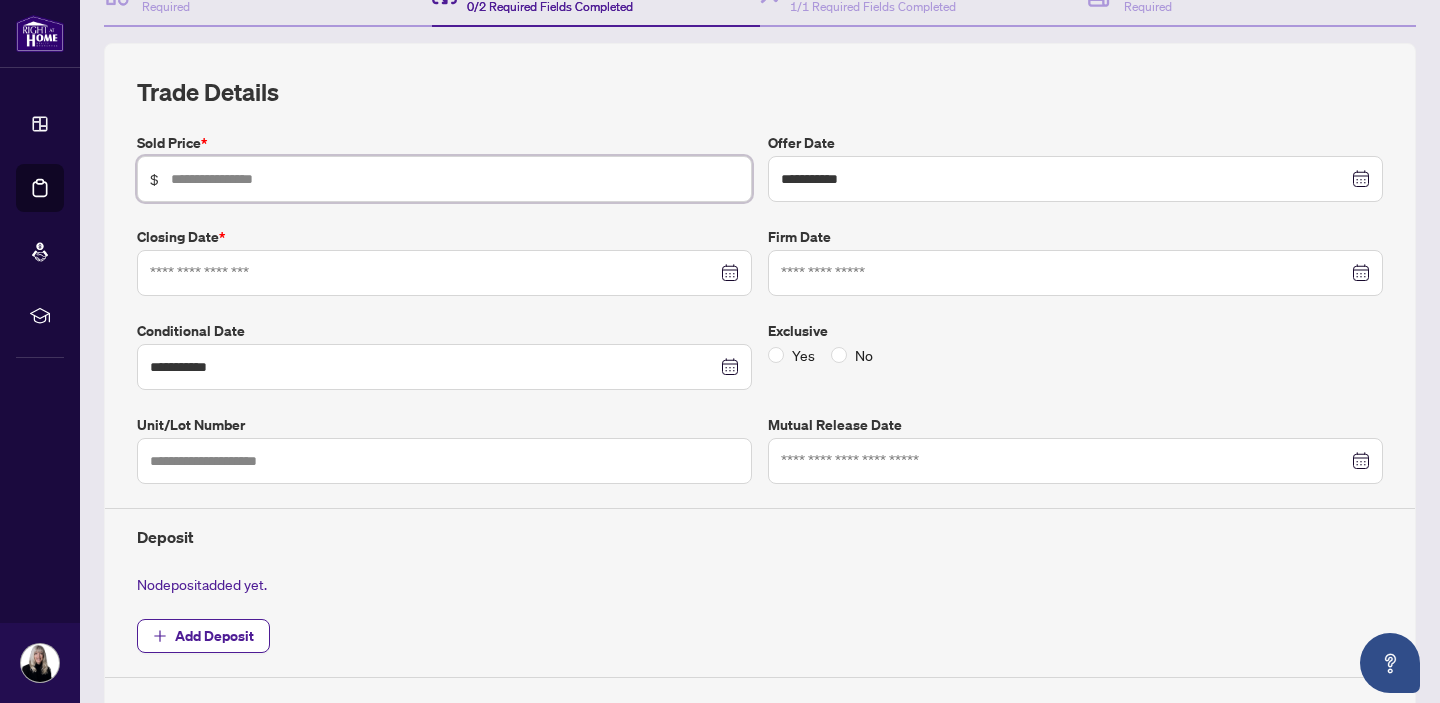 click at bounding box center (455, 179) 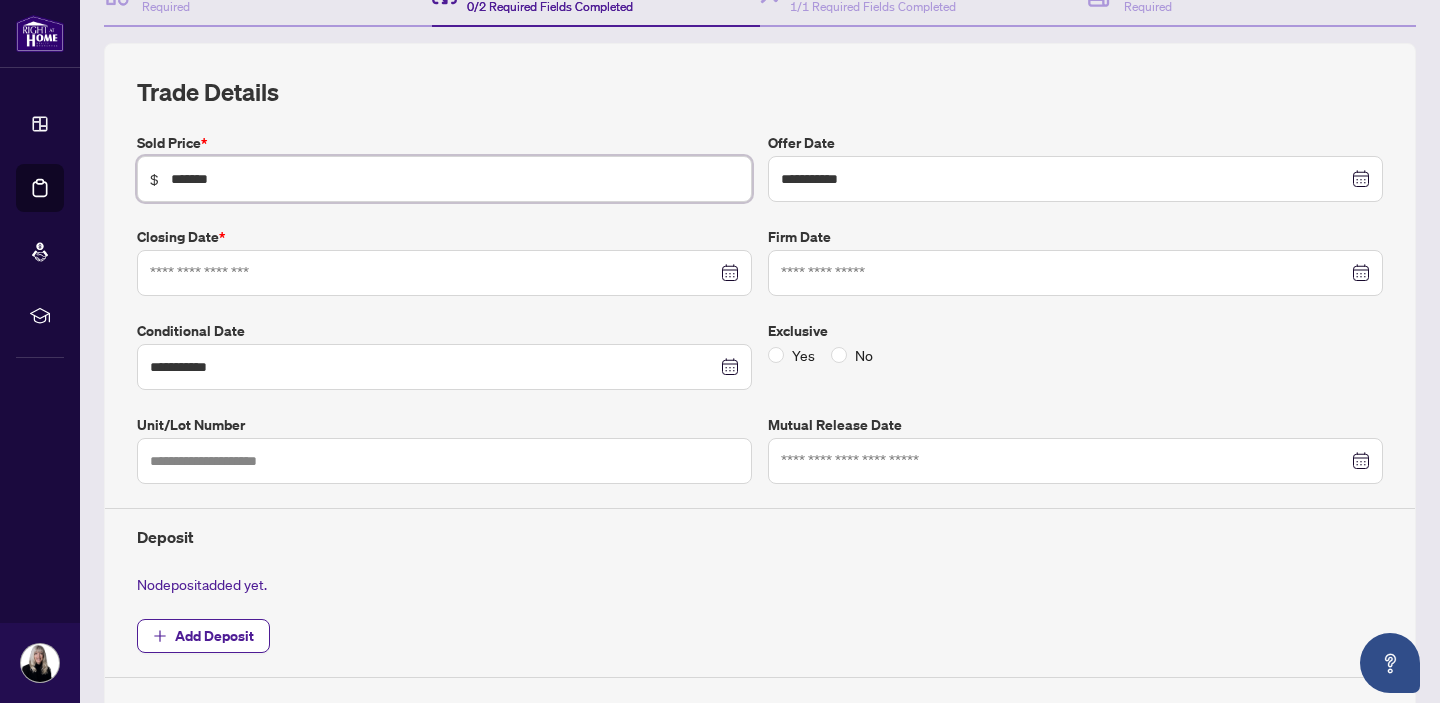 type on "*******" 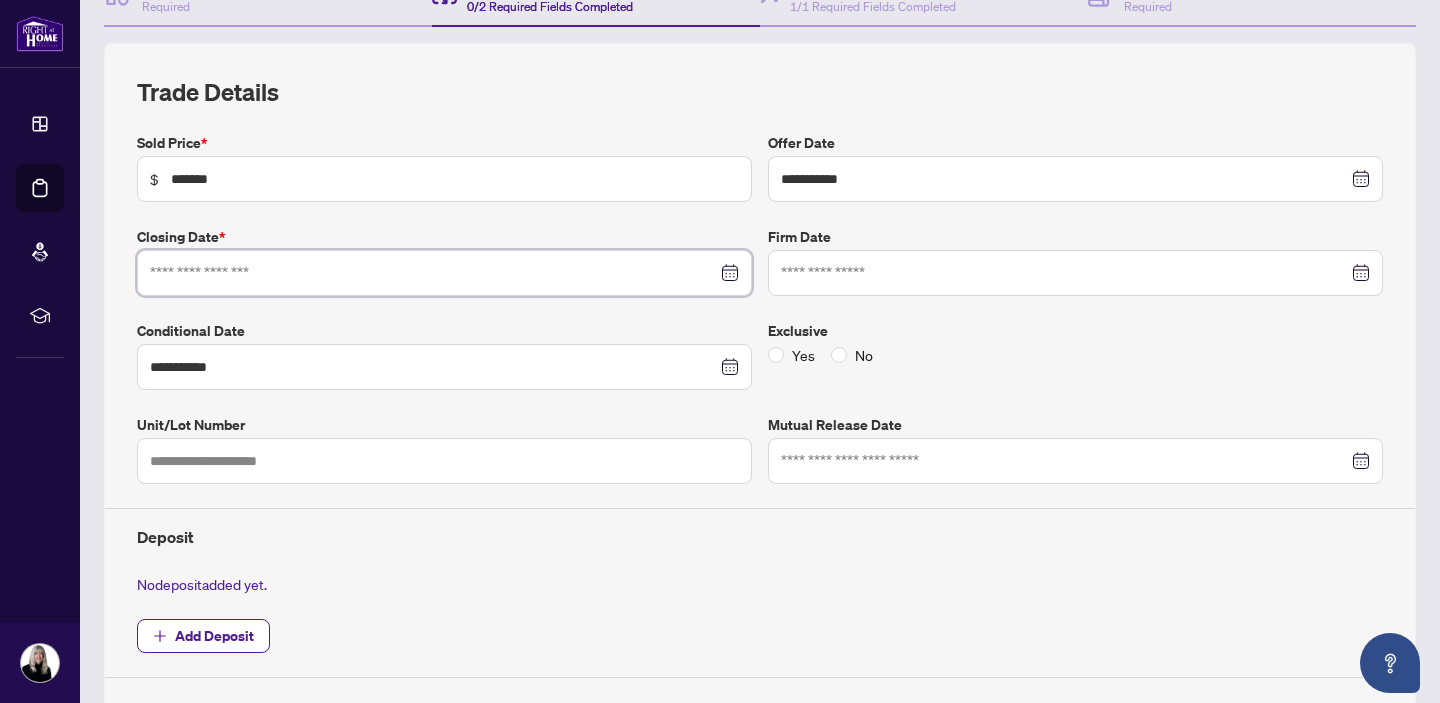 click at bounding box center [433, 273] 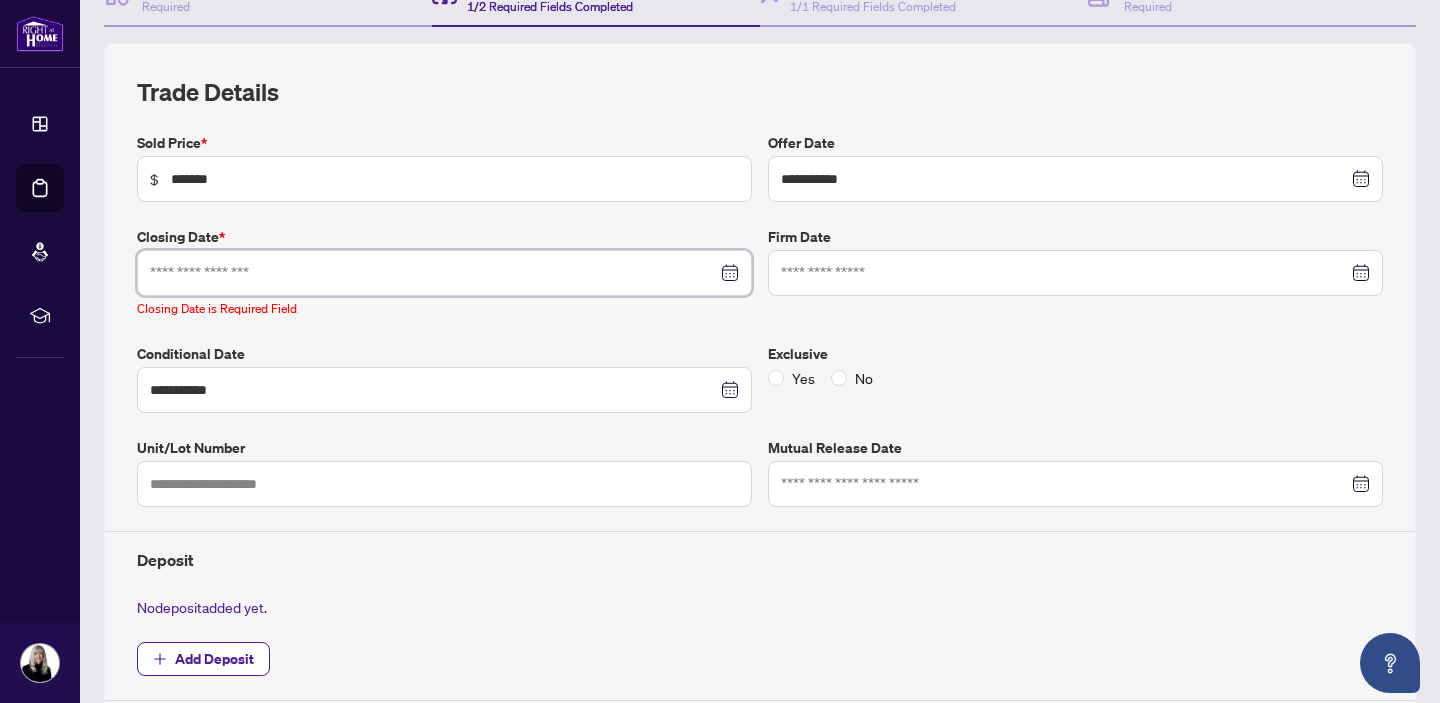 click at bounding box center [444, 273] 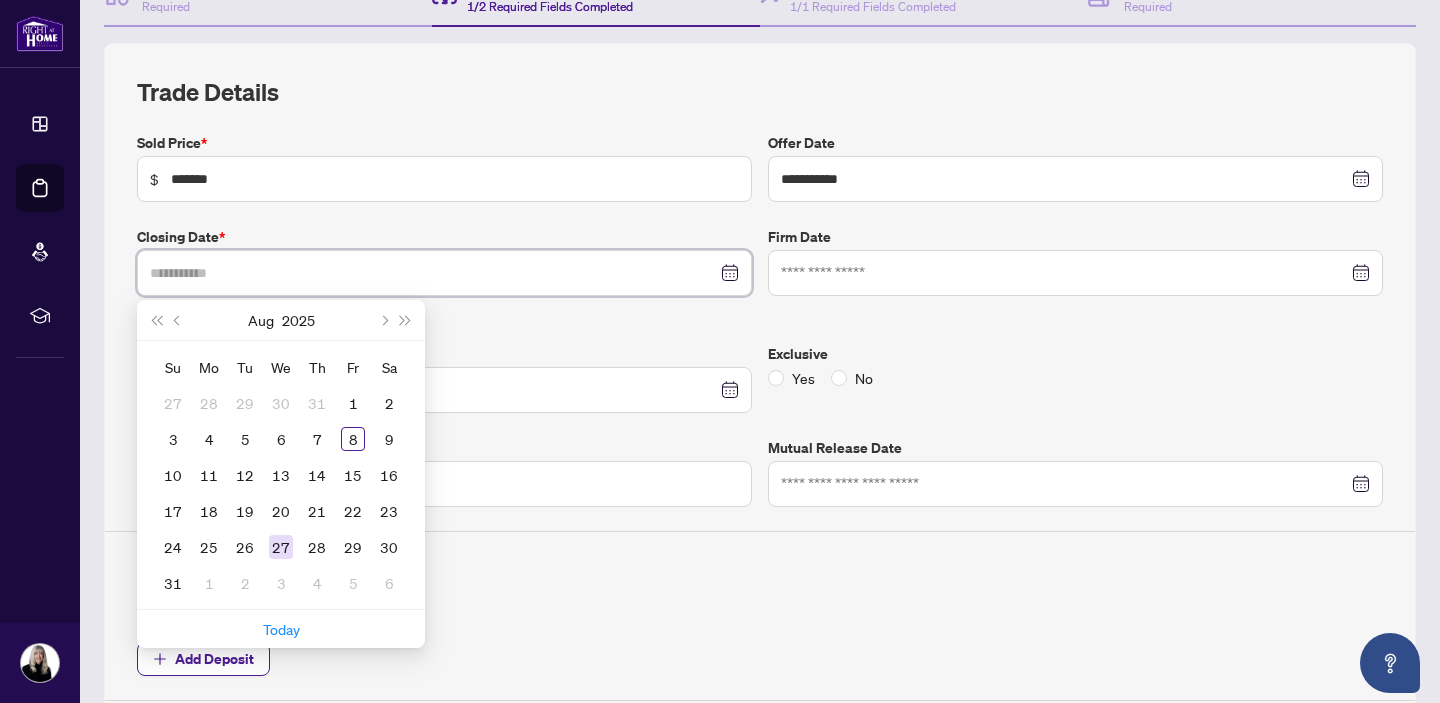 type on "**********" 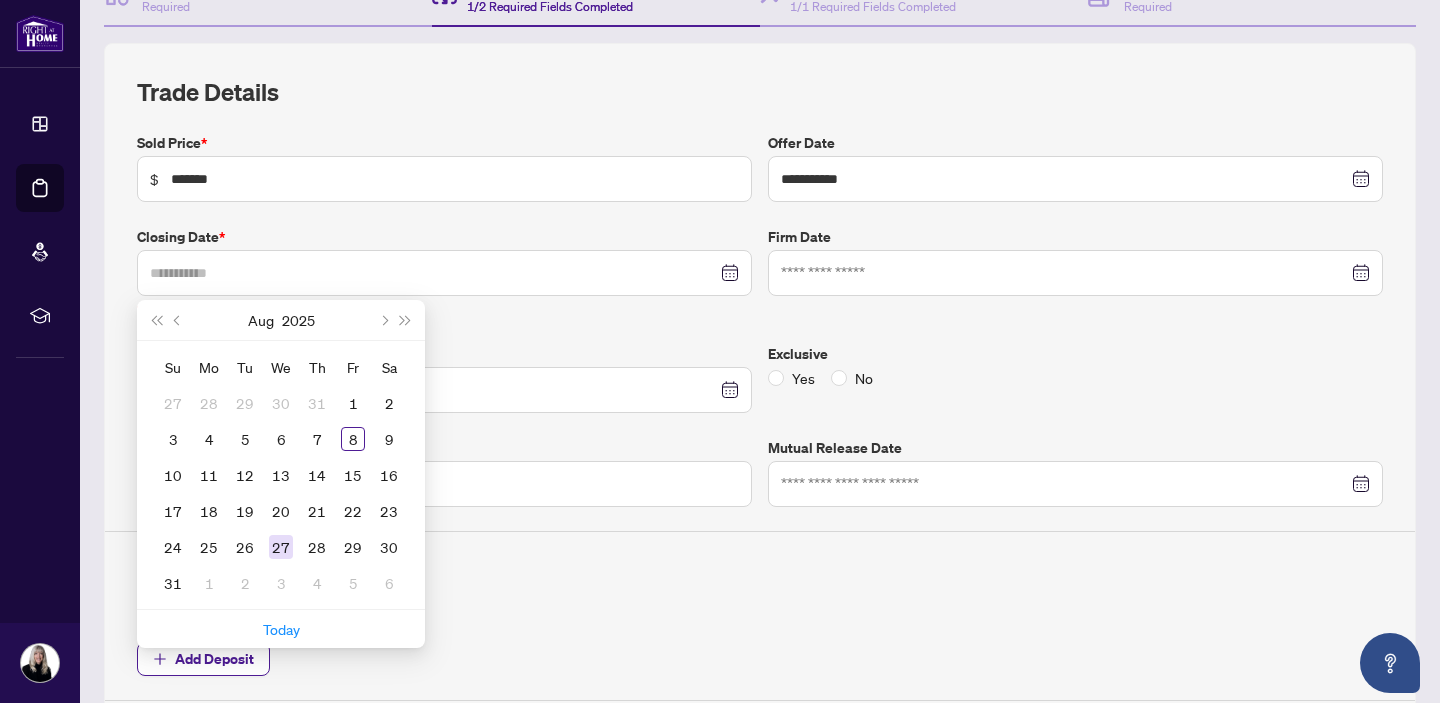 click on "27" at bounding box center (281, 547) 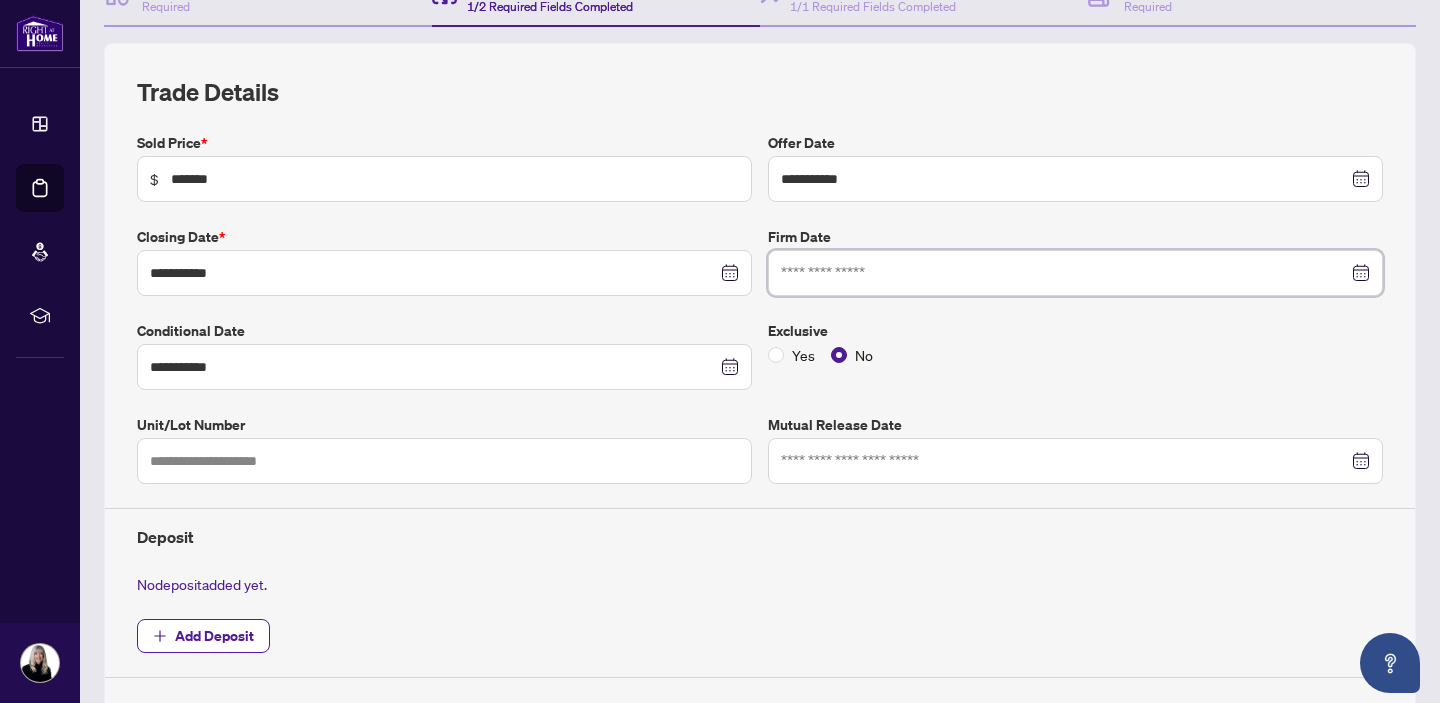 click at bounding box center (1064, 273) 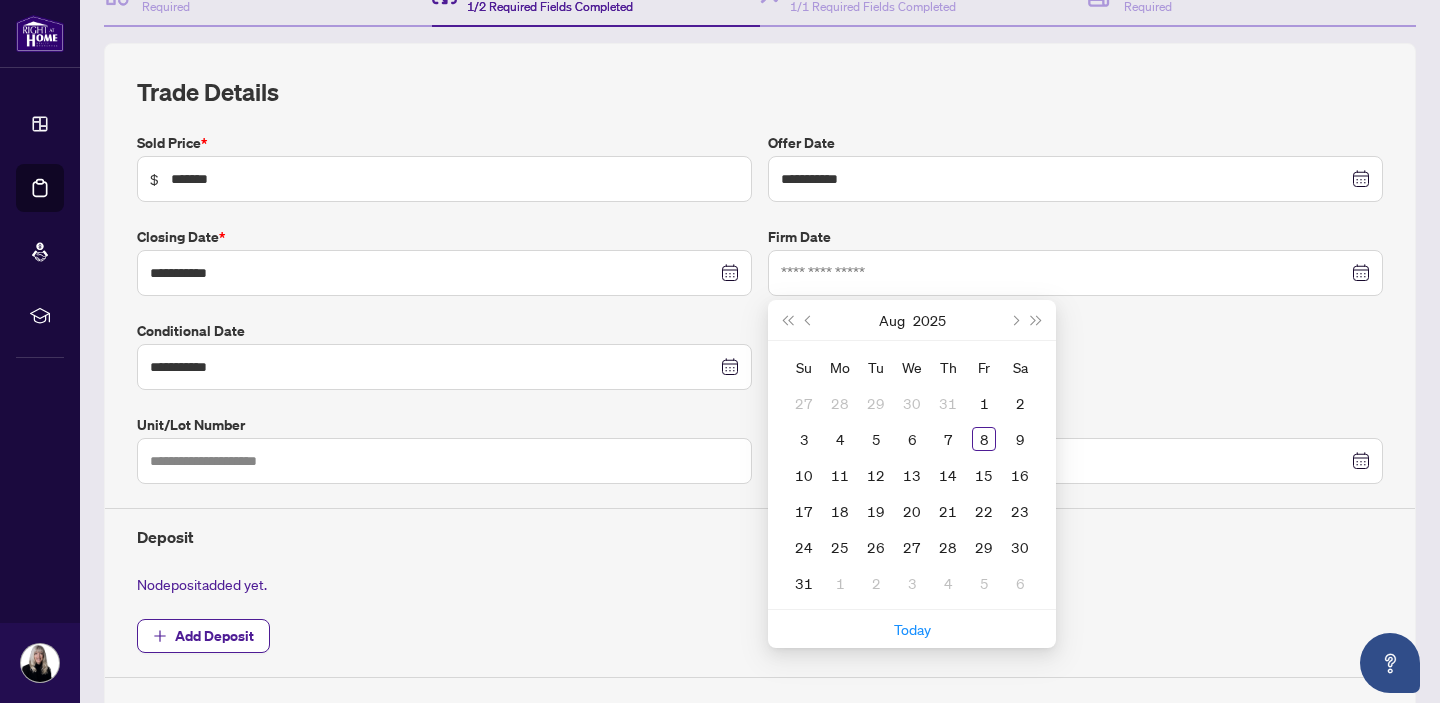 click on "Su Mo Tu We Th Fr Sa 27 28 29 30 31 1 2 3 4 5 6 7 8 9 10 11 12 13 14 15 16 17 18 19 20 21 22 23 24 25 26 27 28 29 30 31 1 2 3 4 5 6" at bounding box center (912, 475) 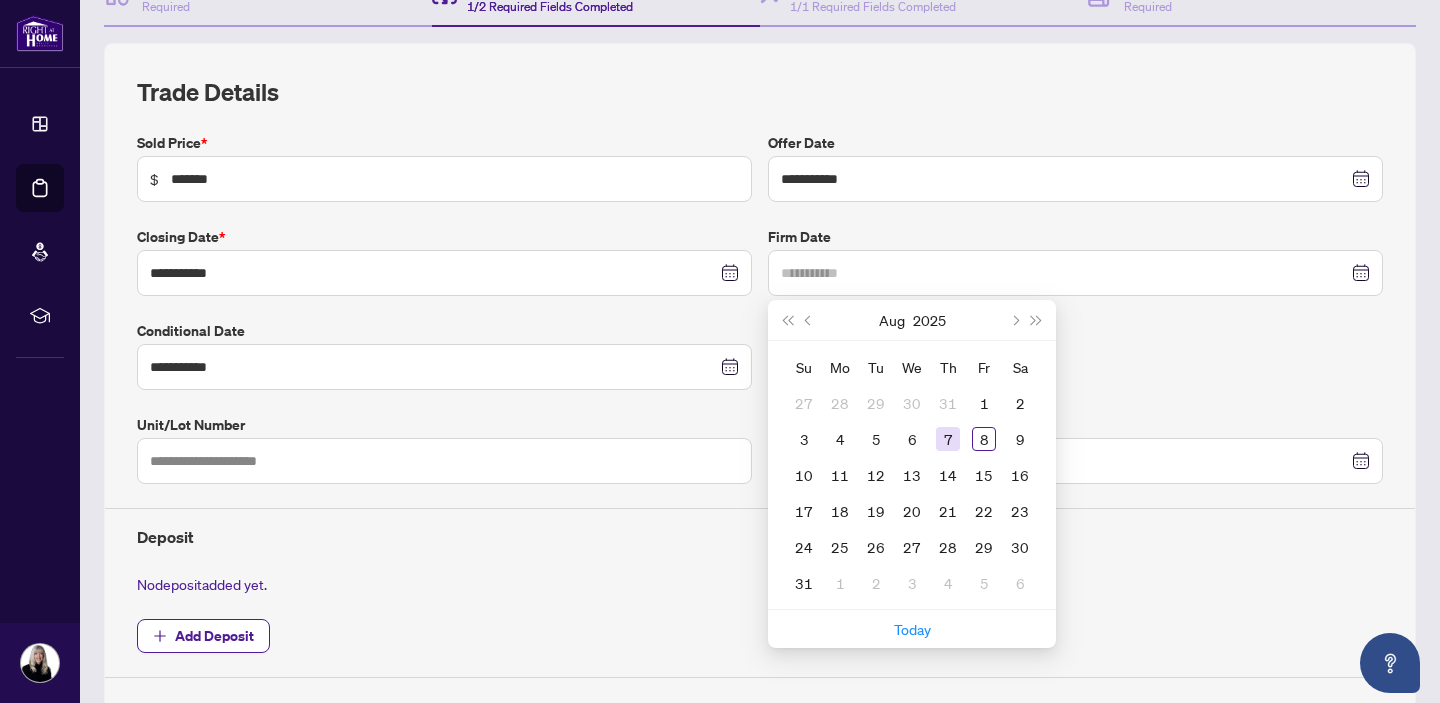 type on "**********" 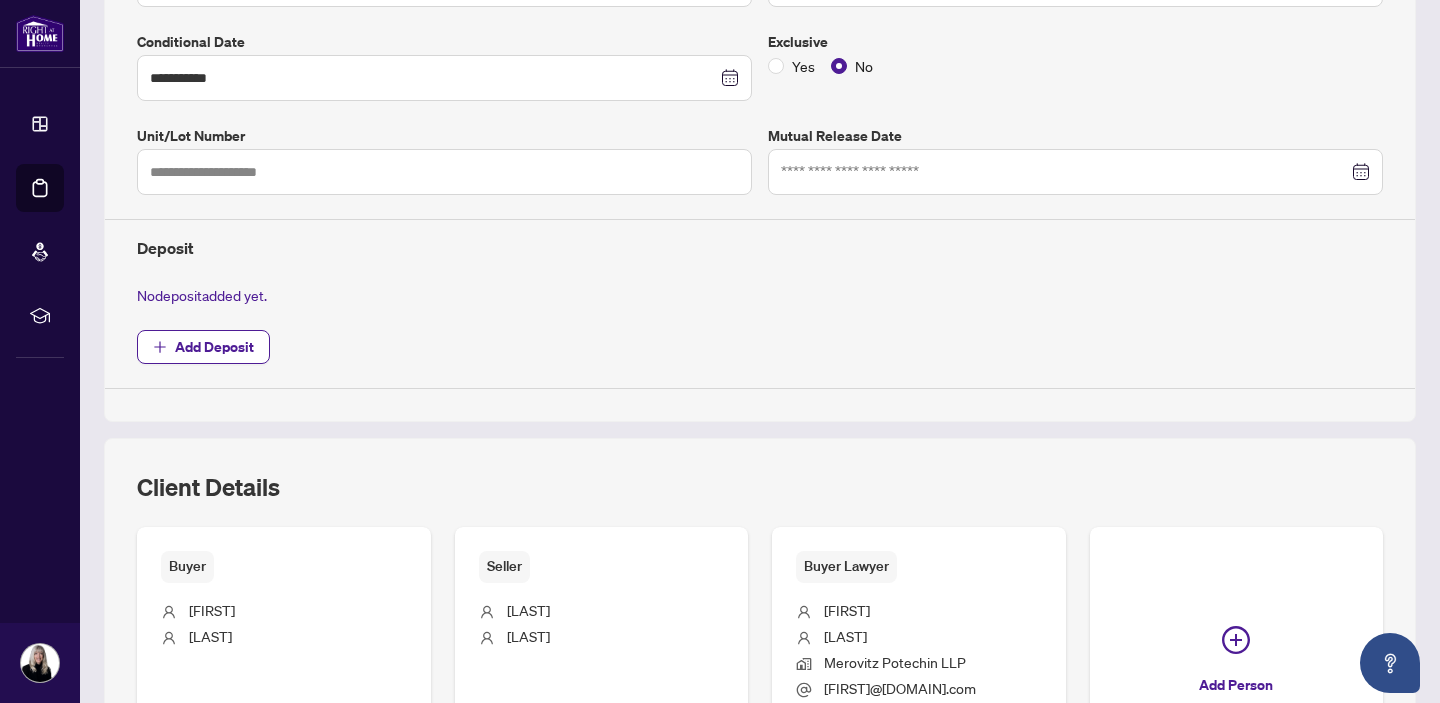 scroll, scrollTop: 530, scrollLeft: 0, axis: vertical 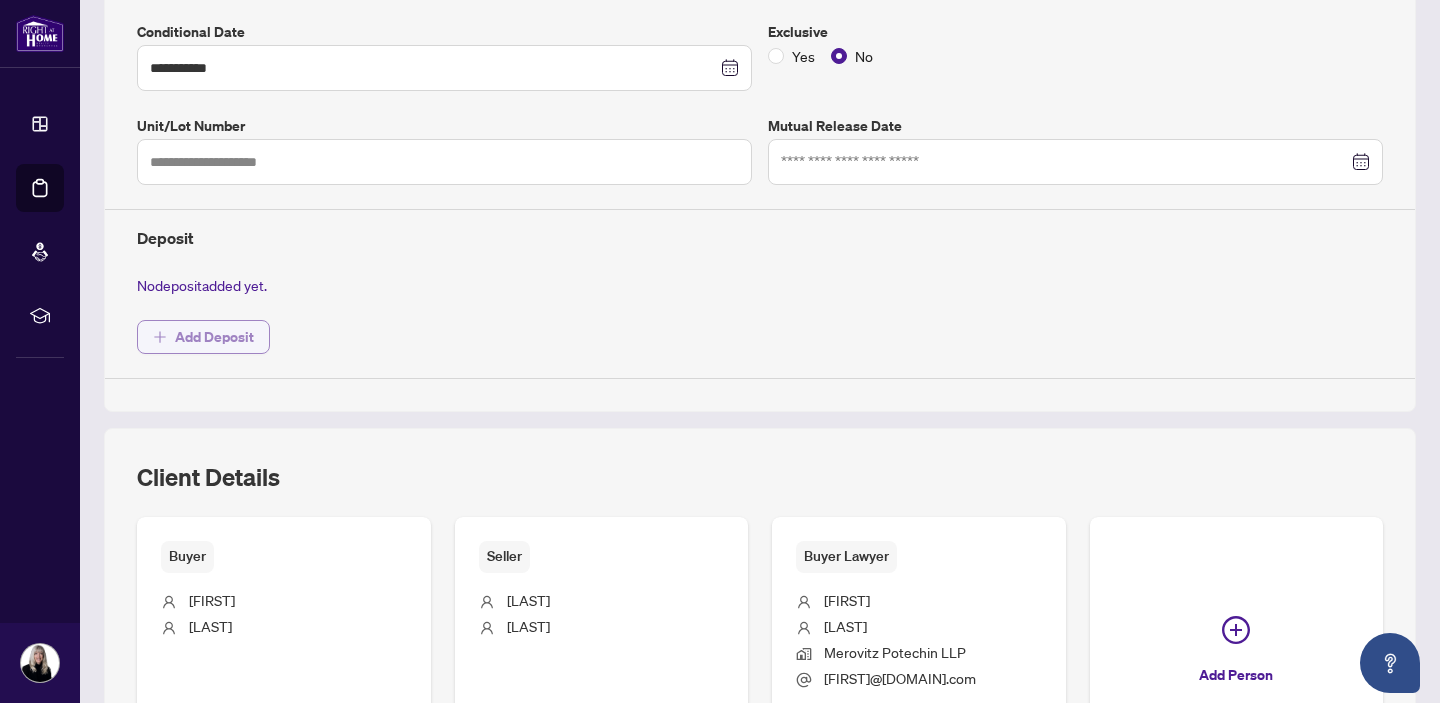 click on "Add Deposit" at bounding box center [214, 337] 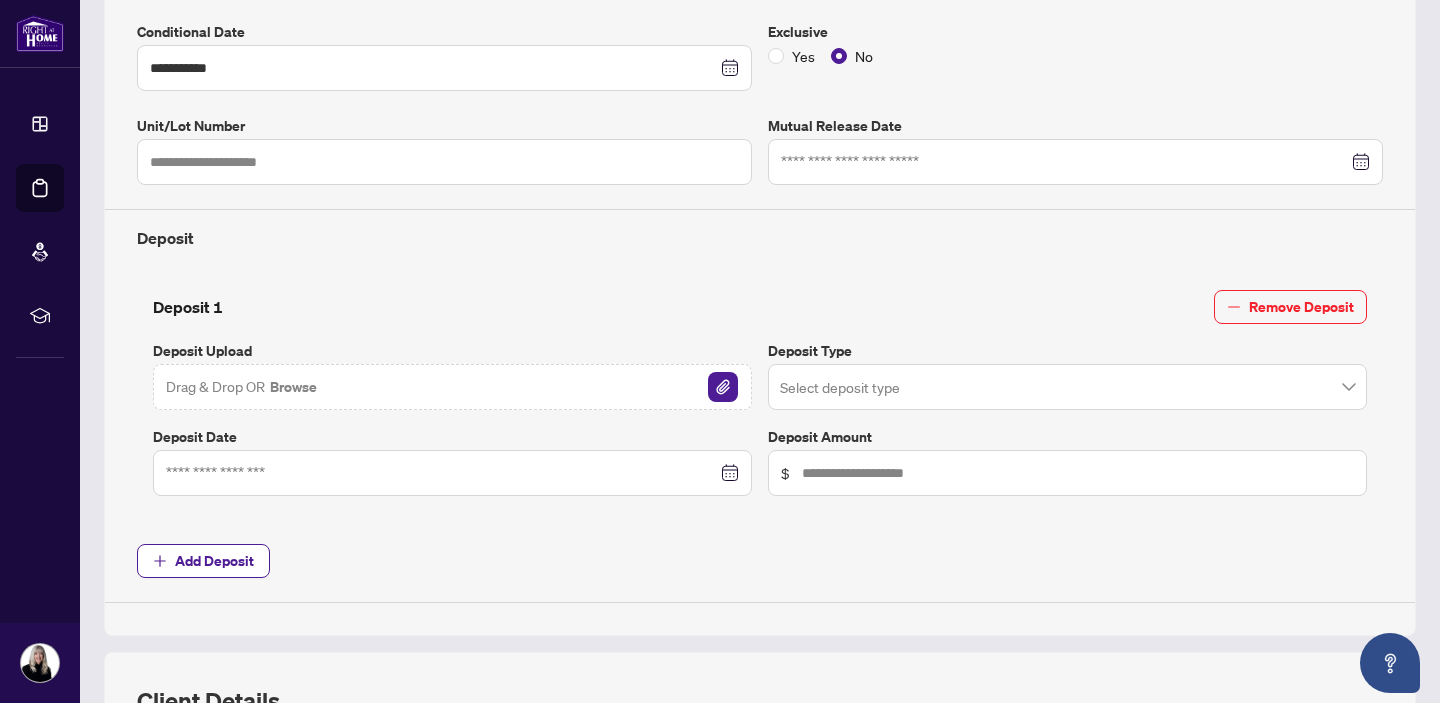 click at bounding box center [1058, 390] 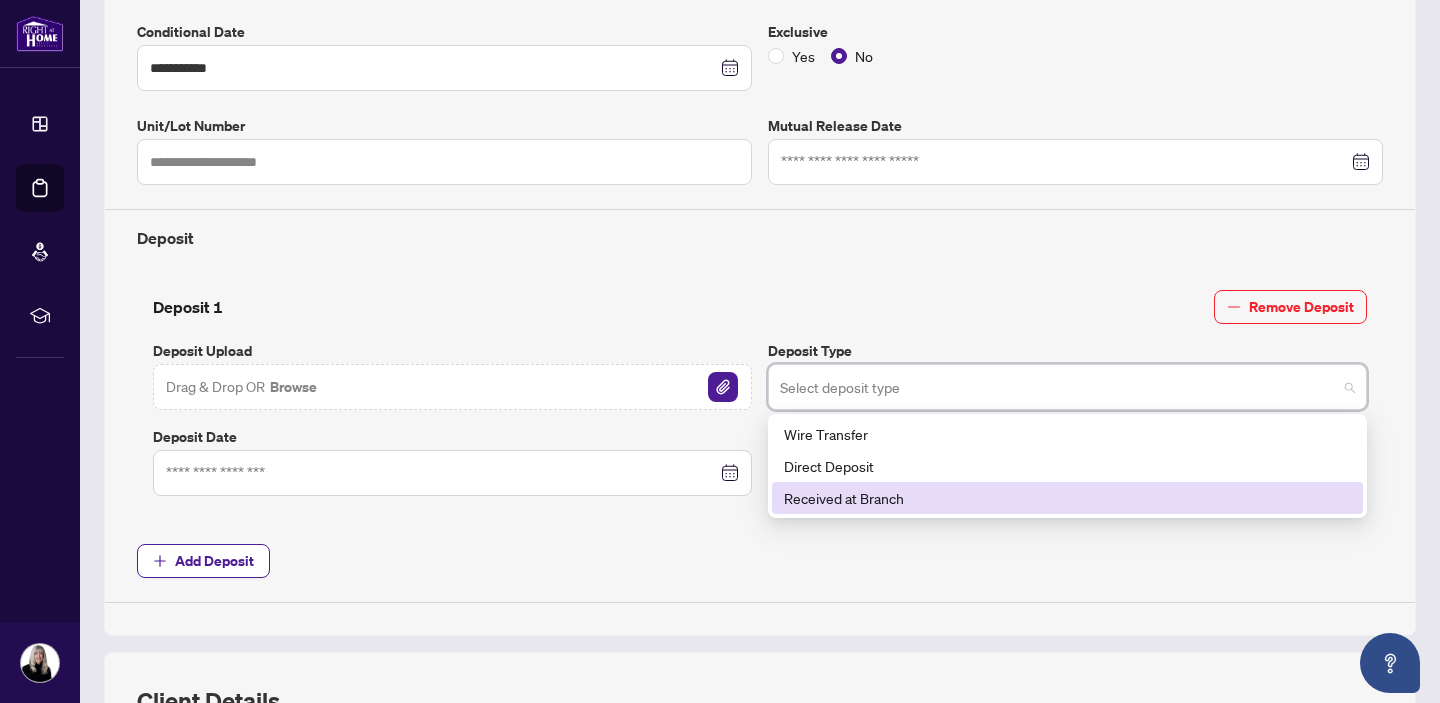 click on "Received at Branch" at bounding box center (1067, 498) 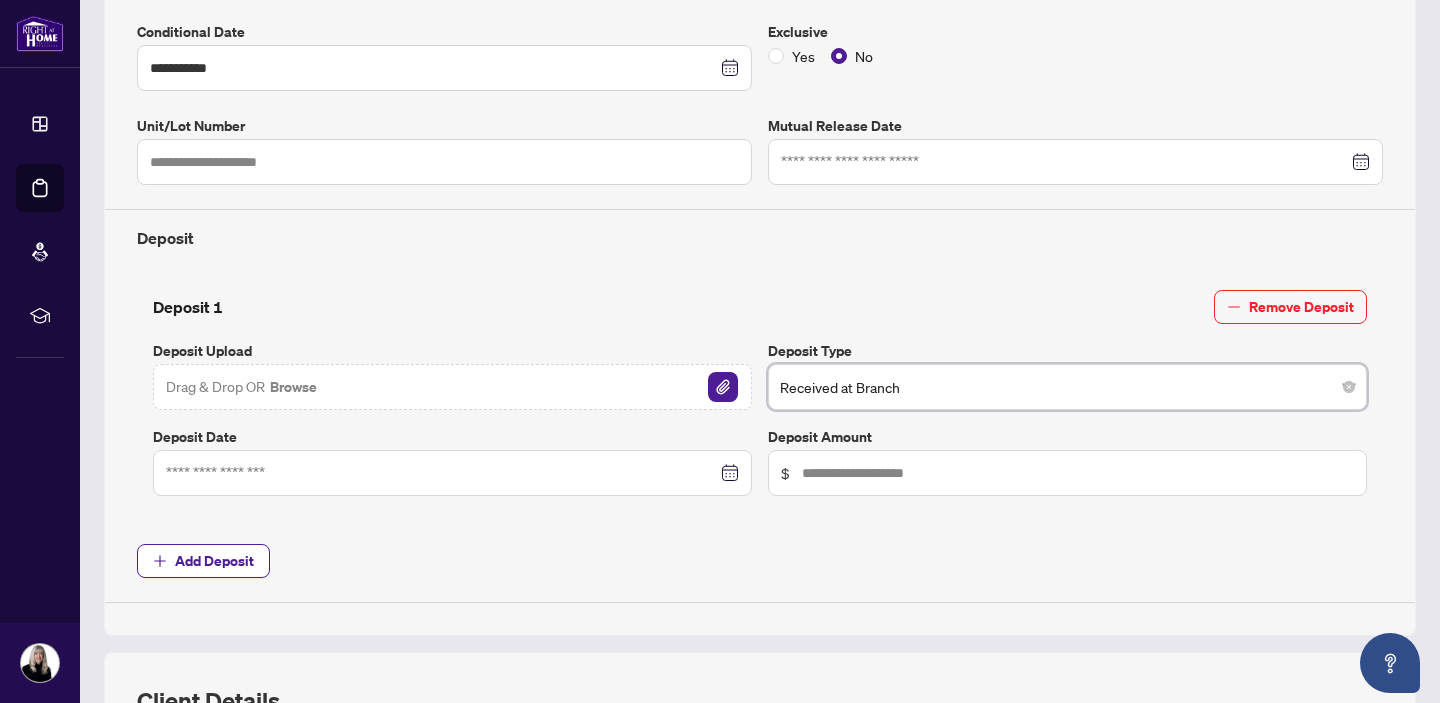 click at bounding box center (452, 473) 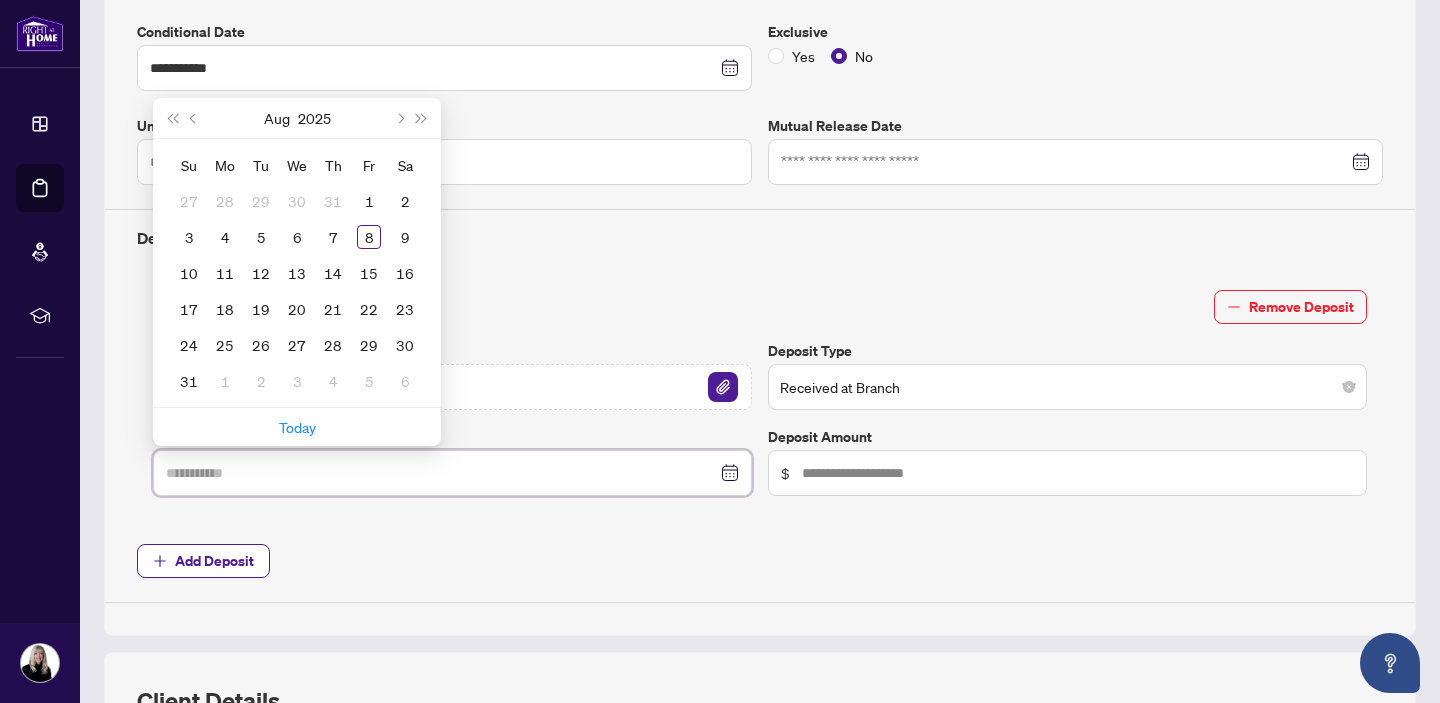 type on "**********" 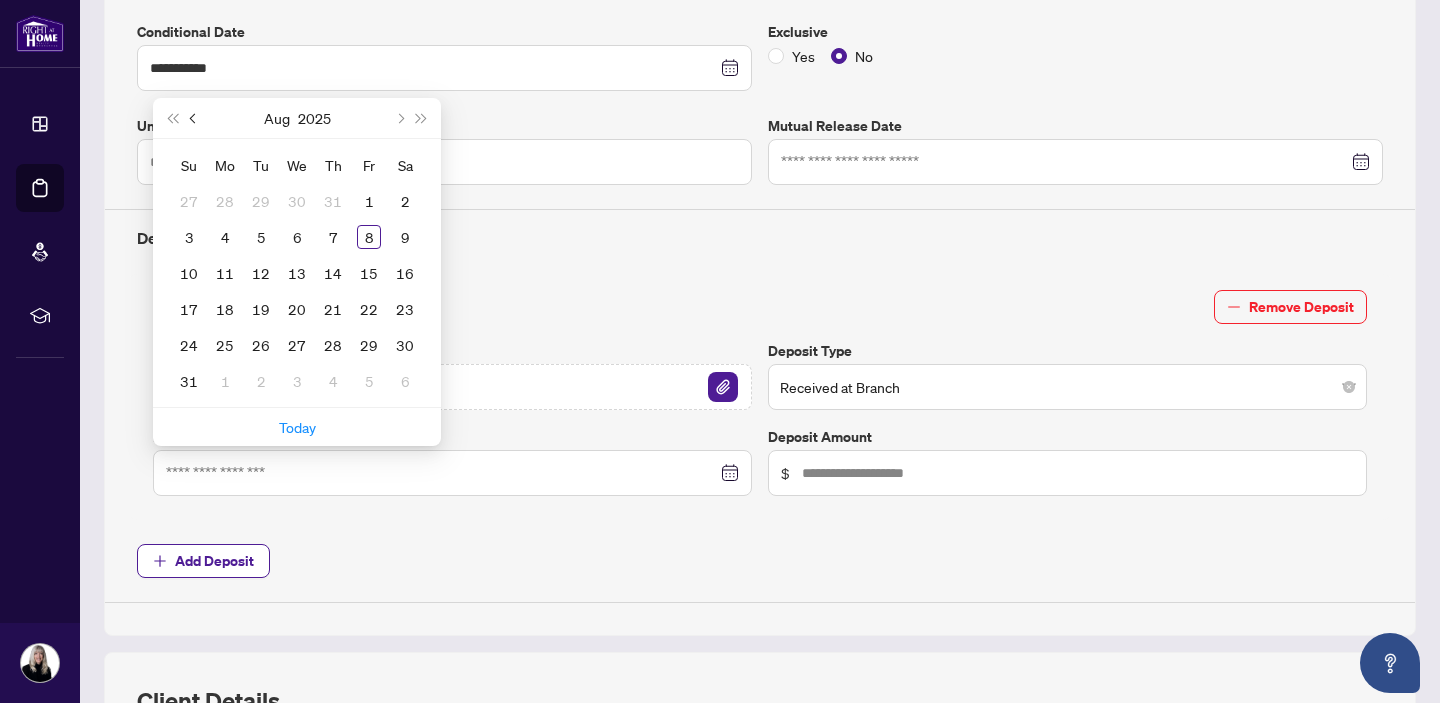 click at bounding box center (194, 118) 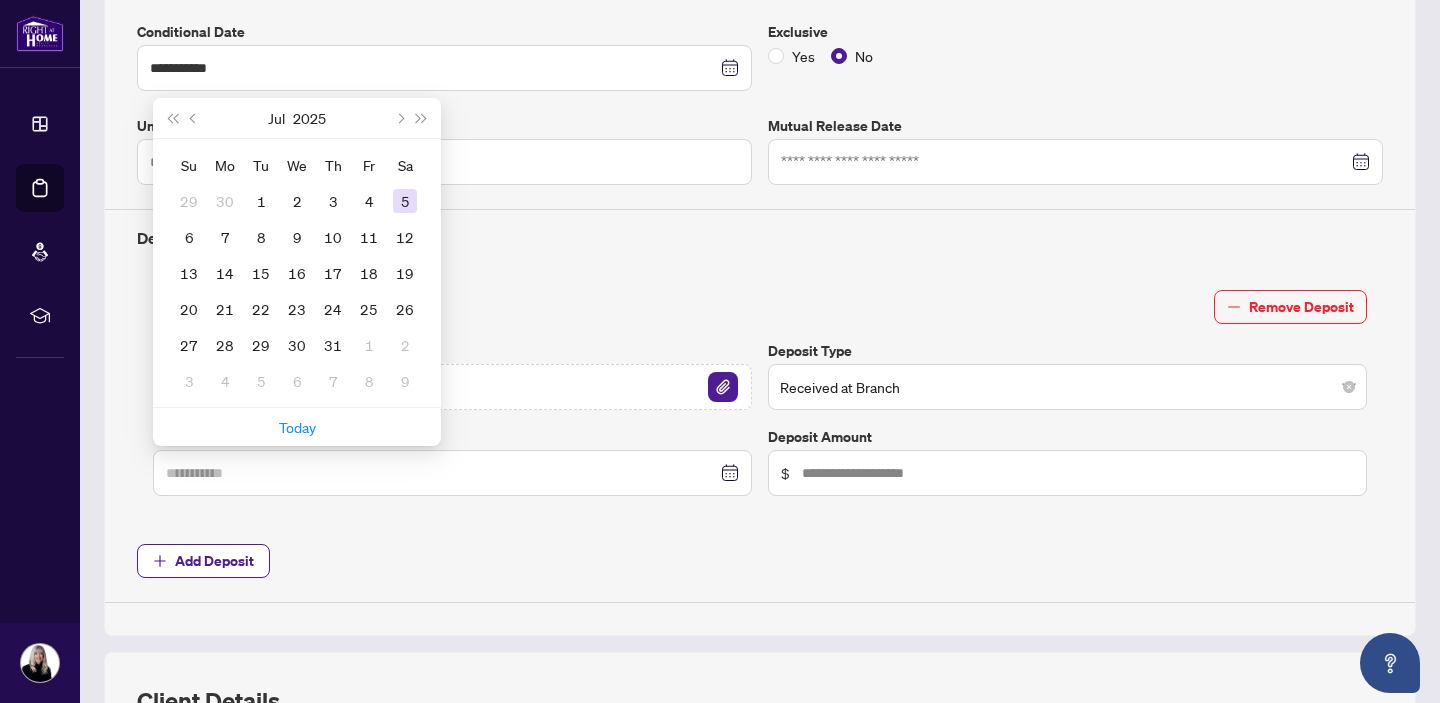 type on "**********" 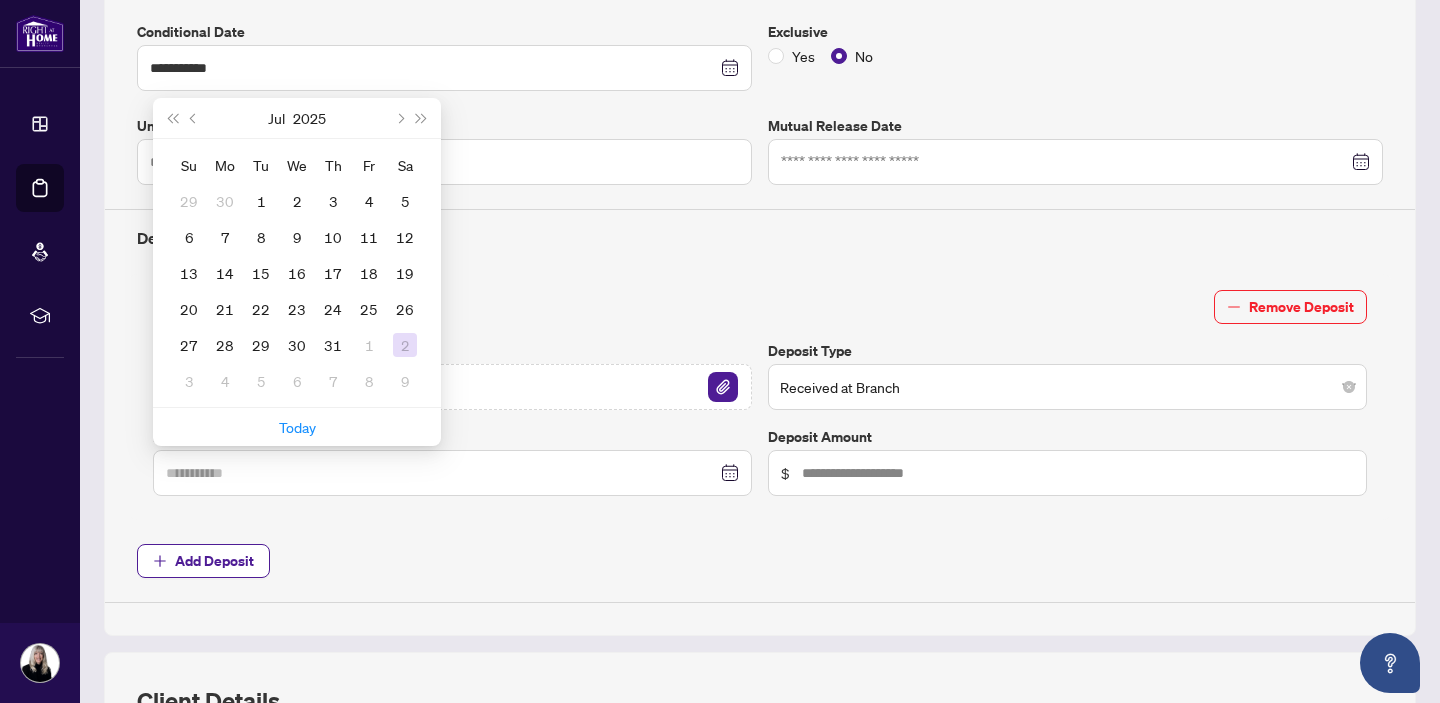 type on "**********" 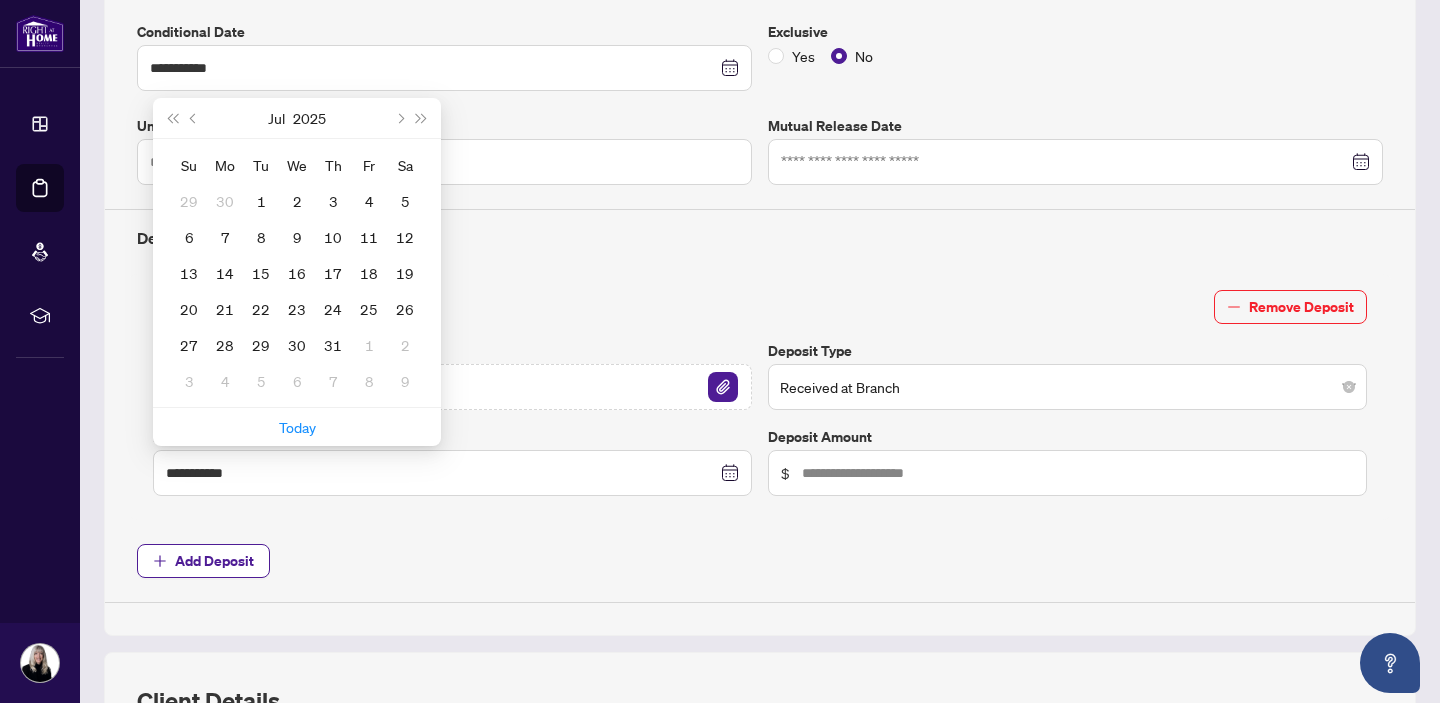 type on "**********" 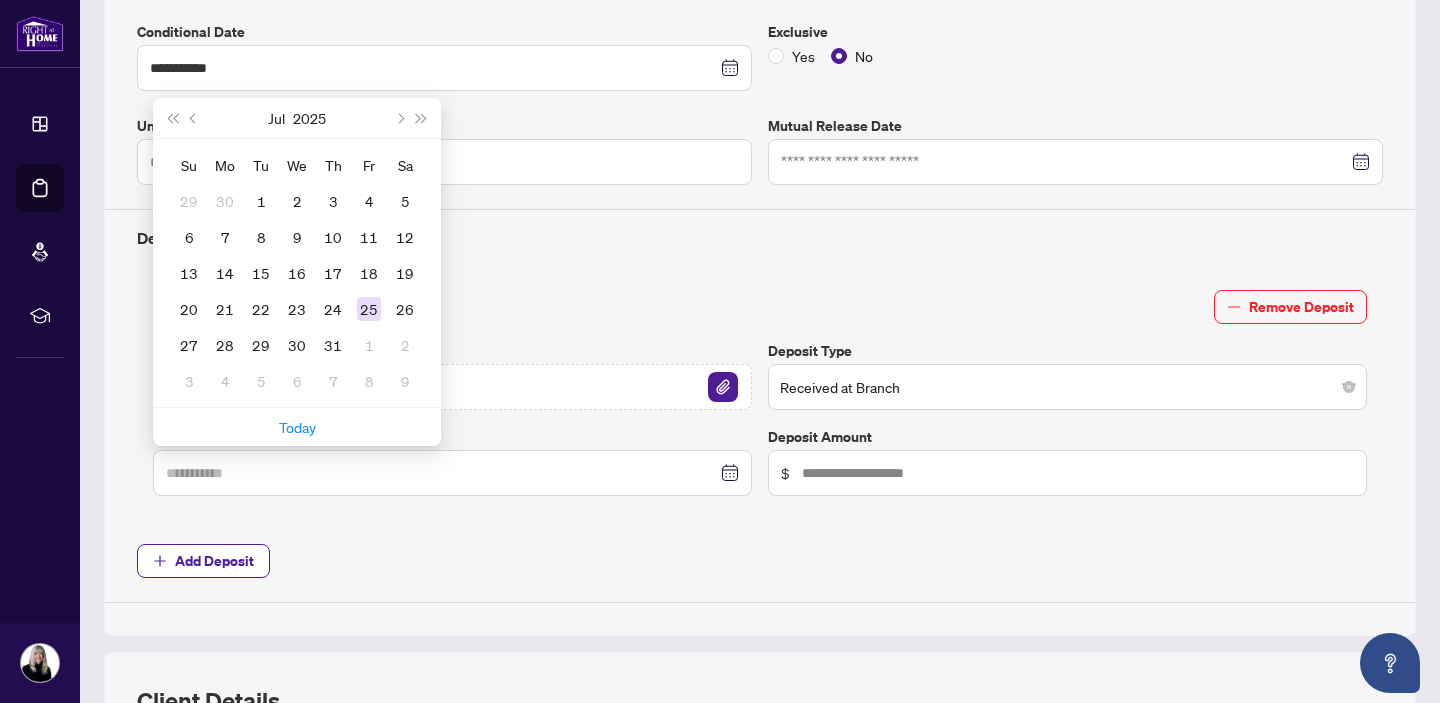 type on "**********" 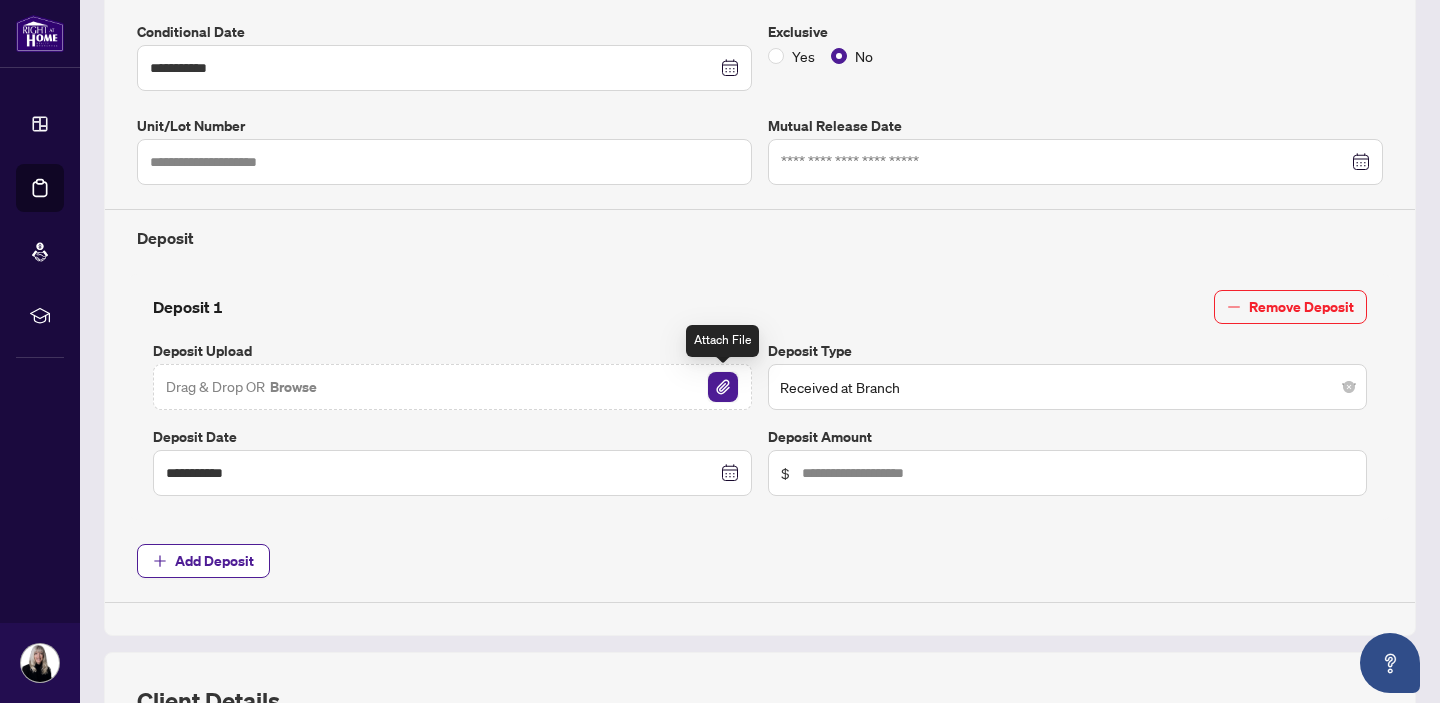 click at bounding box center [723, 387] 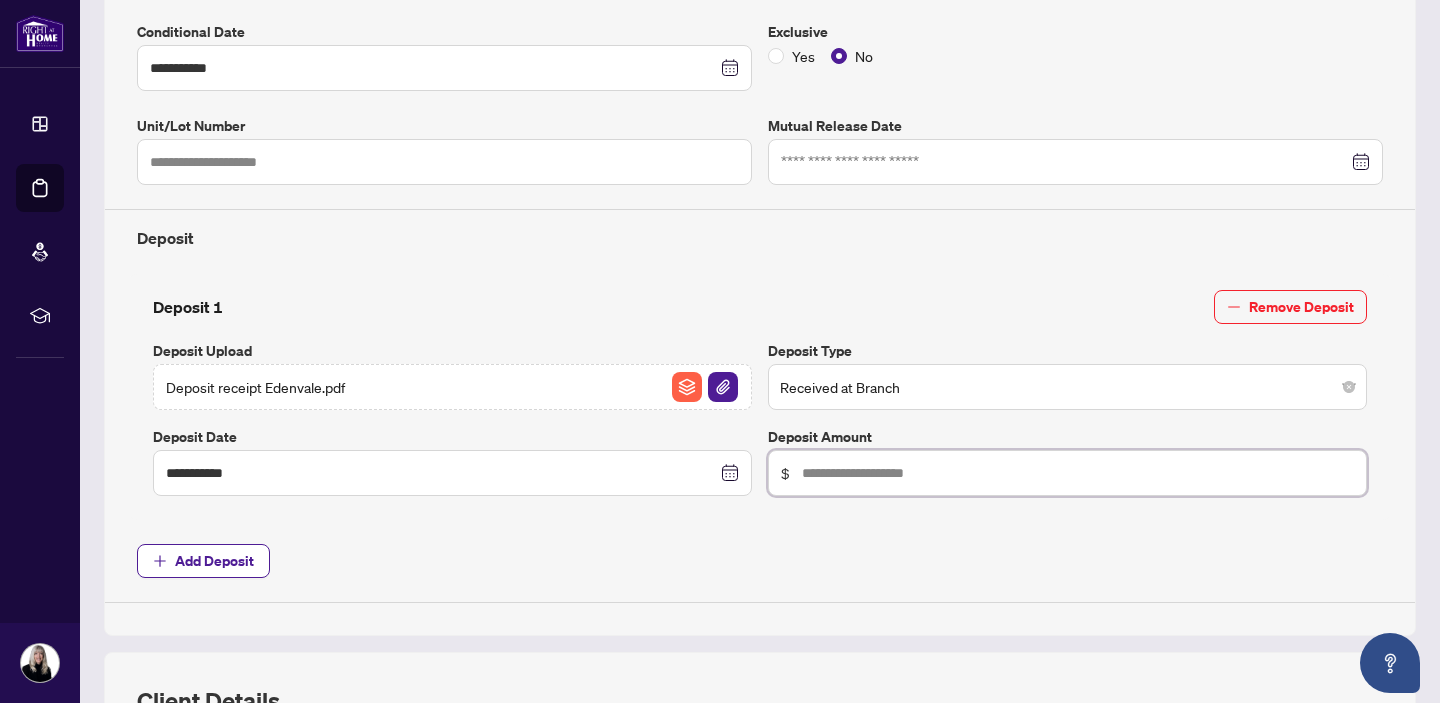click at bounding box center [1078, 473] 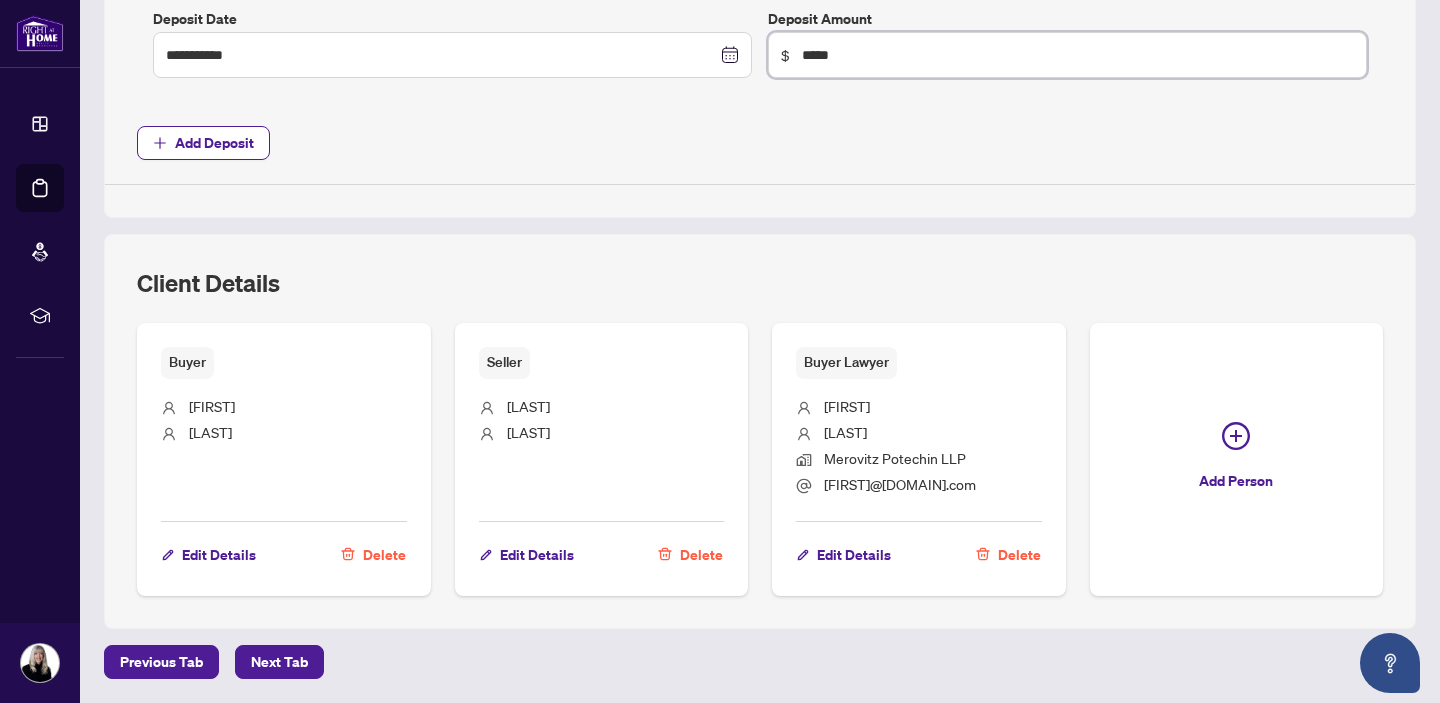 scroll, scrollTop: 963, scrollLeft: 0, axis: vertical 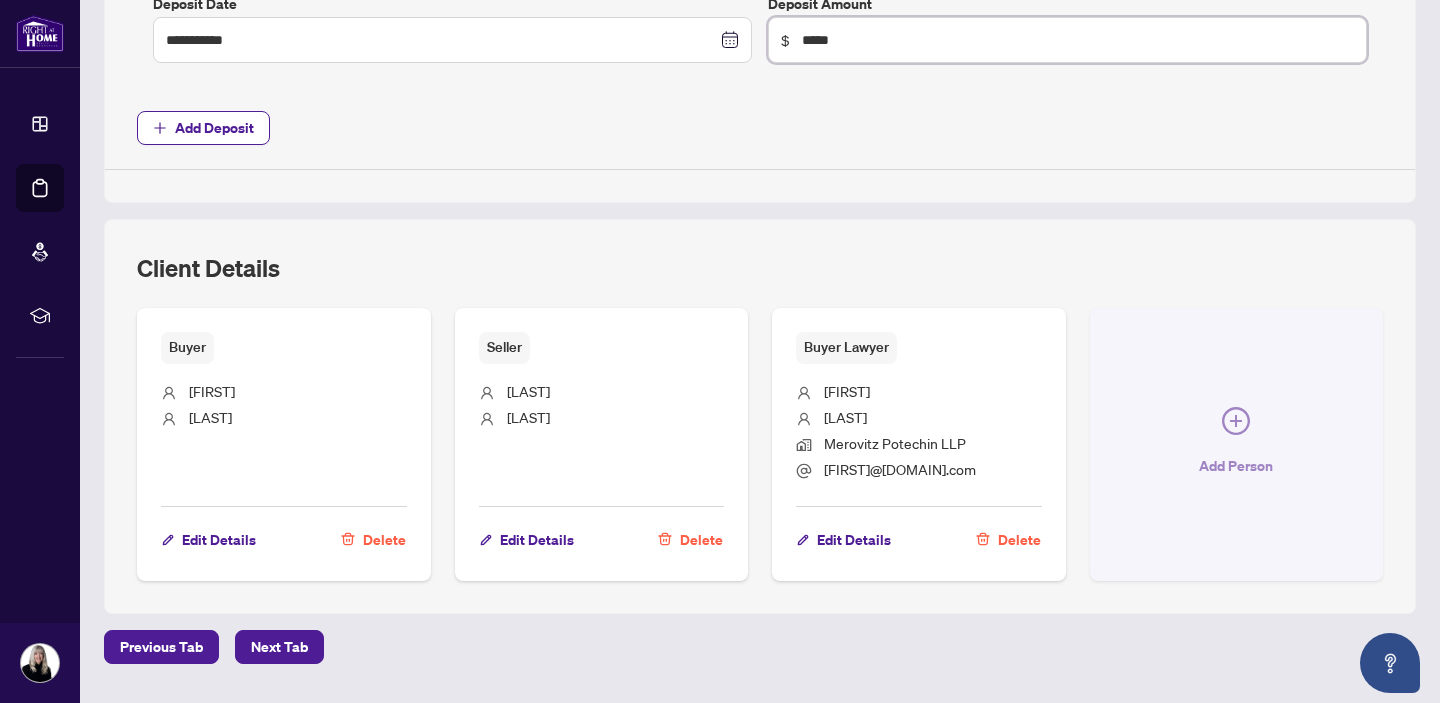 type on "*****" 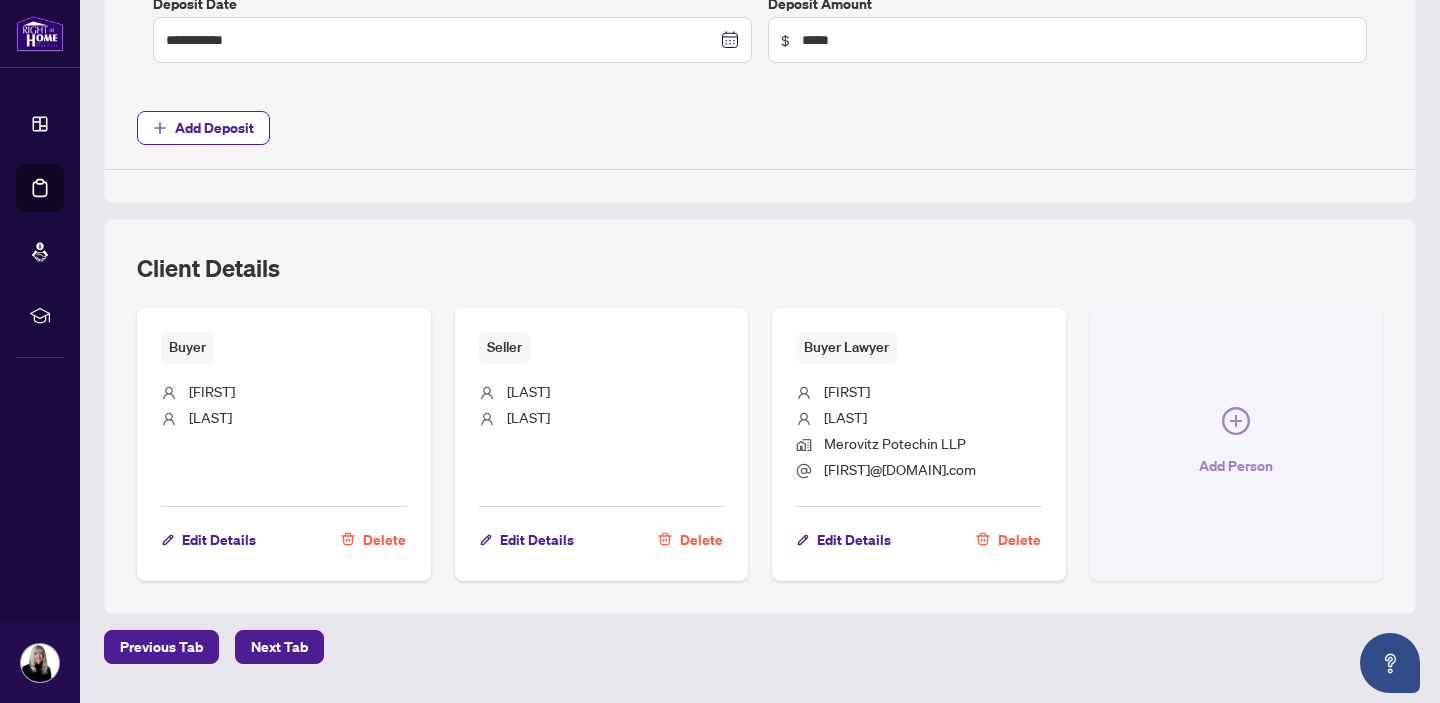click 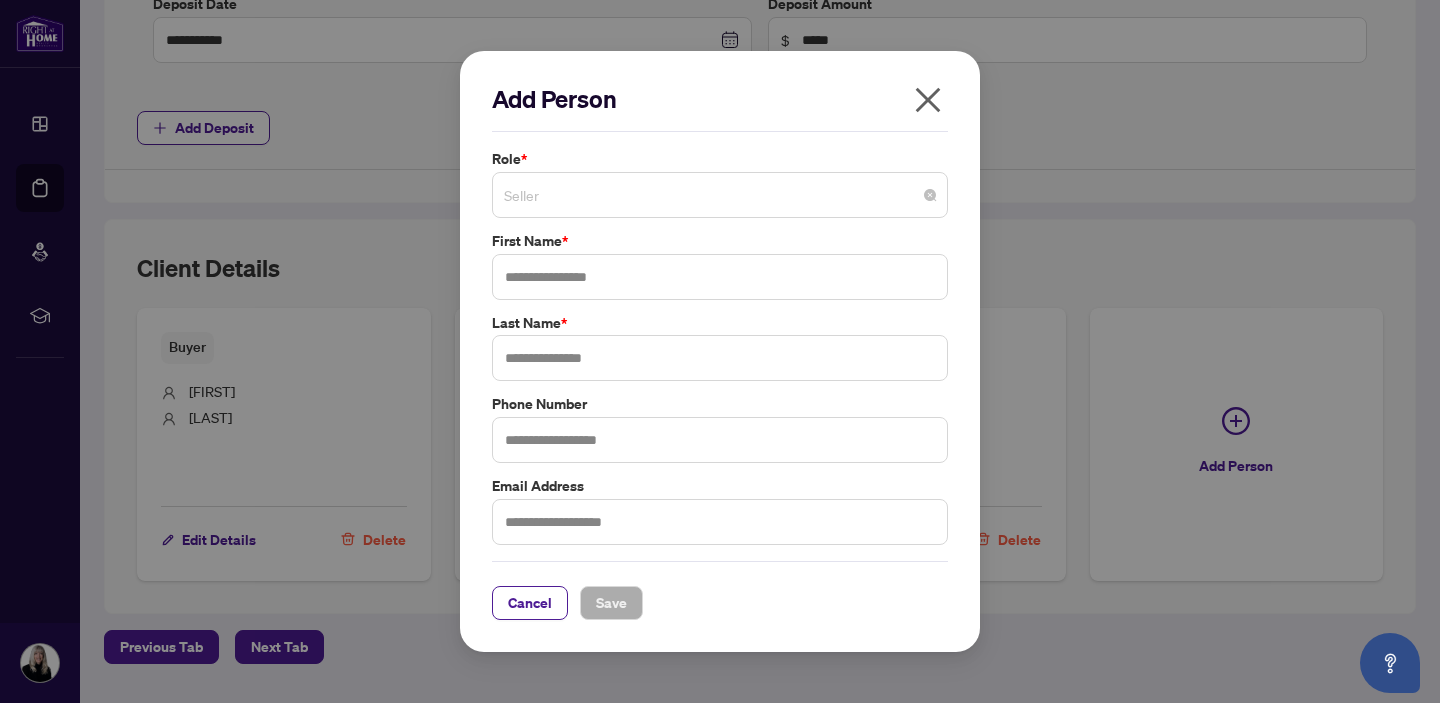 click on "Seller" at bounding box center (720, 195) 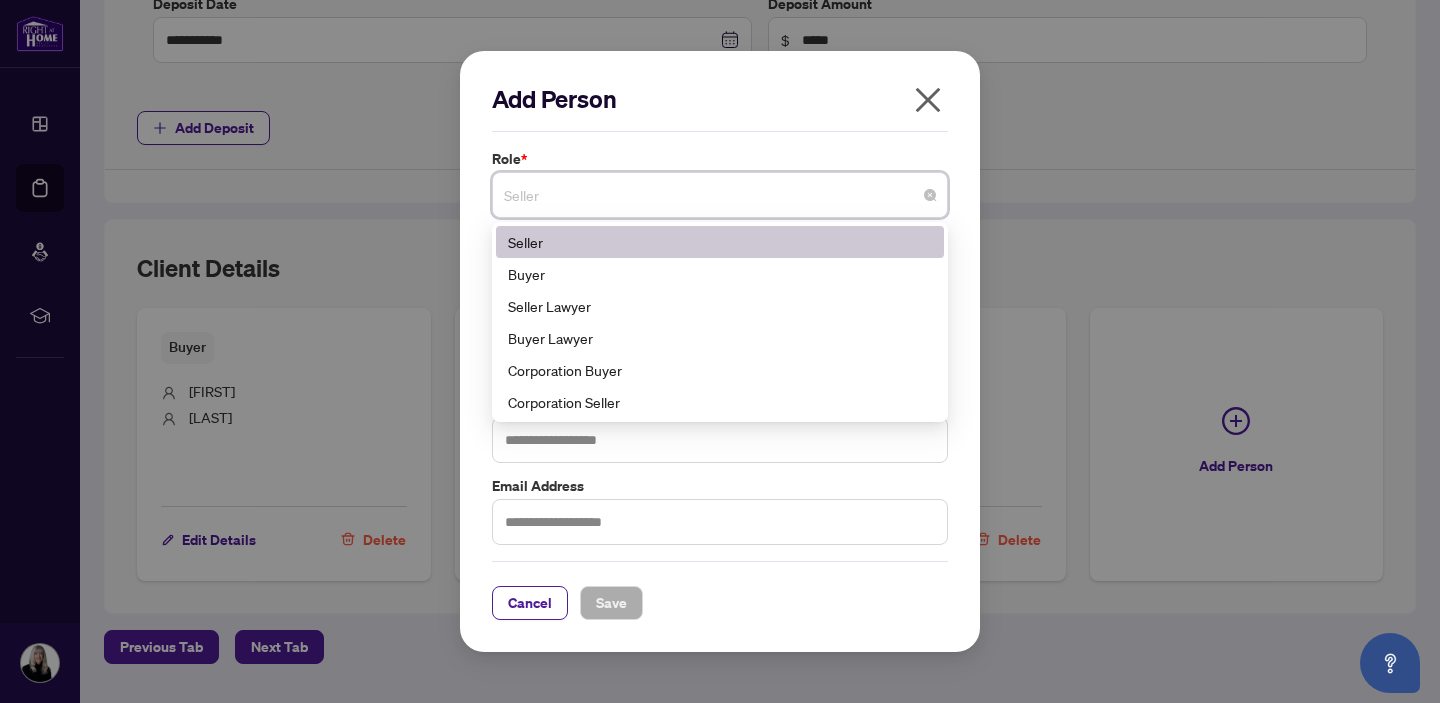 click 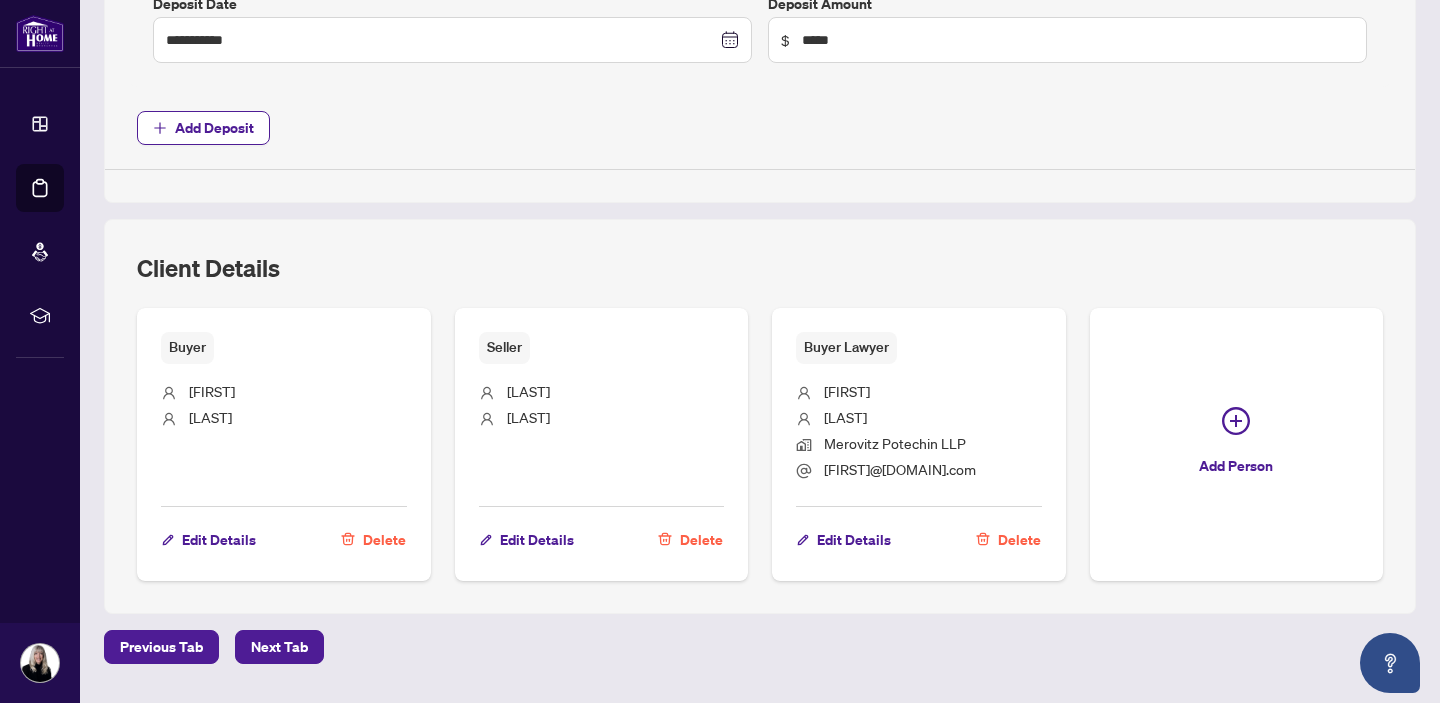 scroll, scrollTop: 1015, scrollLeft: 0, axis: vertical 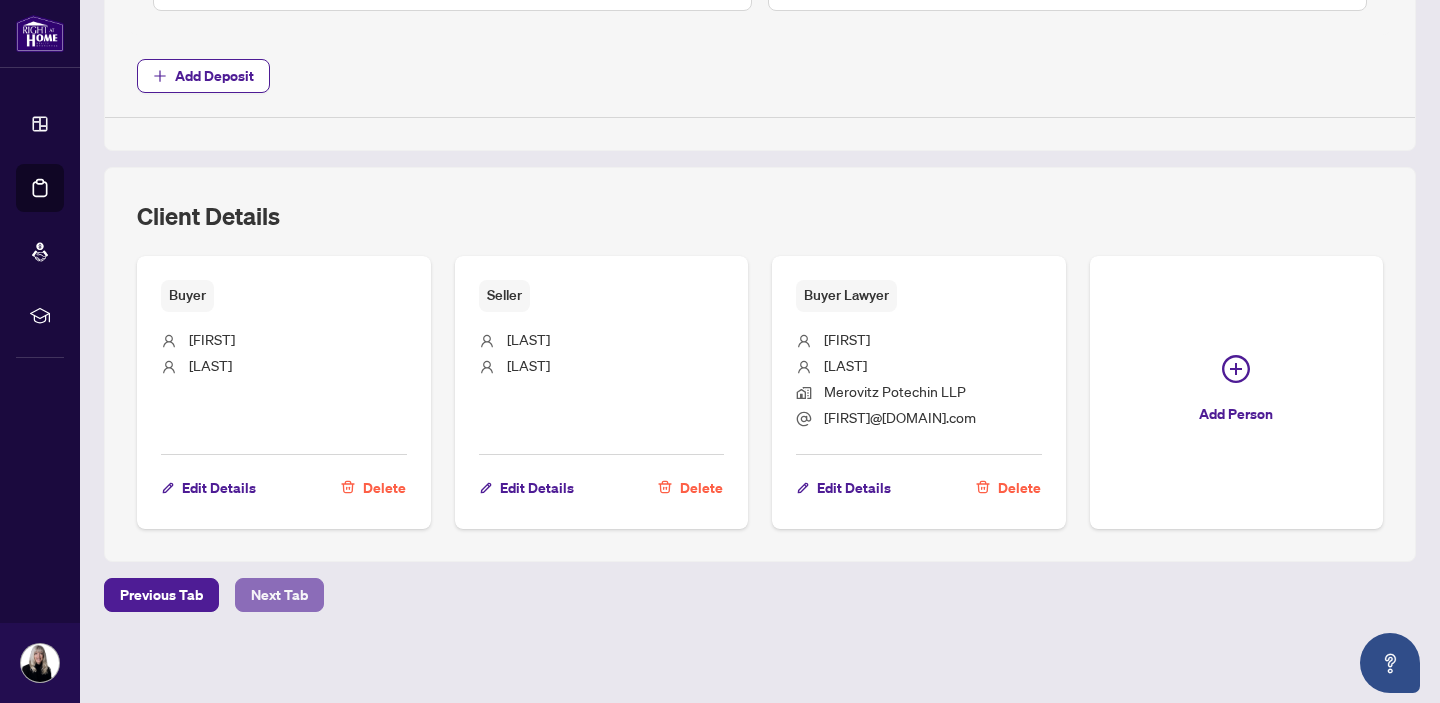 click on "Next Tab" at bounding box center (279, 595) 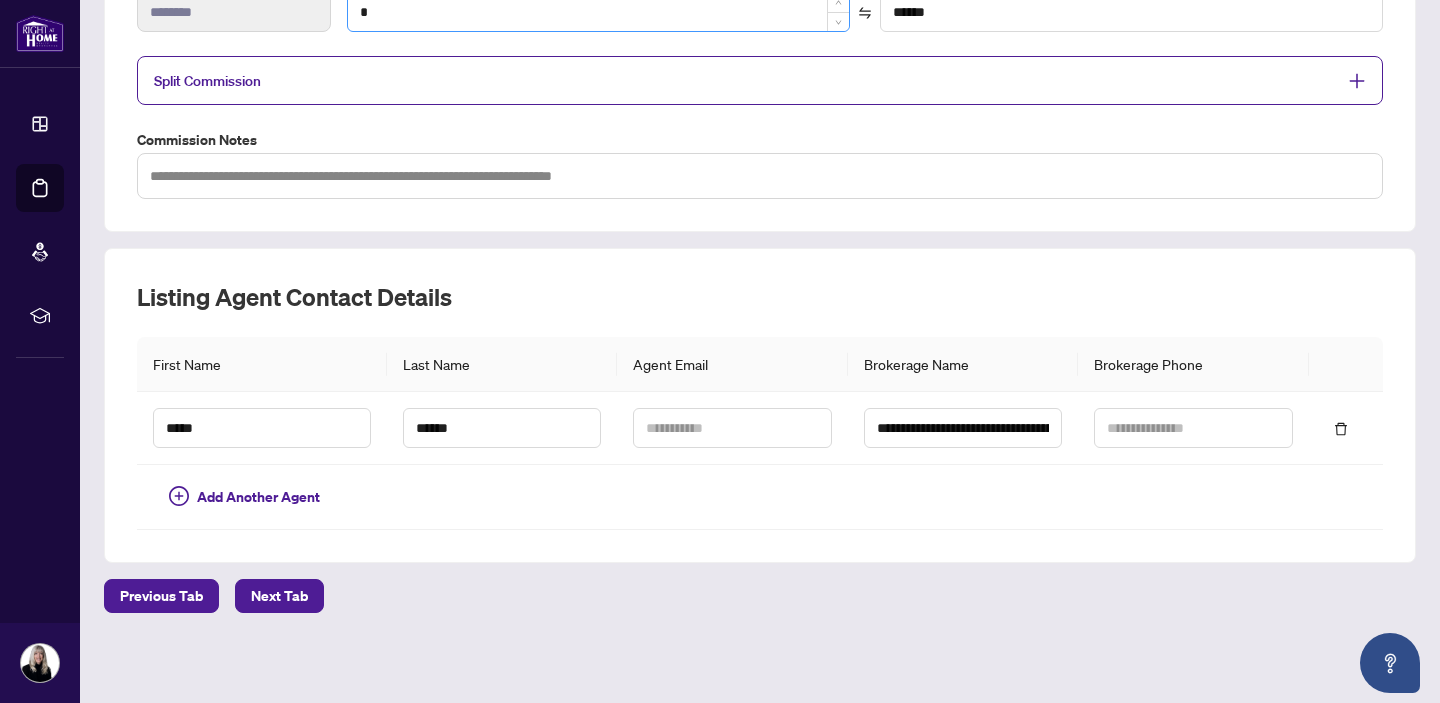 scroll, scrollTop: 396, scrollLeft: 0, axis: vertical 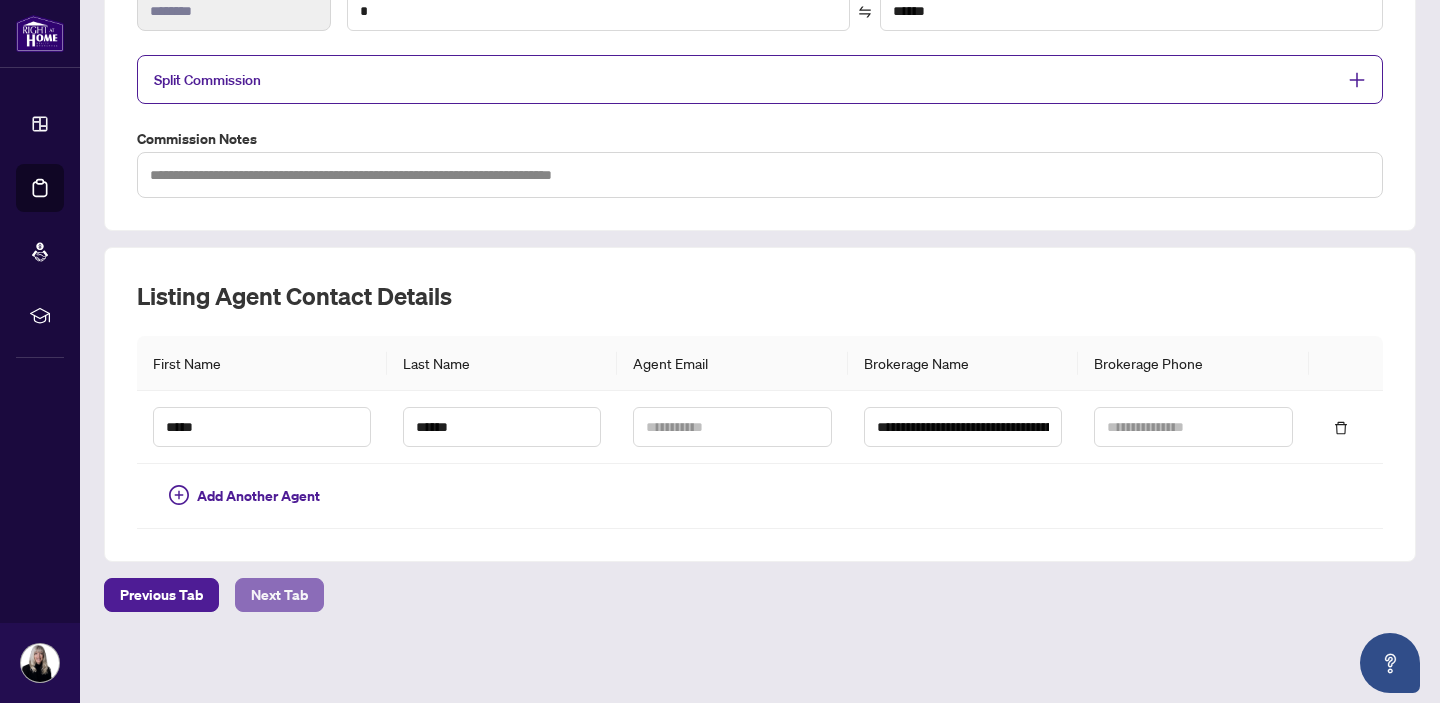 click on "Next Tab" at bounding box center [279, 595] 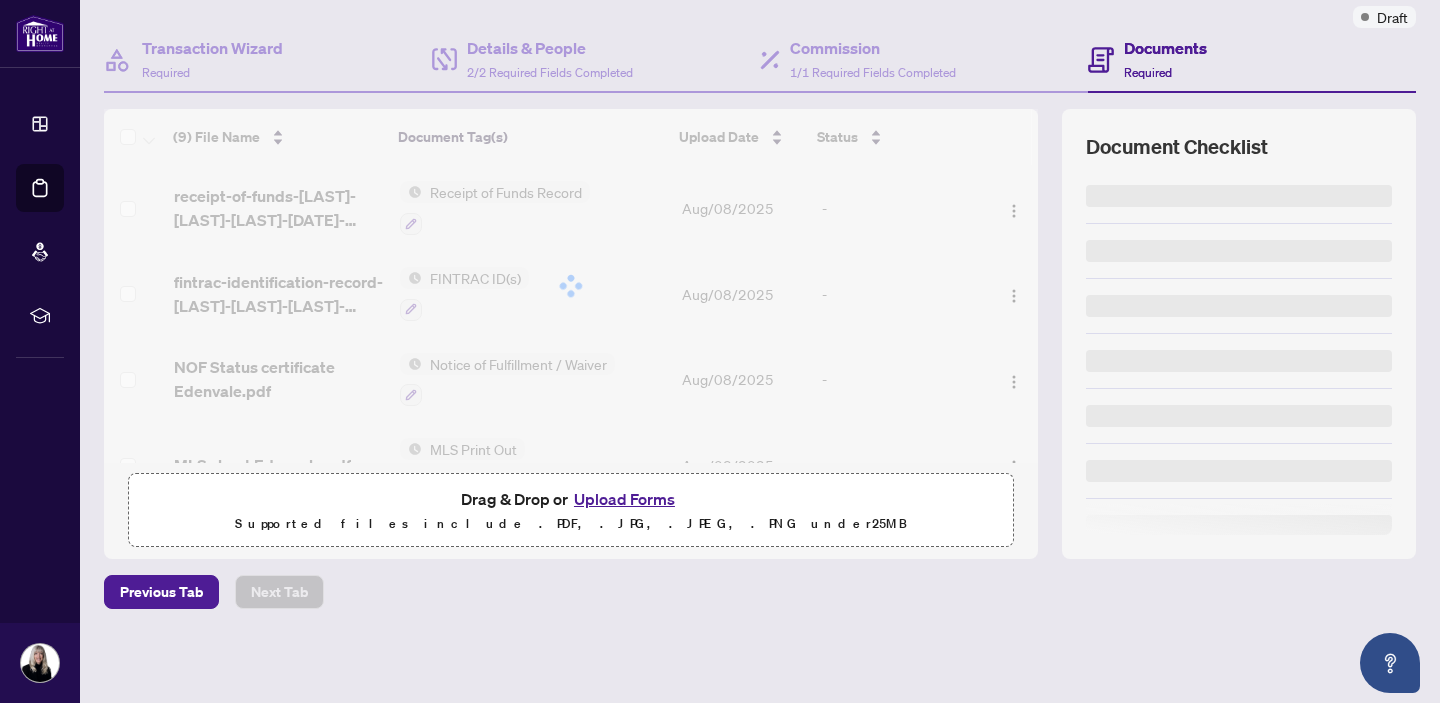 scroll, scrollTop: 0, scrollLeft: 0, axis: both 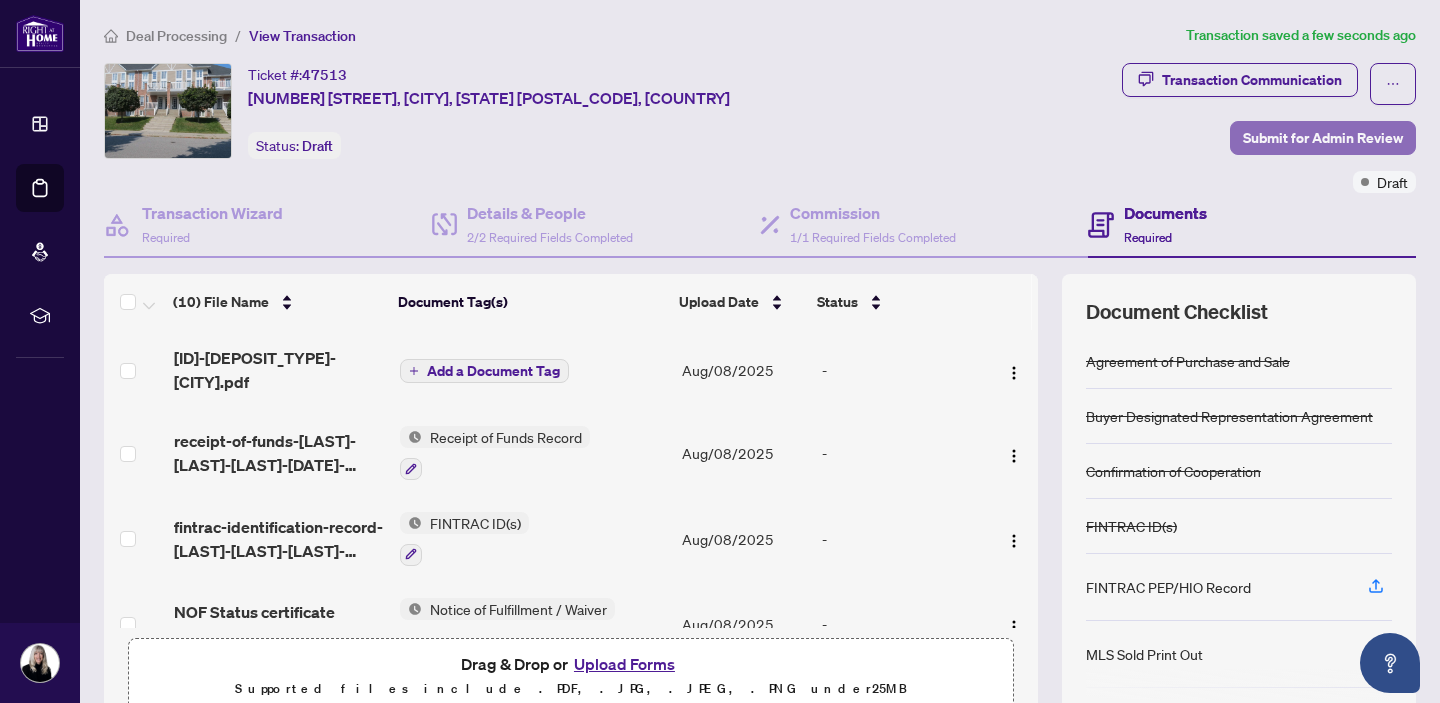 click on "Submit for Admin Review" at bounding box center [1323, 138] 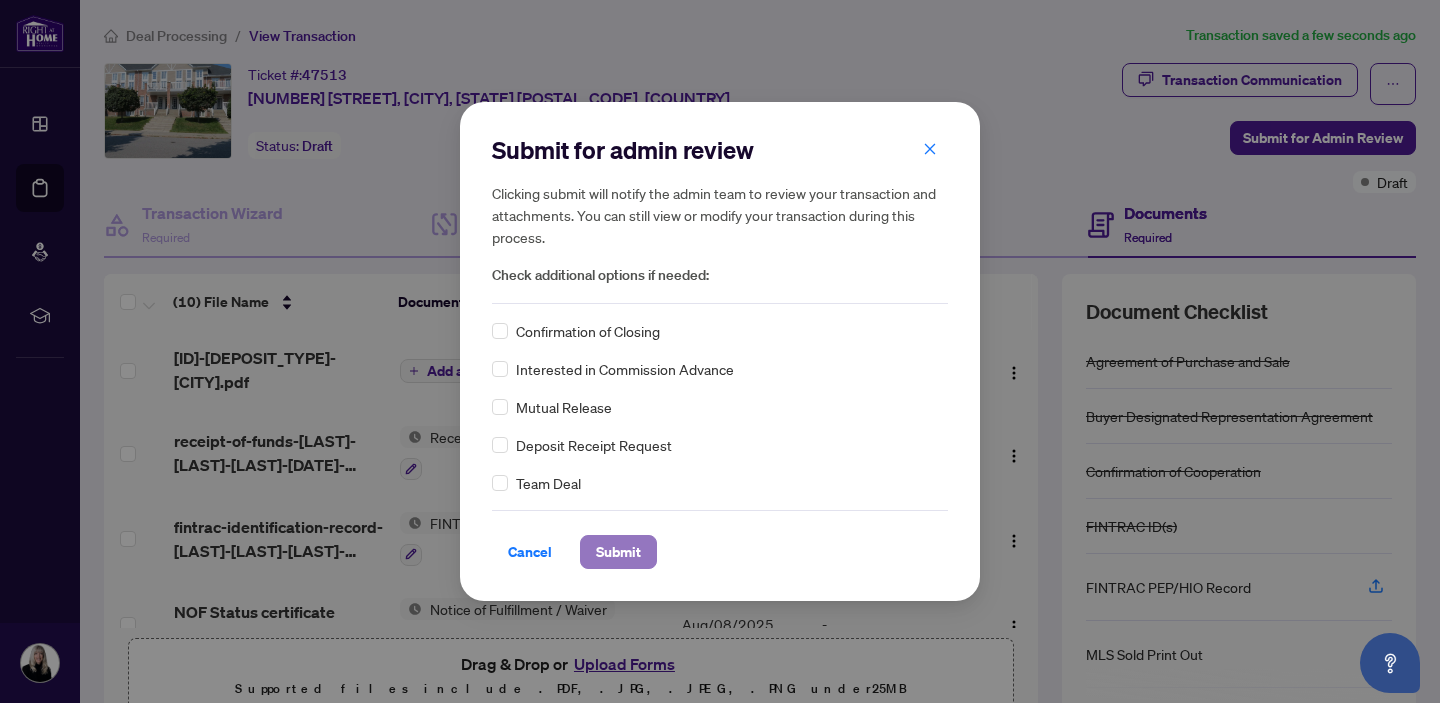 click on "Submit" at bounding box center (618, 552) 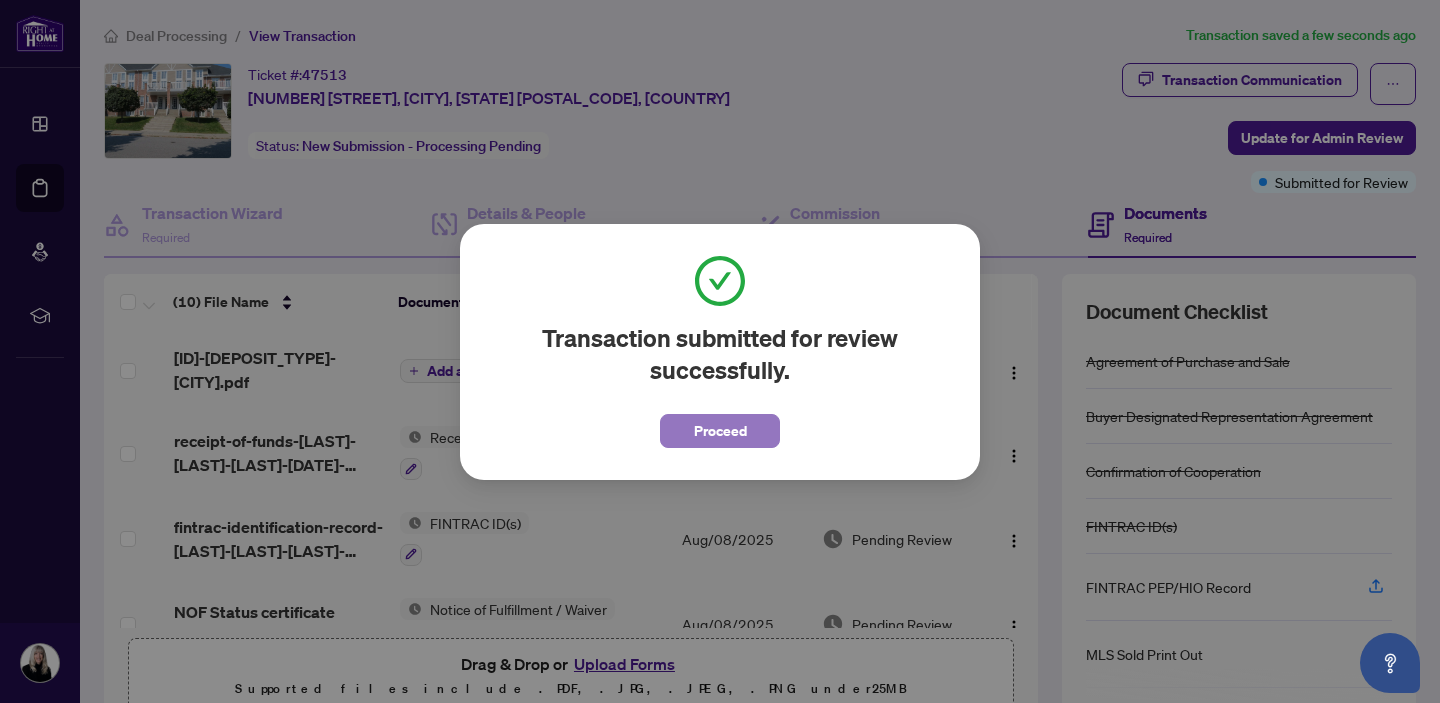 click on "Proceed" at bounding box center (720, 431) 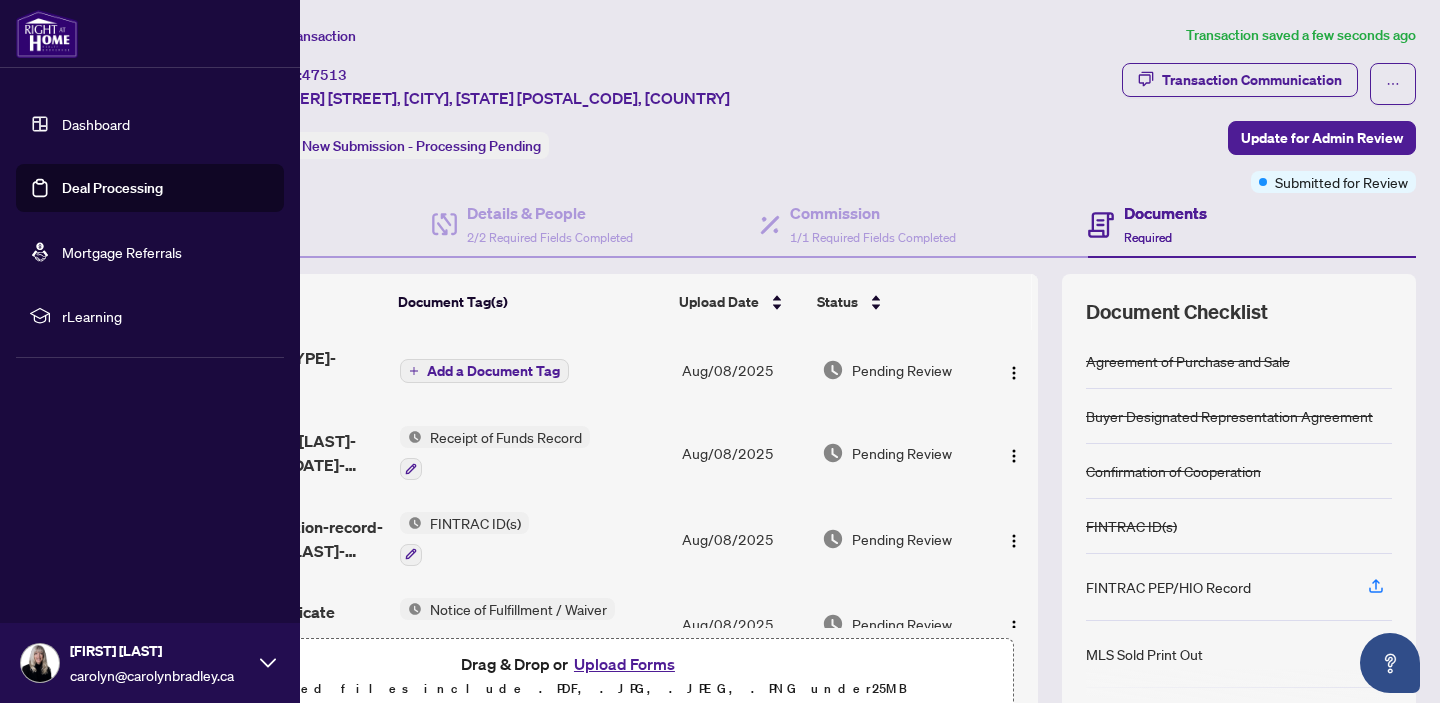click on "Deal Processing" at bounding box center (112, 188) 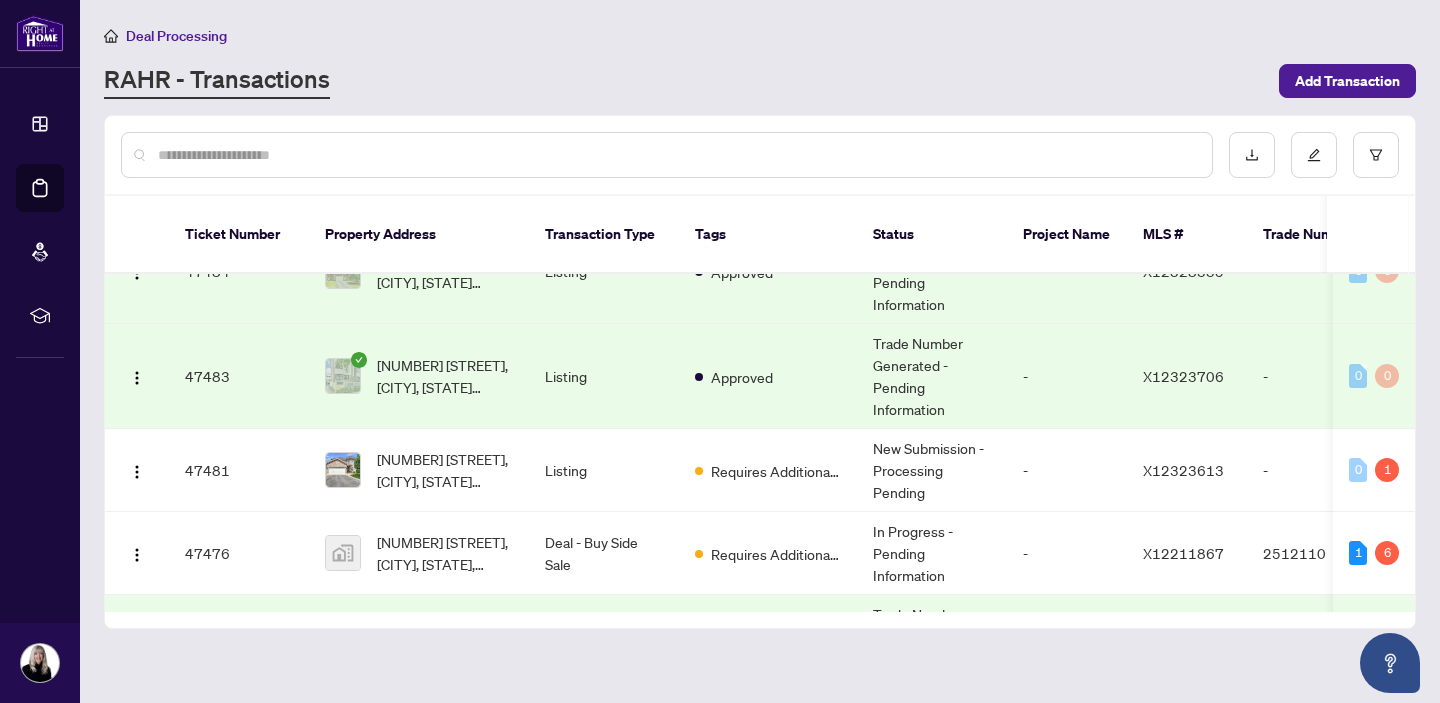 scroll, scrollTop: 159, scrollLeft: 0, axis: vertical 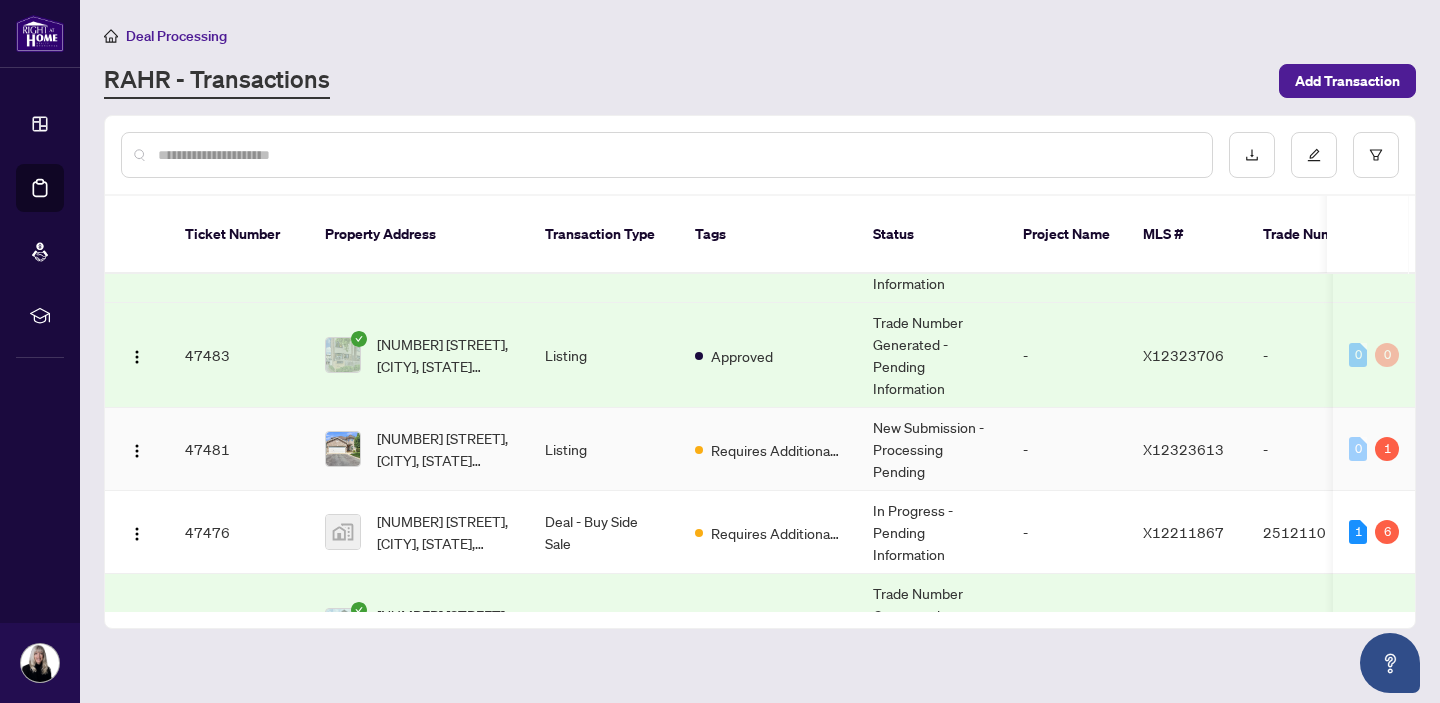 click on "New Submission - Processing Pending" at bounding box center [932, 449] 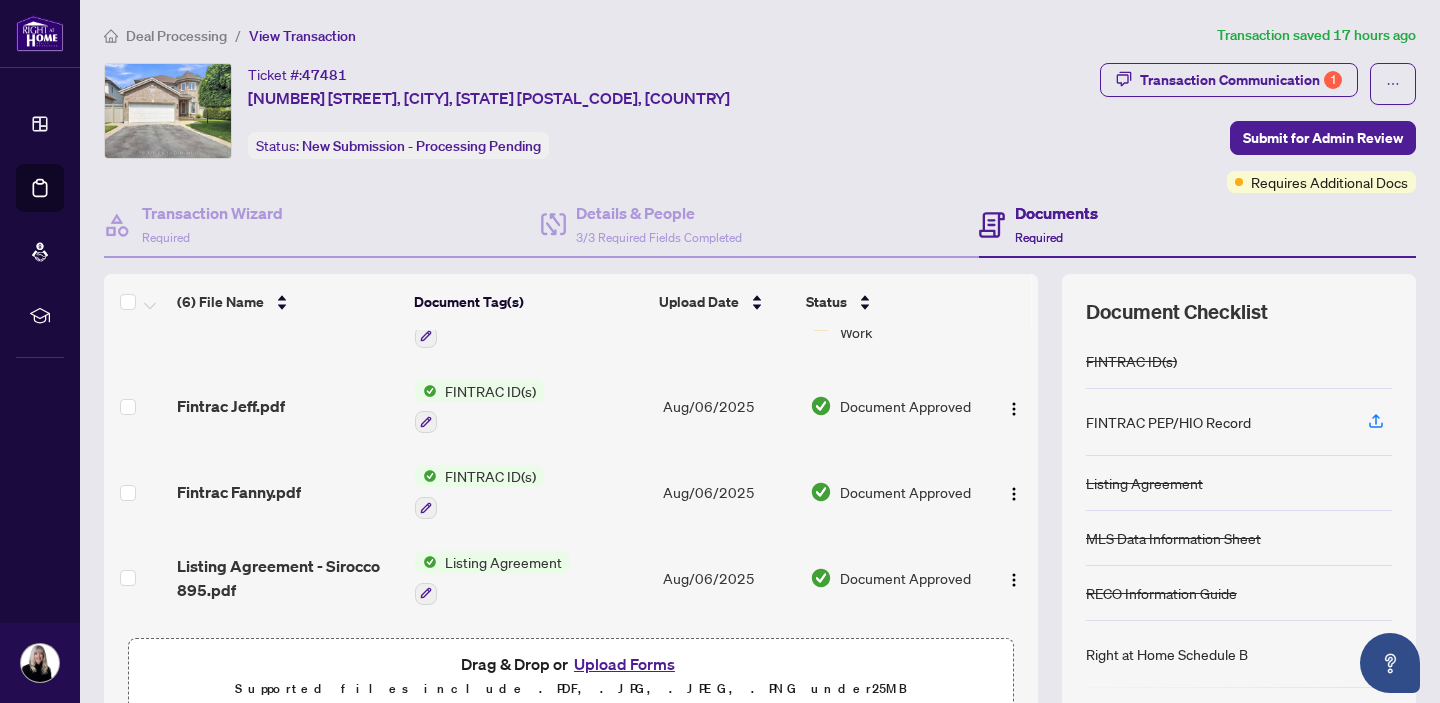 scroll, scrollTop: 147, scrollLeft: 0, axis: vertical 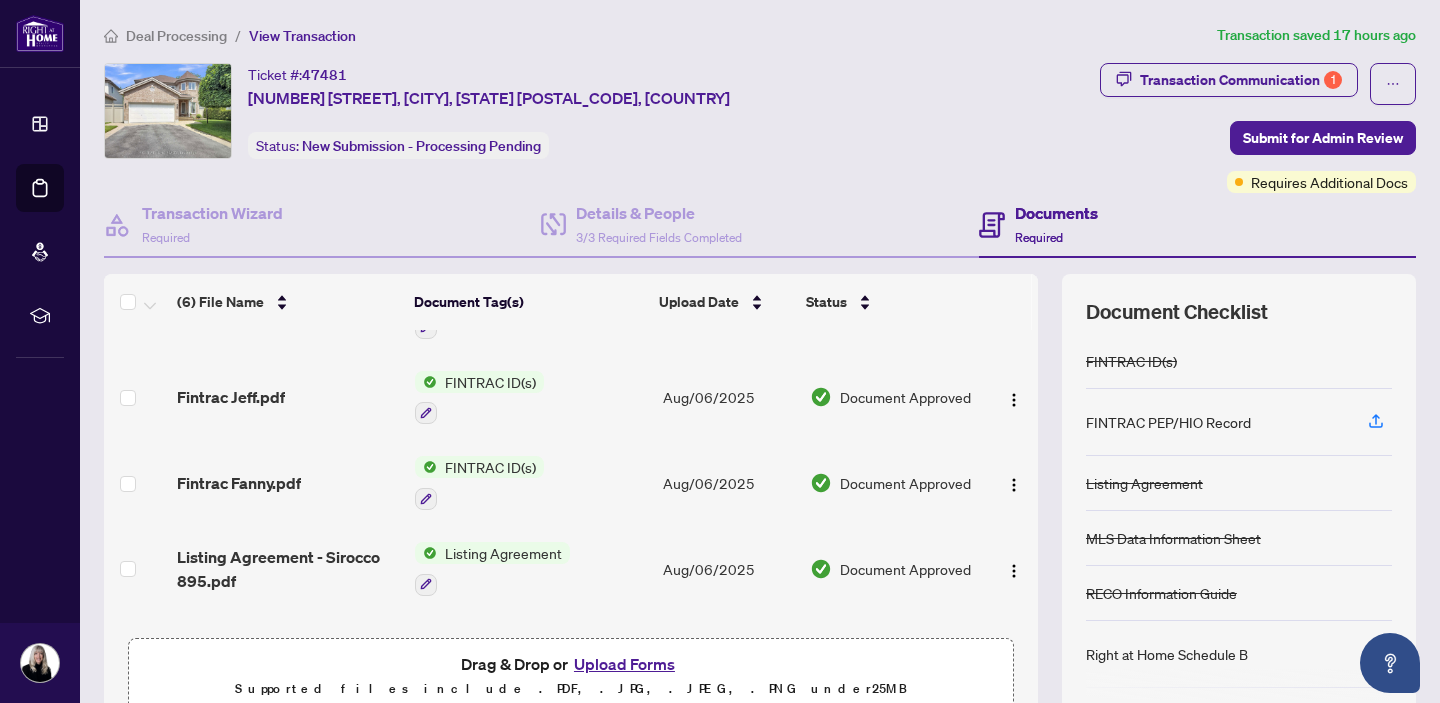 click on "Upload Forms" at bounding box center (624, 664) 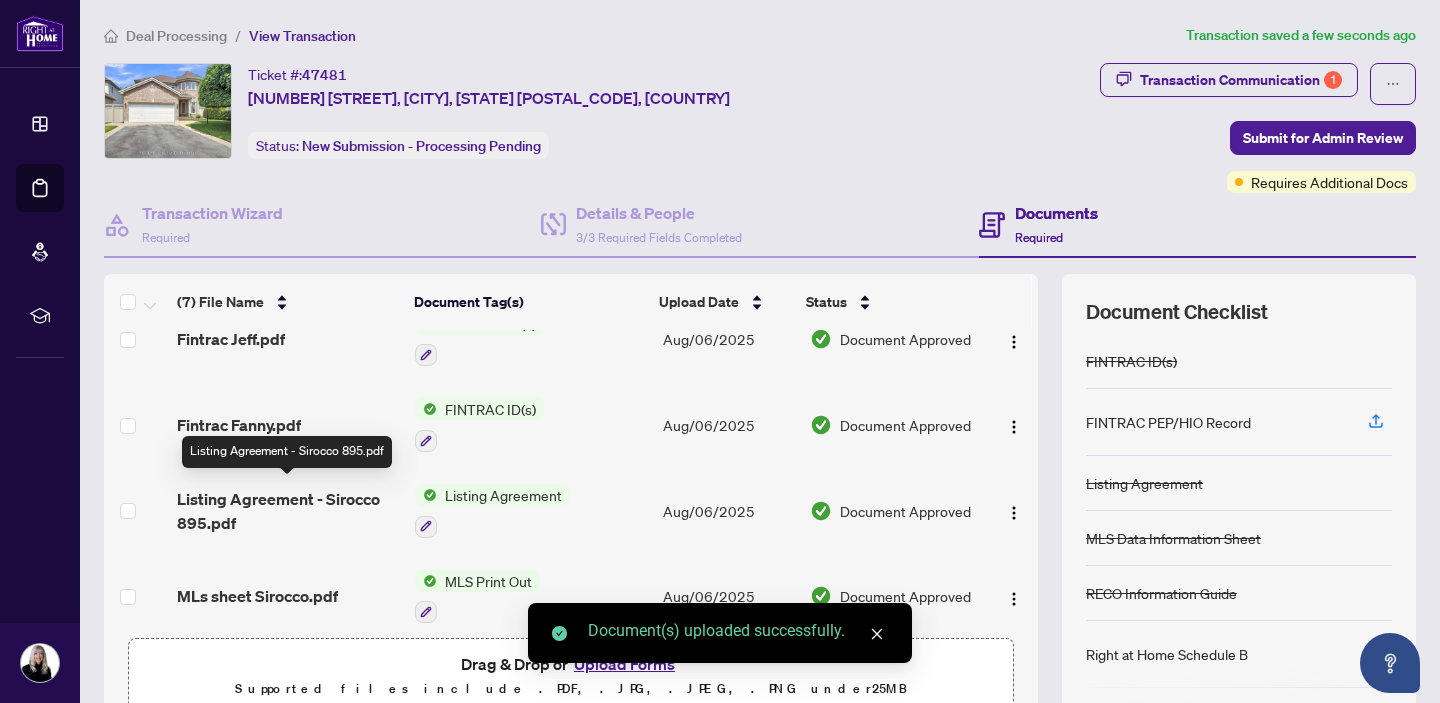 scroll, scrollTop: 281, scrollLeft: 0, axis: vertical 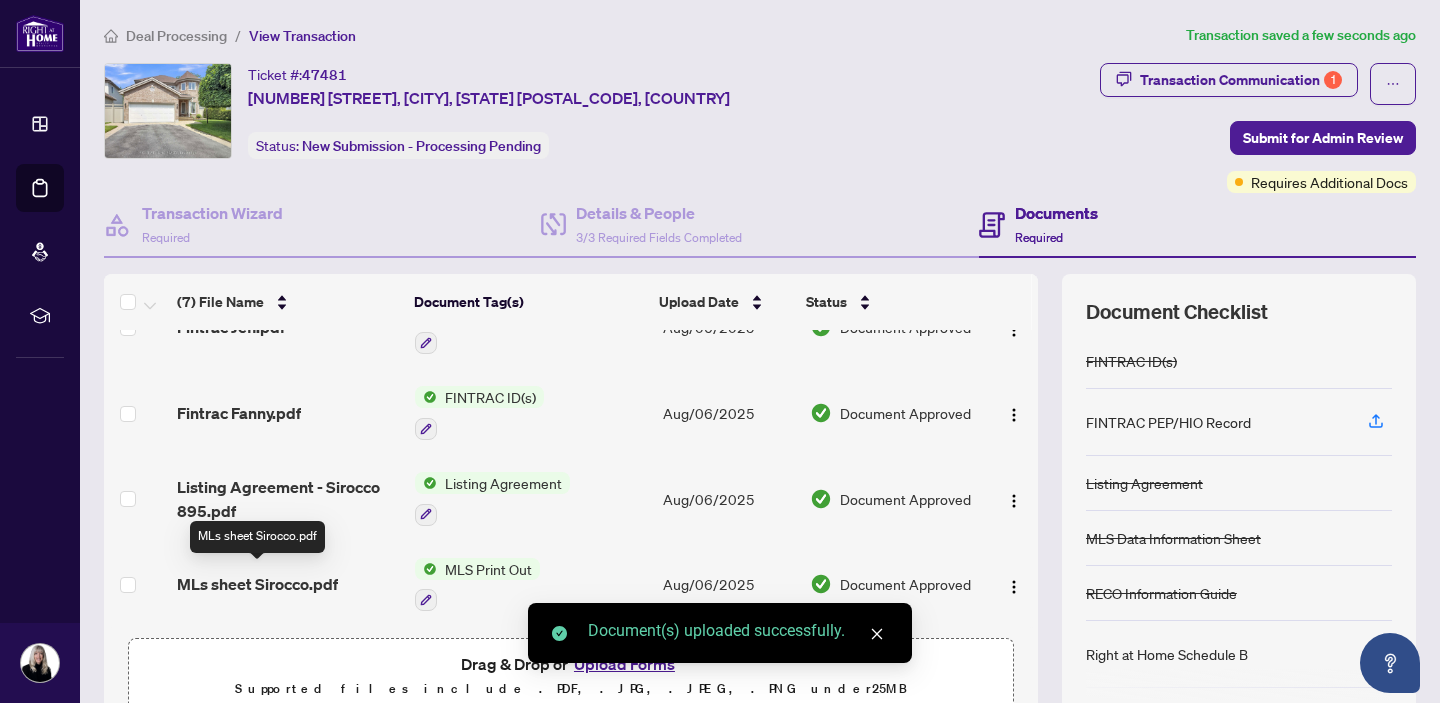 click on "MLs sheet Sirocco.pdf" at bounding box center (257, 584) 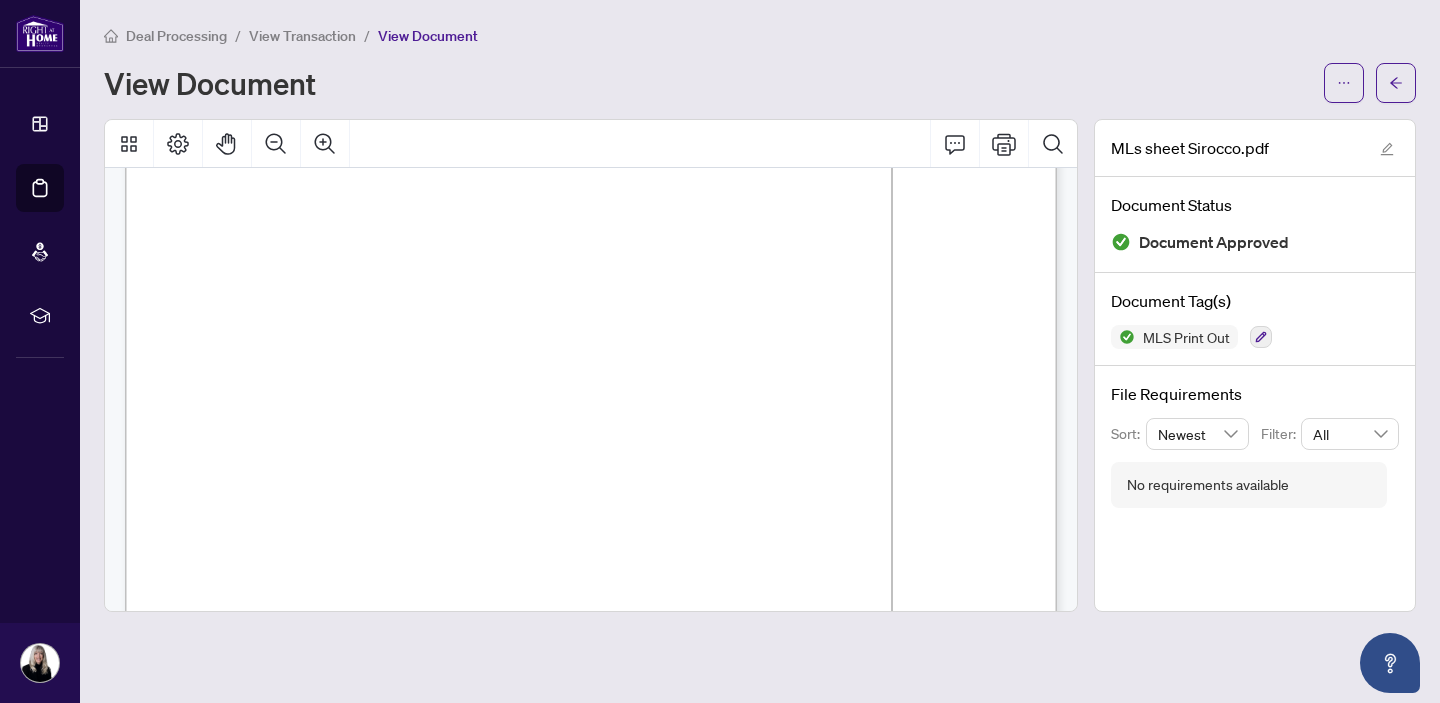 scroll, scrollTop: 0, scrollLeft: 0, axis: both 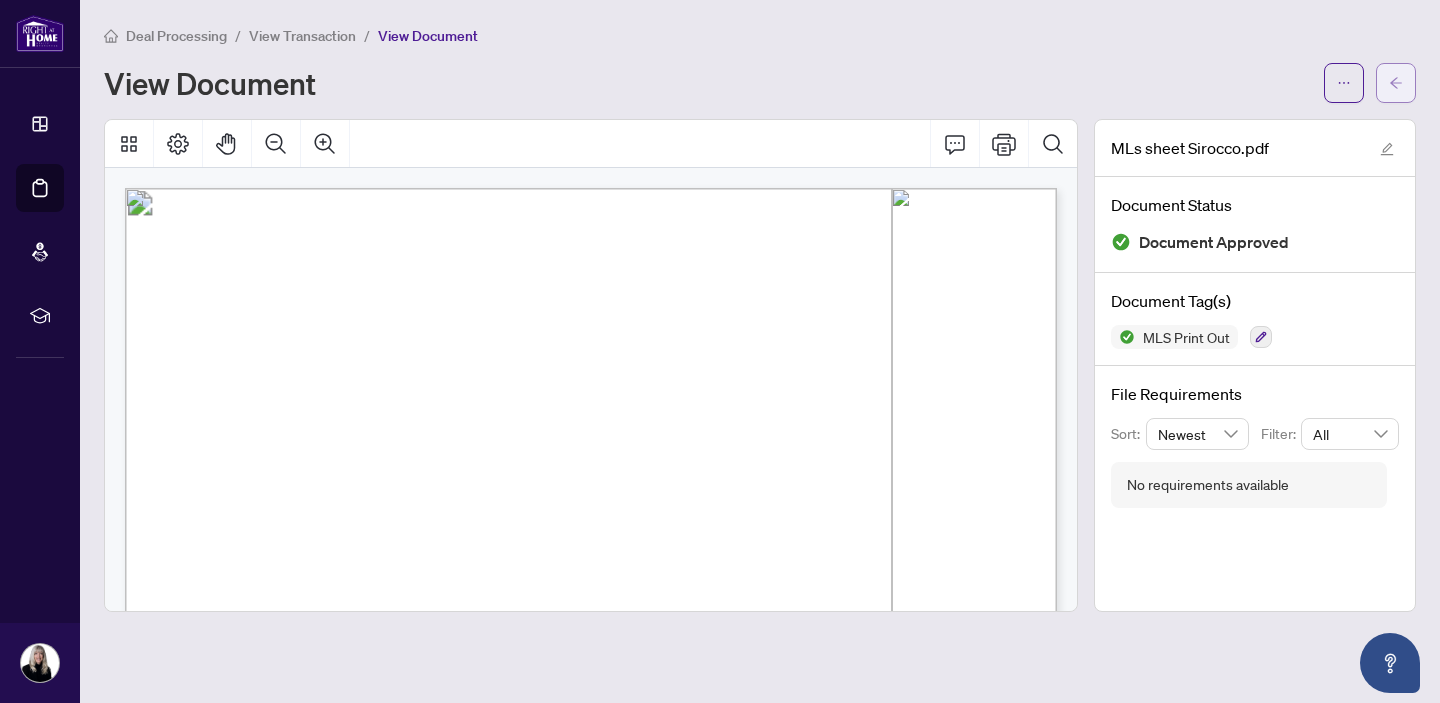click 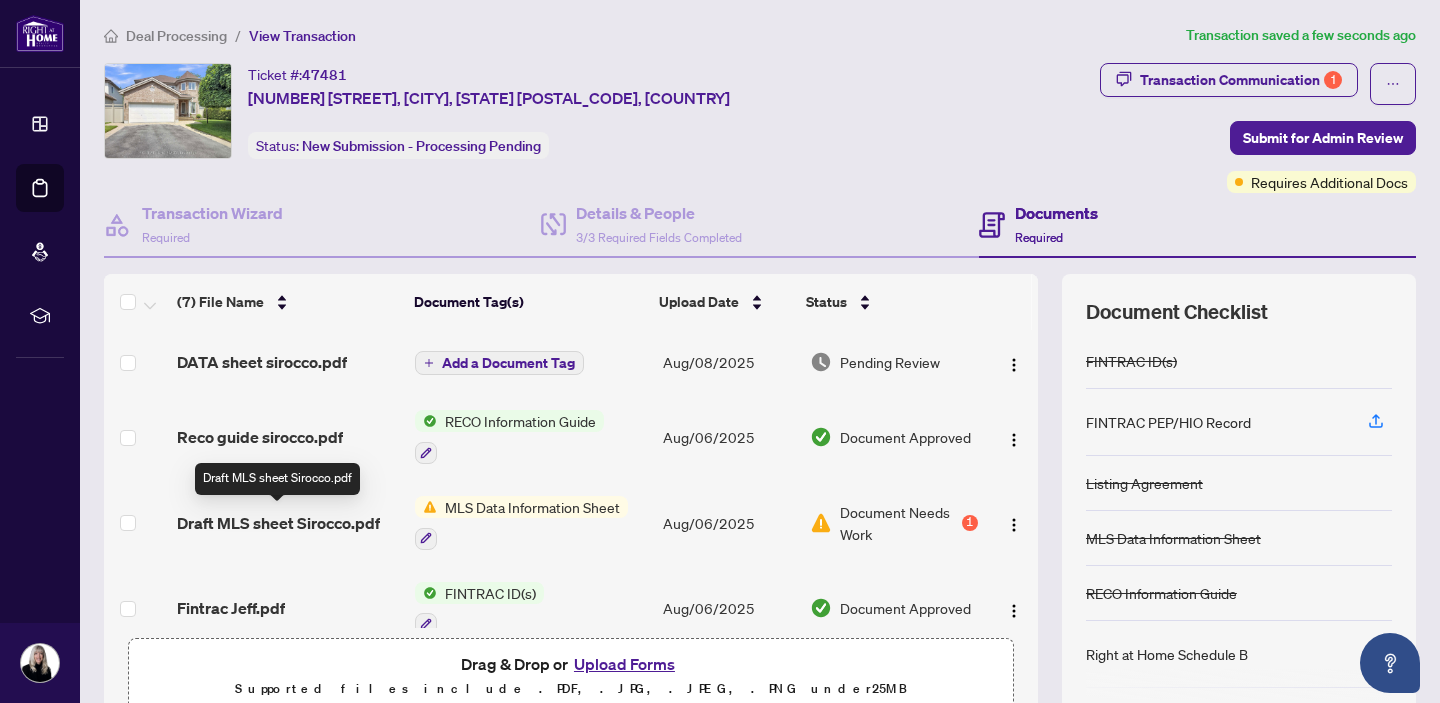 click on "Draft MLS sheet Sirocco.pdf" at bounding box center (278, 523) 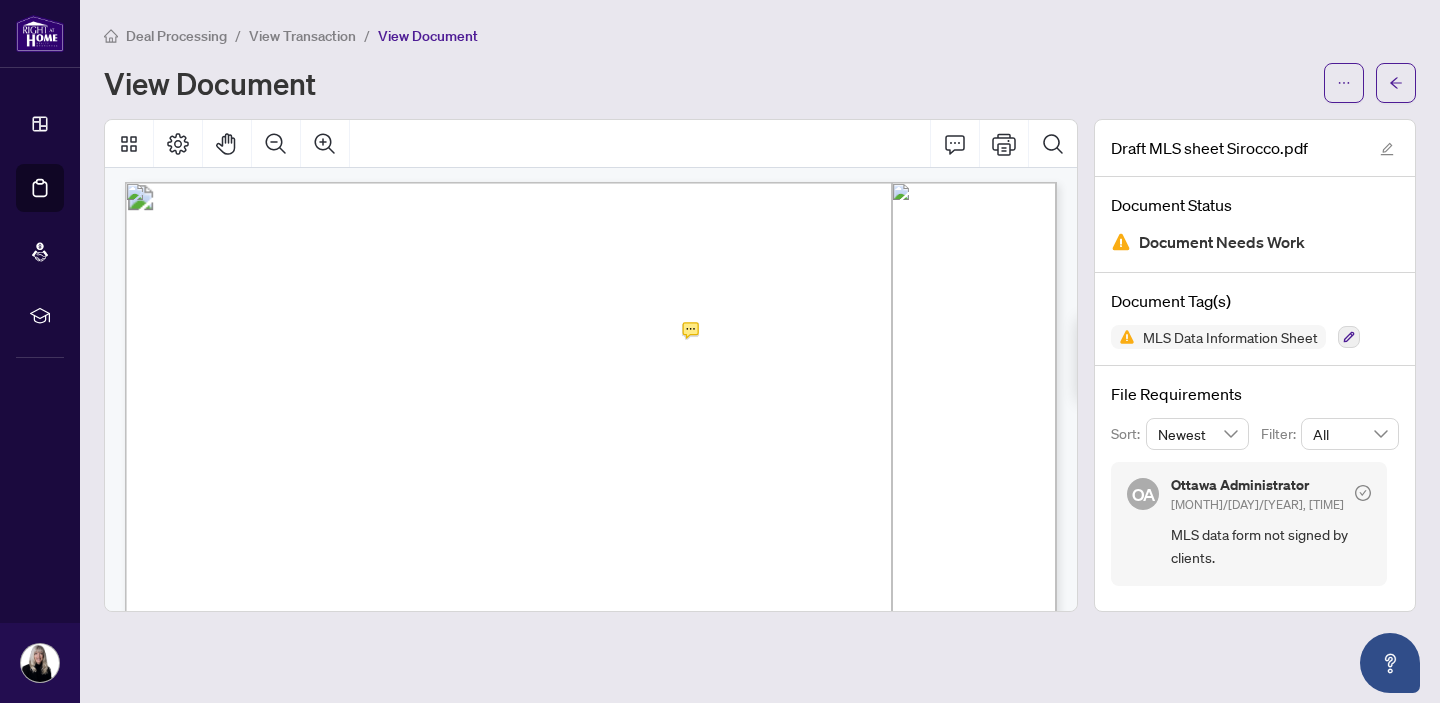 scroll, scrollTop: 1371, scrollLeft: 0, axis: vertical 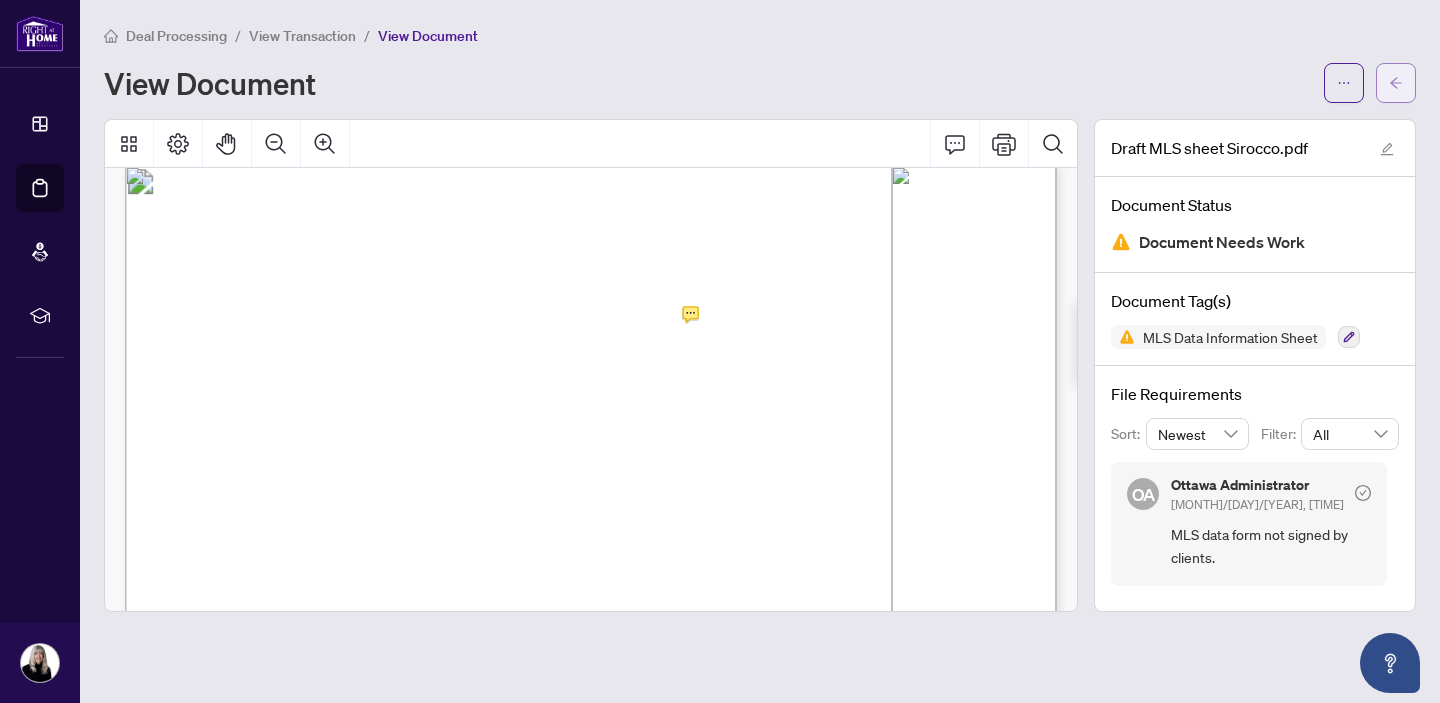 click at bounding box center [1396, 83] 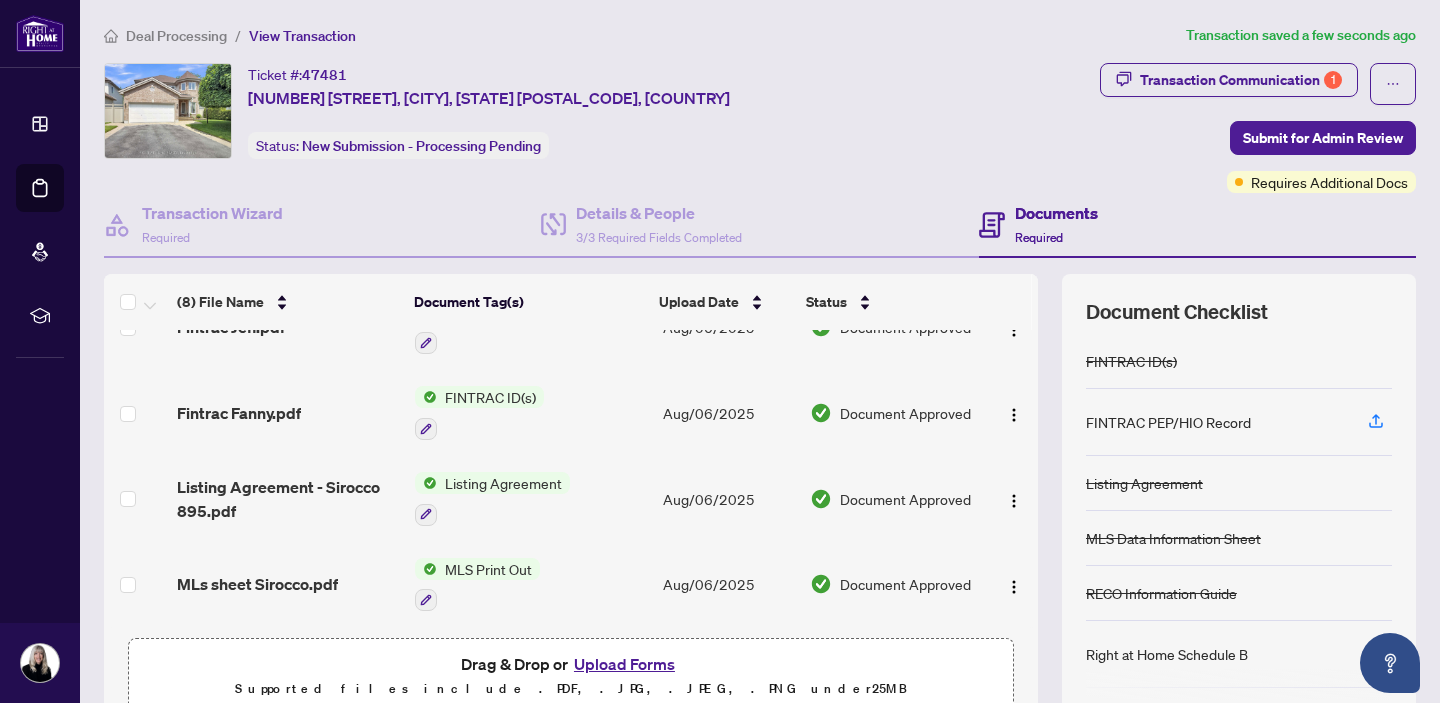 scroll, scrollTop: 0, scrollLeft: 0, axis: both 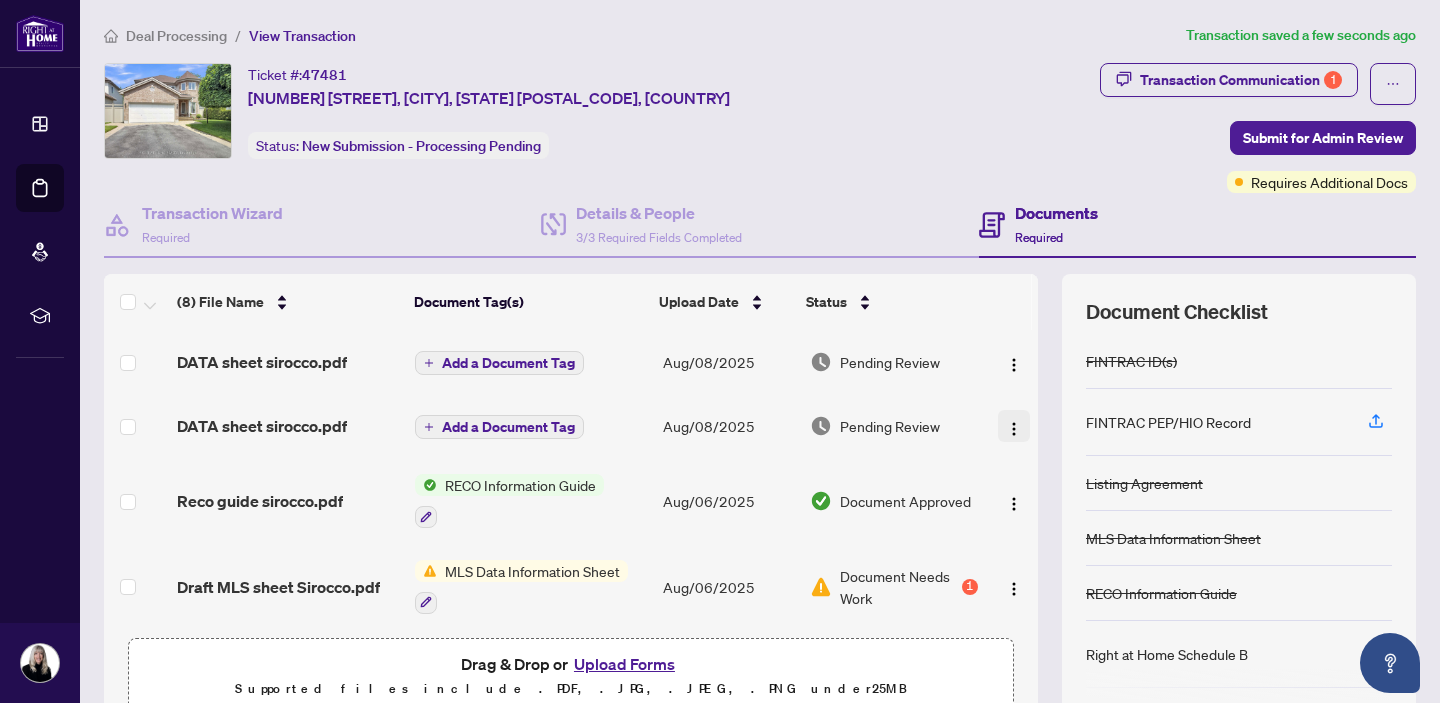 click at bounding box center [1014, 429] 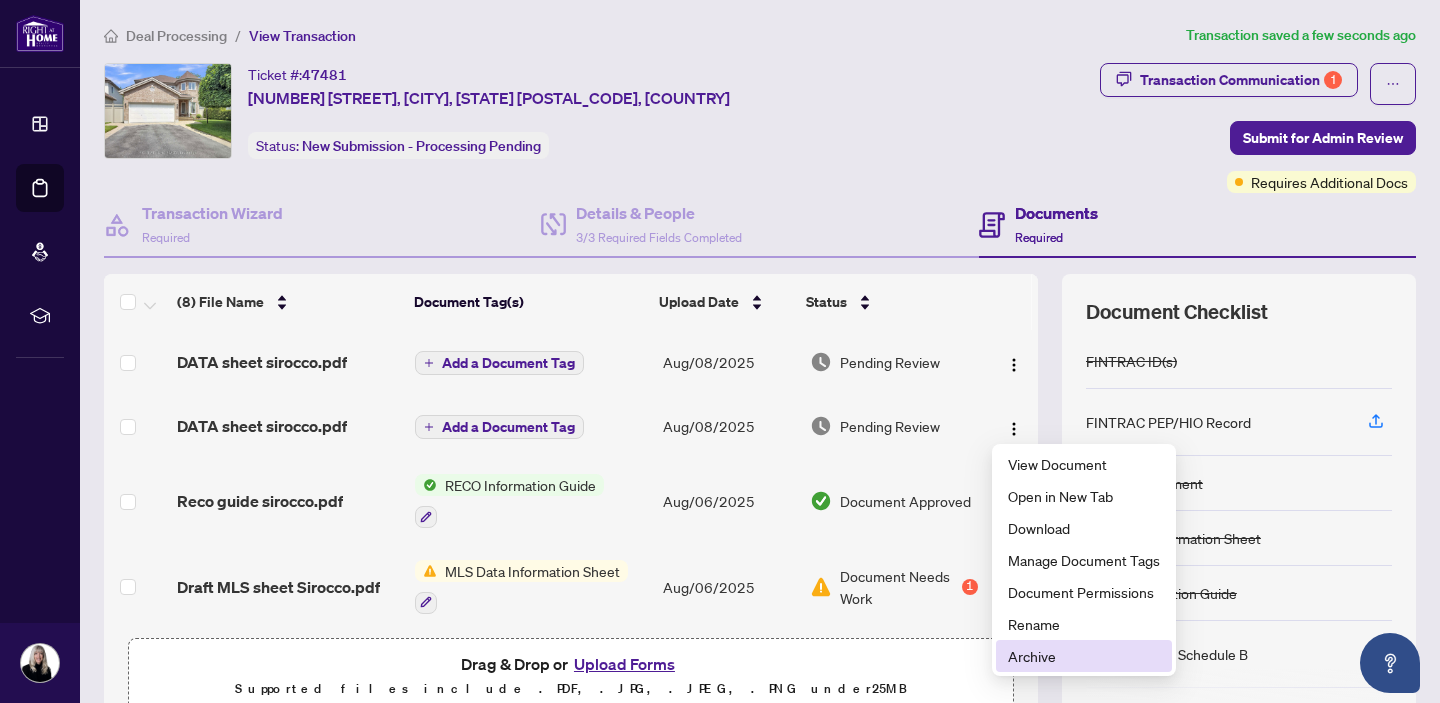 click on "Archive" at bounding box center [1084, 656] 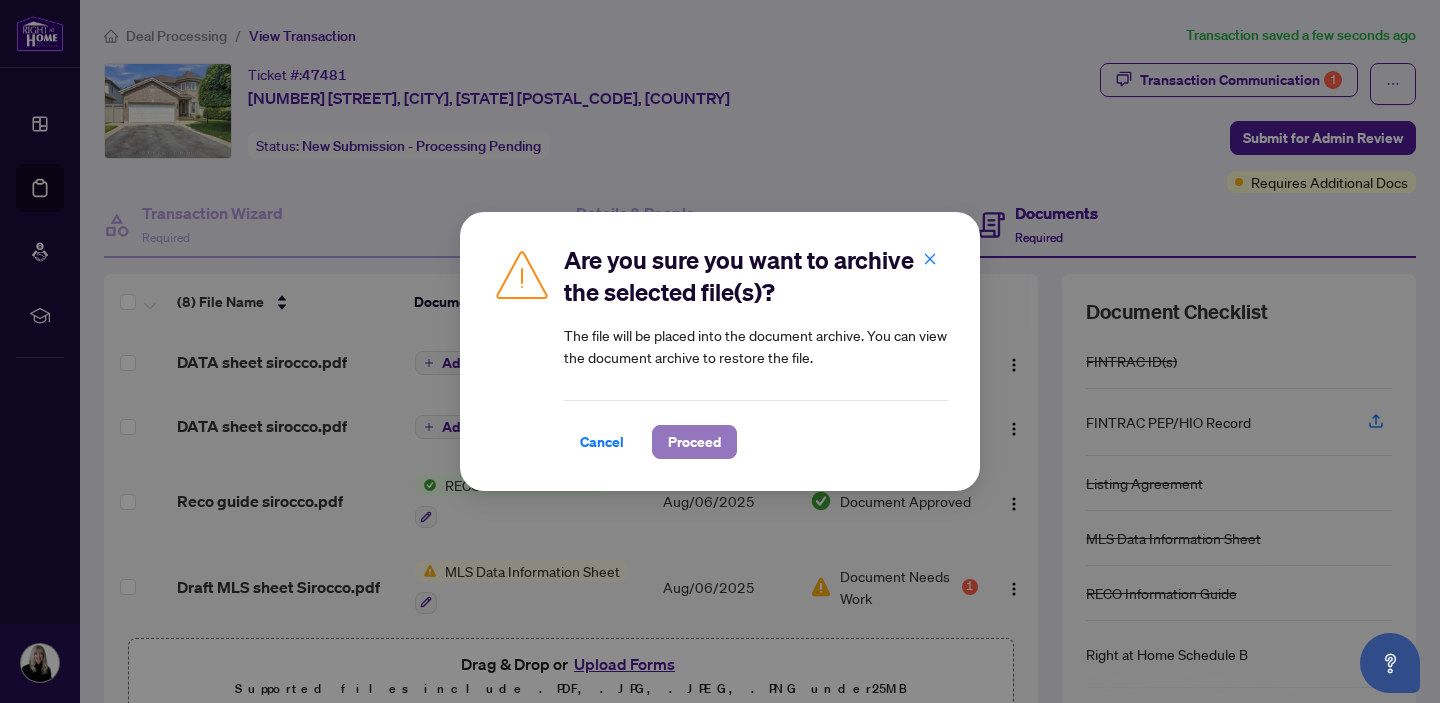 click on "Proceed" at bounding box center [694, 442] 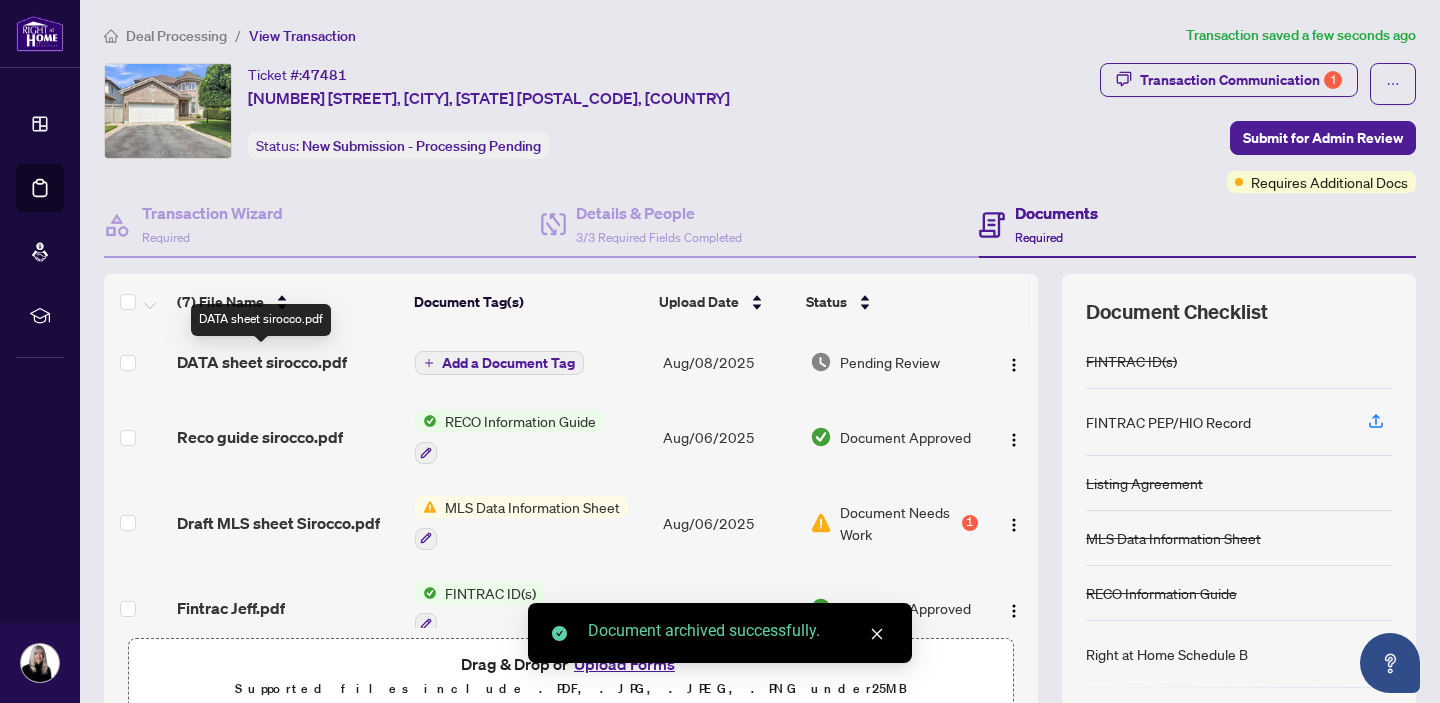 click on "DATA sheet sirocco.pdf" at bounding box center [262, 362] 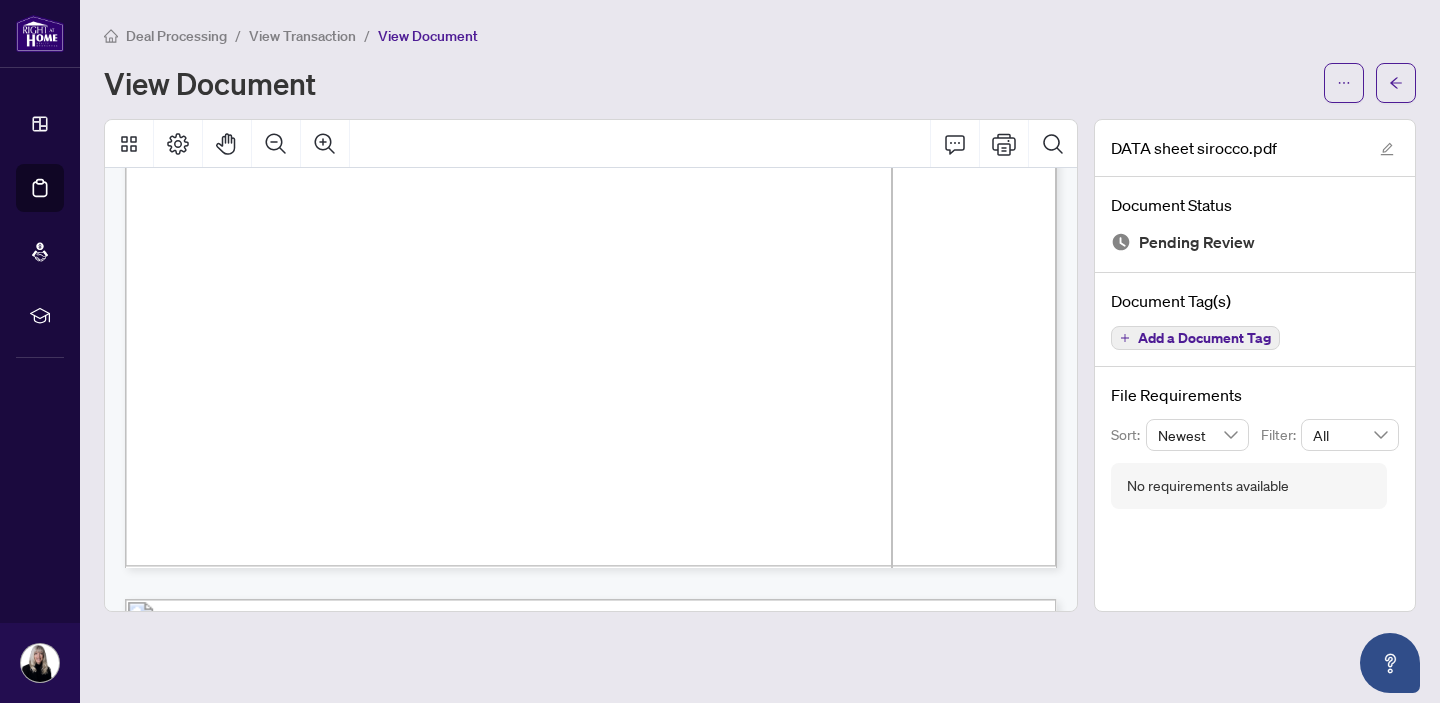 scroll, scrollTop: 0, scrollLeft: 0, axis: both 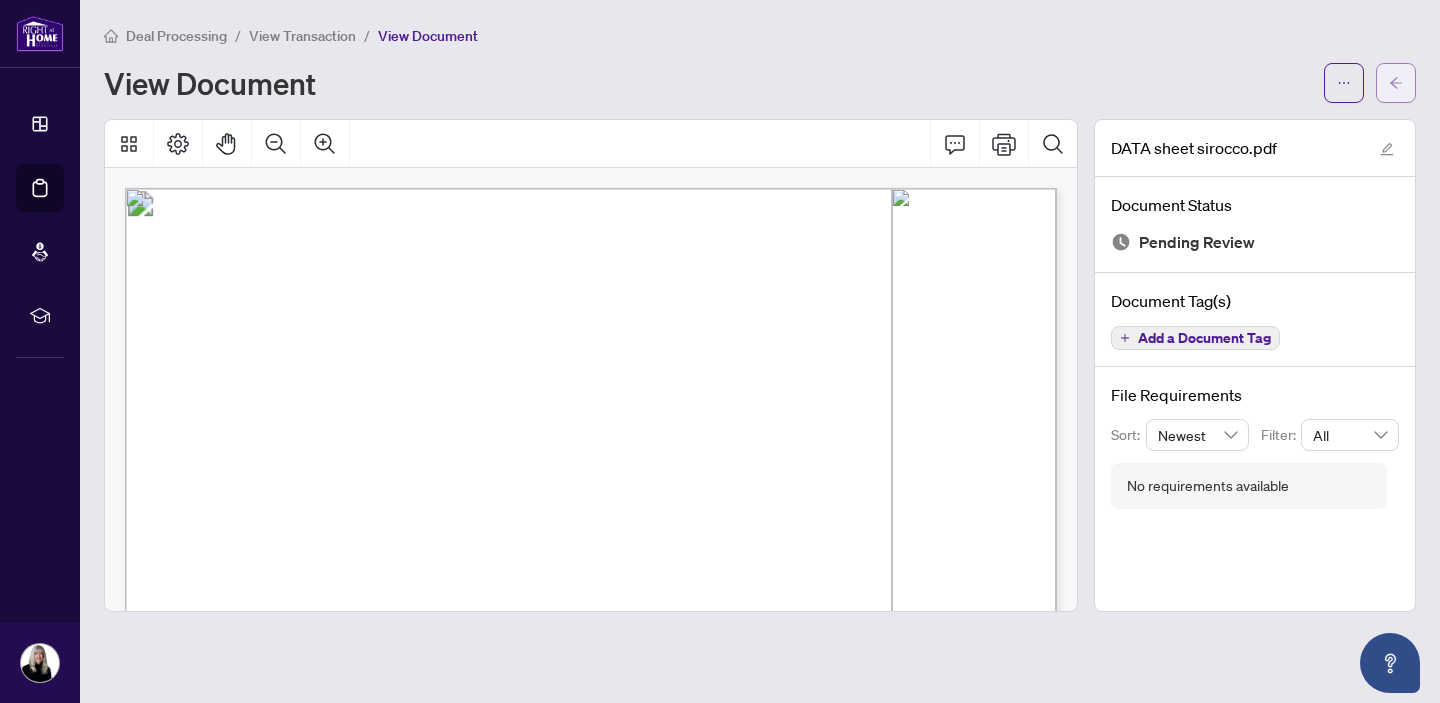 click 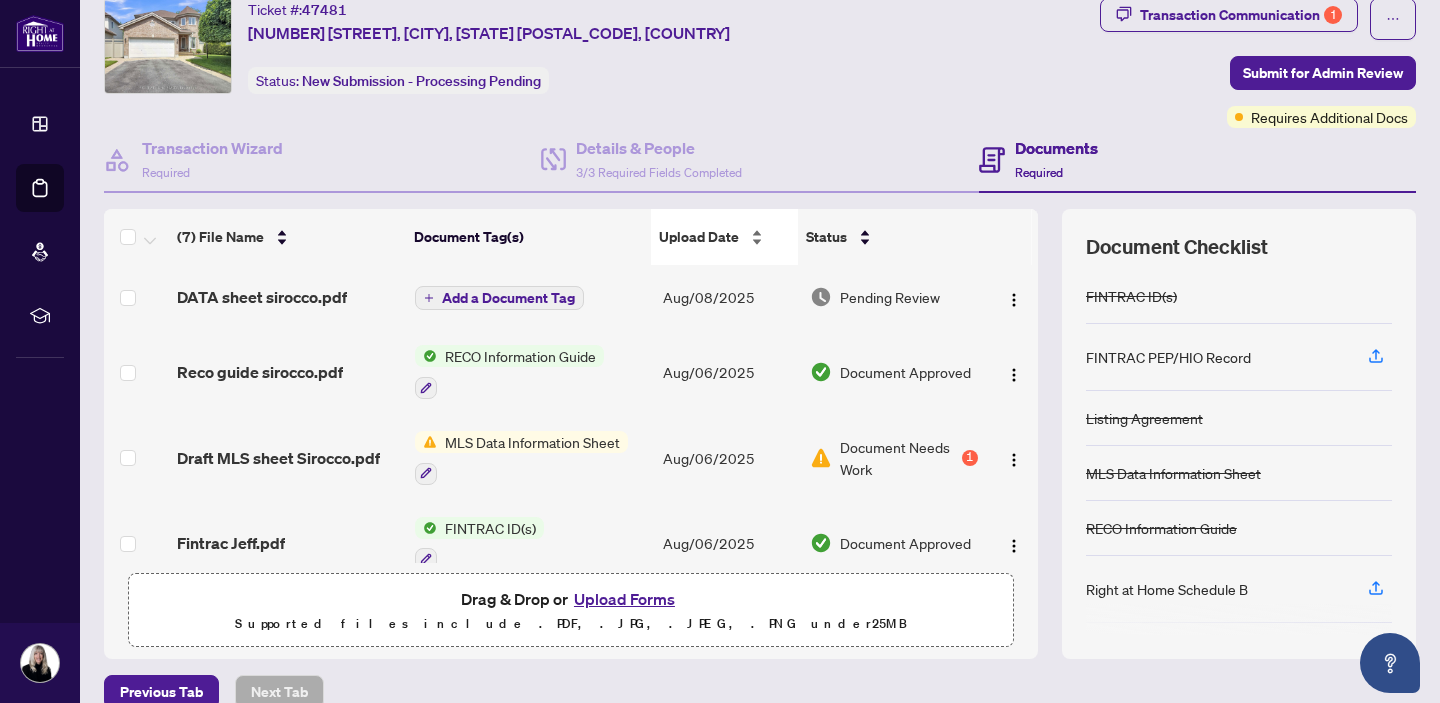 scroll, scrollTop: 79, scrollLeft: 0, axis: vertical 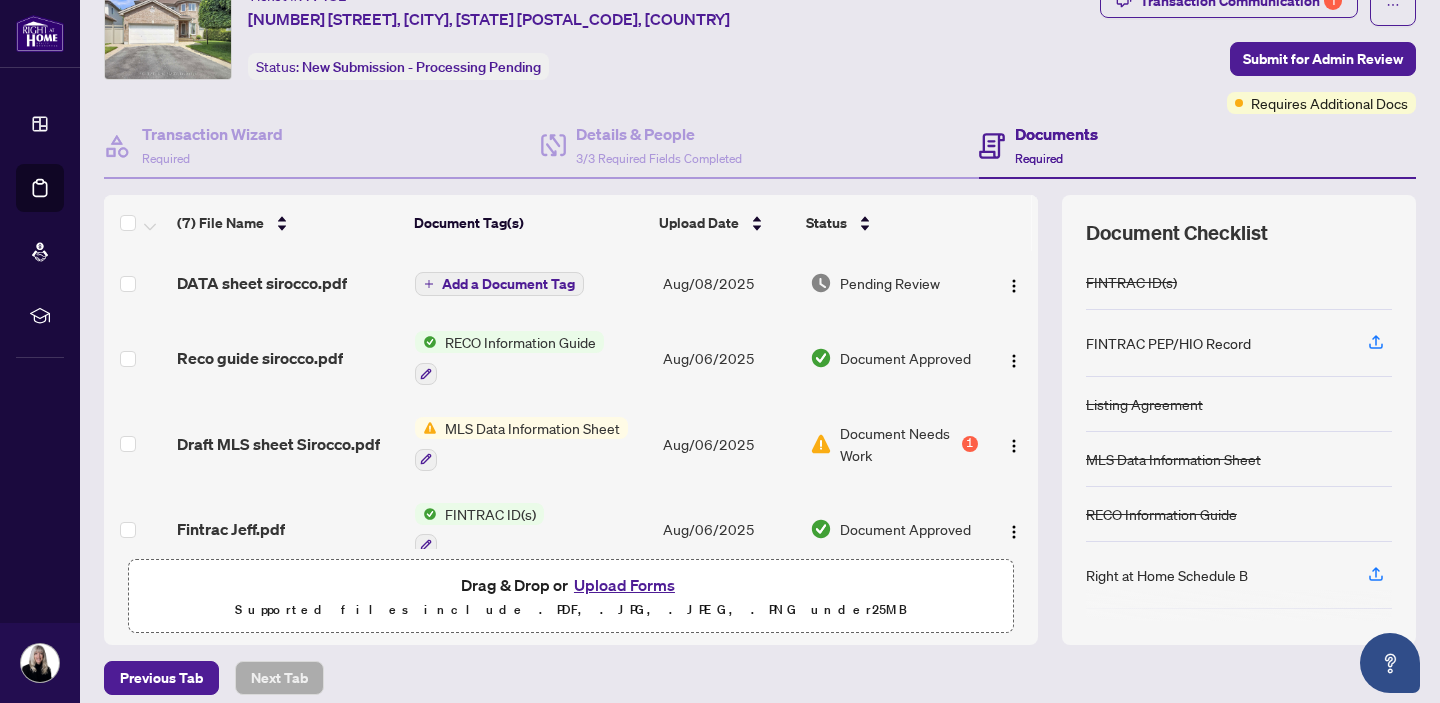 click at bounding box center (1012, 358) 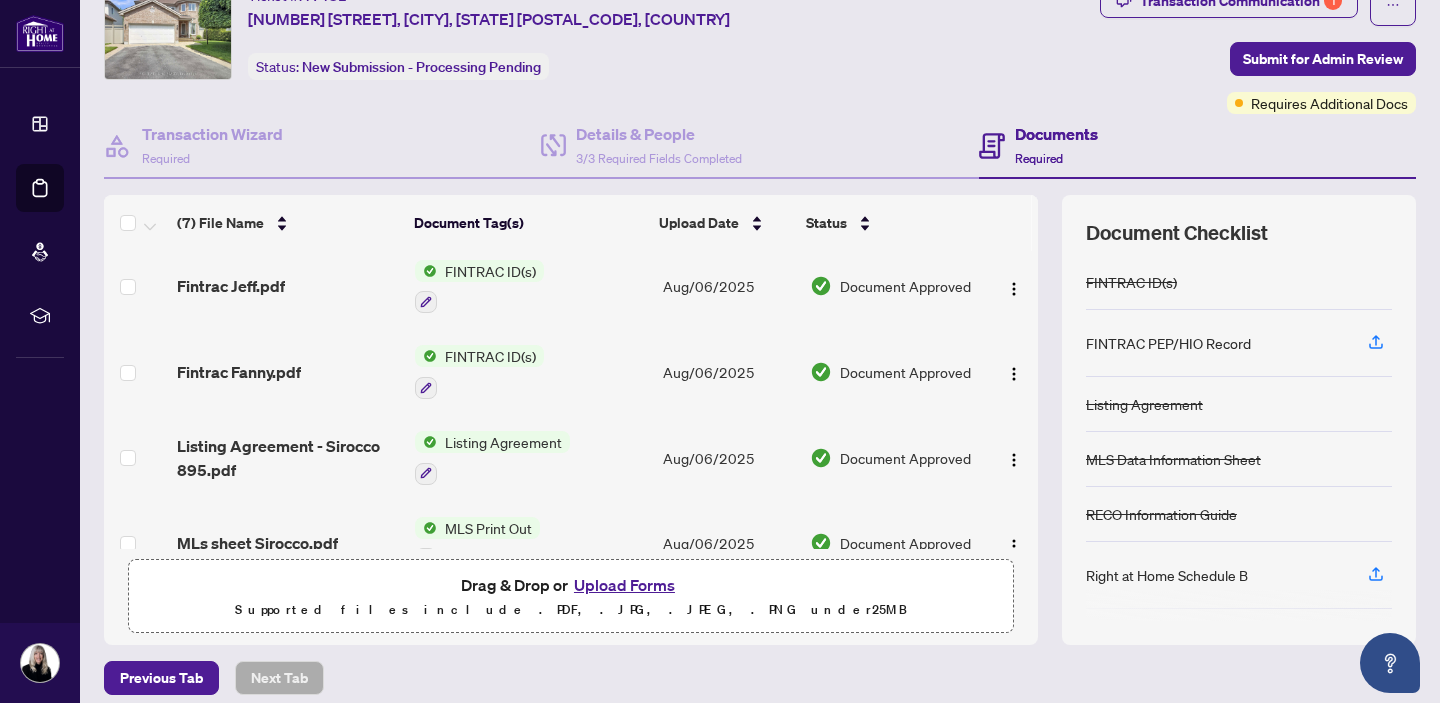 scroll, scrollTop: 281, scrollLeft: 0, axis: vertical 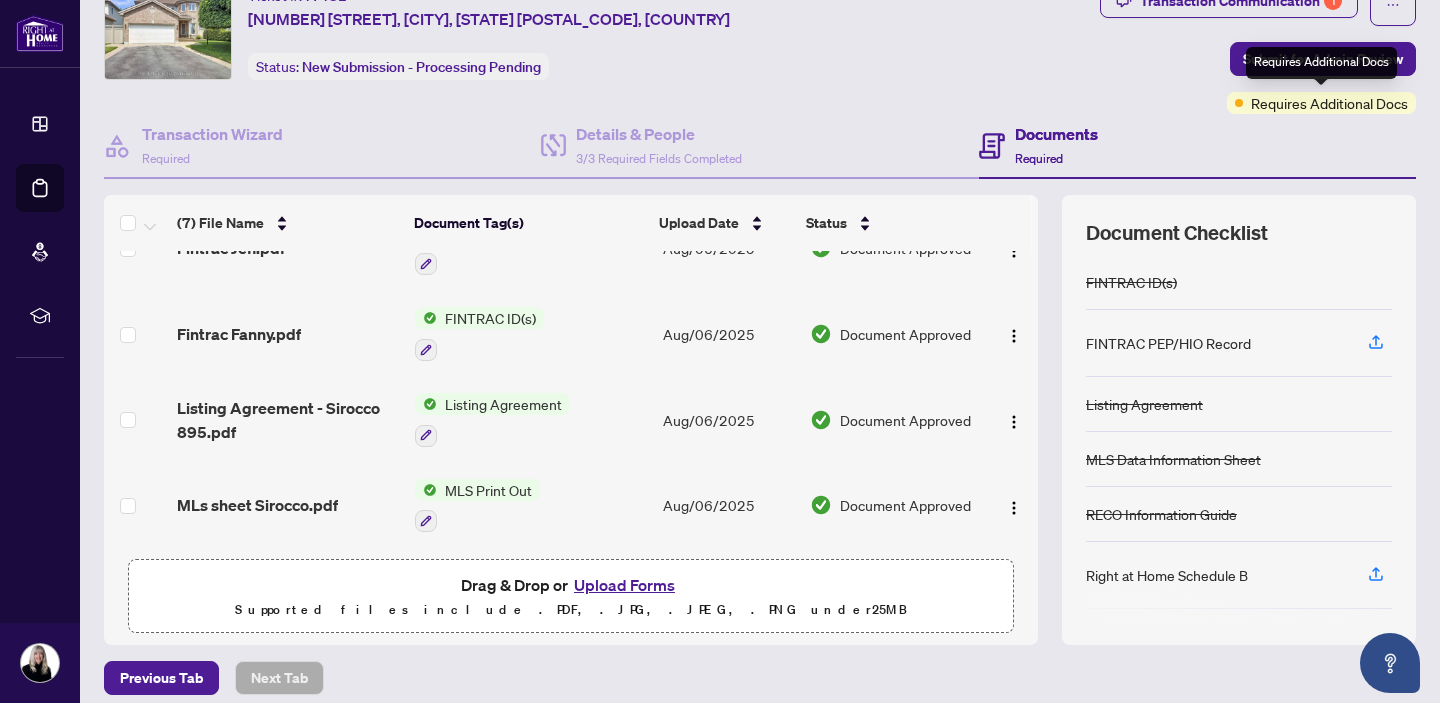 click on "Requires Additional Docs" at bounding box center (1321, 63) 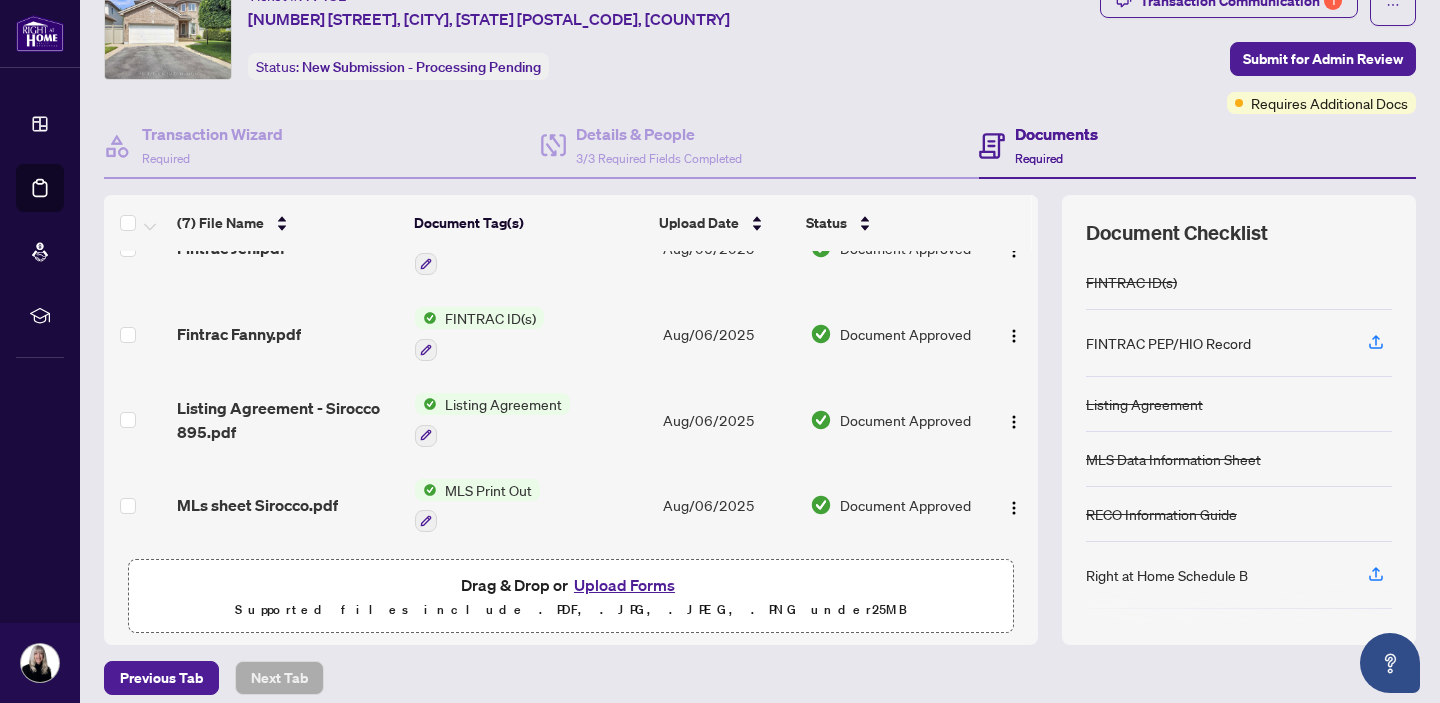 click on "Transaction Communication 1 Submit for Admin Review Requires Additional Docs" at bounding box center [1258, 49] 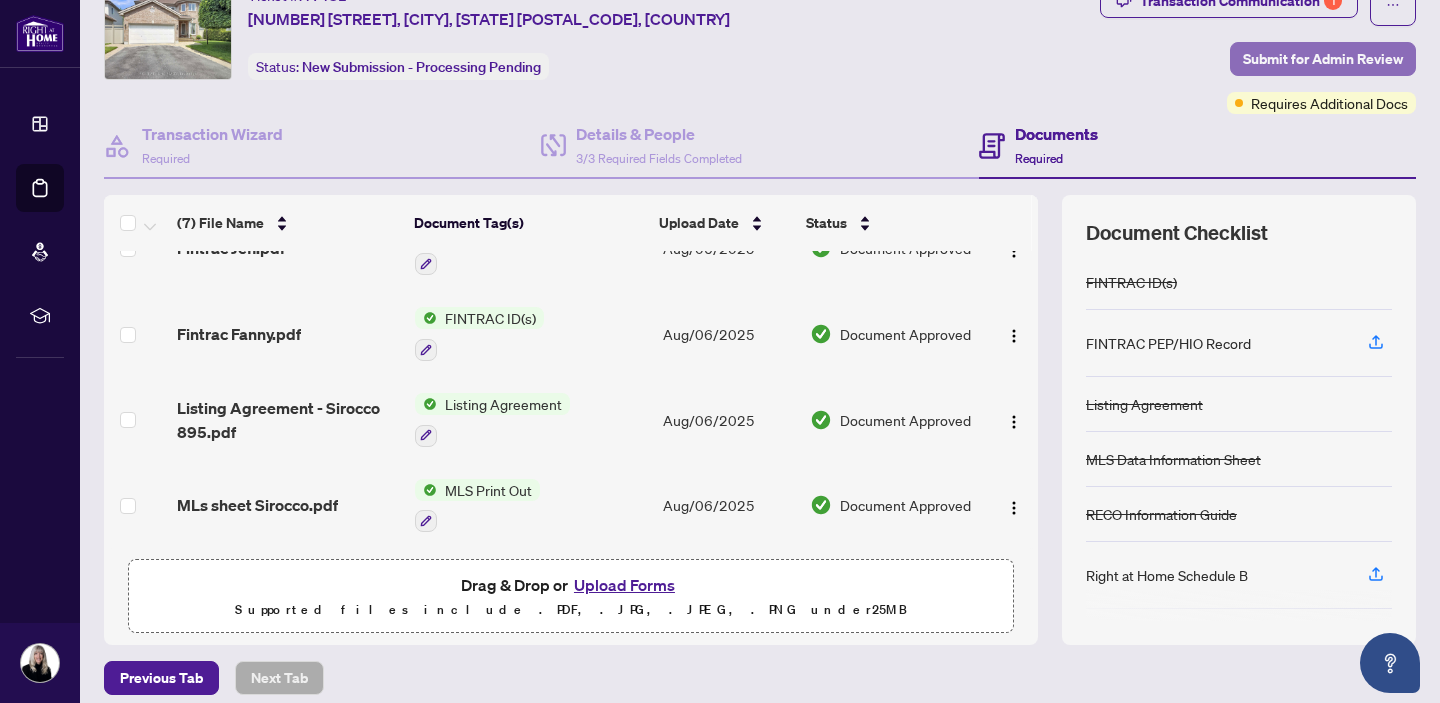 click on "Submit for Admin Review" at bounding box center (1323, 59) 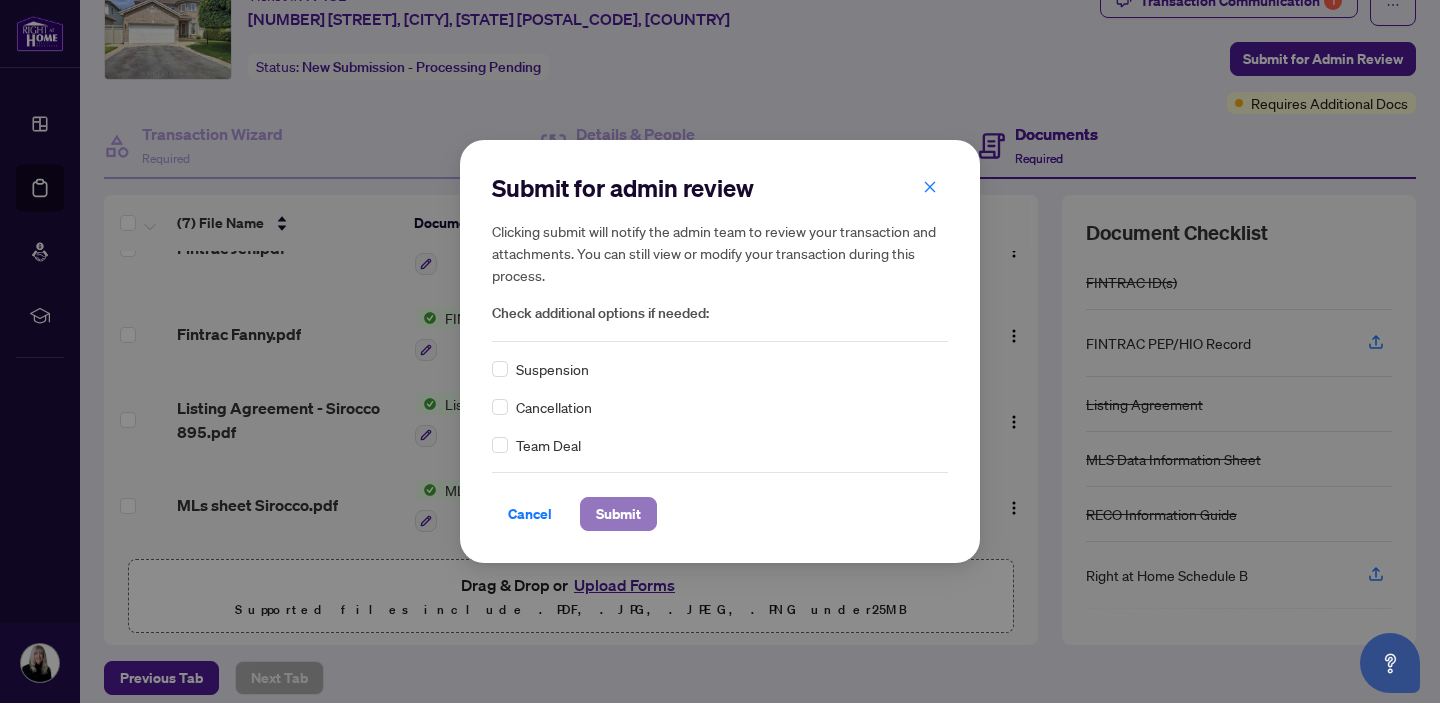 click on "Submit" at bounding box center [618, 514] 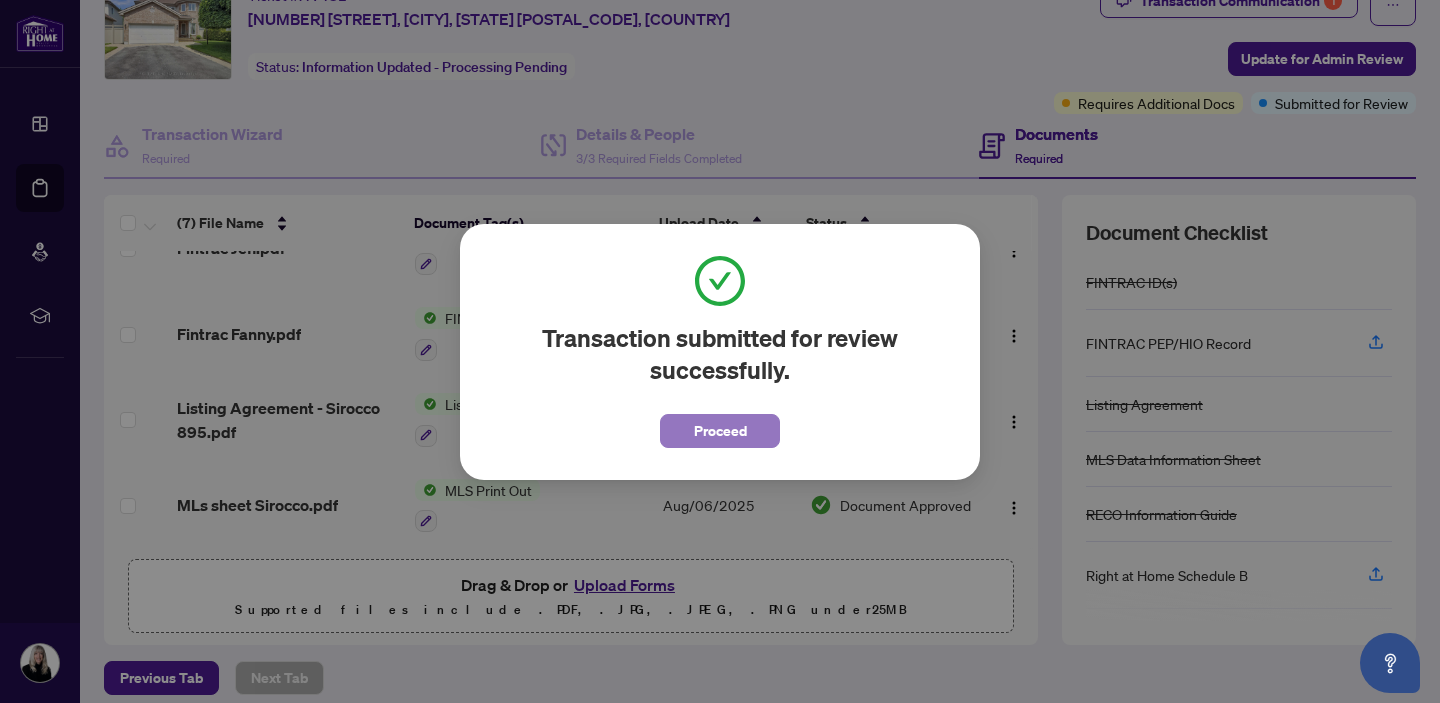 click on "Proceed" at bounding box center [720, 431] 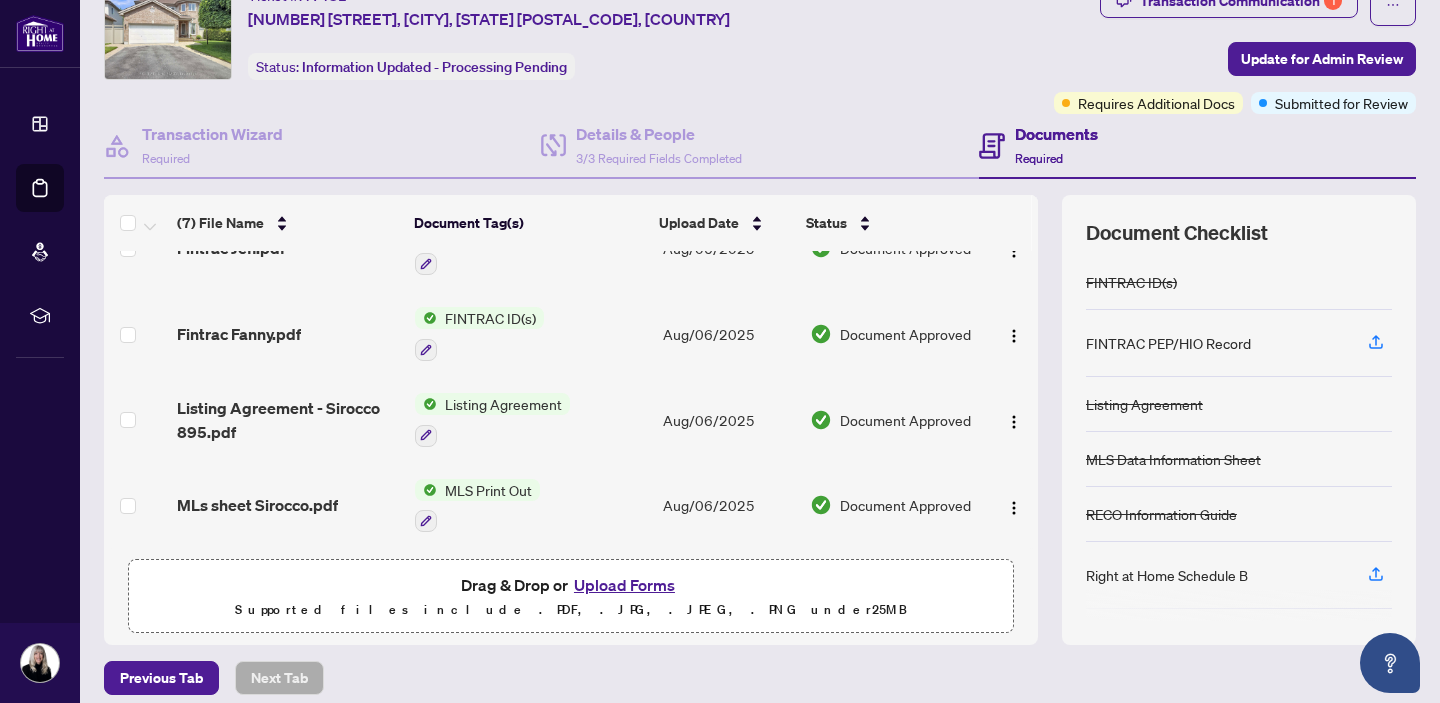 scroll, scrollTop: 0, scrollLeft: 0, axis: both 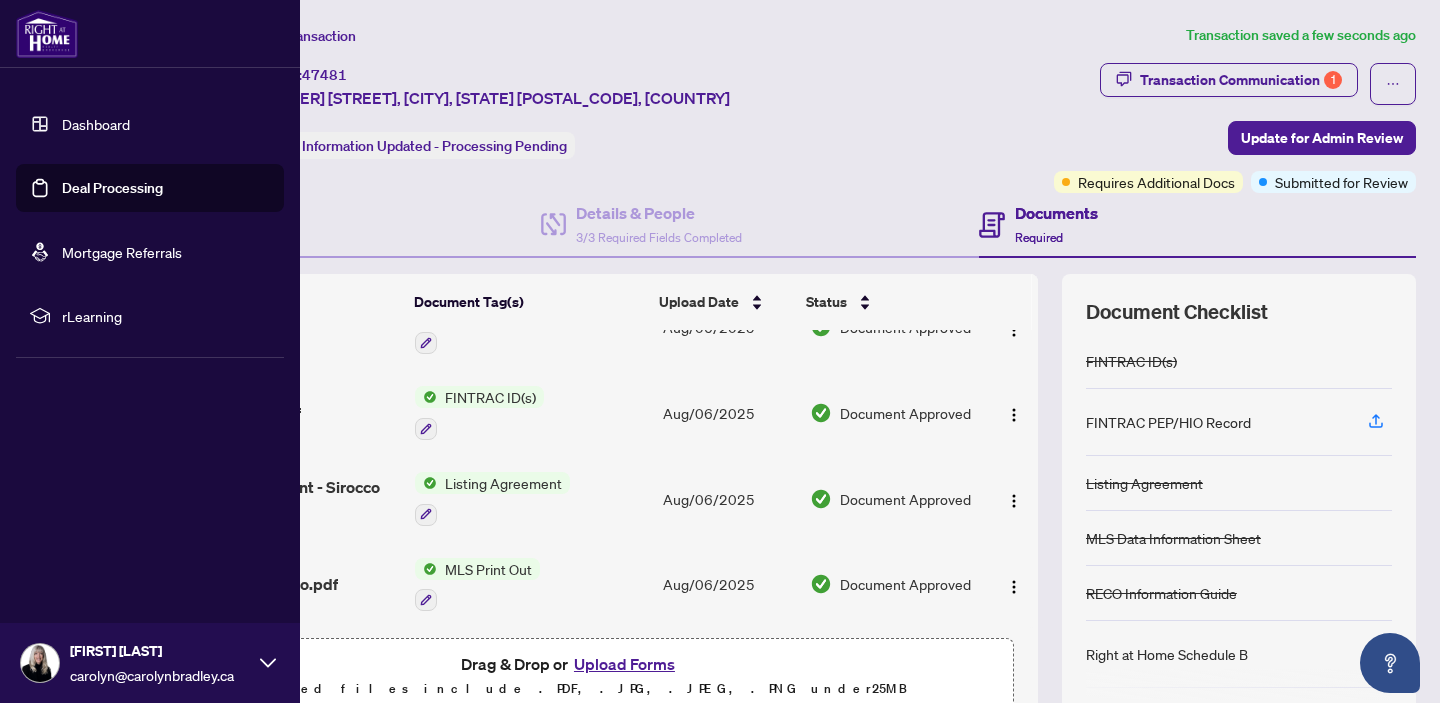 click on "Deal Processing" at bounding box center (112, 188) 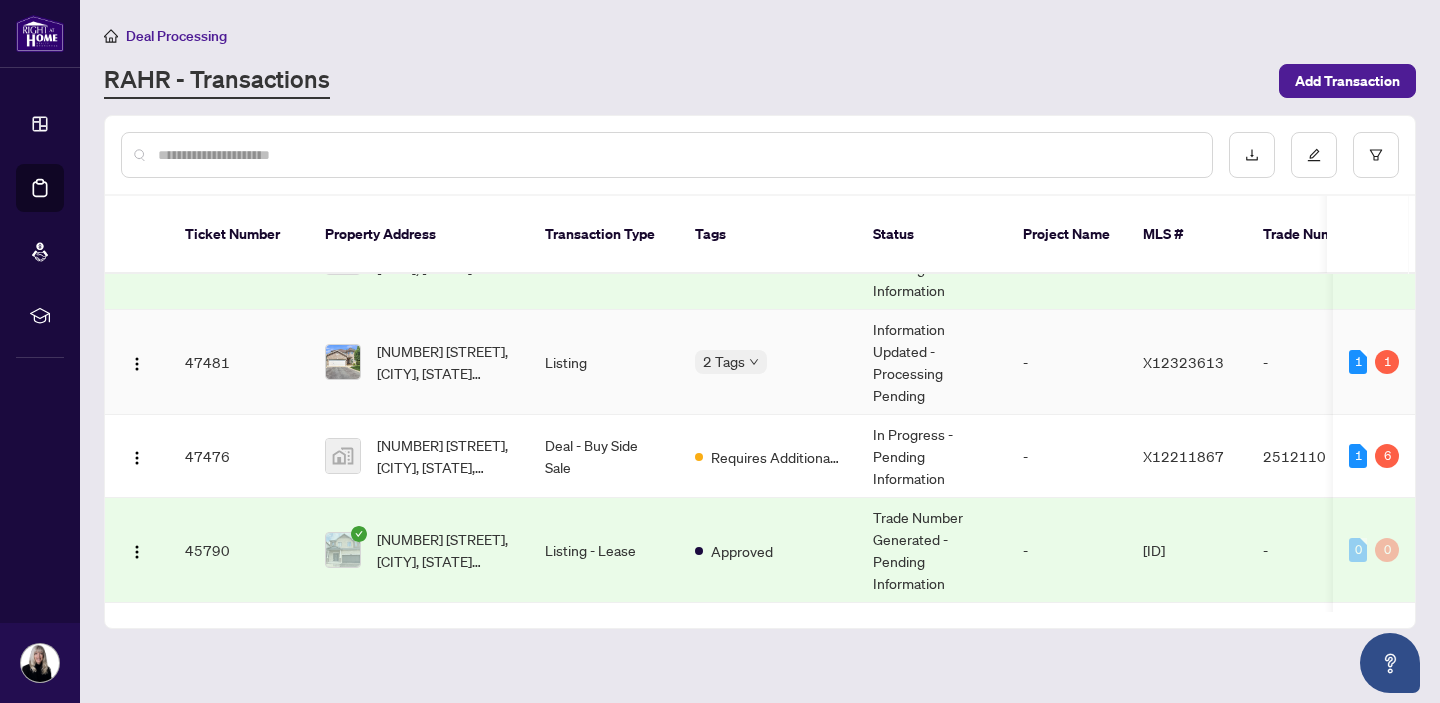 scroll, scrollTop: 276, scrollLeft: 0, axis: vertical 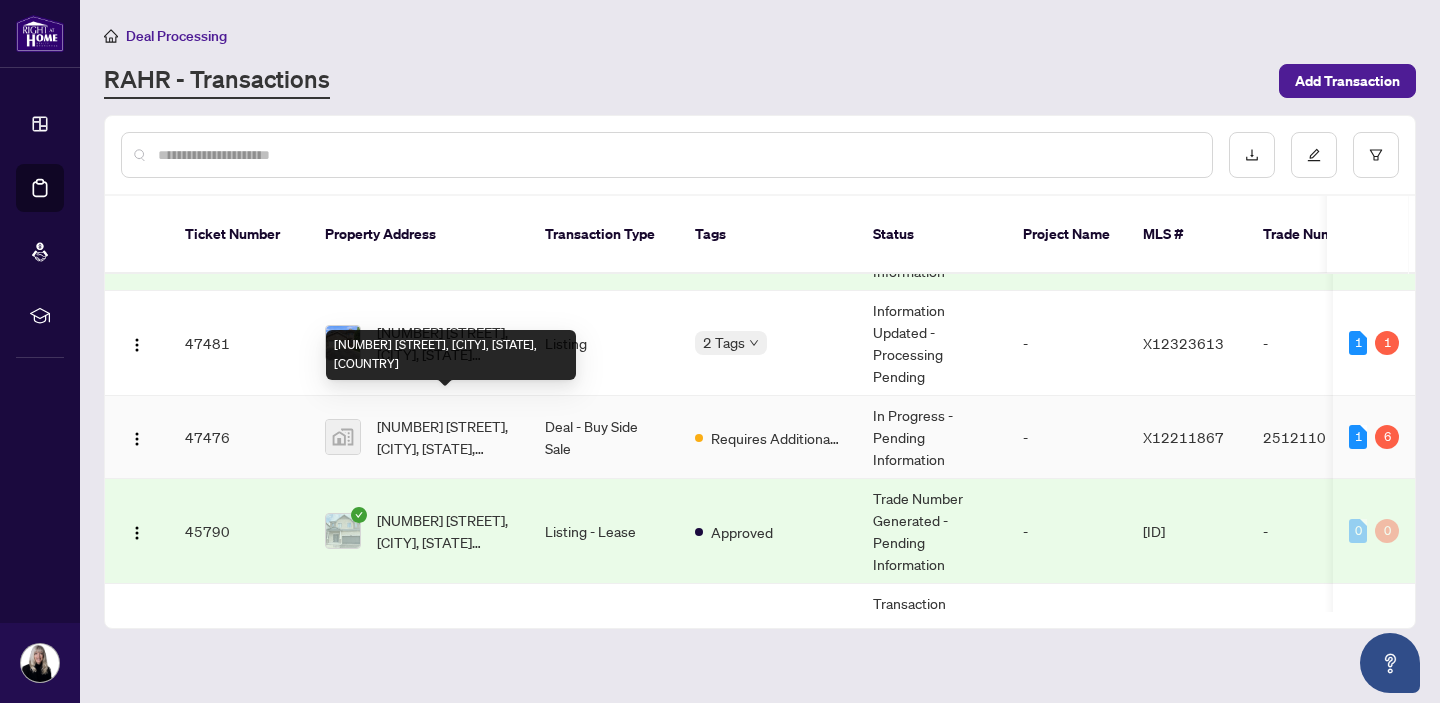 click on "[NUMBER] [STREET], [CITY], [STATE], [COUNTRY]" at bounding box center [445, 437] 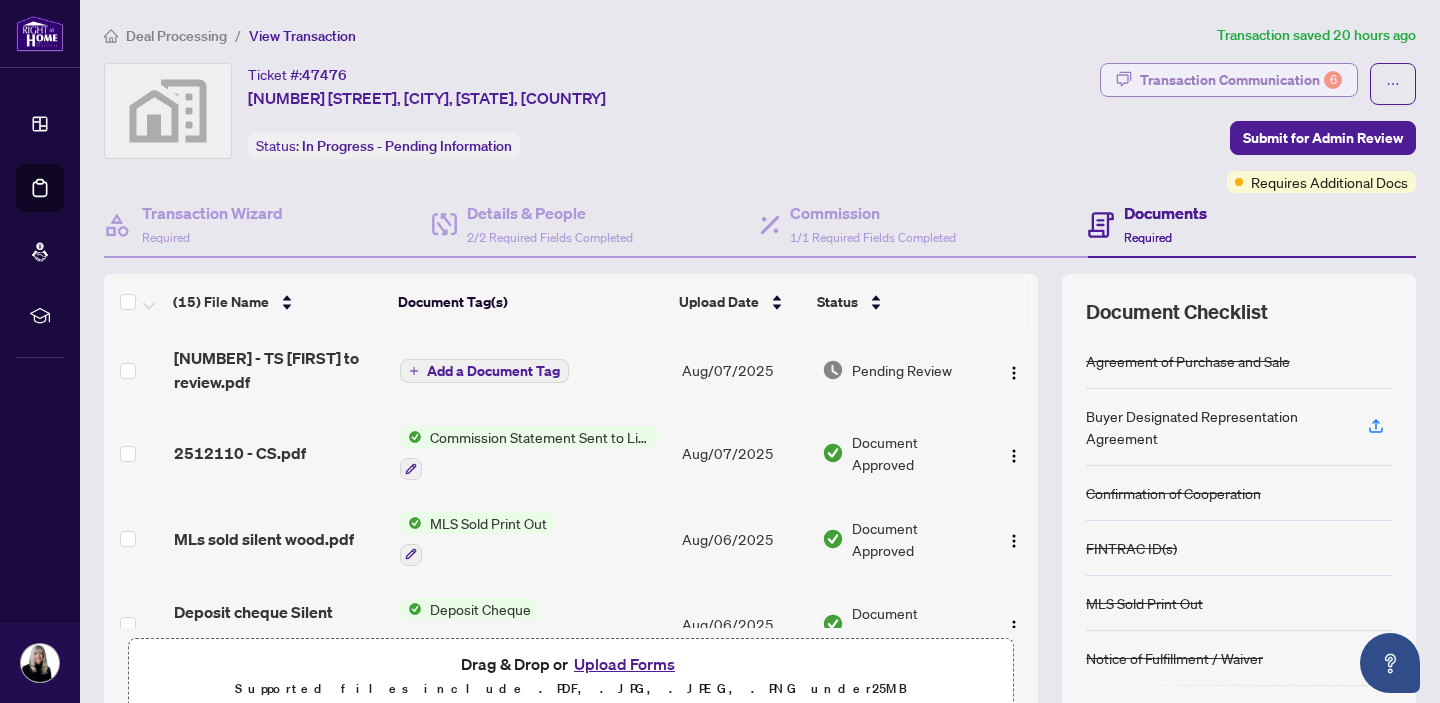 click on "Transaction Communication 6" at bounding box center [1241, 80] 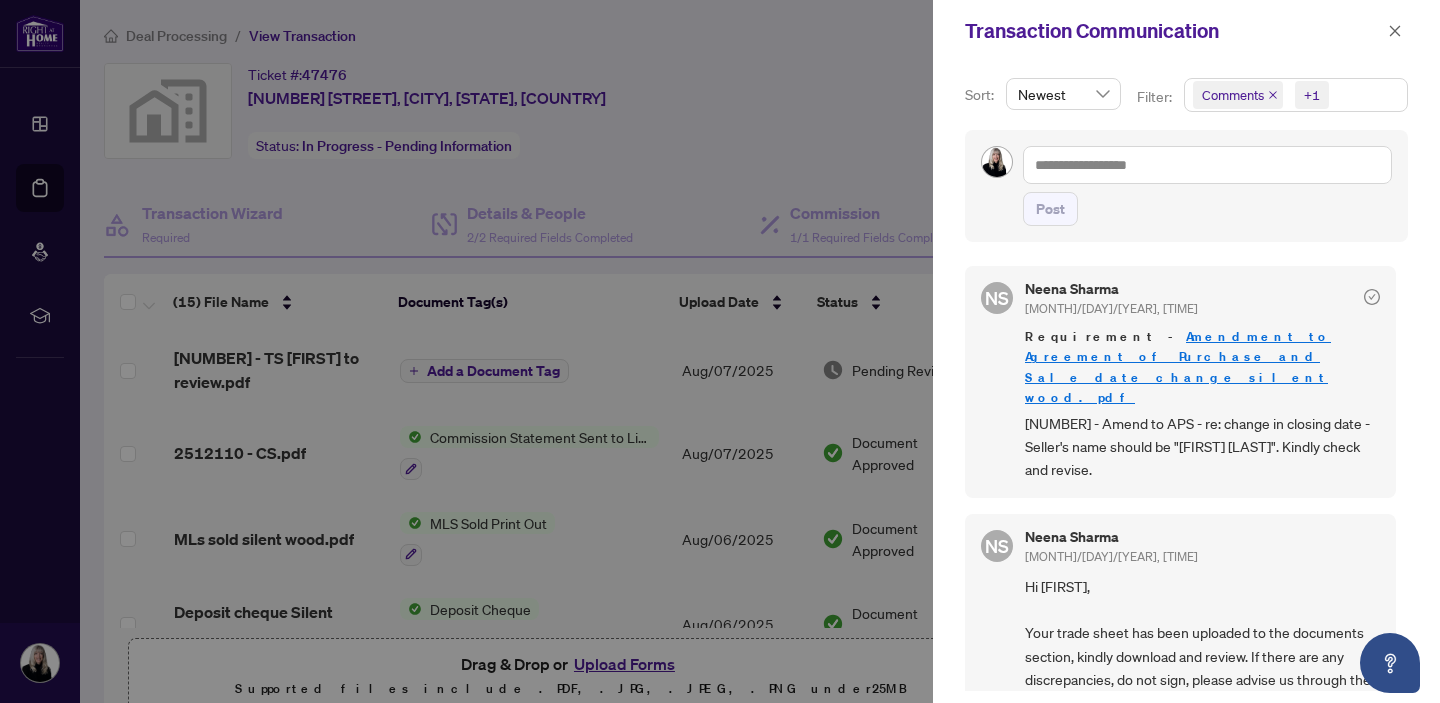 click on "Amendment to Agreement of Purchase and Sale date change silent wood.pdf" at bounding box center [1178, 366] 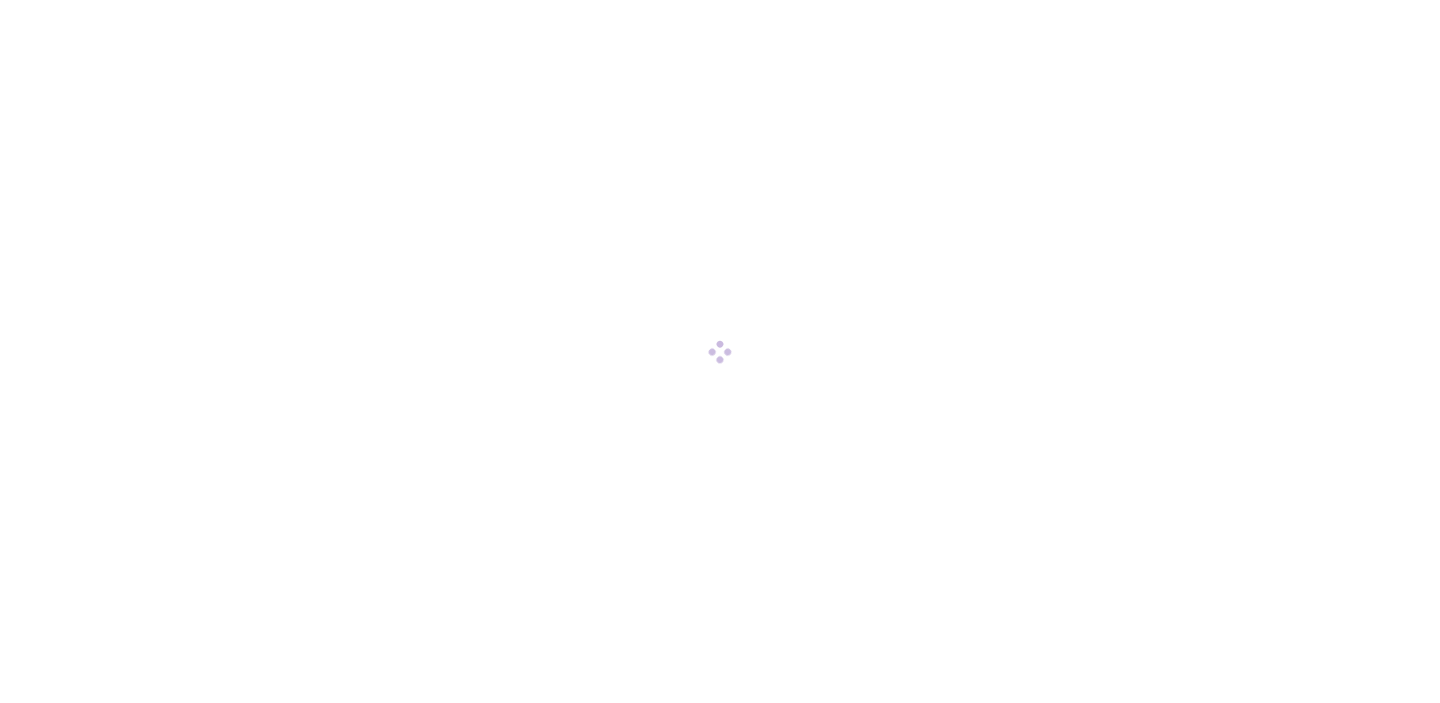 scroll, scrollTop: 0, scrollLeft: 0, axis: both 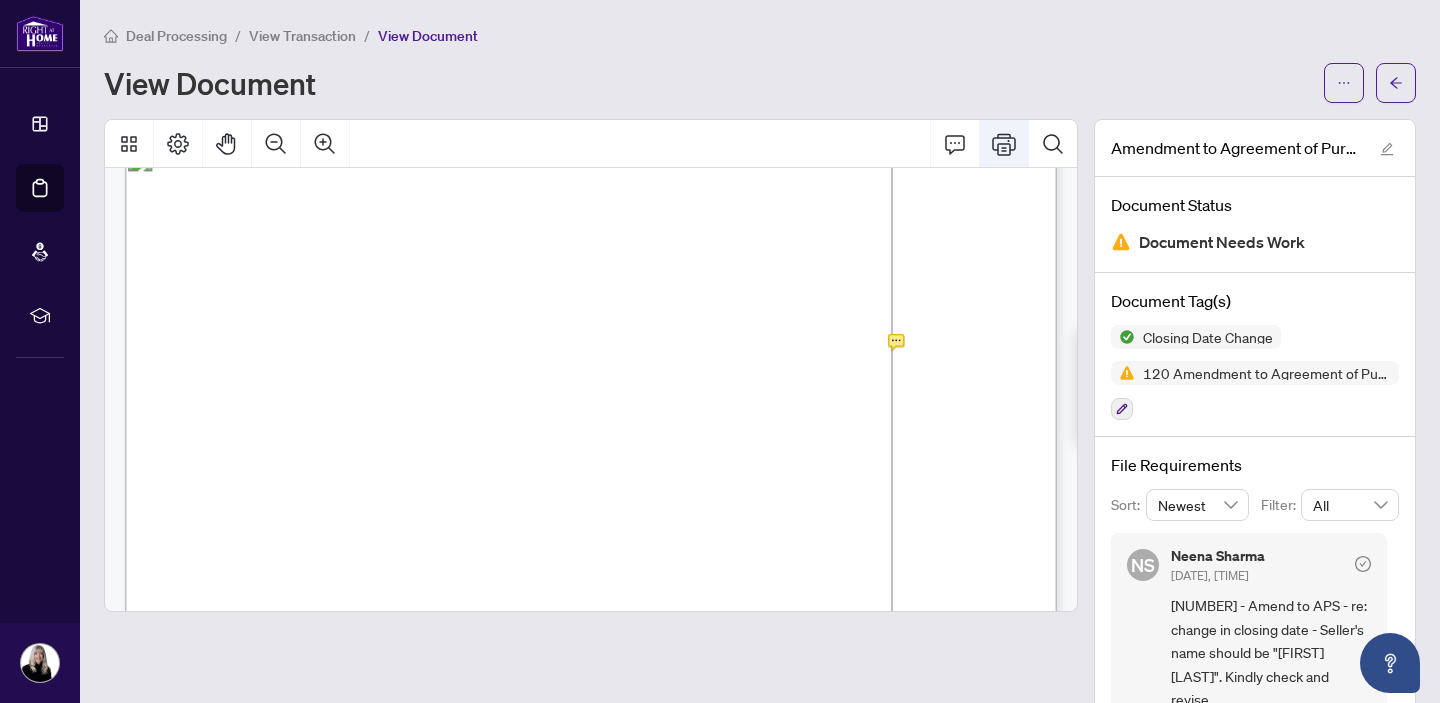 click 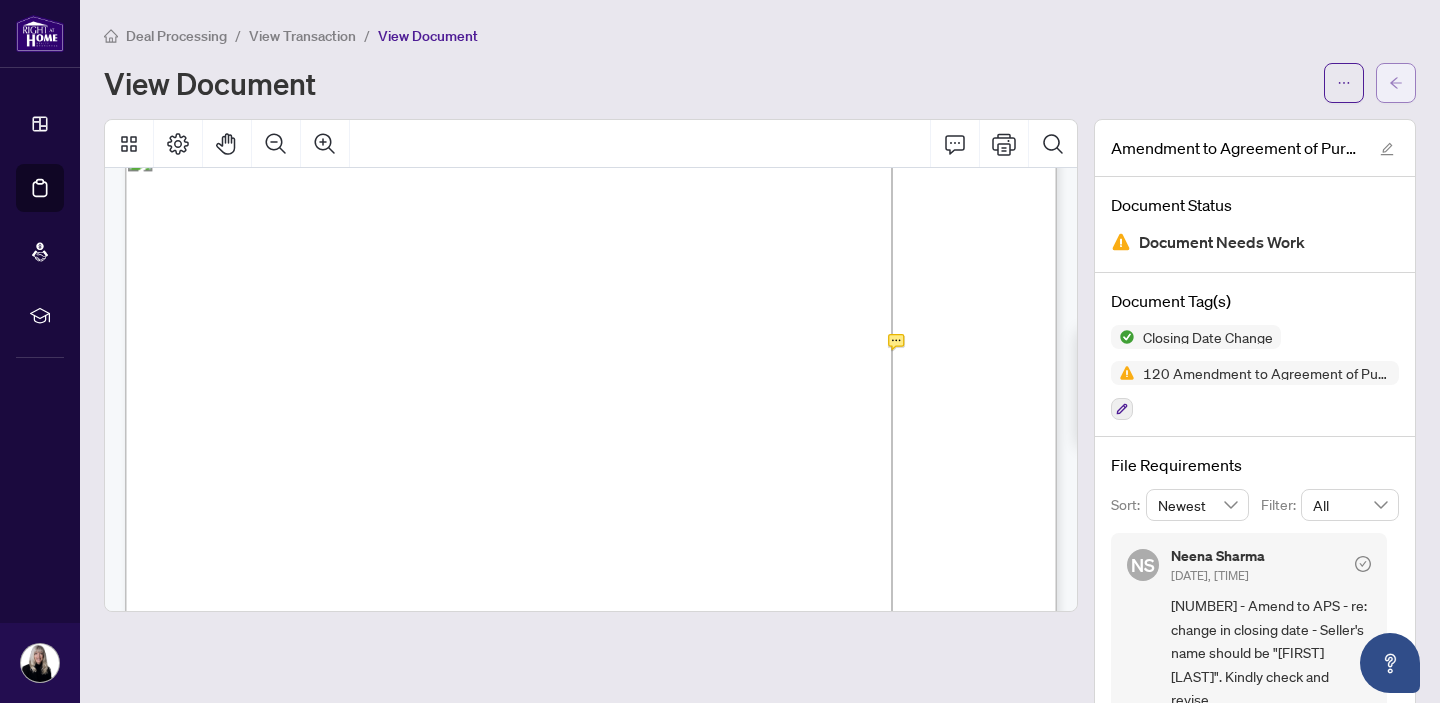 click 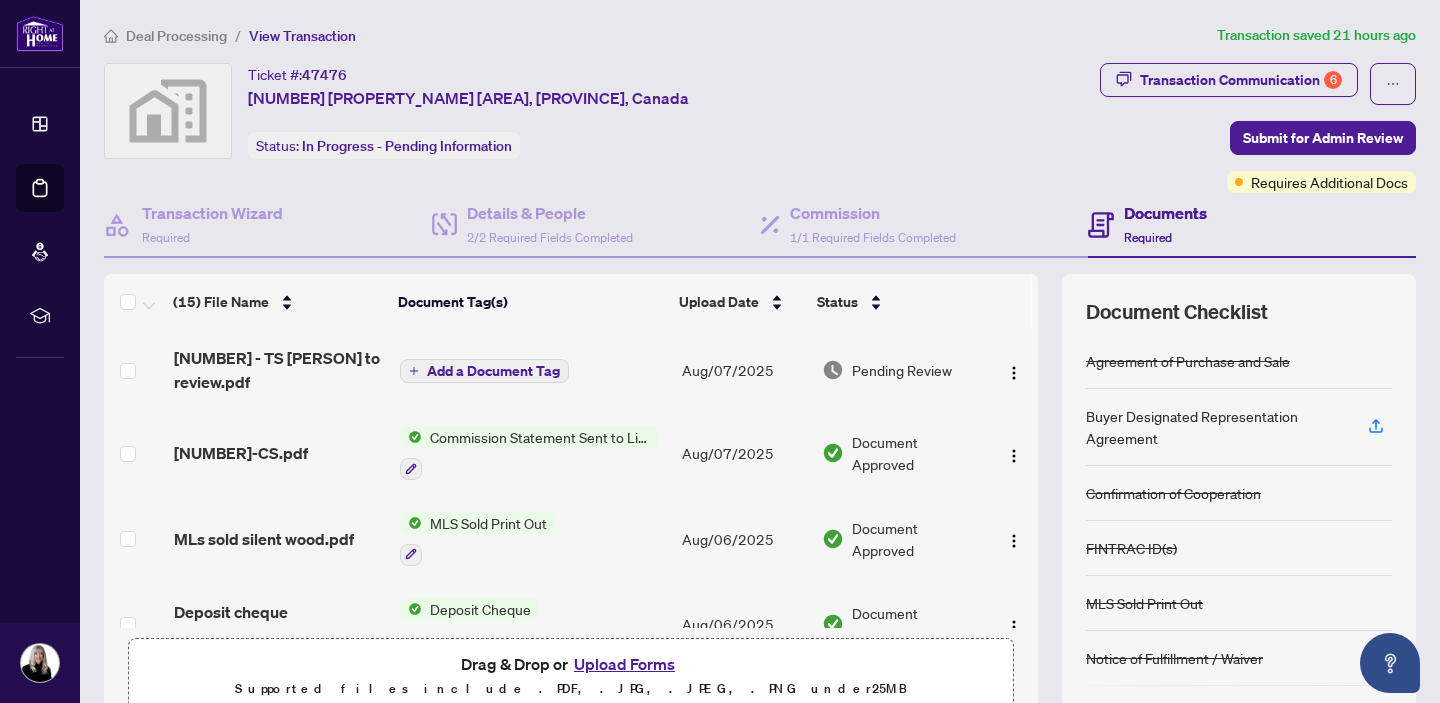 click on "Upload Forms" at bounding box center [624, 664] 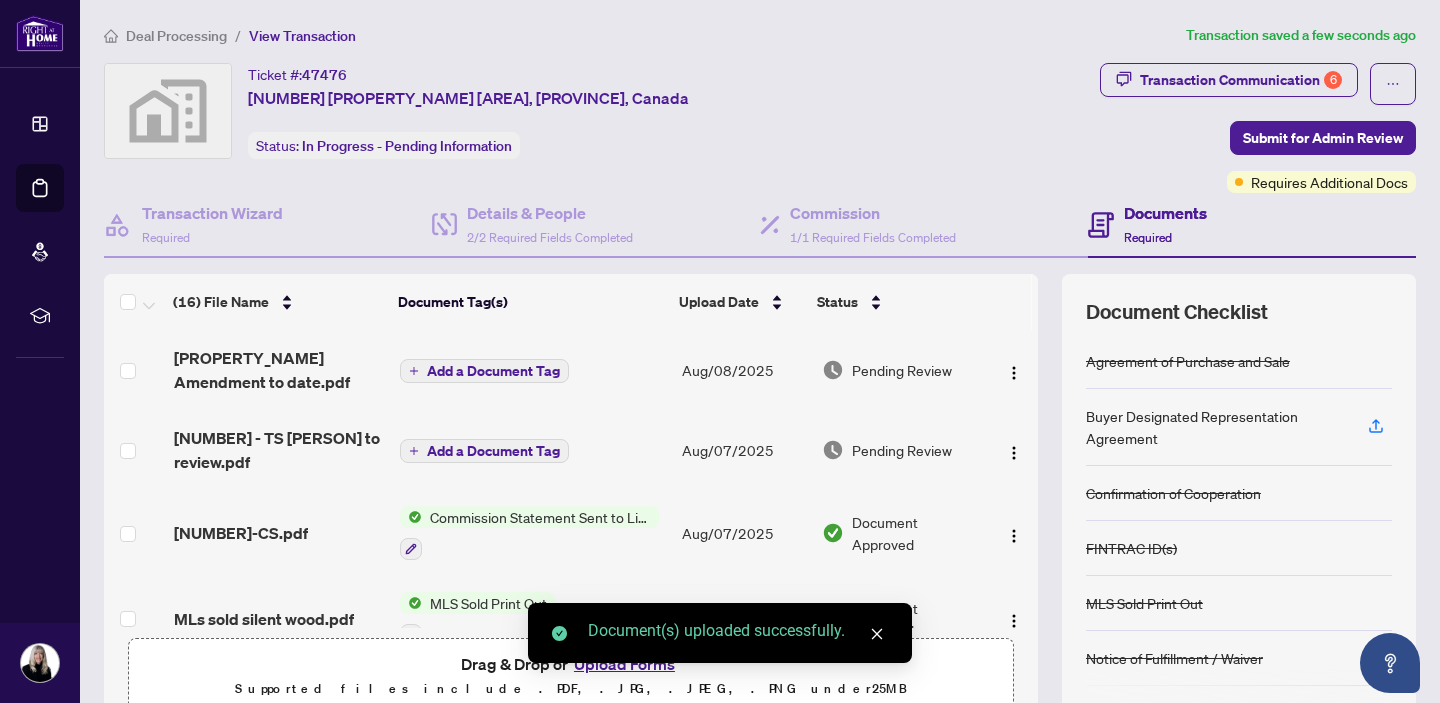 scroll, scrollTop: 22, scrollLeft: 0, axis: vertical 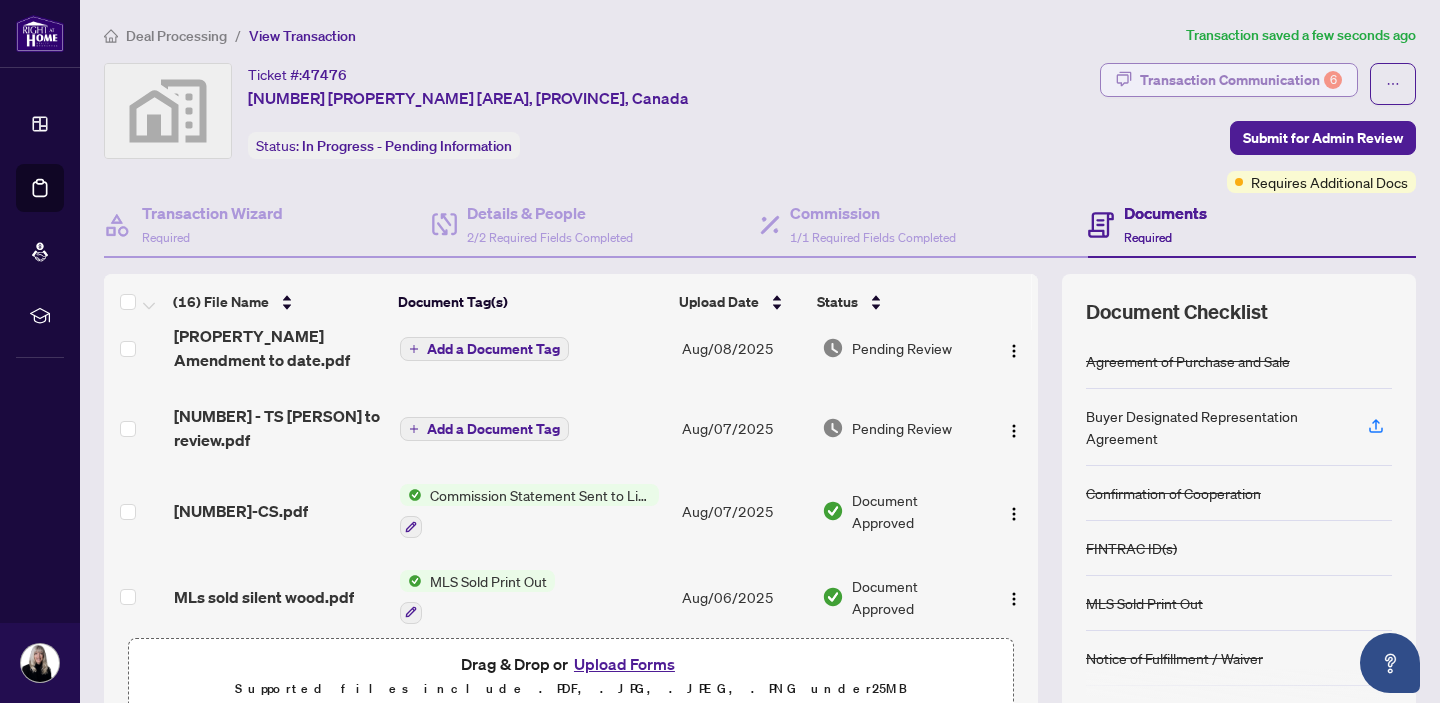 click on "Transaction Communication 6" at bounding box center [1241, 80] 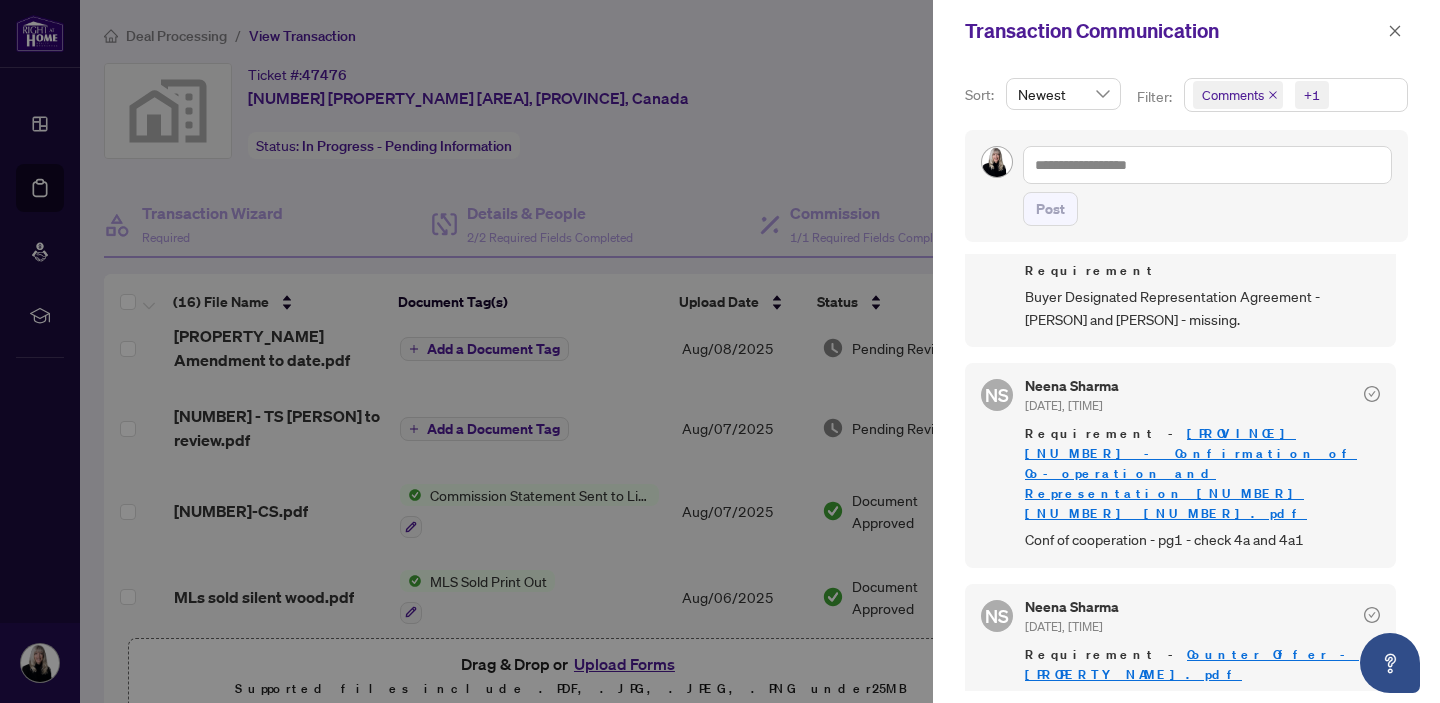 scroll, scrollTop: 995, scrollLeft: 0, axis: vertical 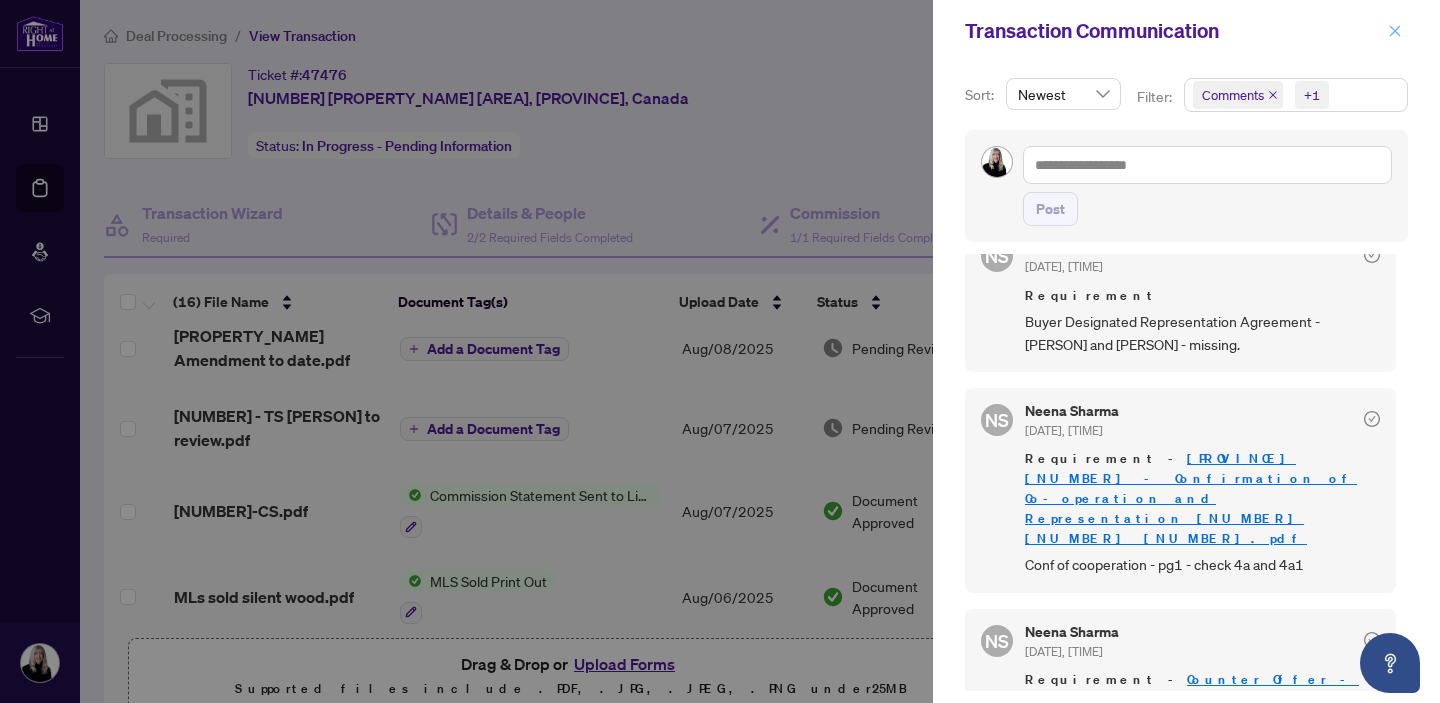click 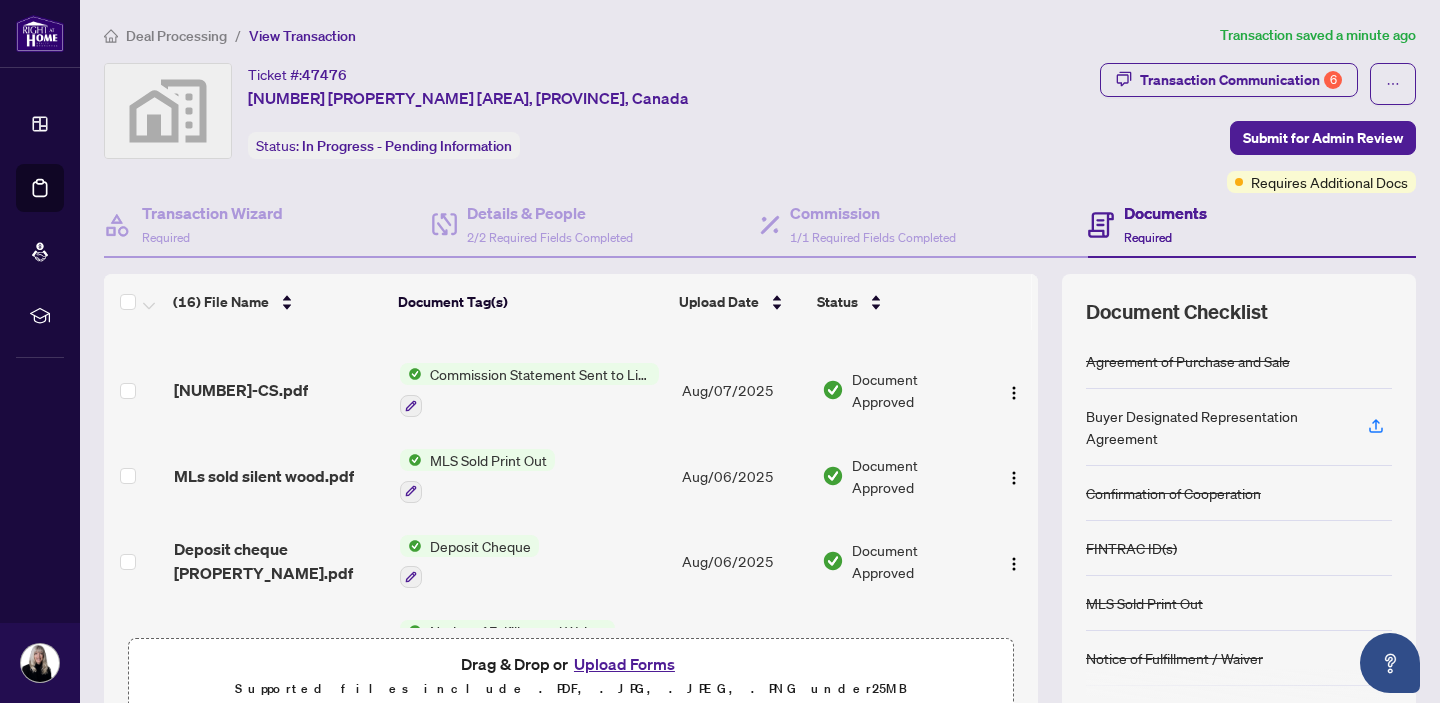 scroll, scrollTop: 193, scrollLeft: 0, axis: vertical 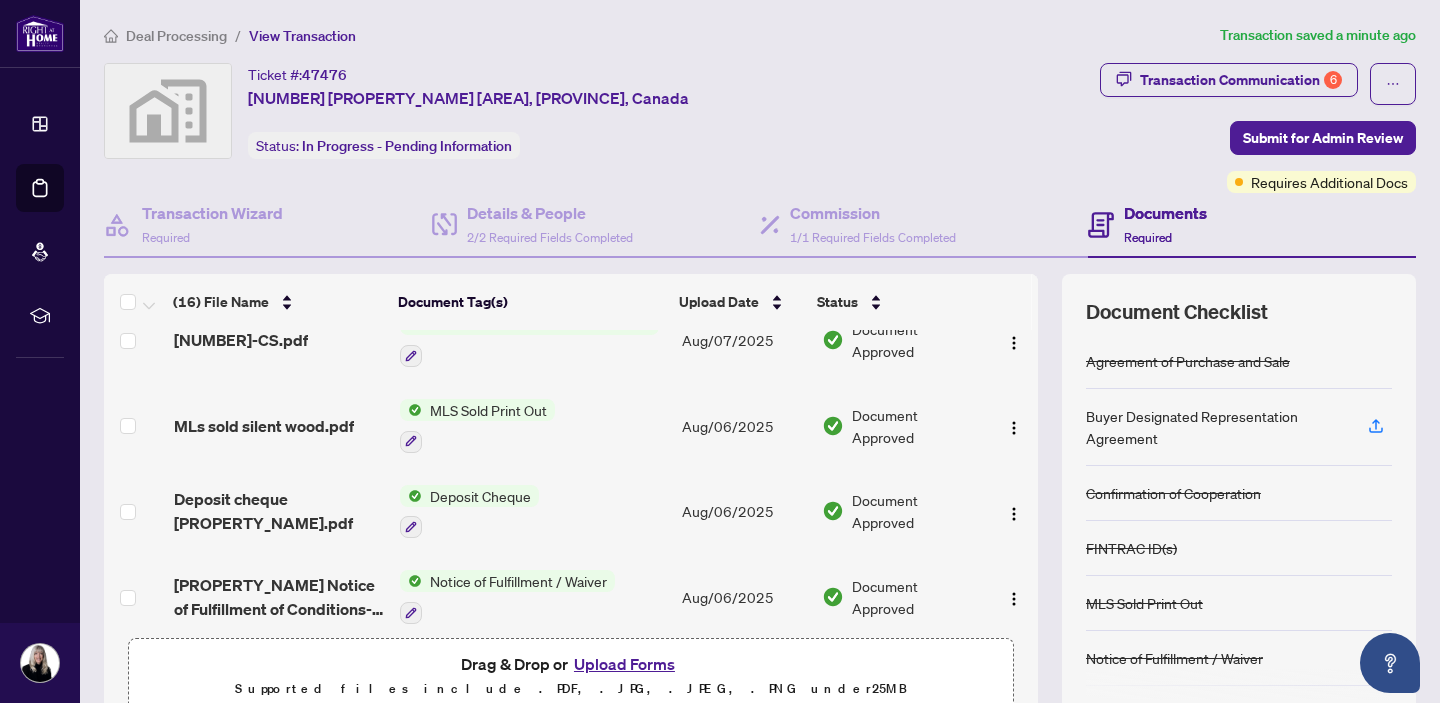 click on "Upload Forms" at bounding box center (624, 664) 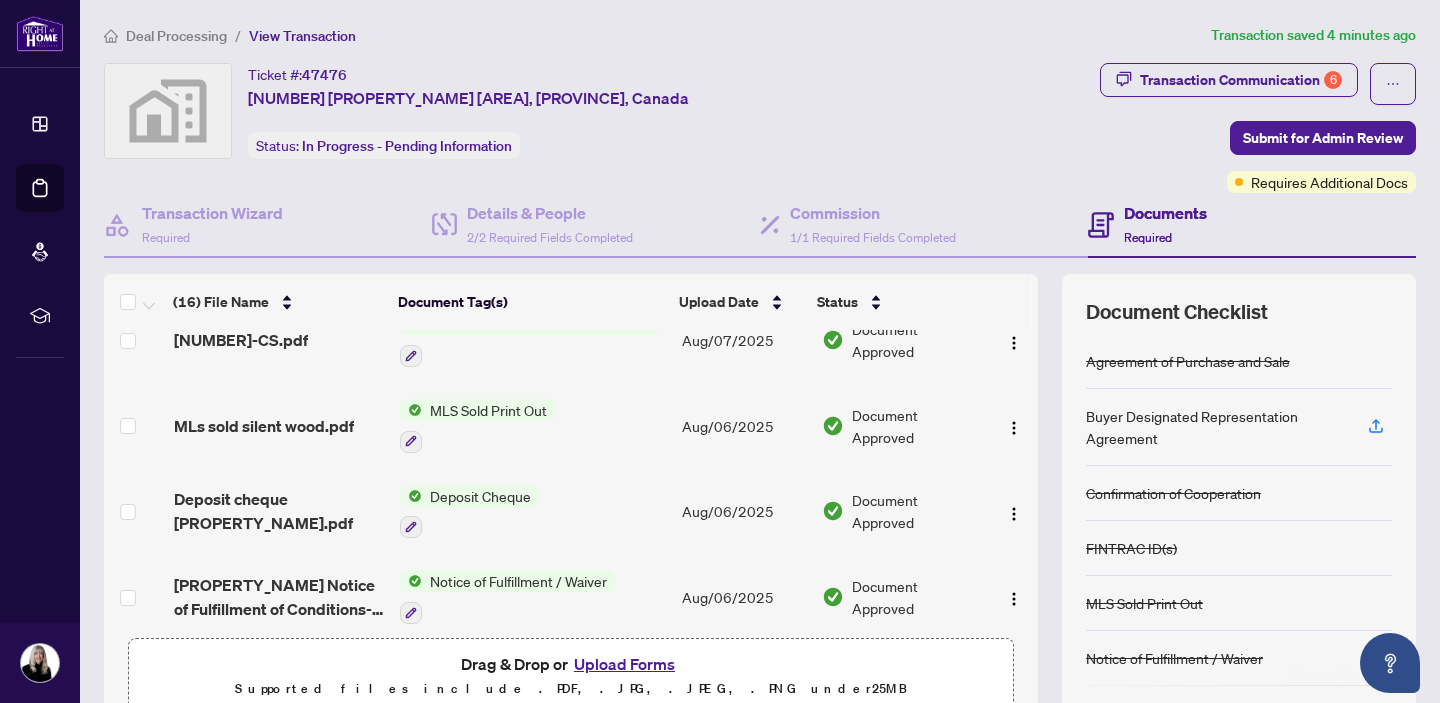click on "Upload Forms" at bounding box center [624, 664] 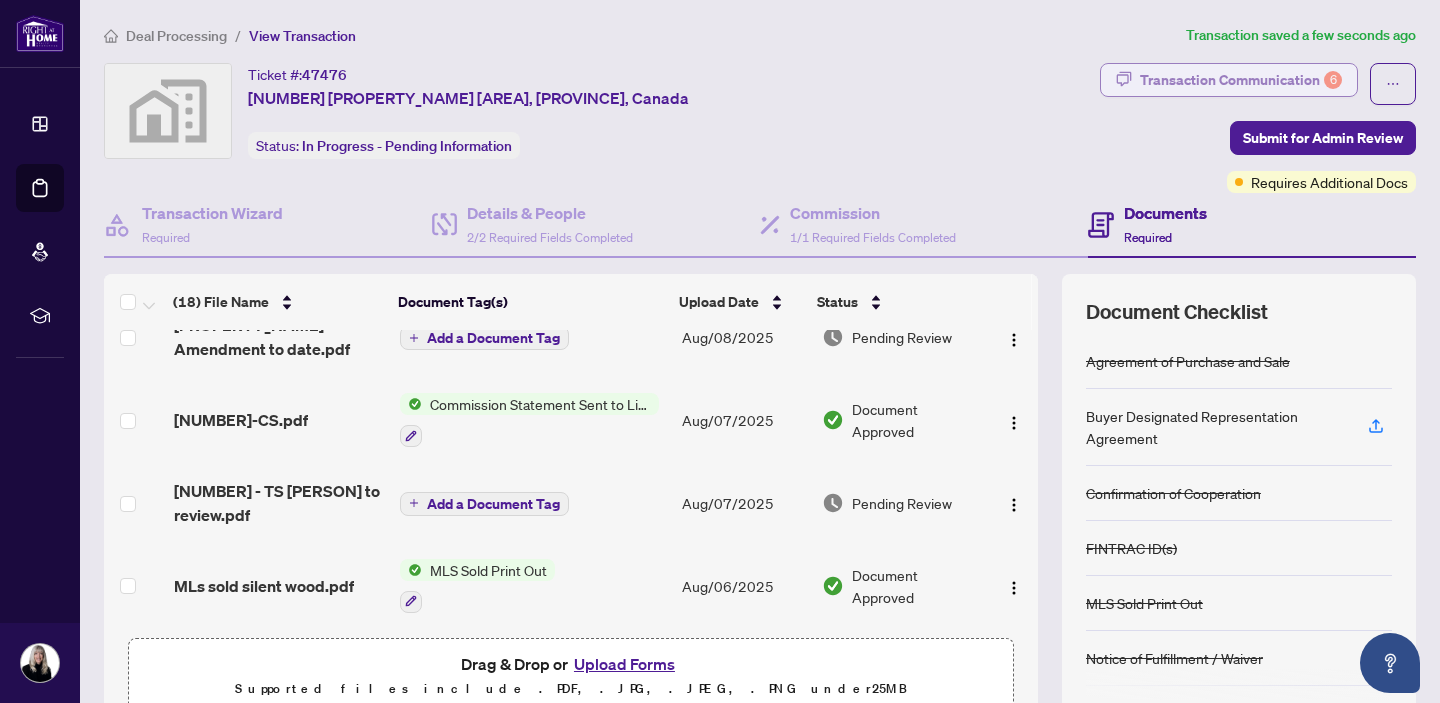 click on "Transaction Communication 6" at bounding box center (1241, 80) 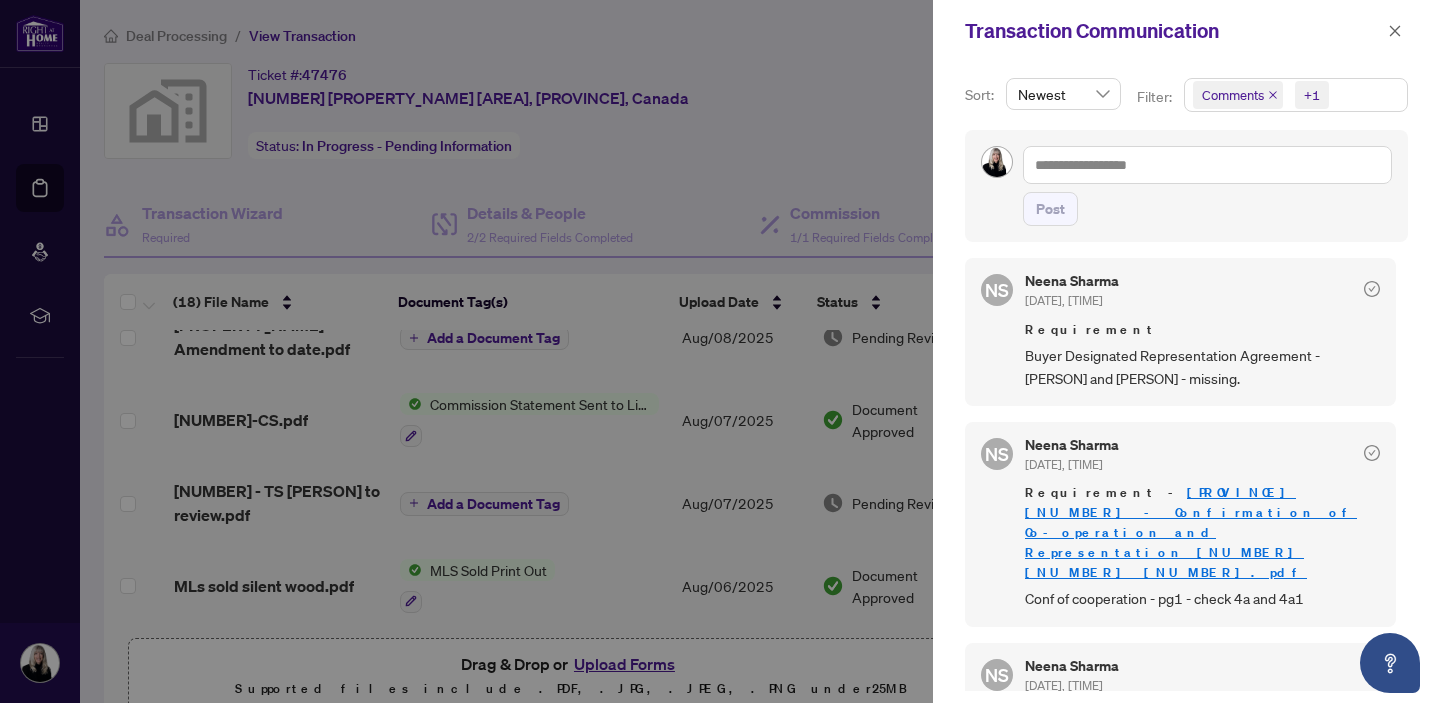 scroll, scrollTop: 995, scrollLeft: 0, axis: vertical 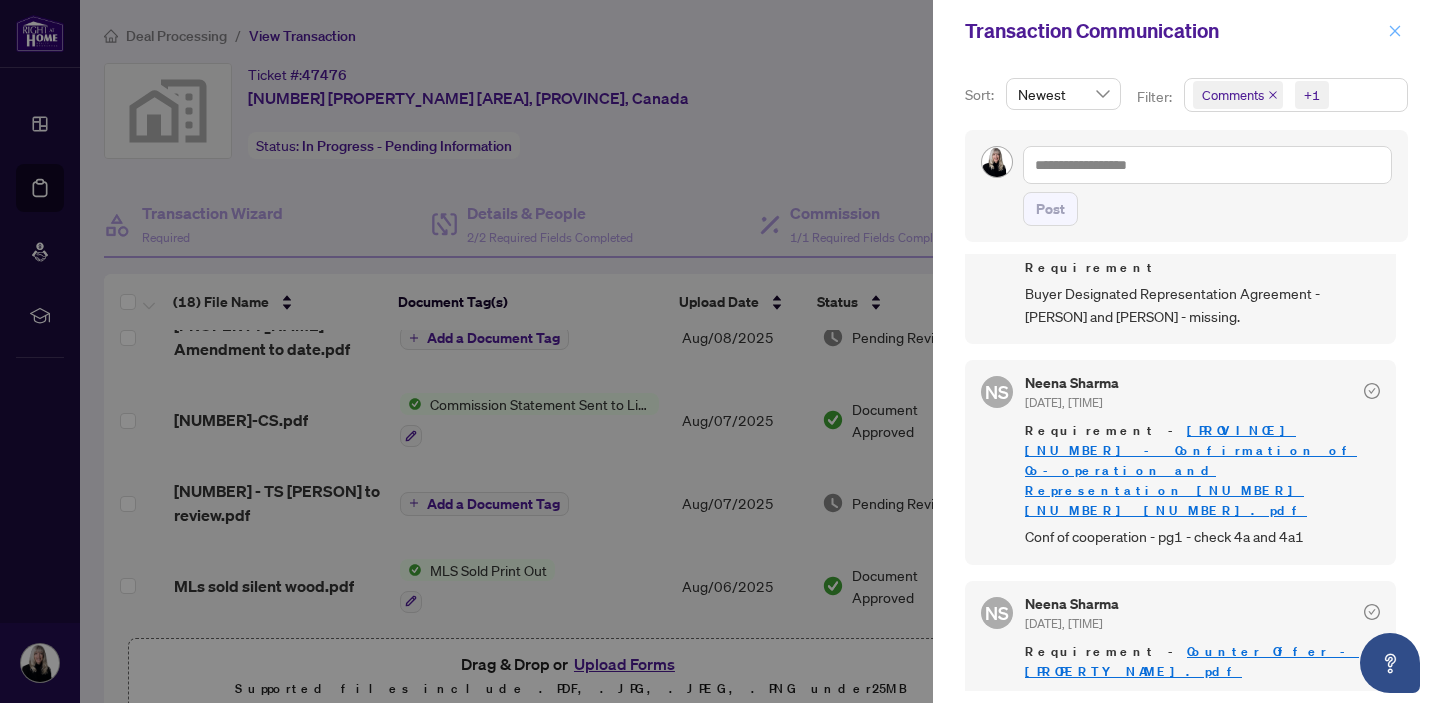 click 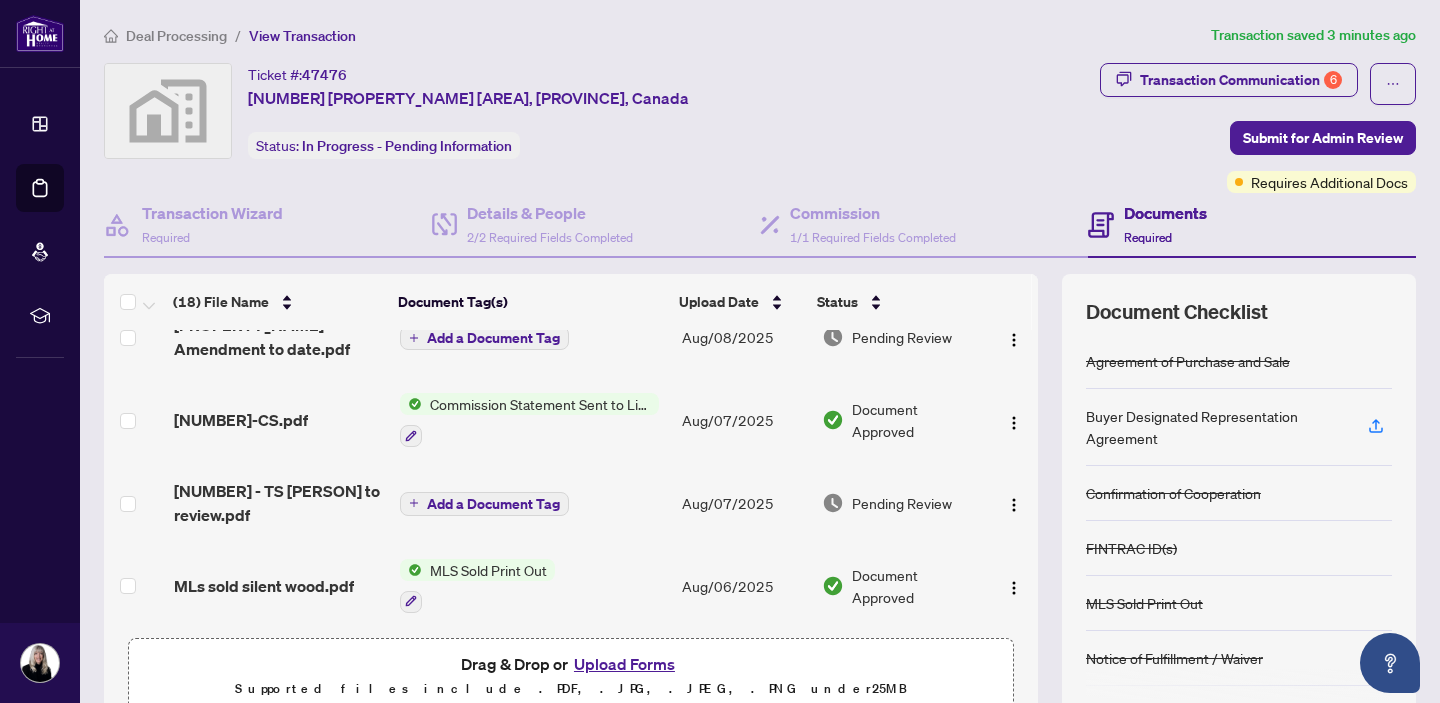 click on "Upload Forms" at bounding box center (624, 664) 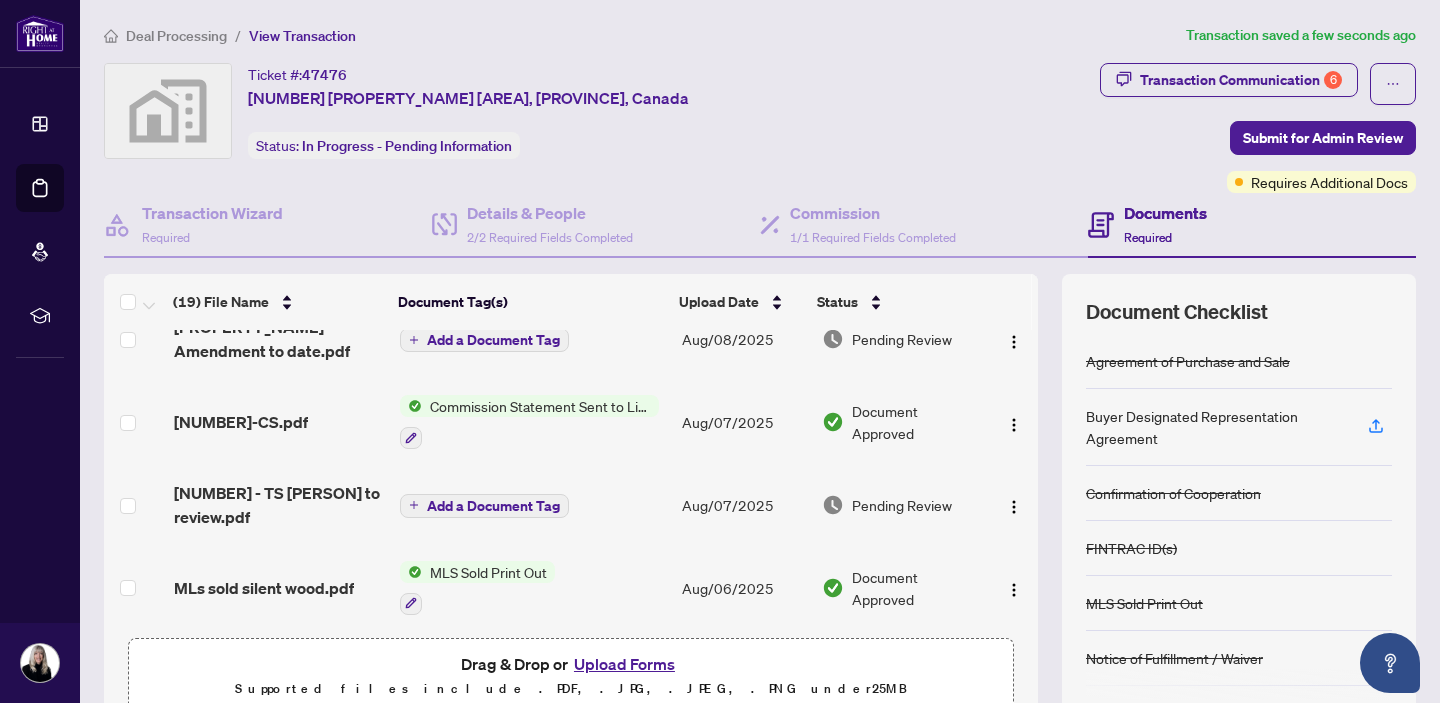 scroll, scrollTop: 280, scrollLeft: 0, axis: vertical 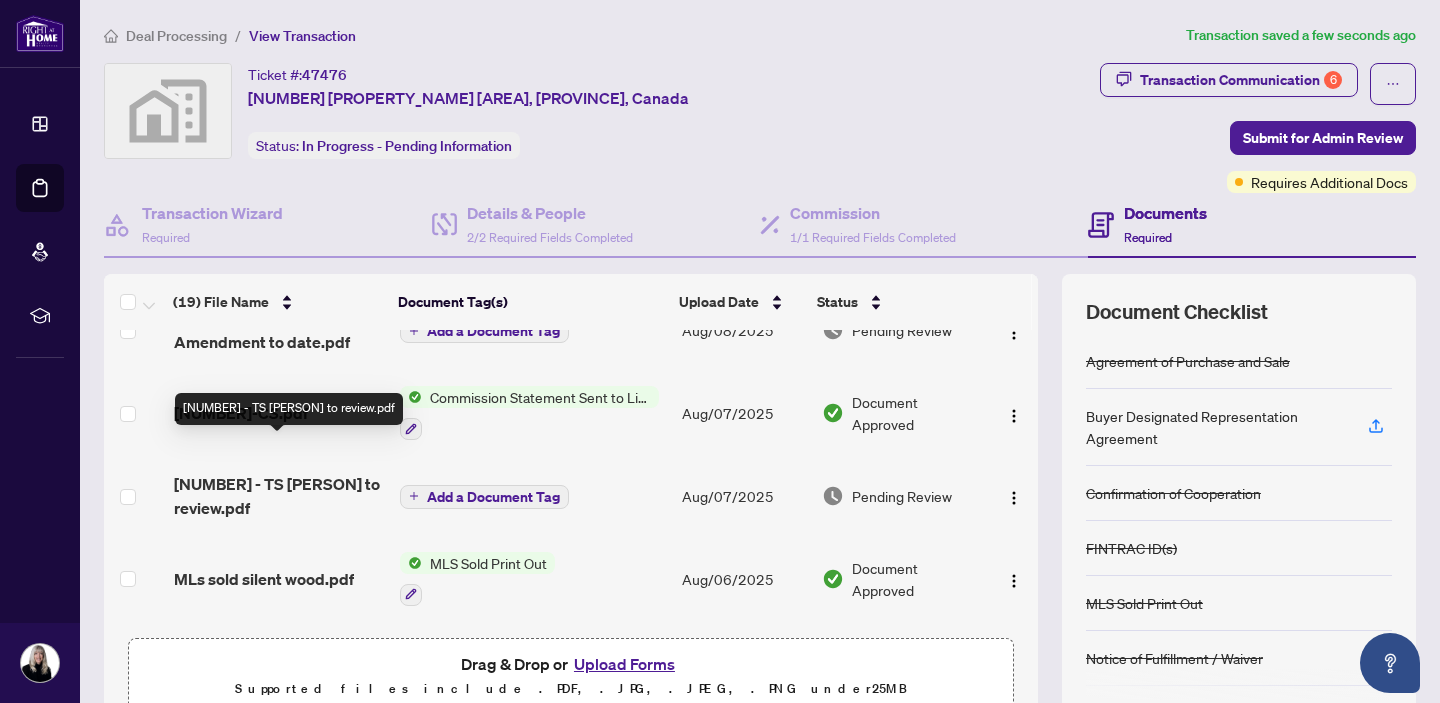 click on "[NUMBER] - TS [FIRST] to review.pdf" at bounding box center [279, 496] 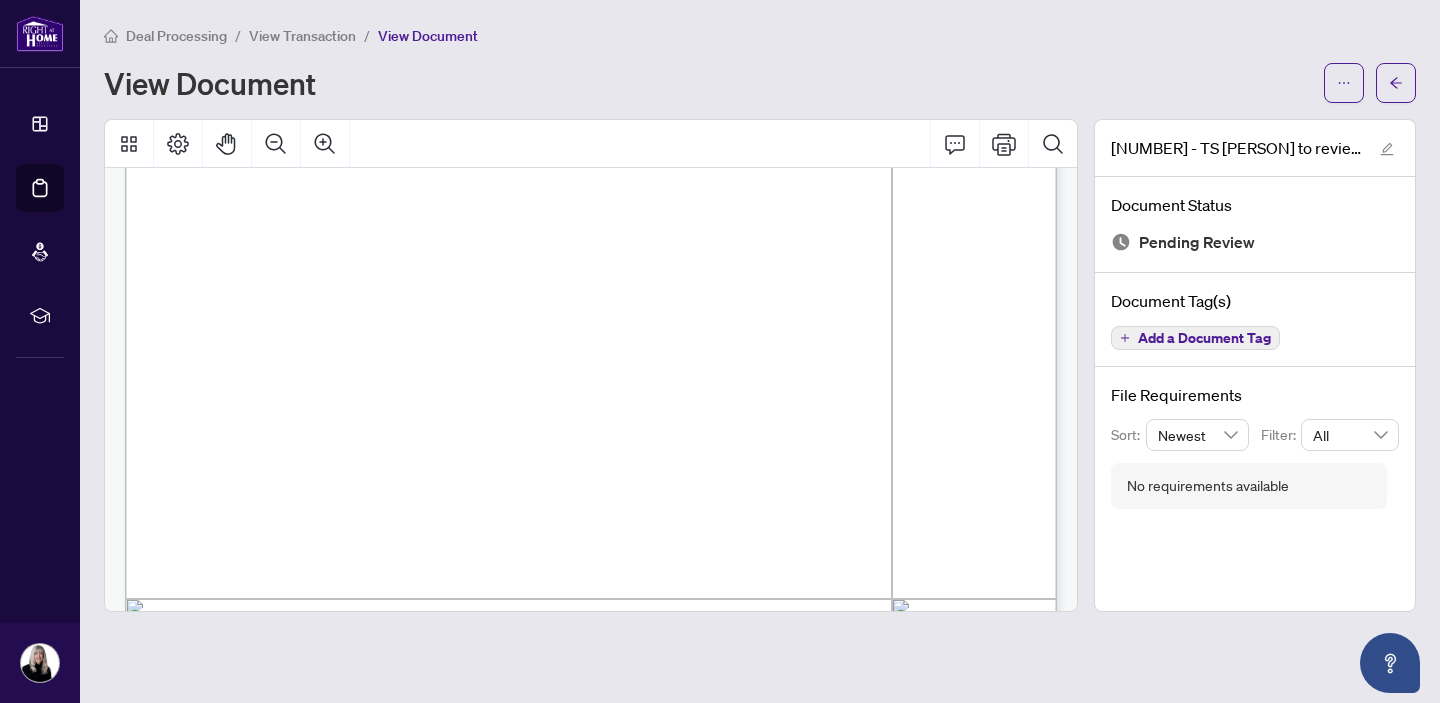scroll, scrollTop: 339, scrollLeft: 0, axis: vertical 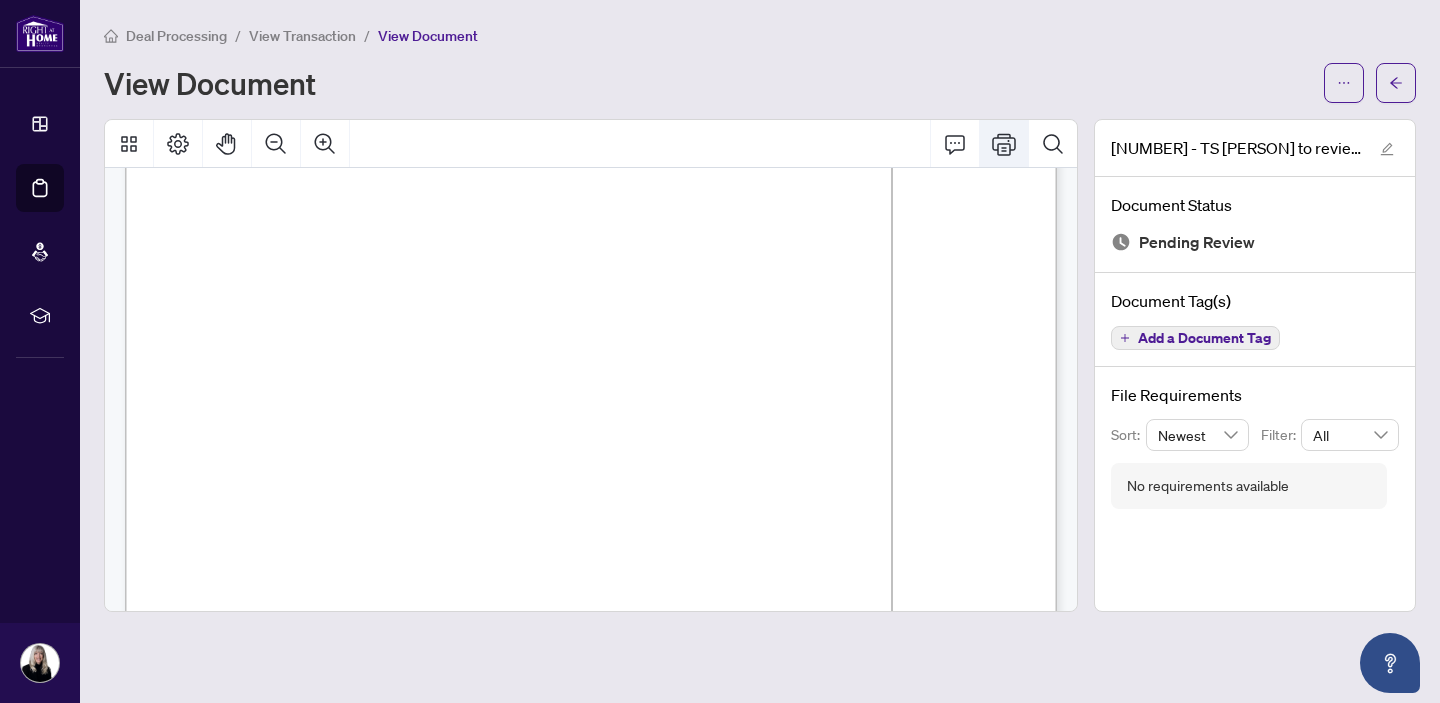 click 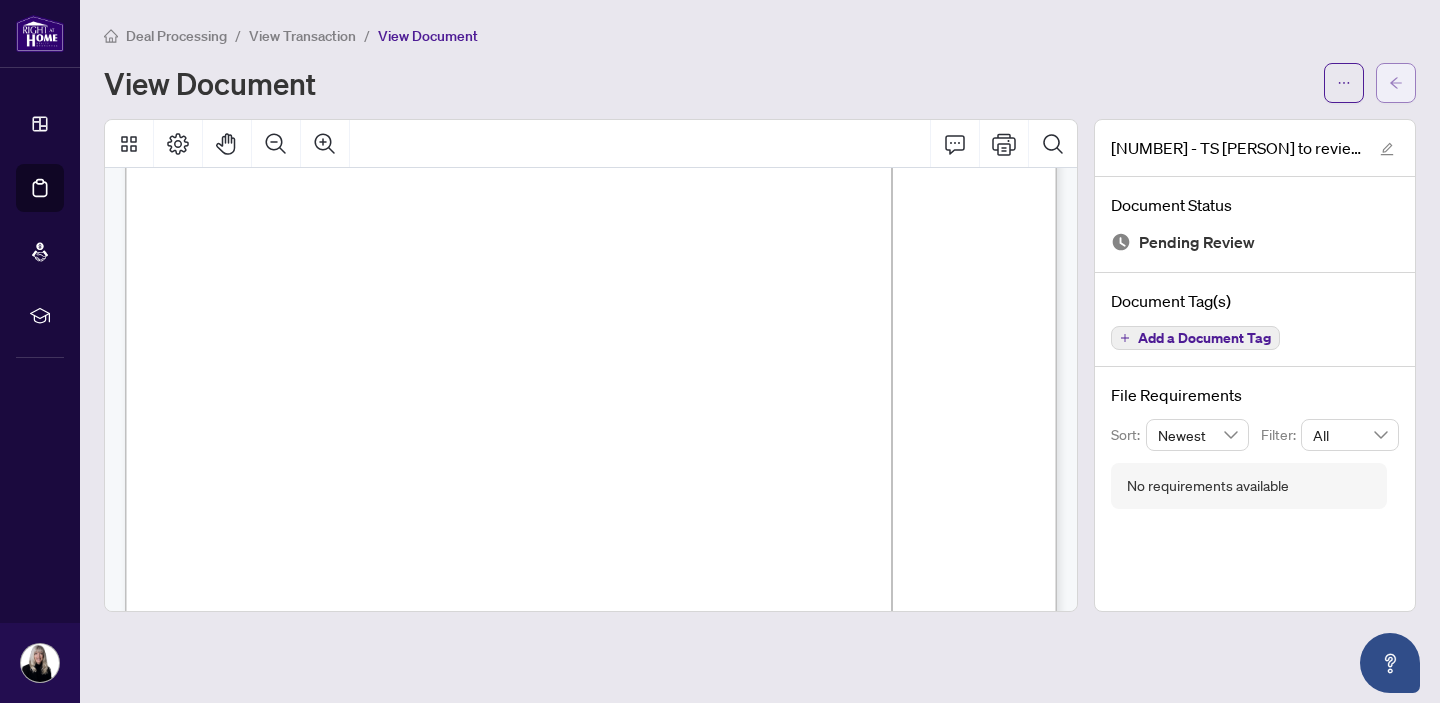 click 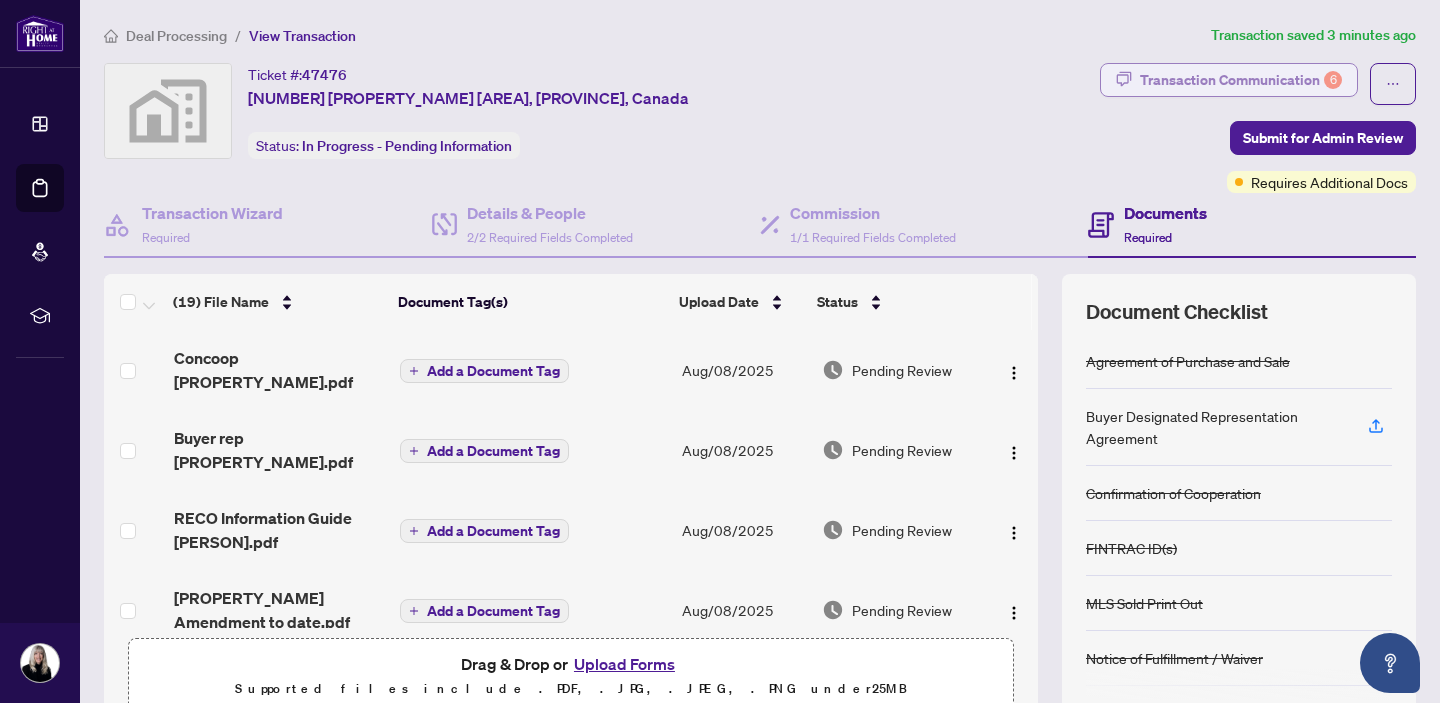 click on "Transaction Communication 6" at bounding box center [1241, 80] 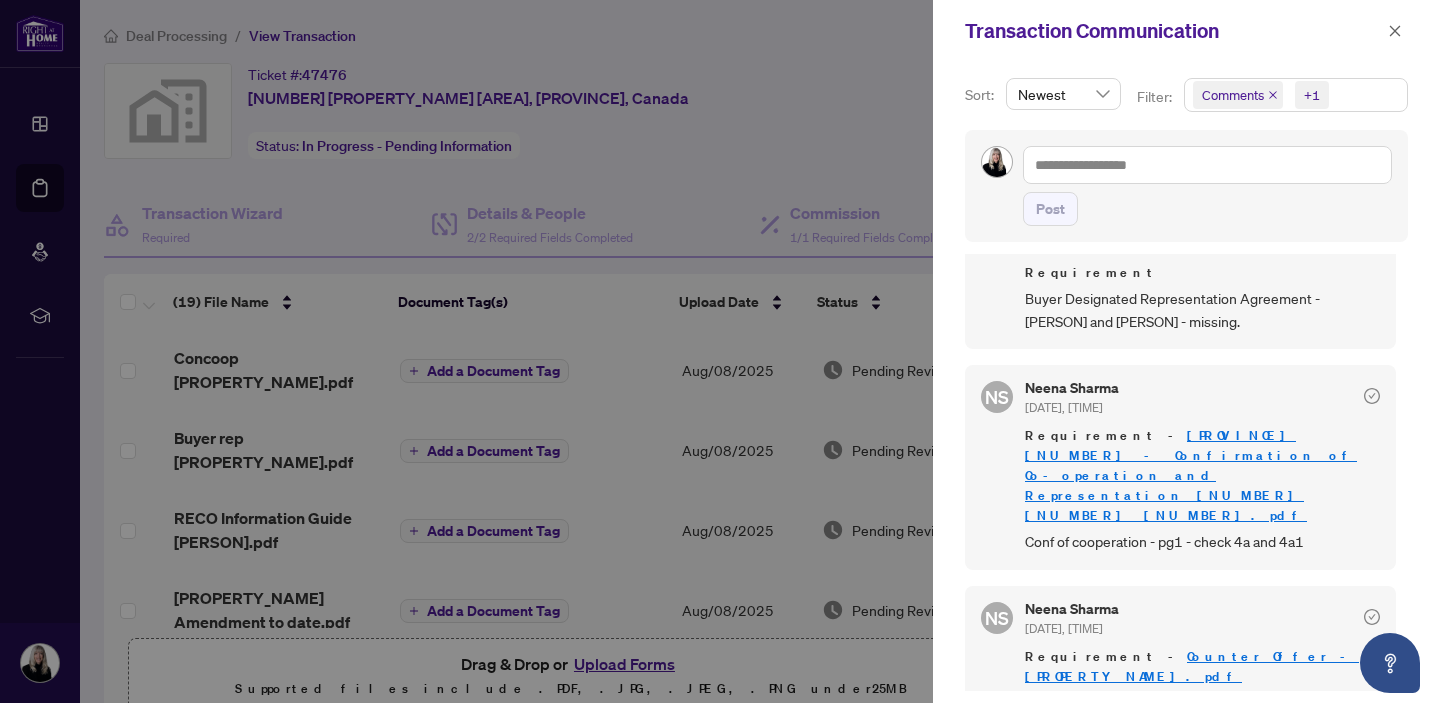 scroll, scrollTop: 995, scrollLeft: 0, axis: vertical 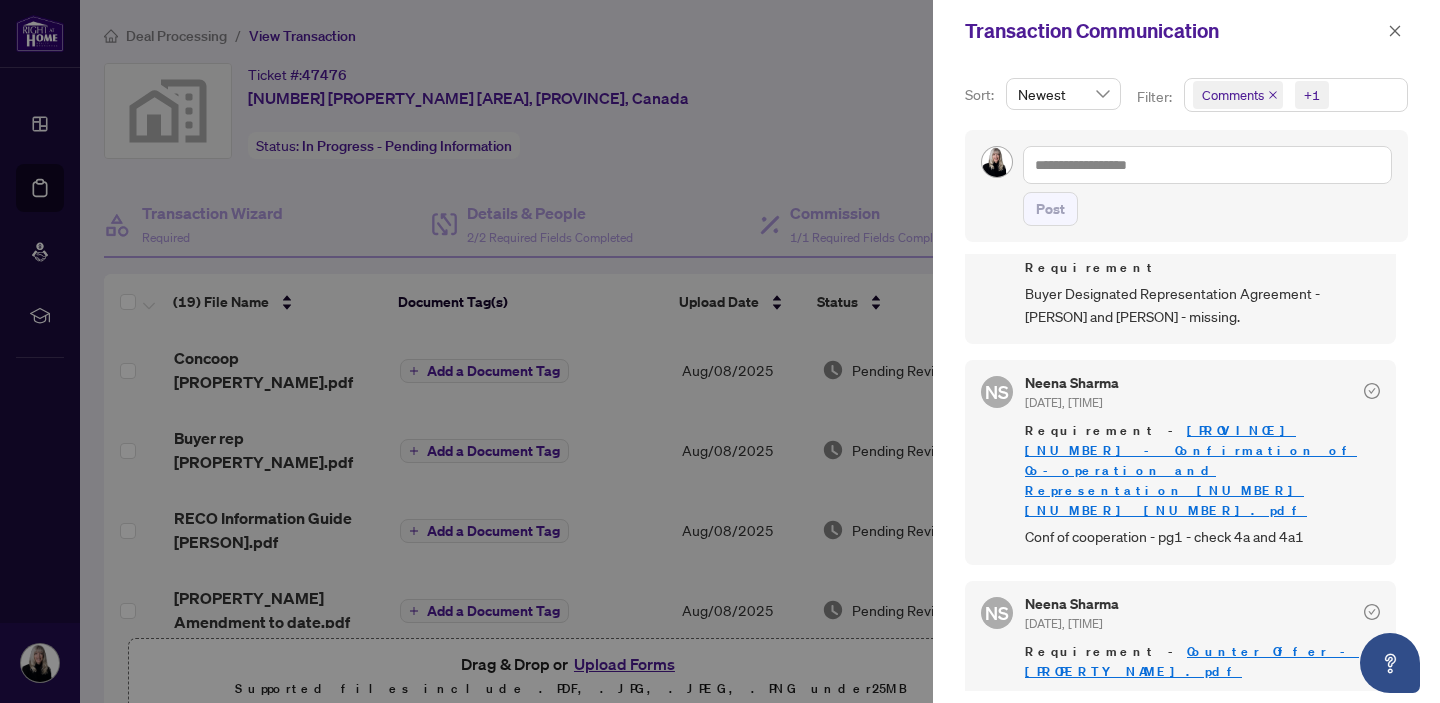 click on "Counter Offer - Silent Wood.pdf" at bounding box center [1192, 661] 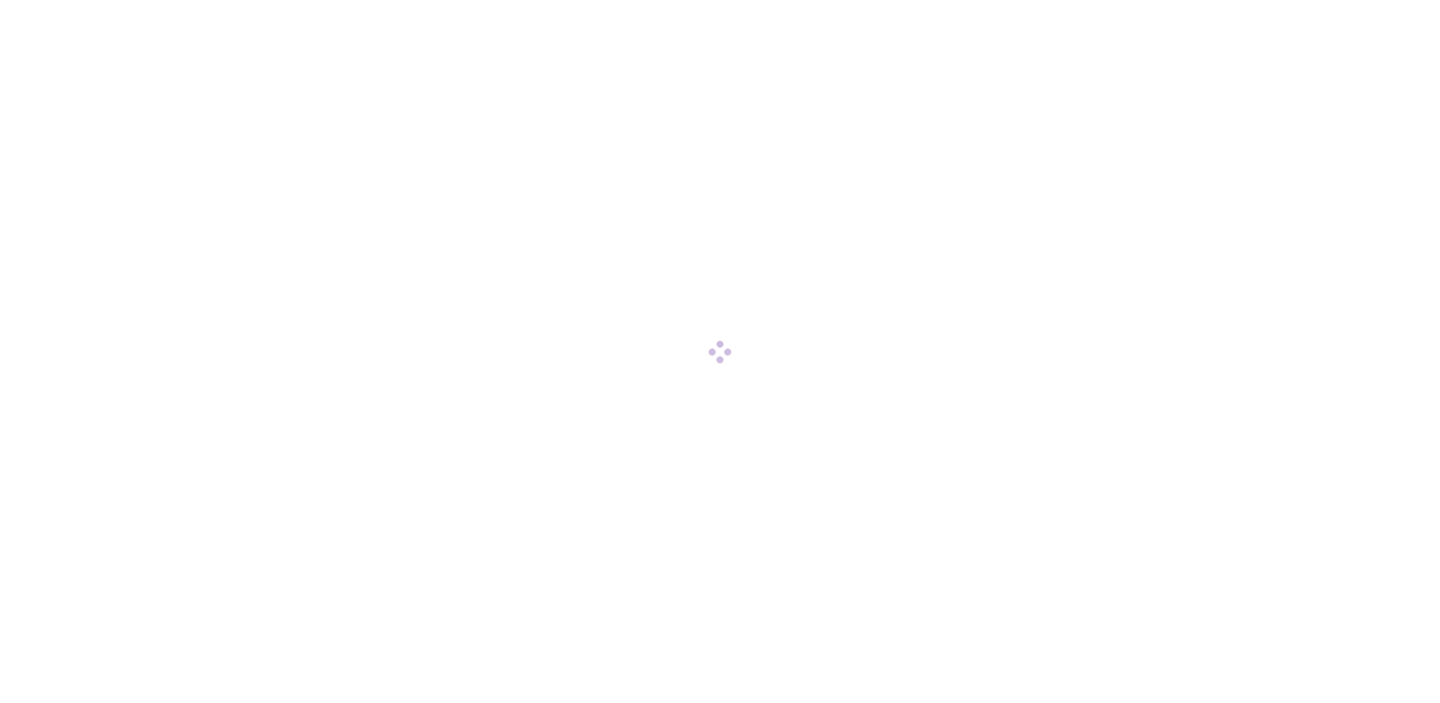scroll, scrollTop: 0, scrollLeft: 0, axis: both 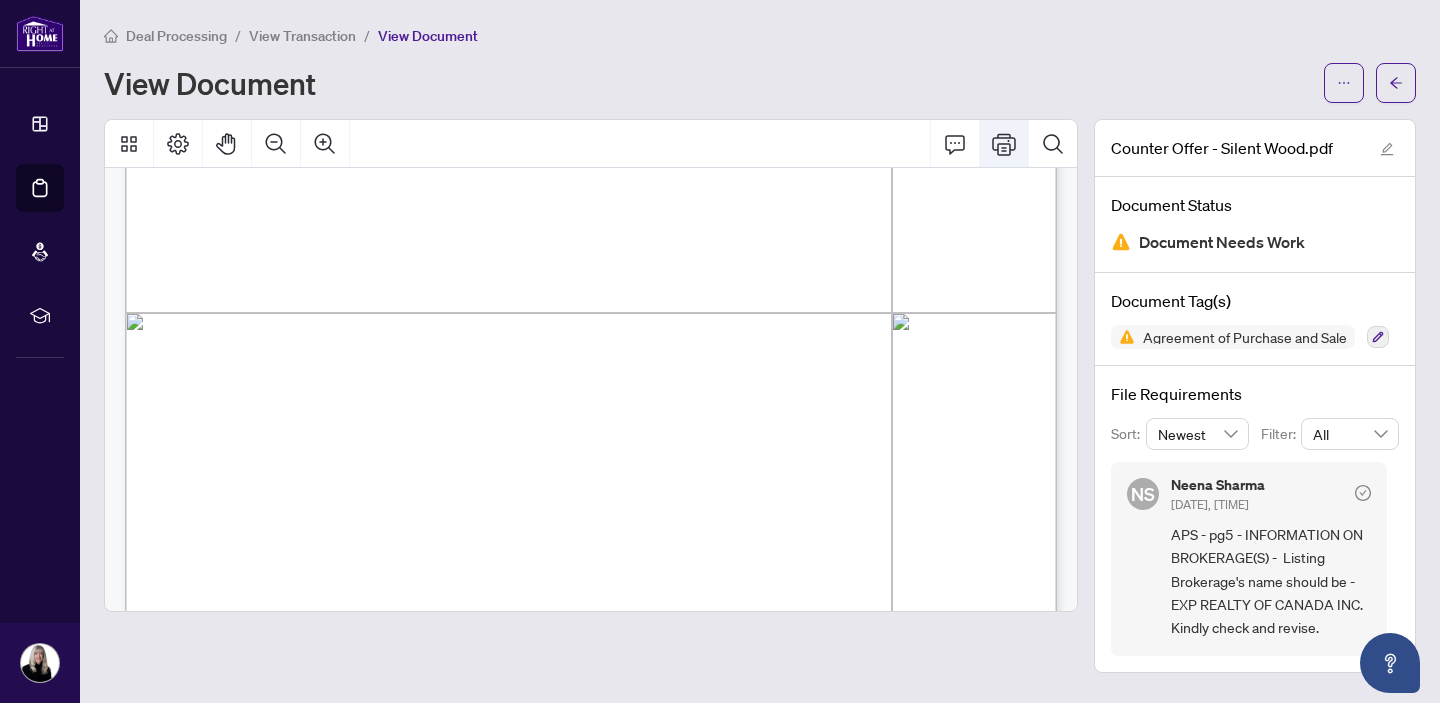 click 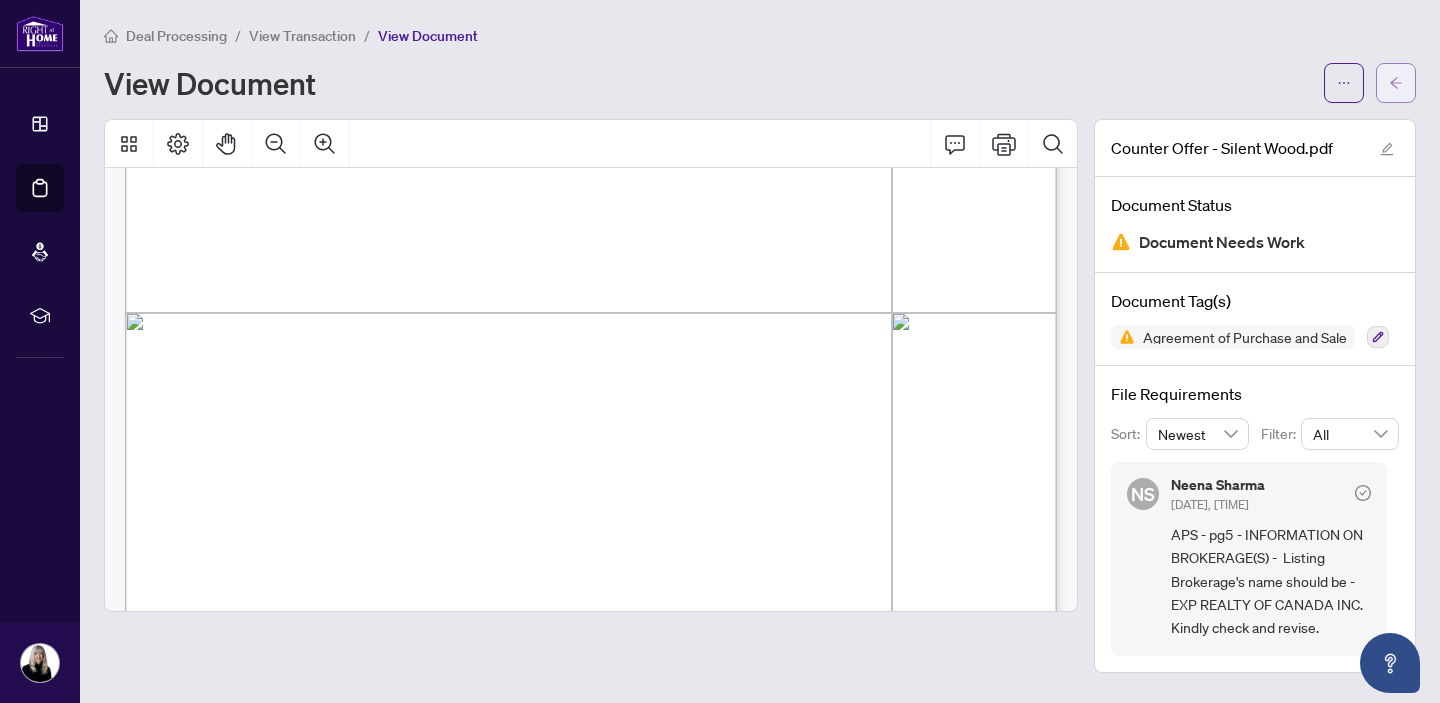 click 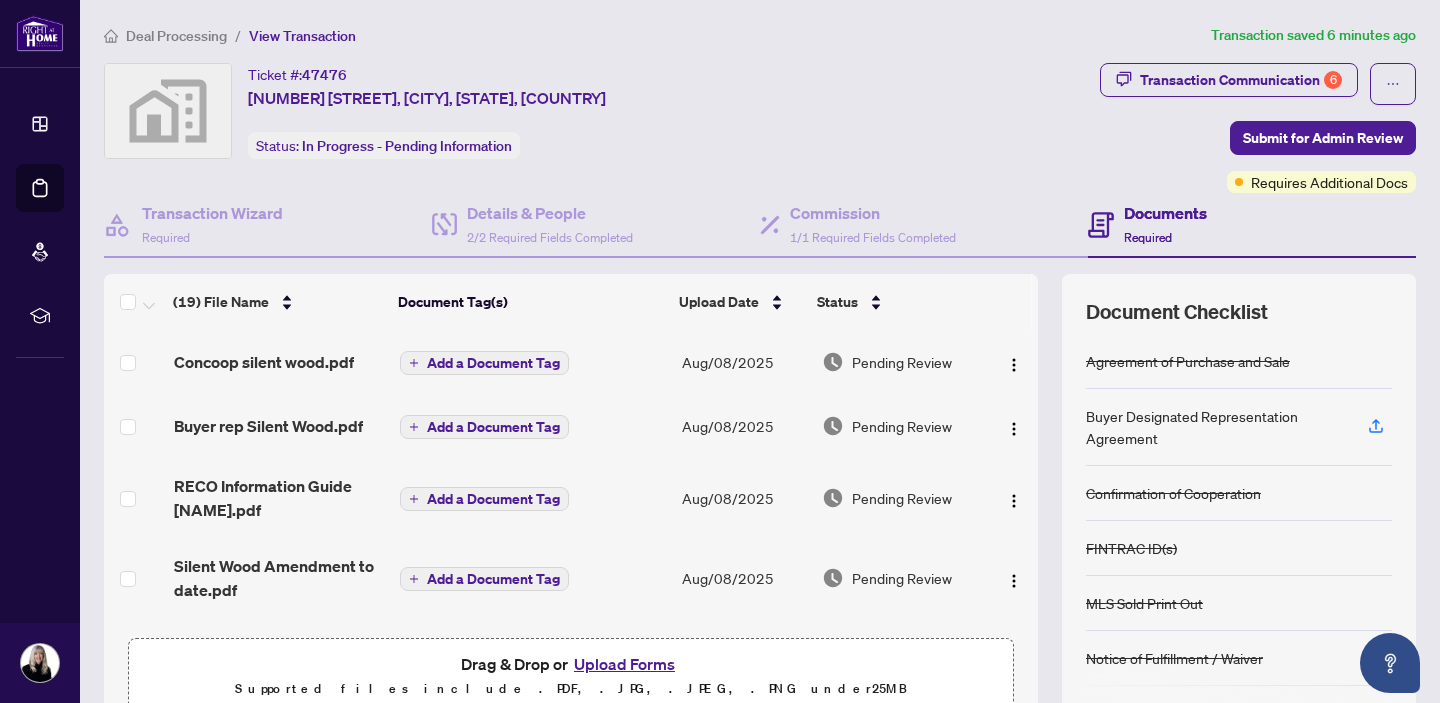click on "Upload Forms" at bounding box center [624, 664] 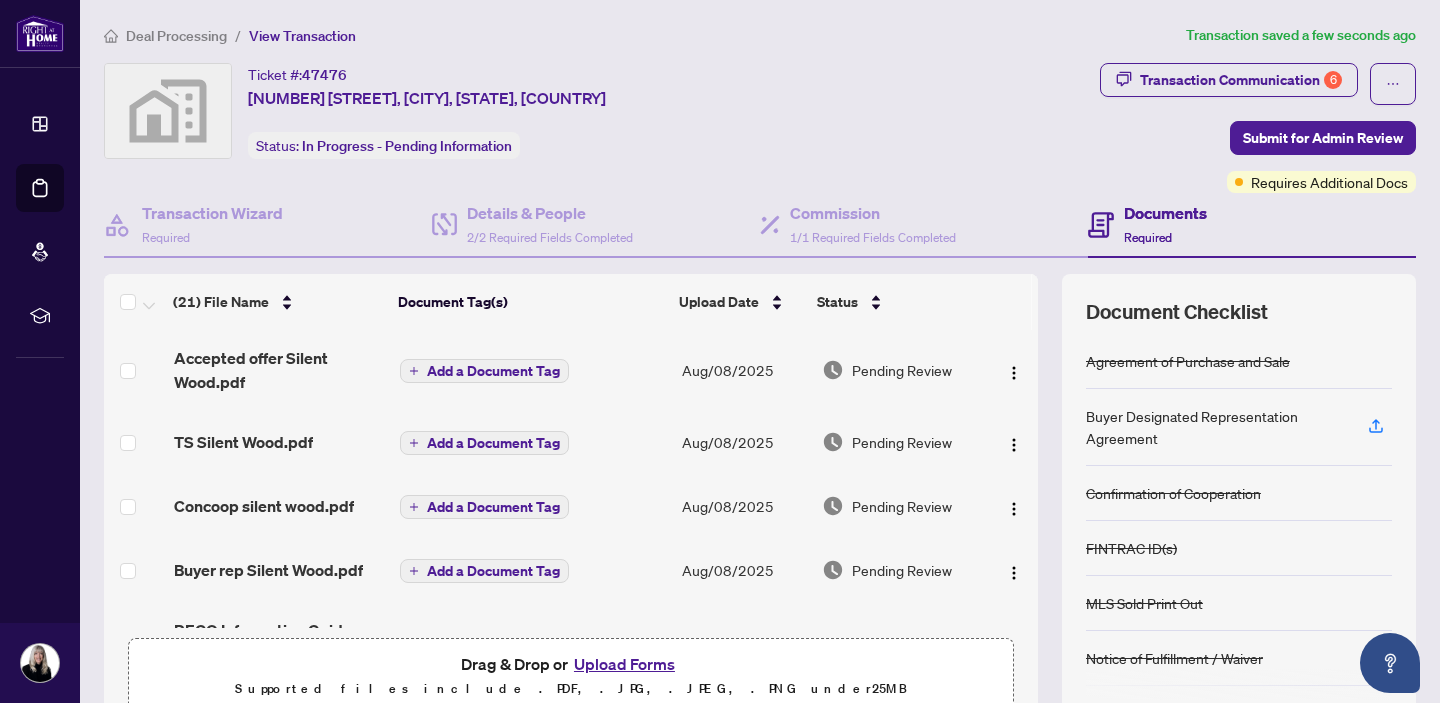 click on "Add a Document Tag" at bounding box center (493, 371) 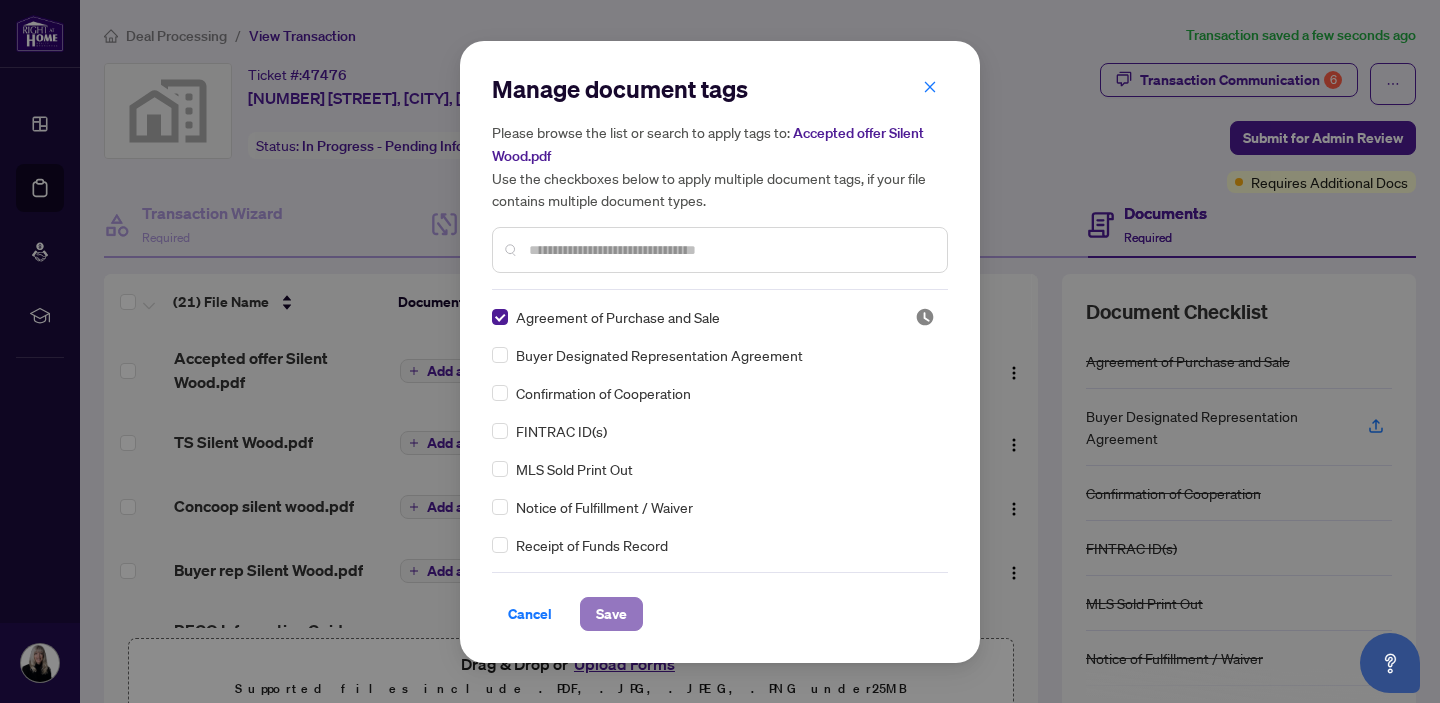 click on "Save" at bounding box center (611, 614) 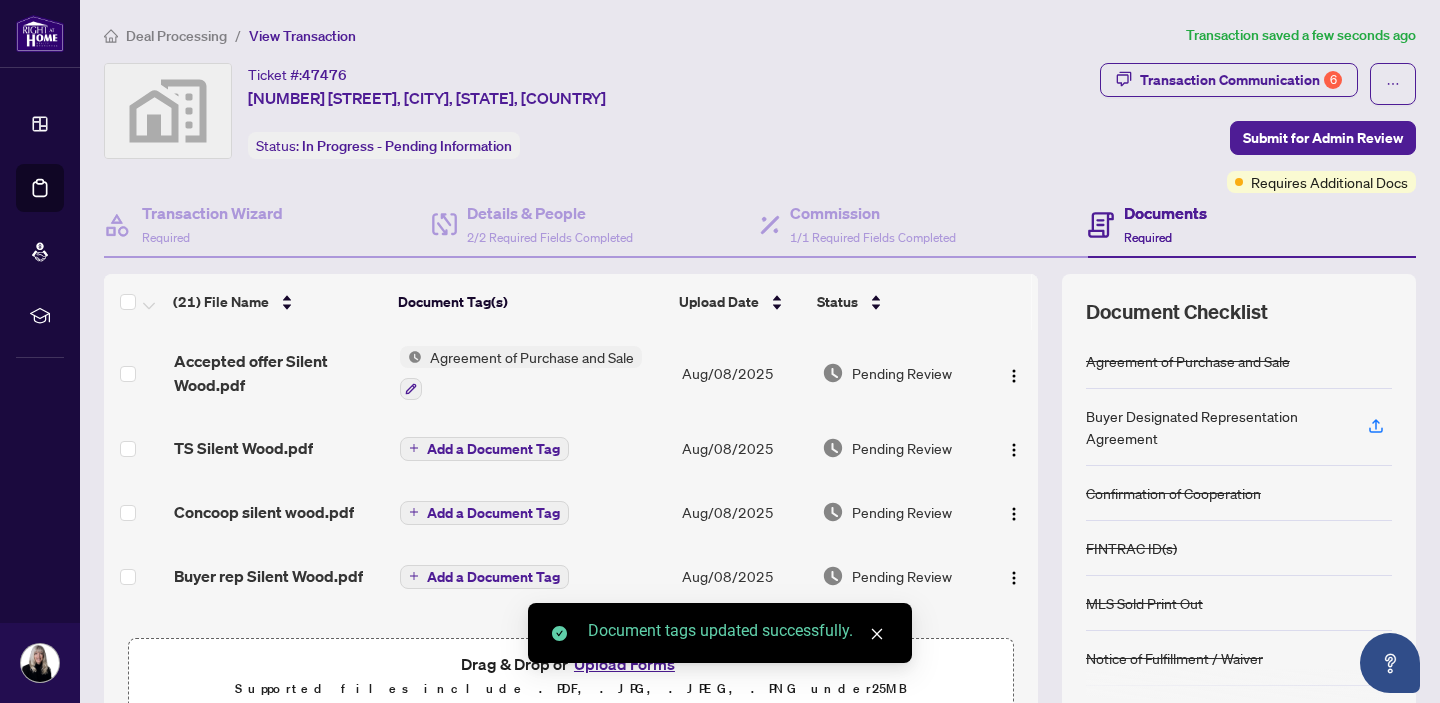 click on "Add a Document Tag" at bounding box center (493, 449) 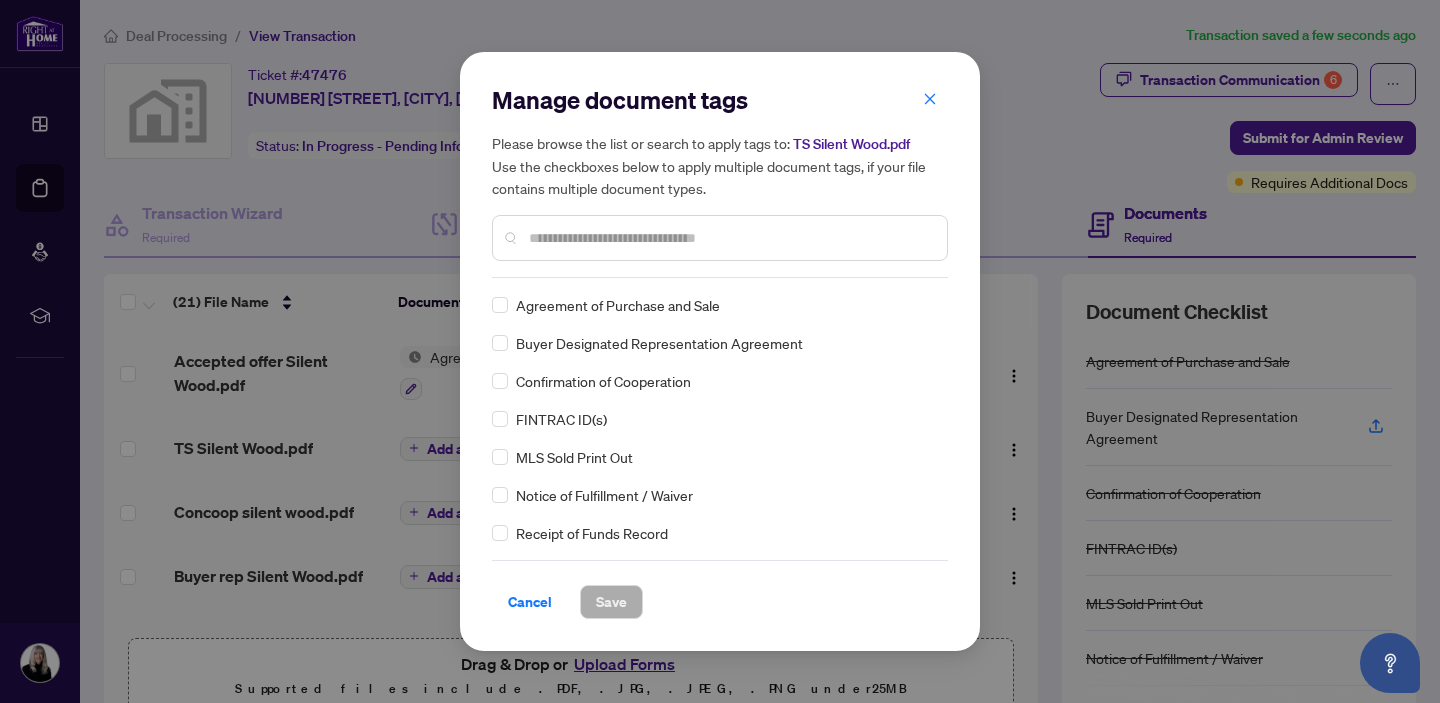 click at bounding box center [730, 238] 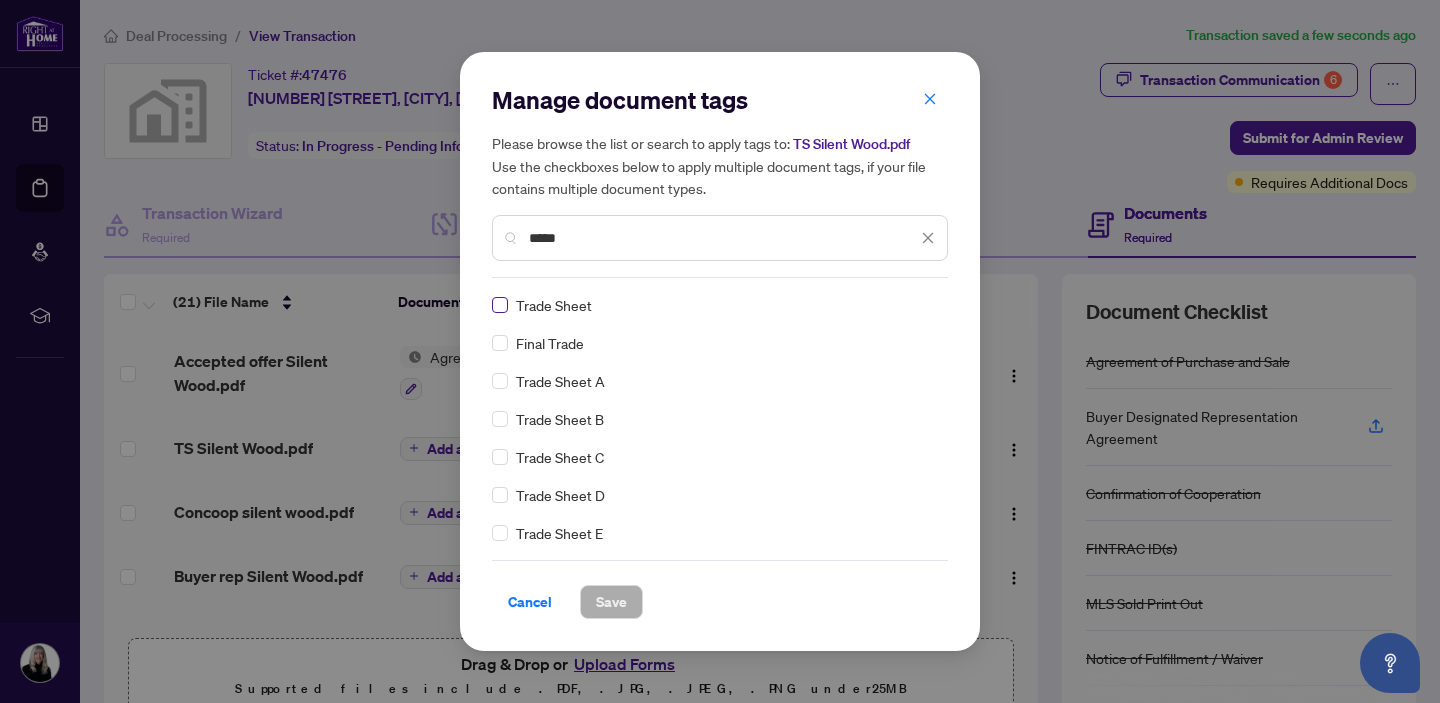 type on "*****" 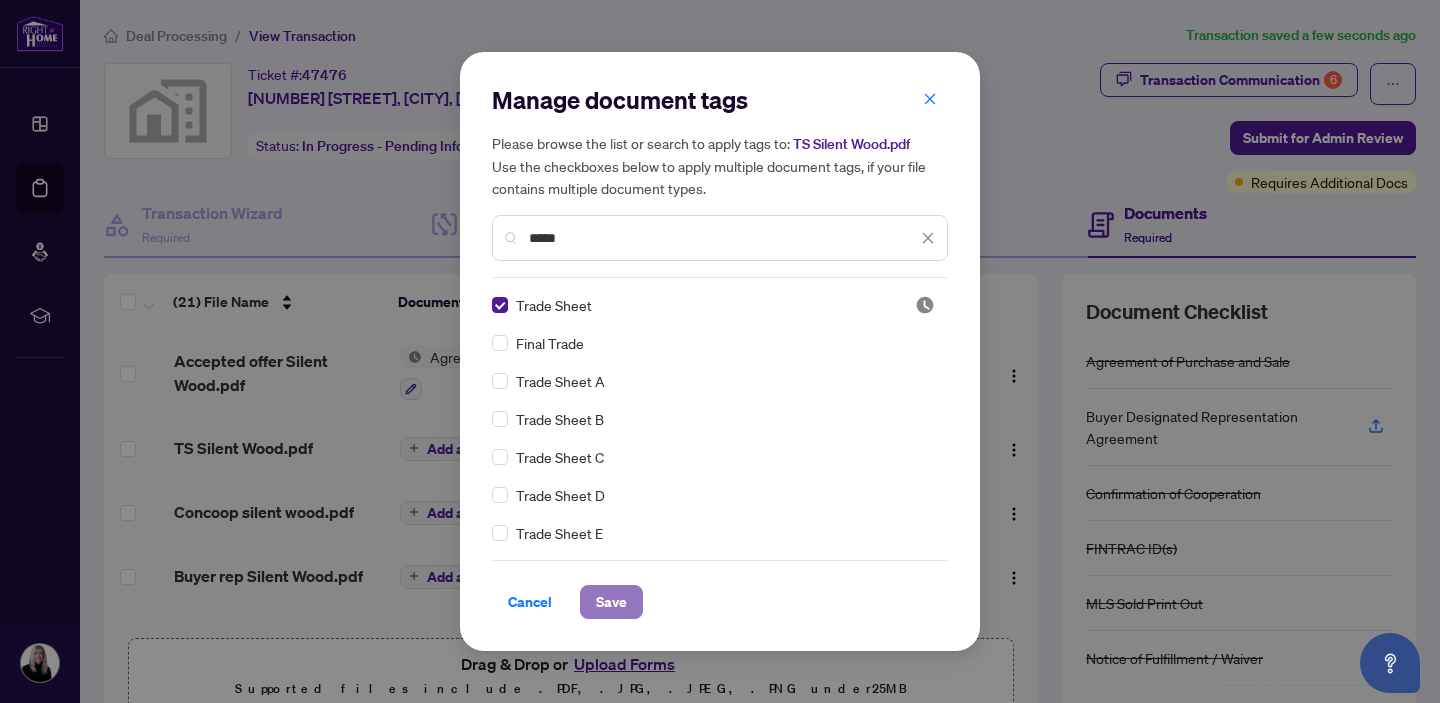 click on "Save" at bounding box center (611, 602) 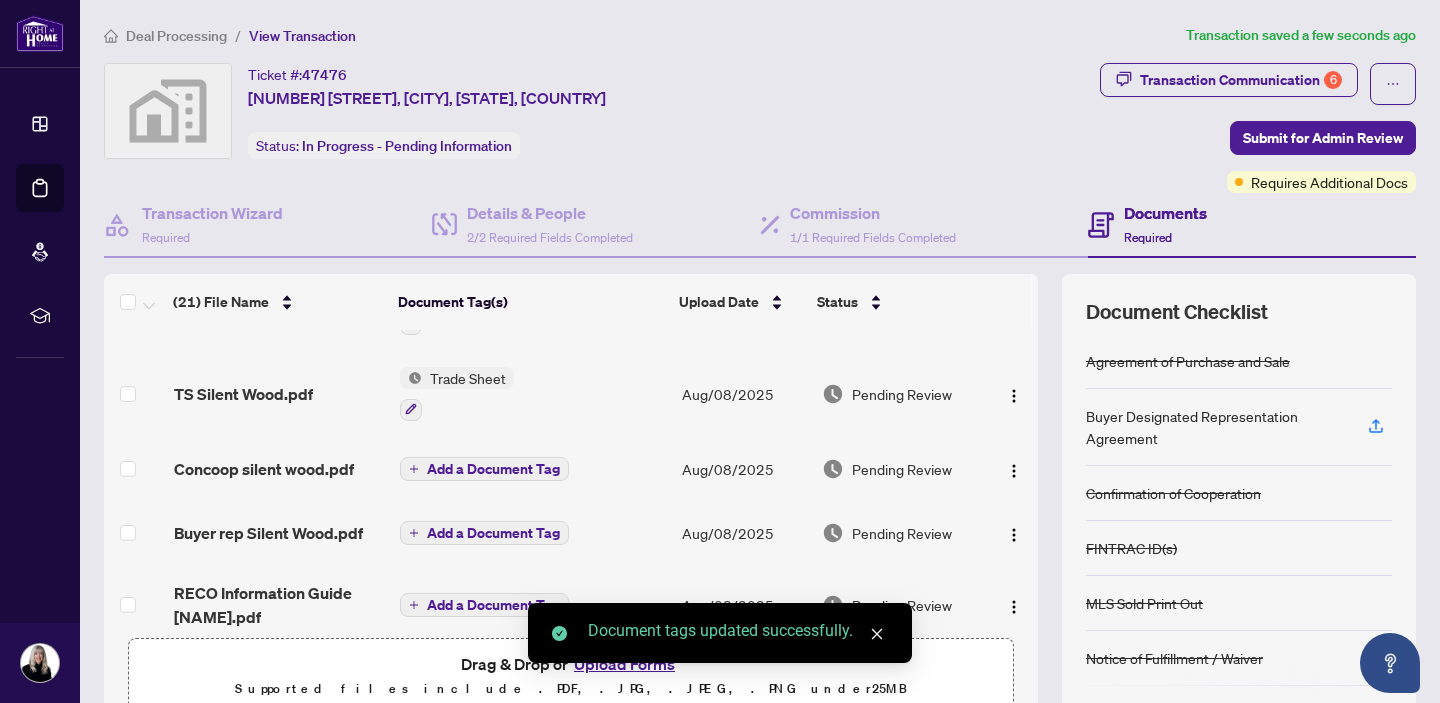 scroll, scrollTop: 66, scrollLeft: 0, axis: vertical 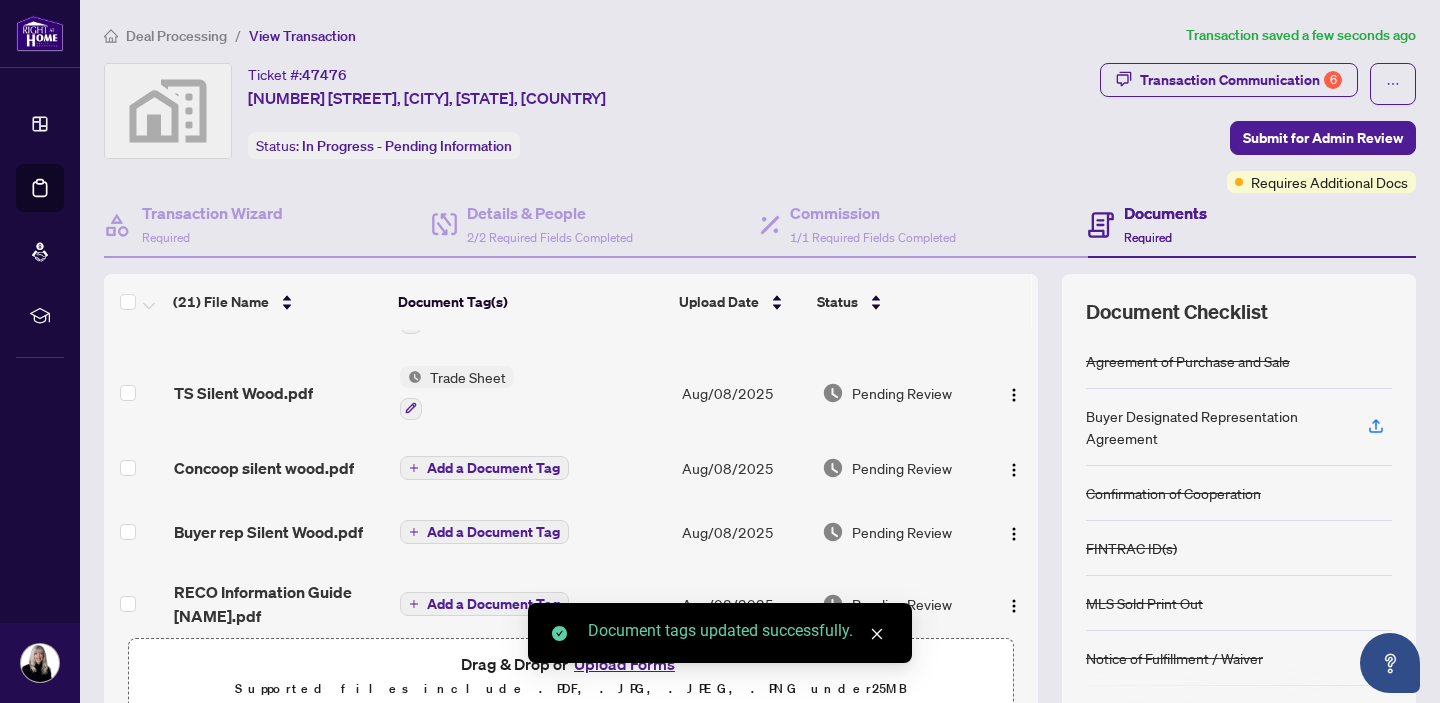 click on "Add a Document Tag" at bounding box center [493, 468] 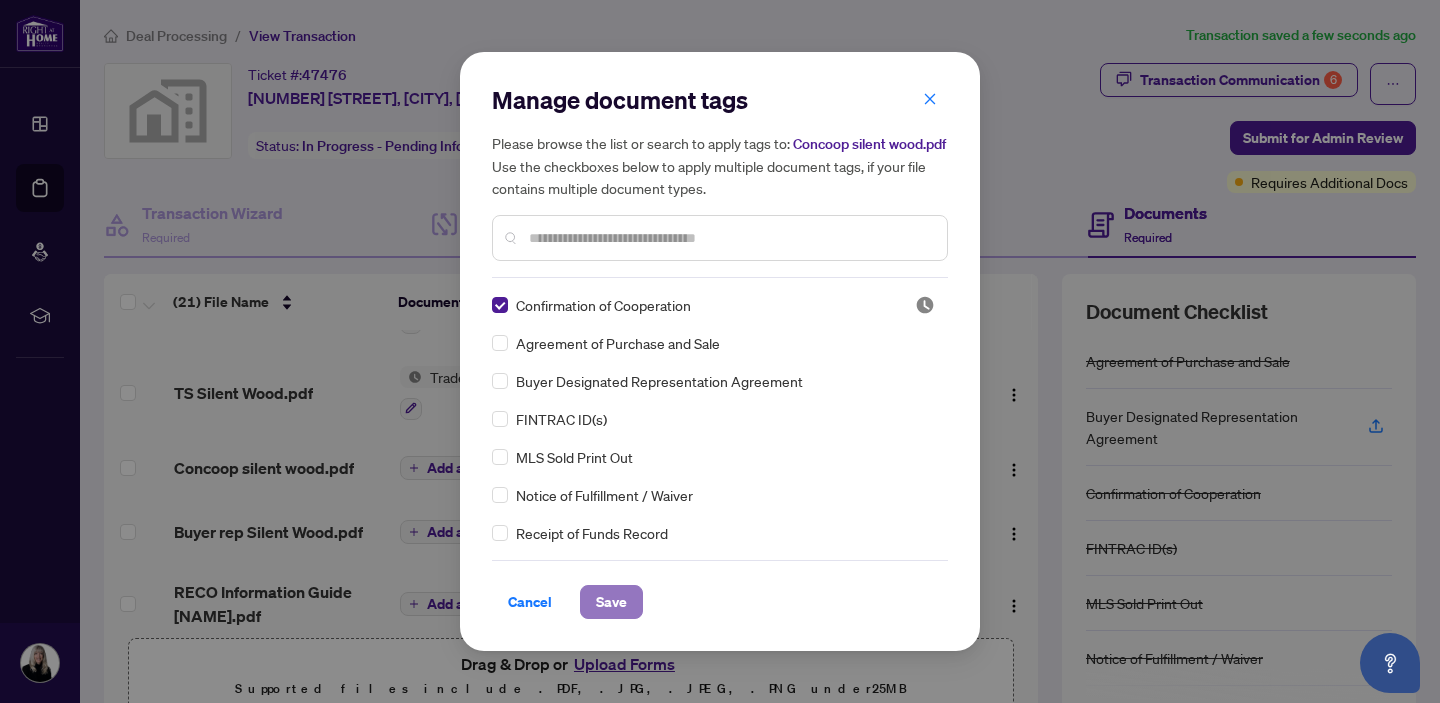 click on "Save" at bounding box center (611, 602) 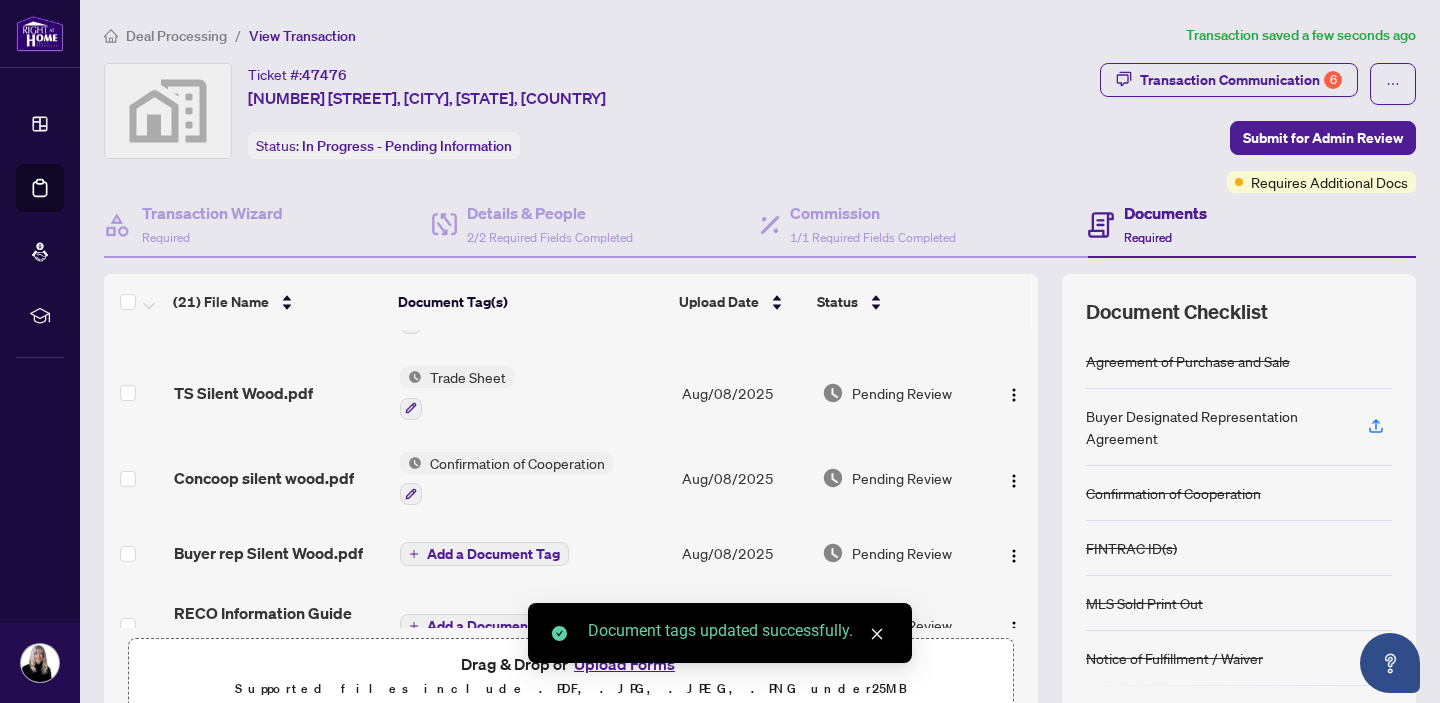 click on "Add a Document Tag" at bounding box center (493, 554) 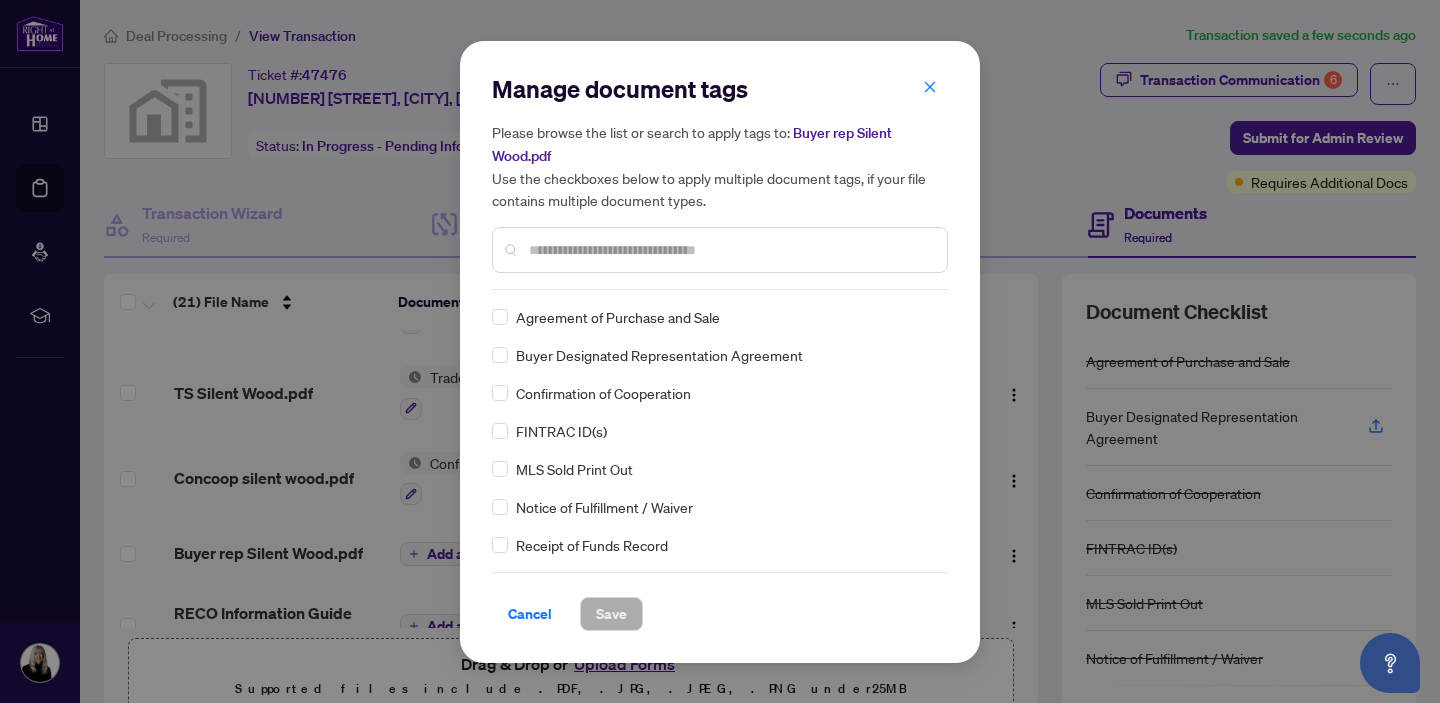 click at bounding box center [730, 250] 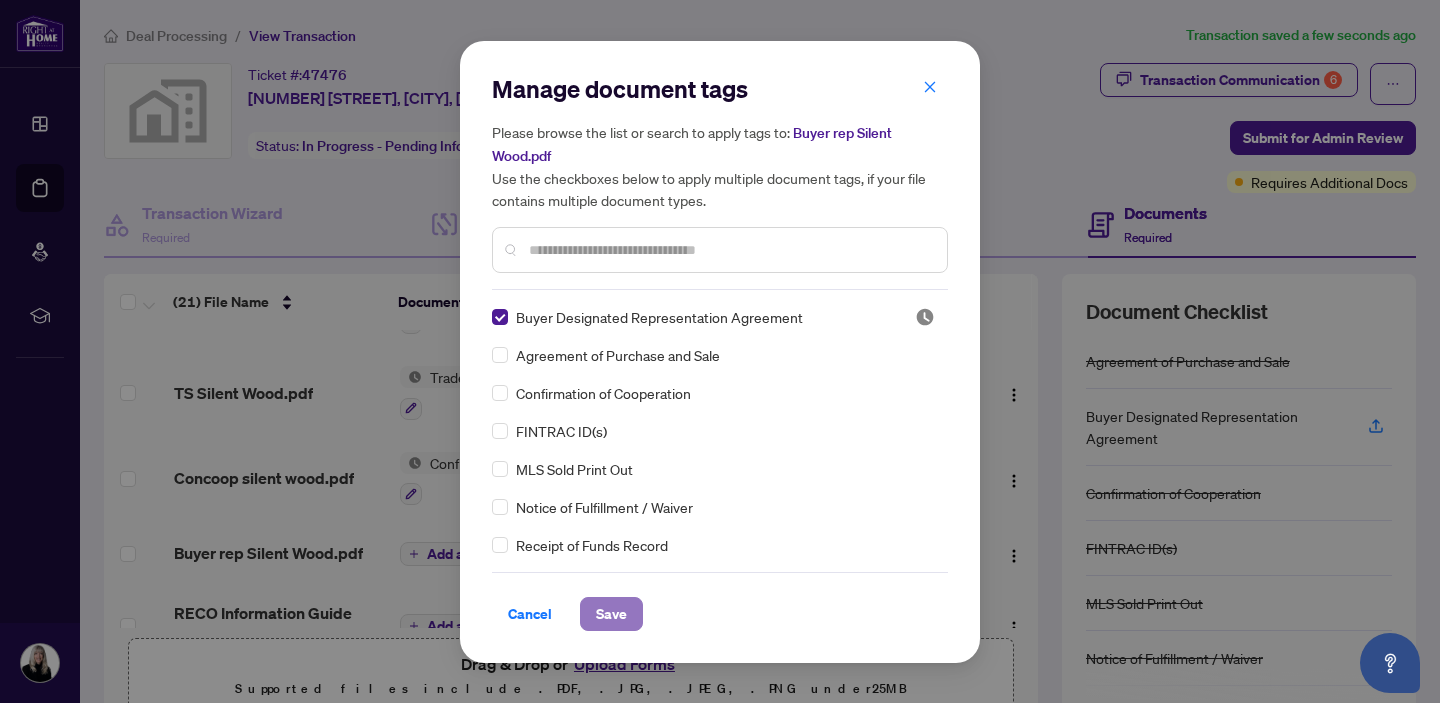click on "Save" at bounding box center [611, 614] 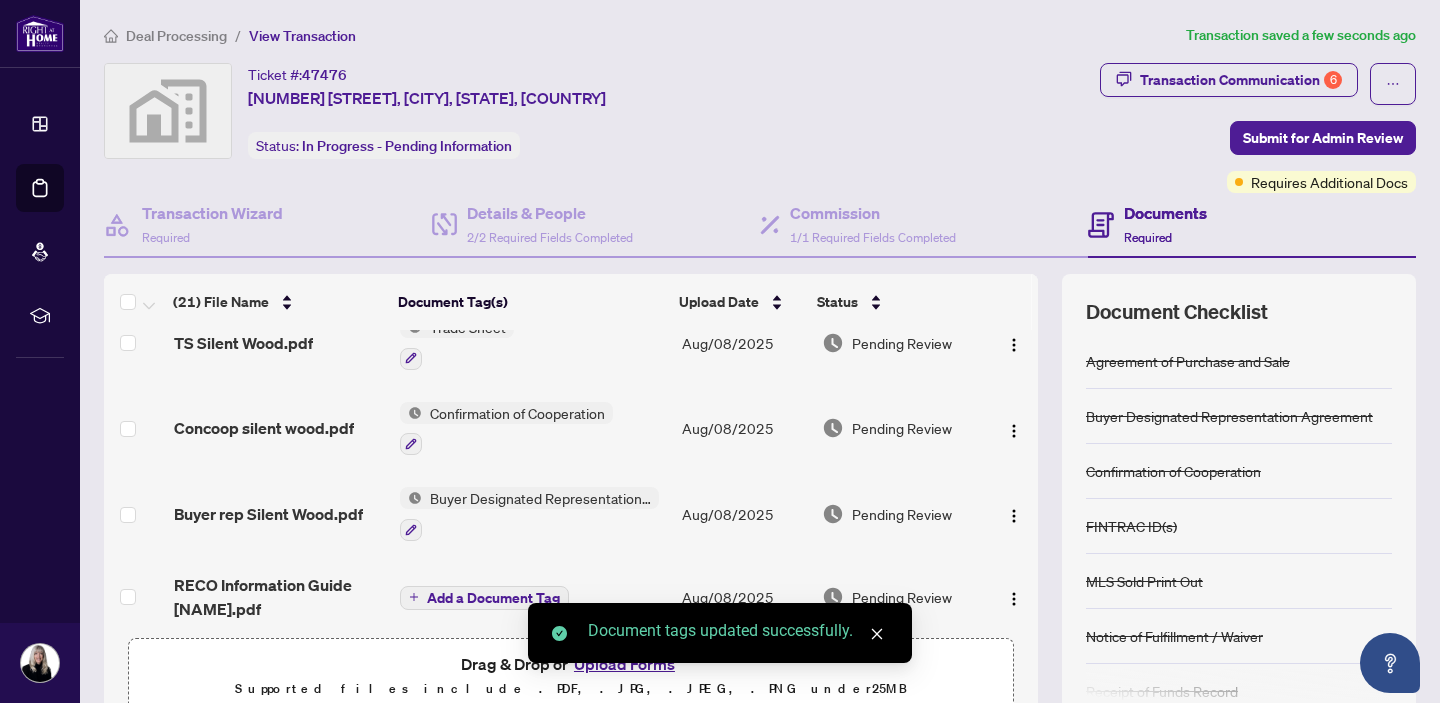 scroll, scrollTop: 125, scrollLeft: 0, axis: vertical 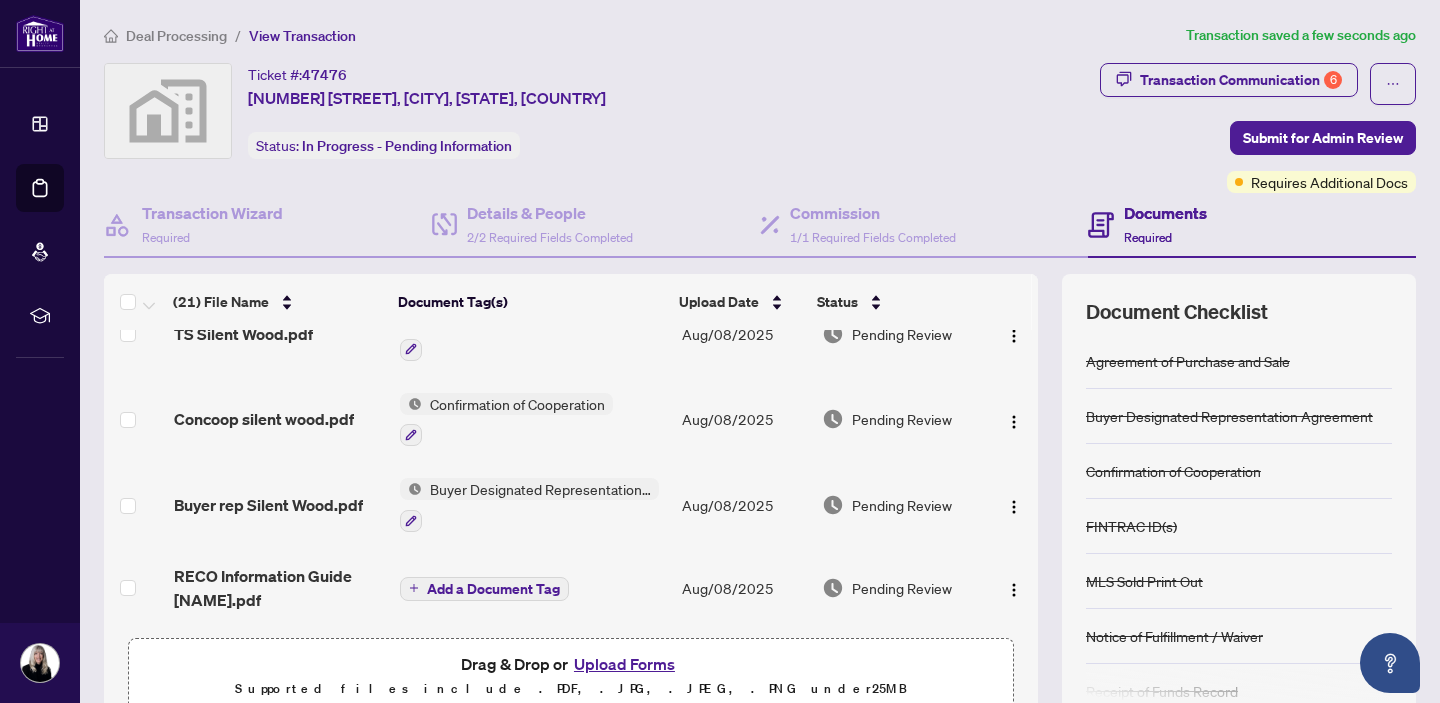click on "Add a Document Tag" at bounding box center (493, 589) 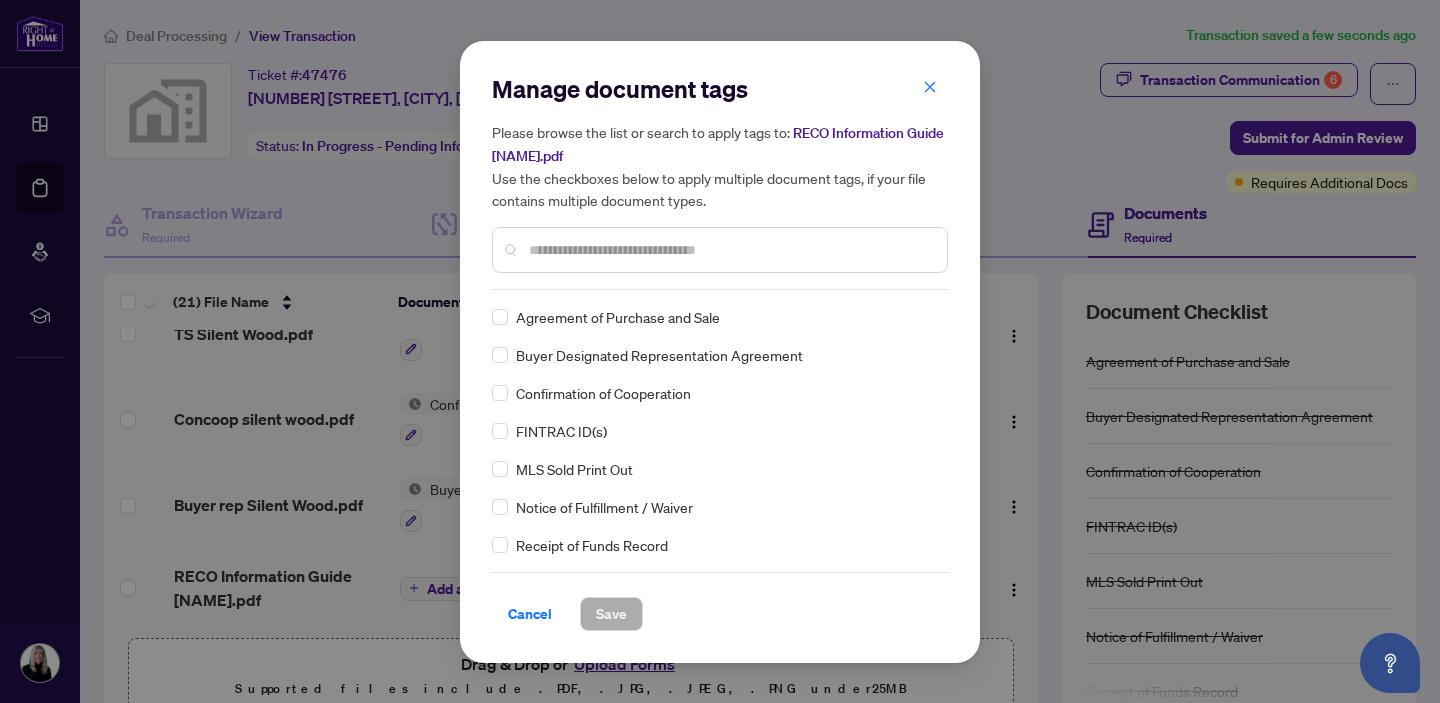 click at bounding box center [730, 250] 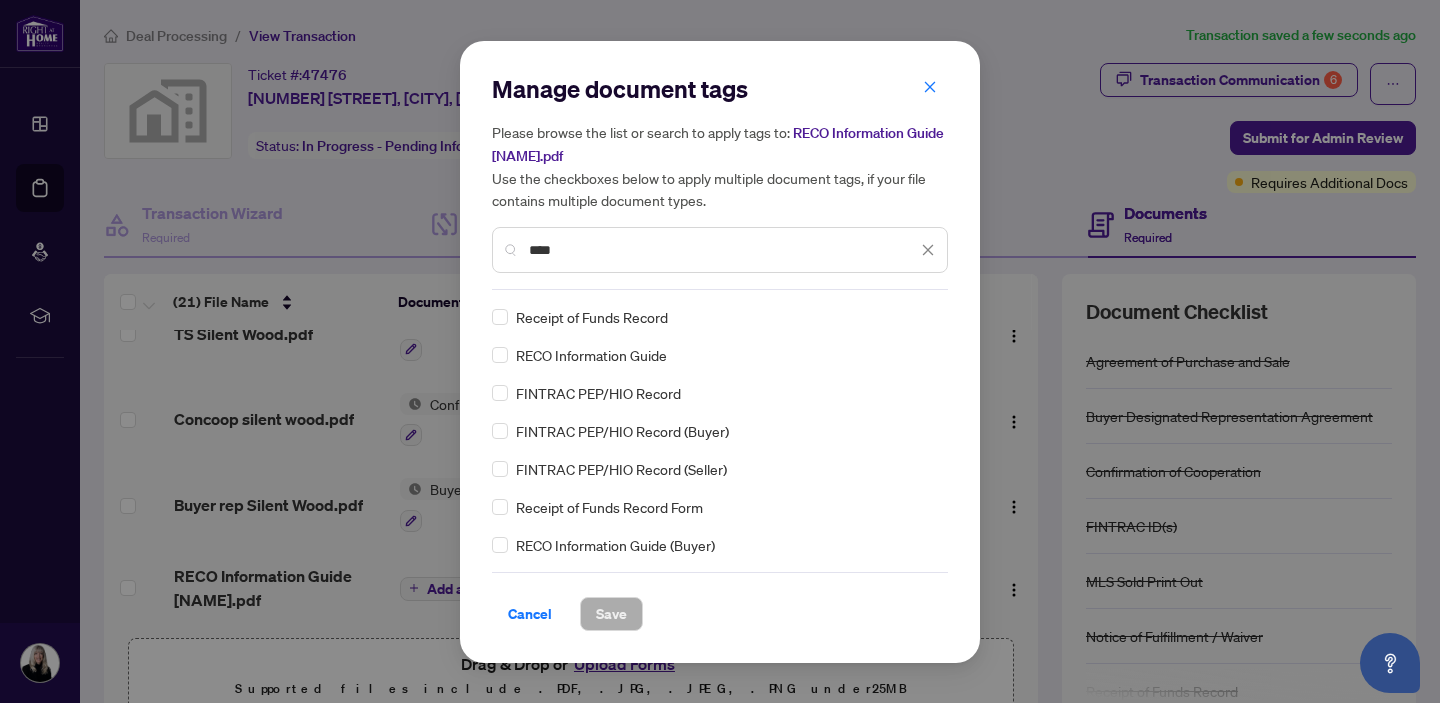 type on "****" 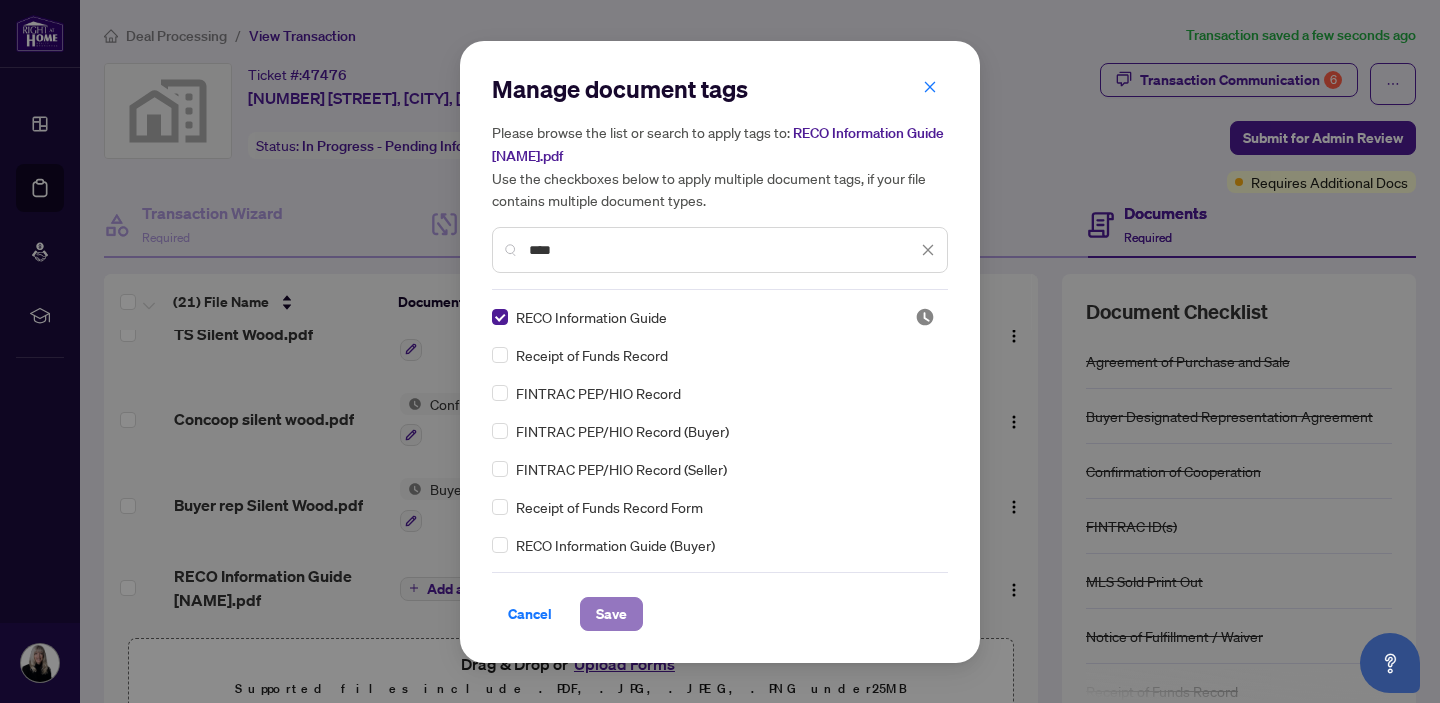 click on "Save" at bounding box center (611, 614) 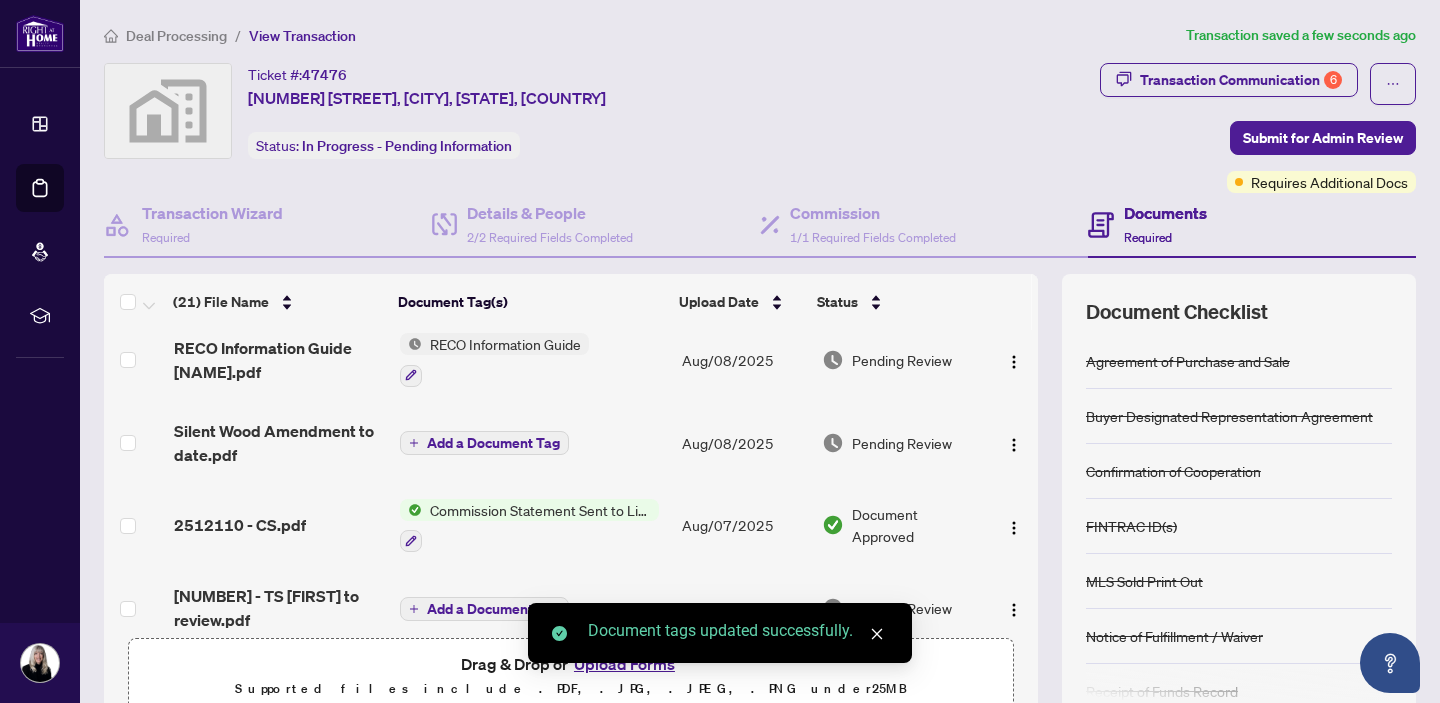 scroll, scrollTop: 355, scrollLeft: 0, axis: vertical 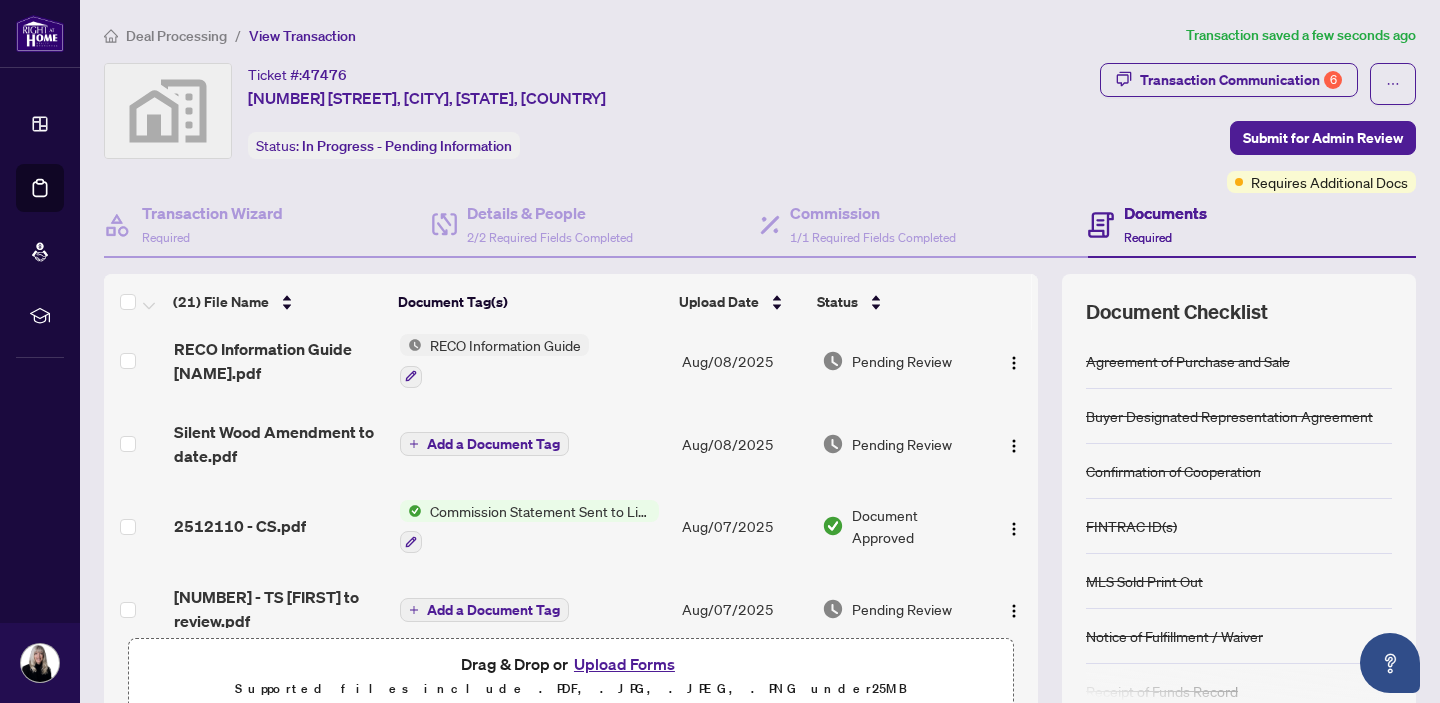 click on "Add a Document Tag" at bounding box center (493, 444) 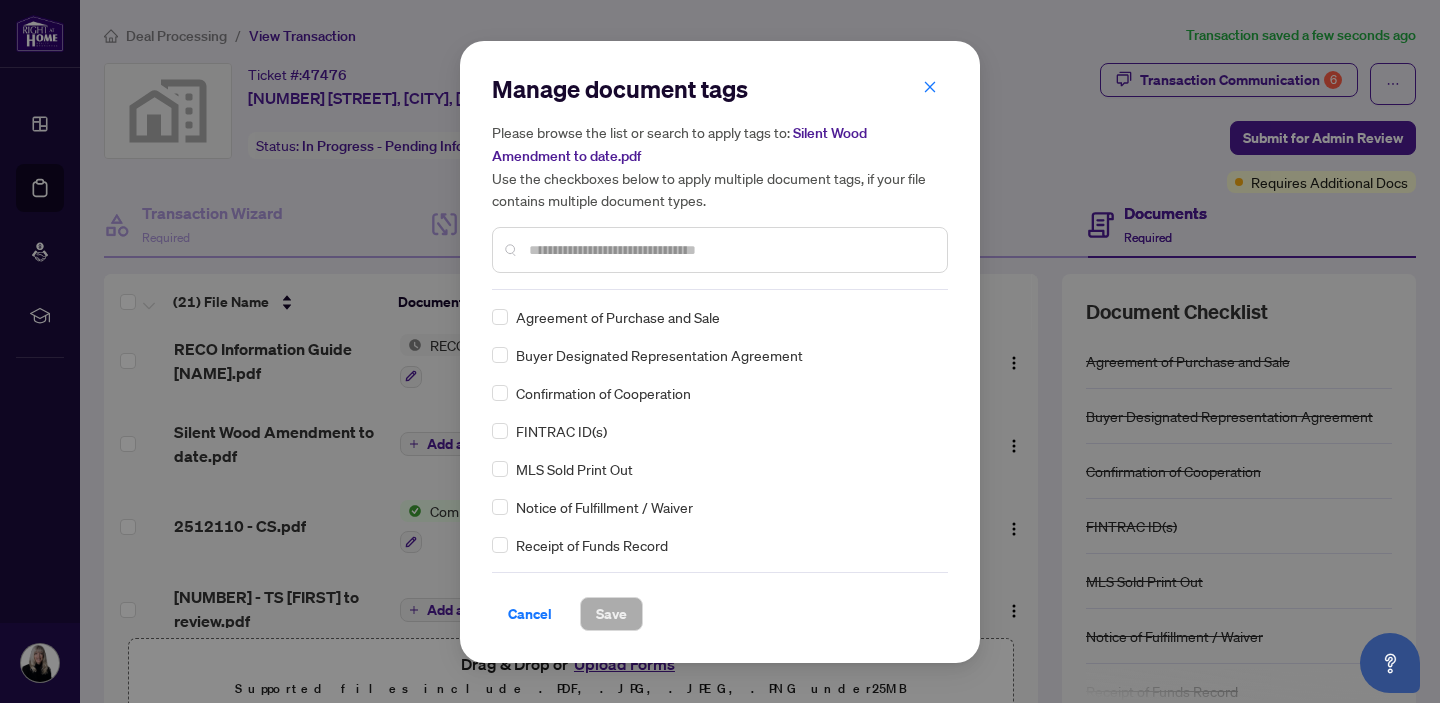 click at bounding box center (730, 250) 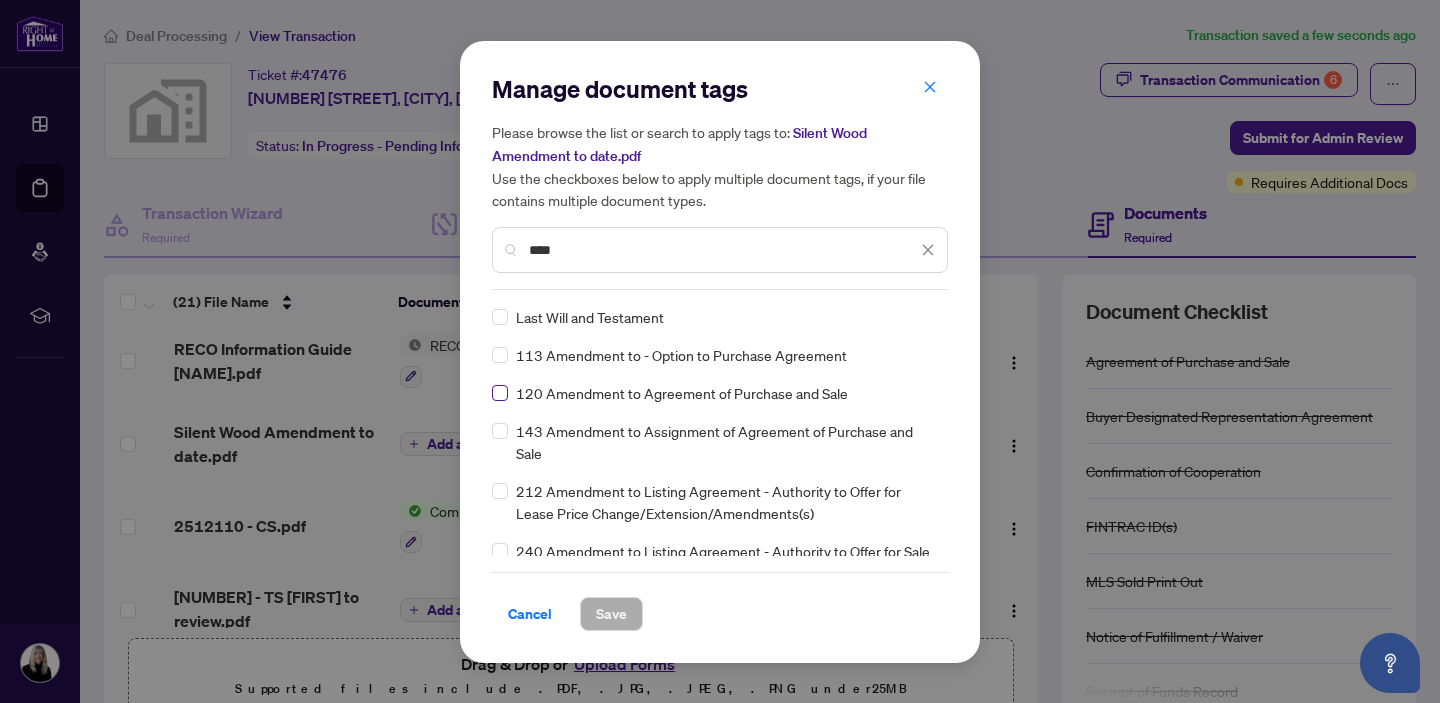type on "****" 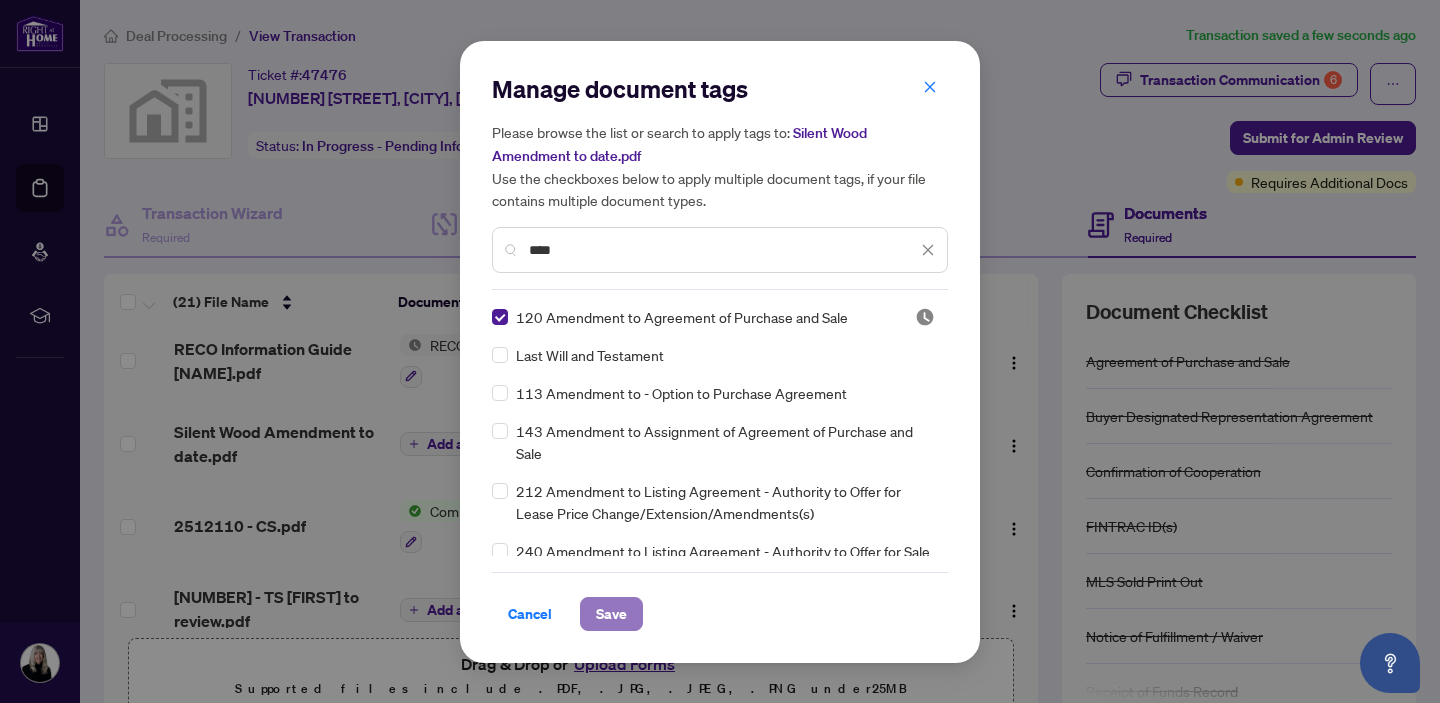 click on "Save" at bounding box center [611, 614] 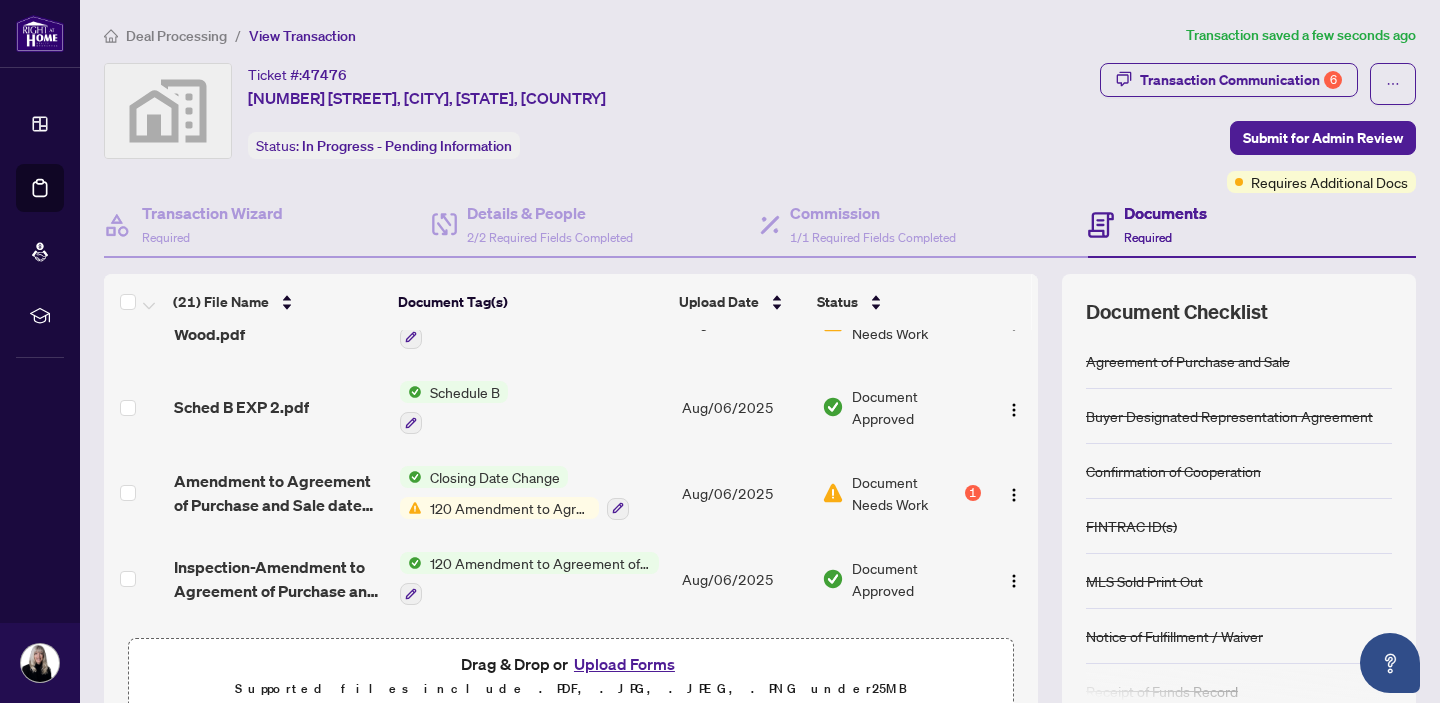 scroll, scrollTop: 1236, scrollLeft: 0, axis: vertical 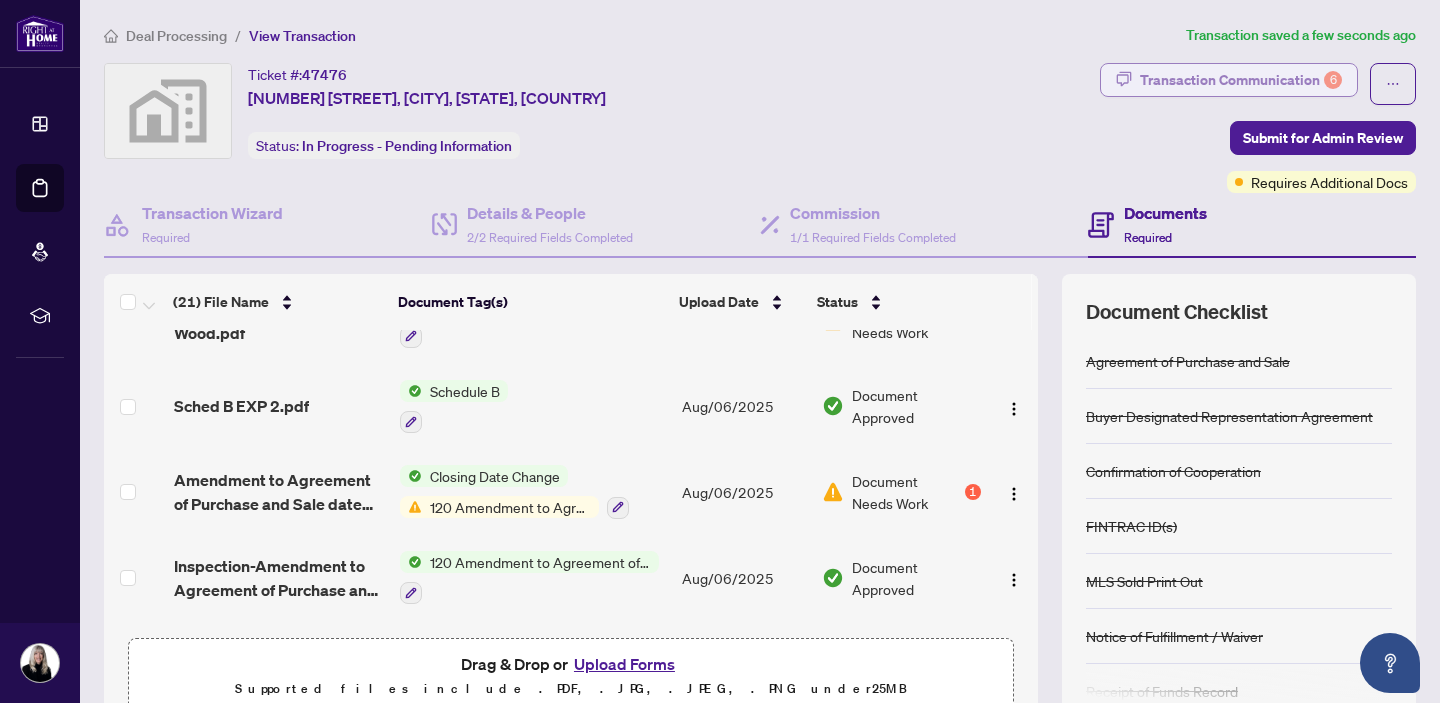 click on "Transaction Communication 6" at bounding box center [1241, 80] 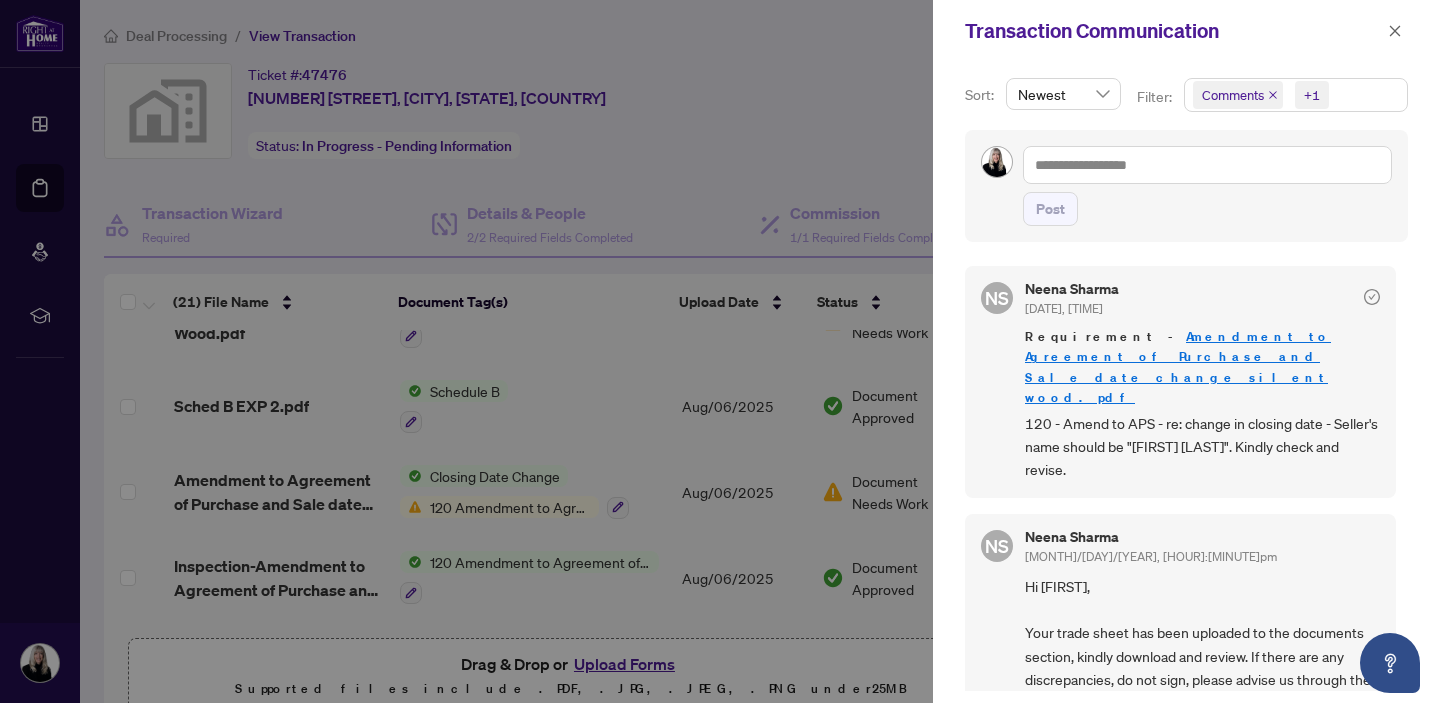 click 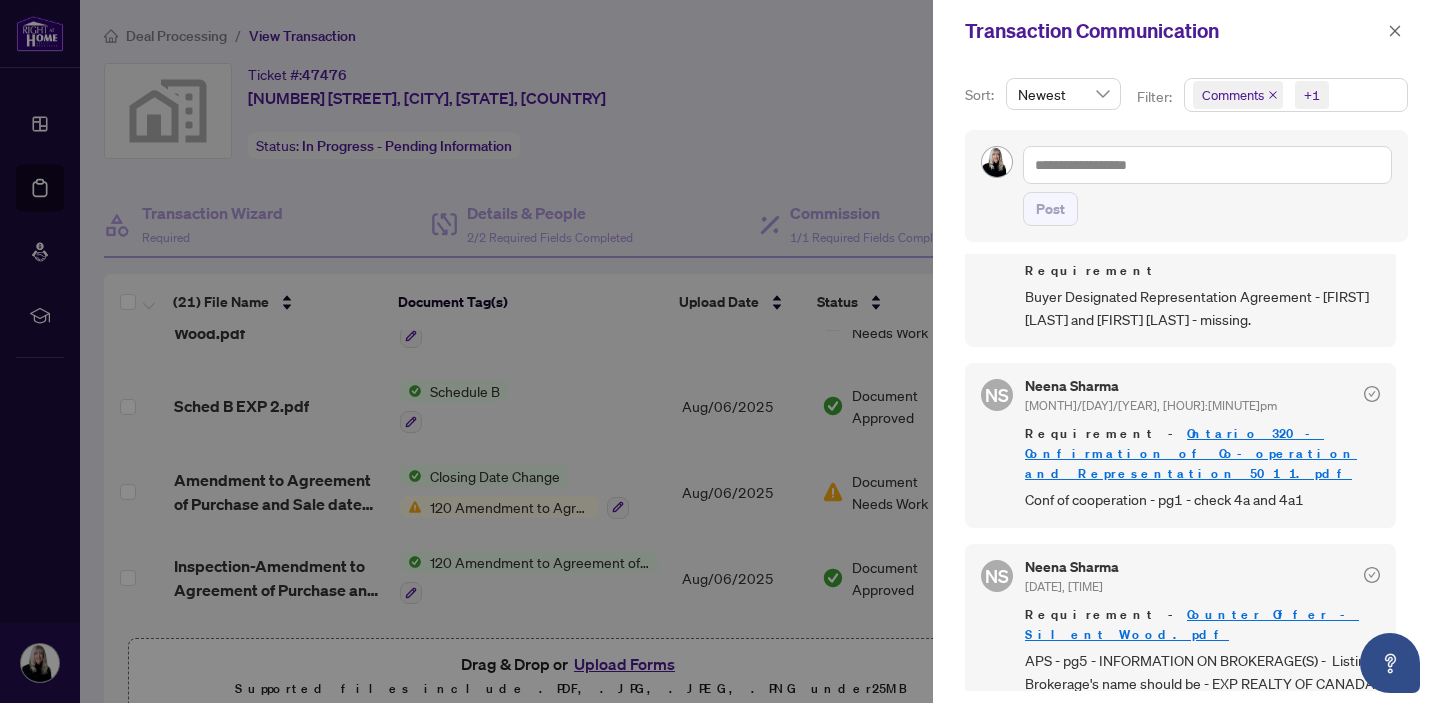 scroll, scrollTop: 995, scrollLeft: 0, axis: vertical 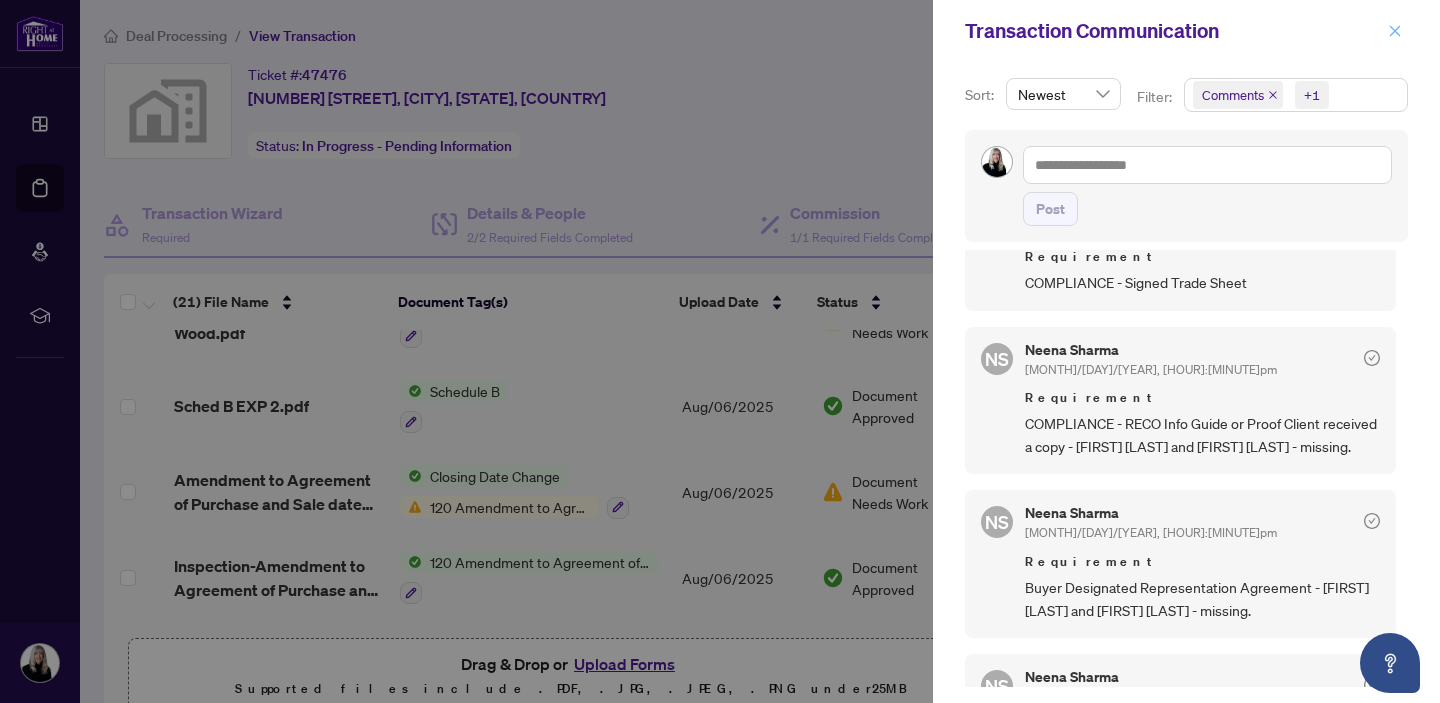 click 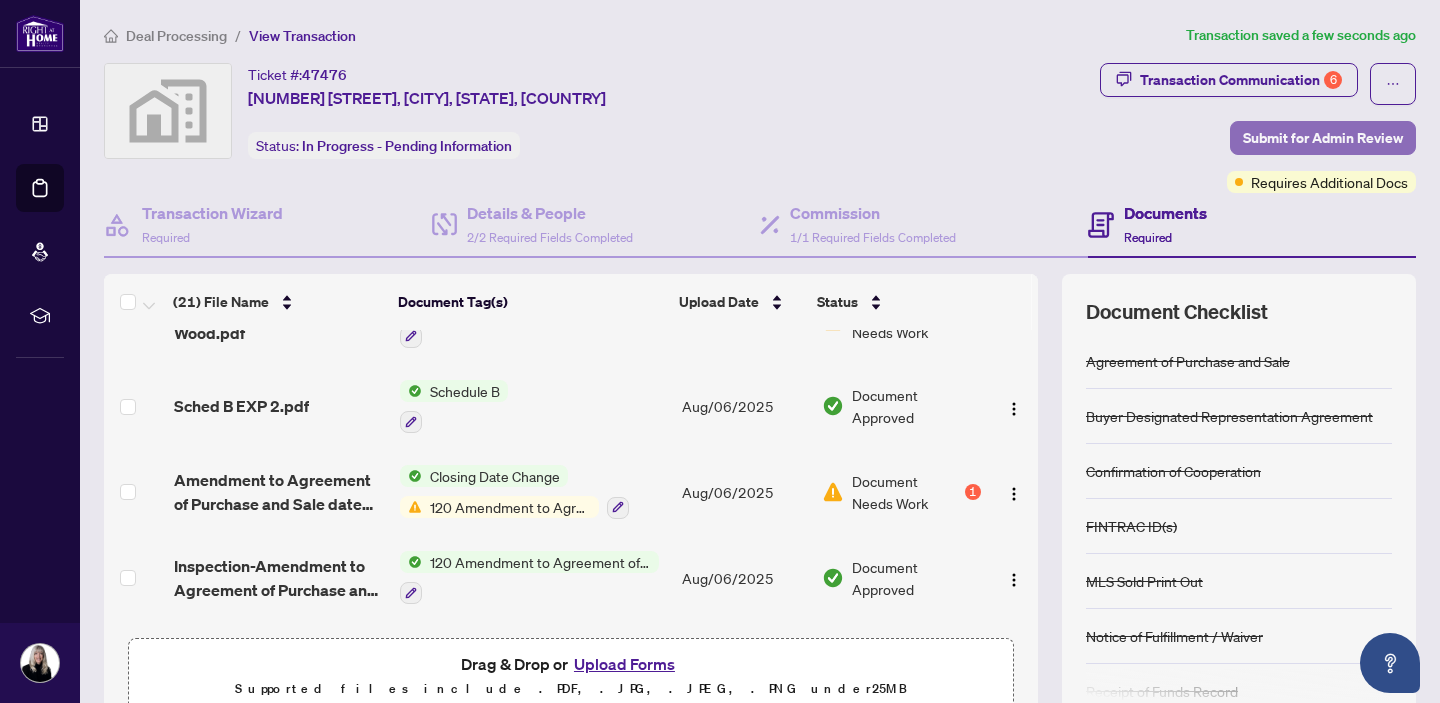 click on "Submit for Admin Review" at bounding box center (1323, 138) 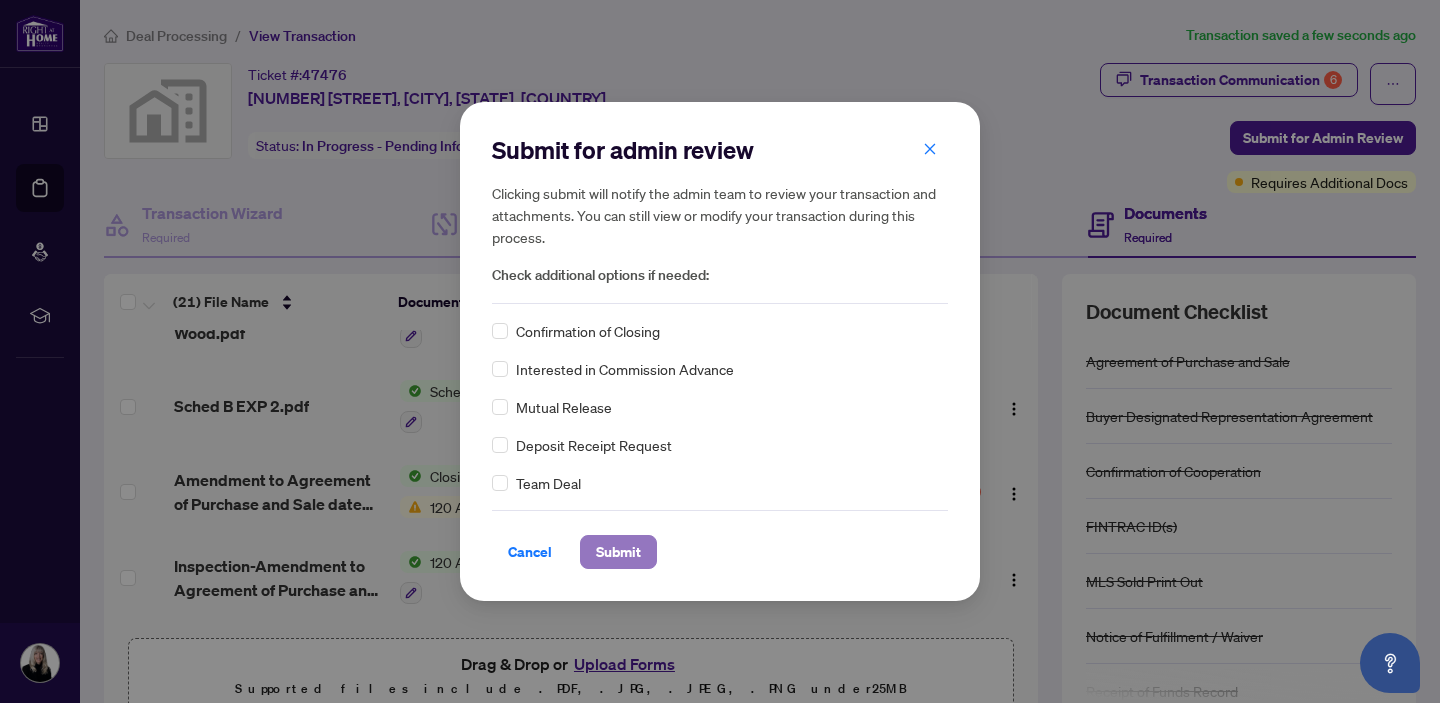click on "Submit" at bounding box center (618, 552) 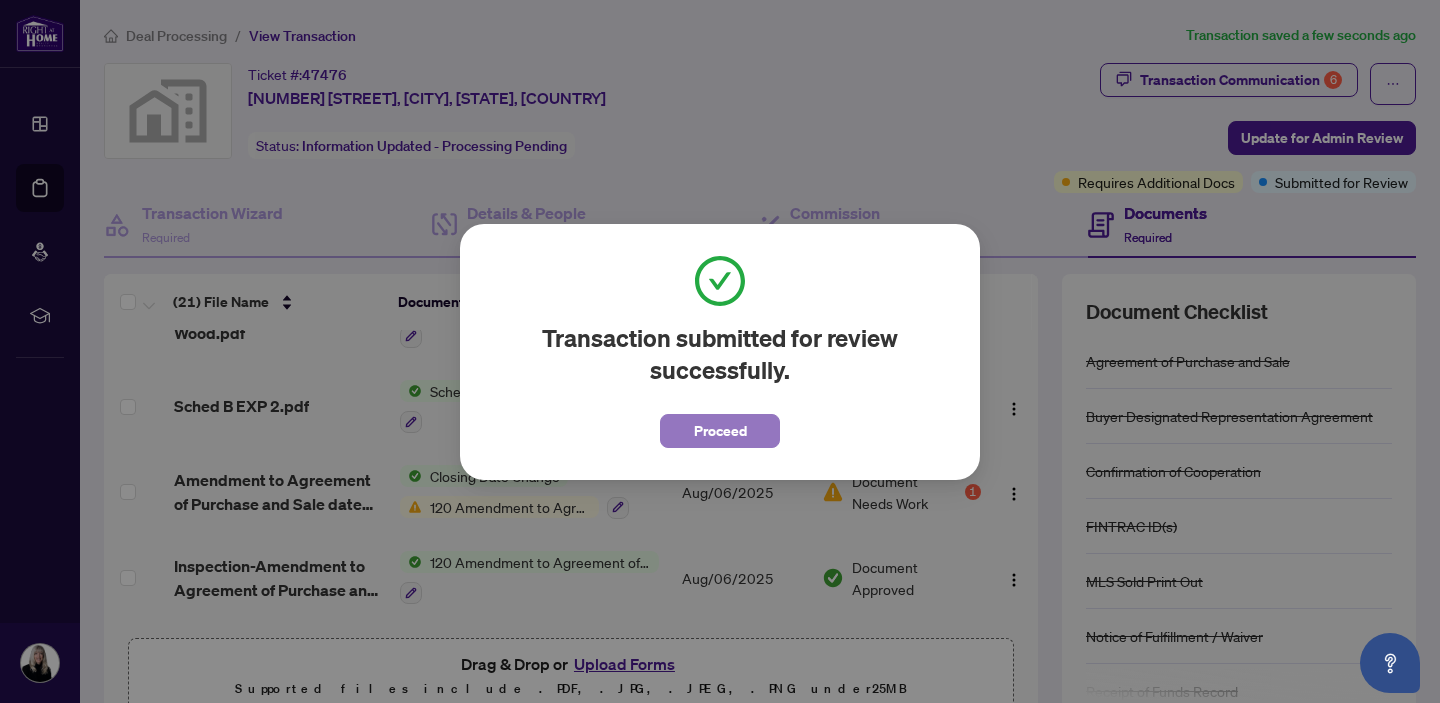 click on "Proceed" at bounding box center (720, 431) 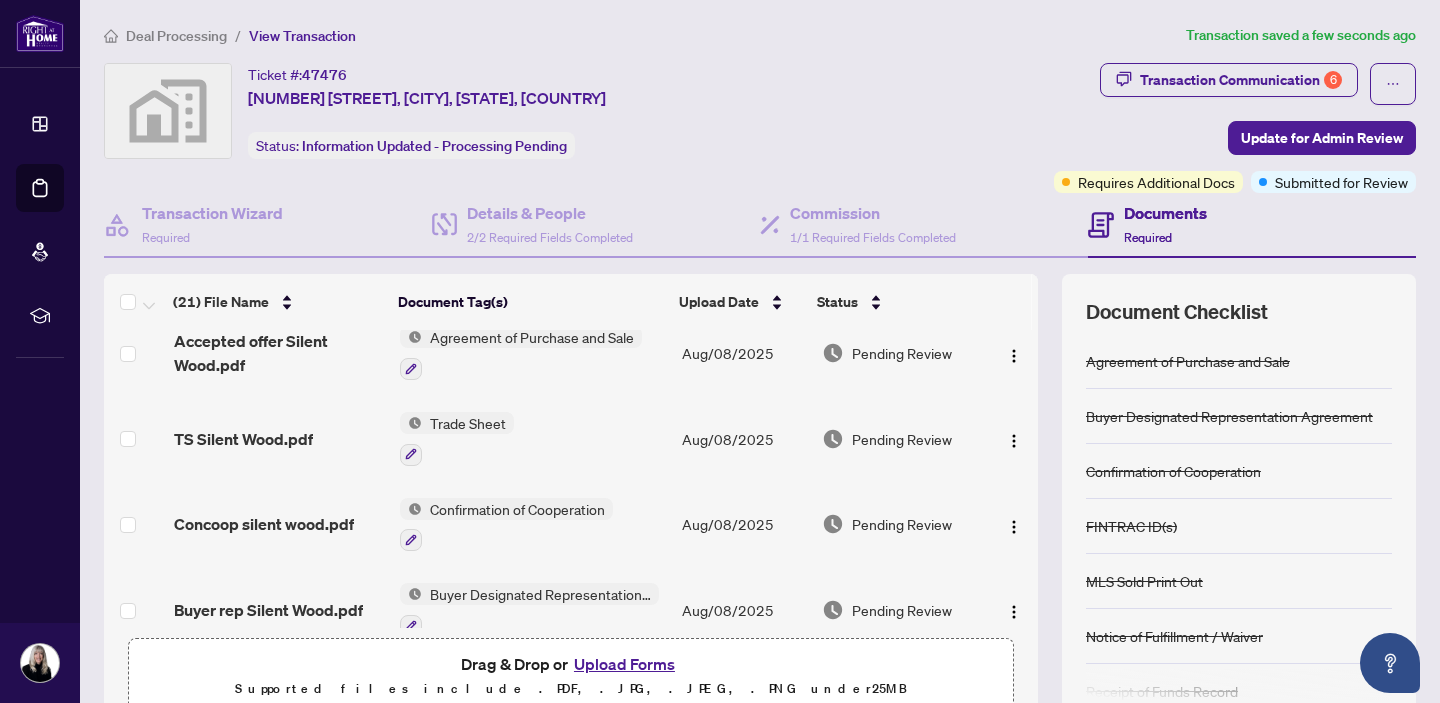 scroll, scrollTop: 0, scrollLeft: 0, axis: both 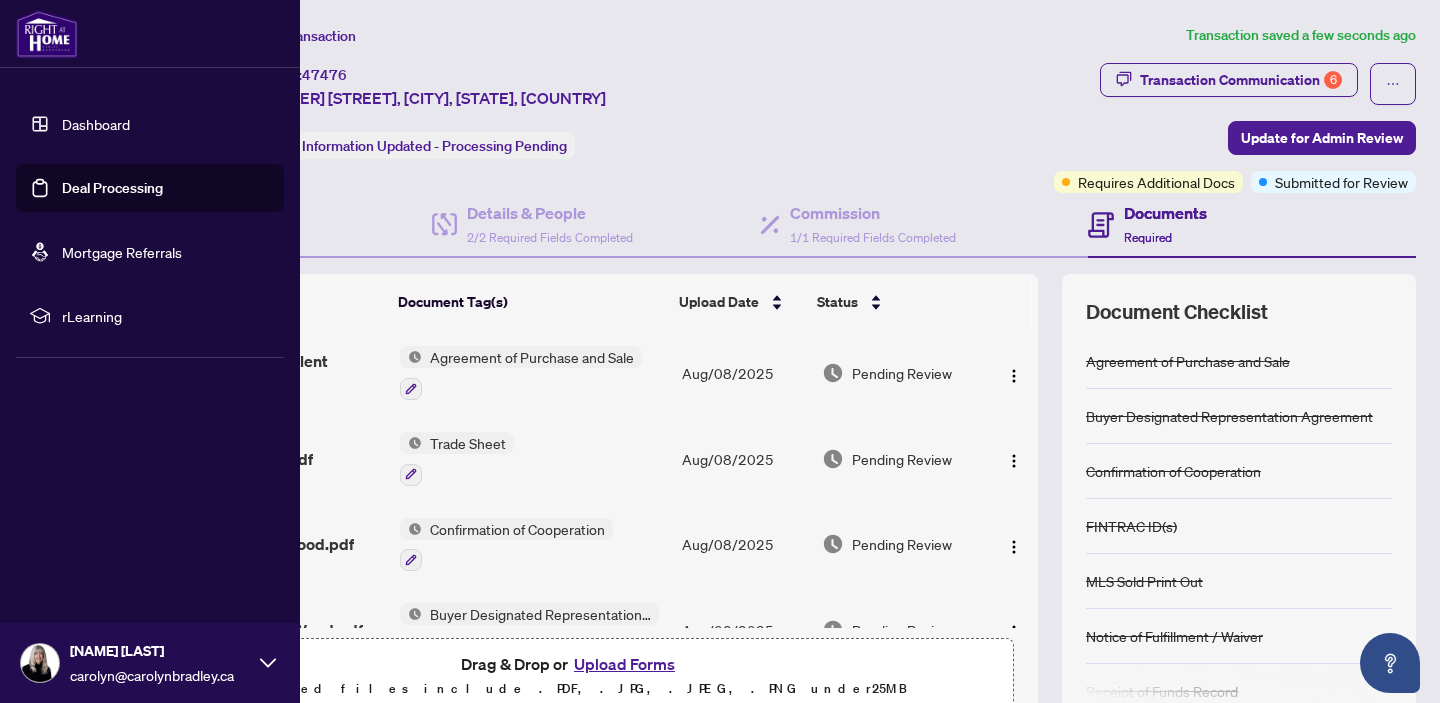 click on "Deal Processing" at bounding box center [112, 188] 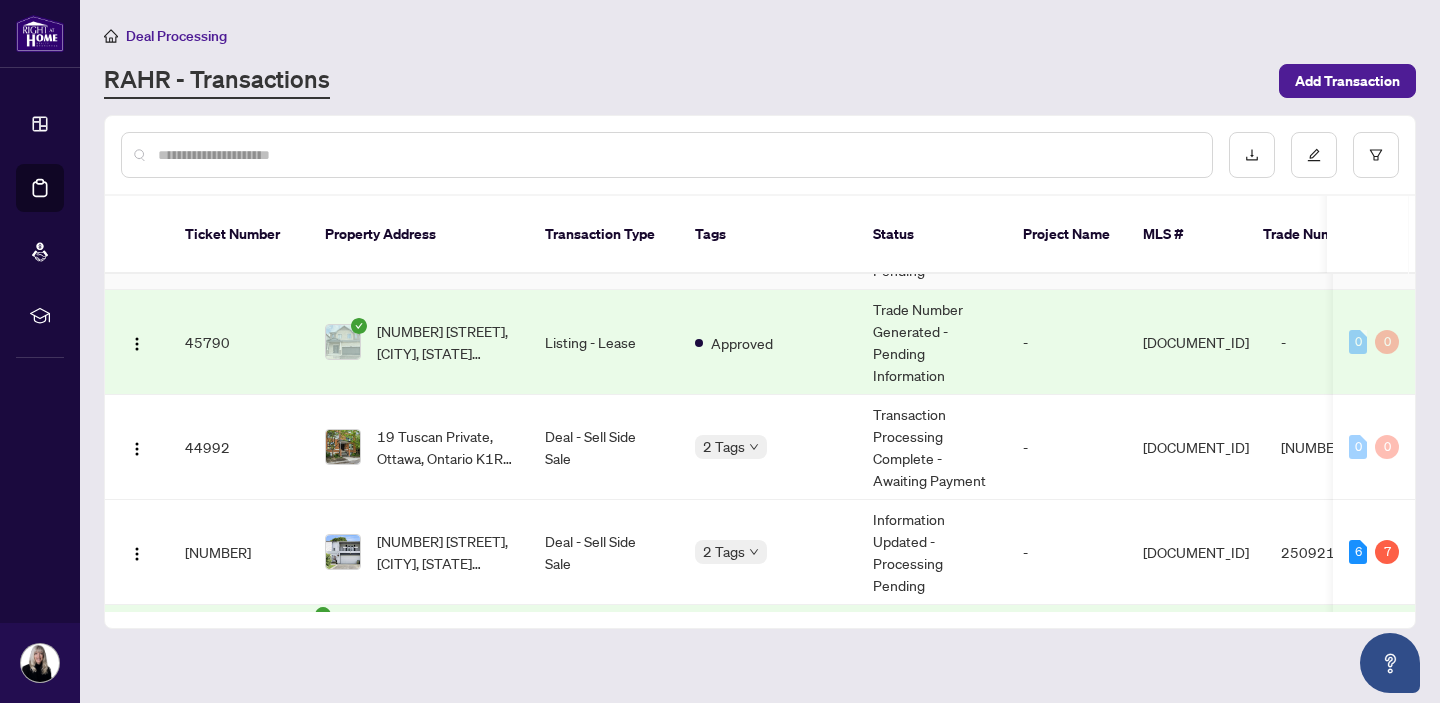 scroll, scrollTop: 488, scrollLeft: 0, axis: vertical 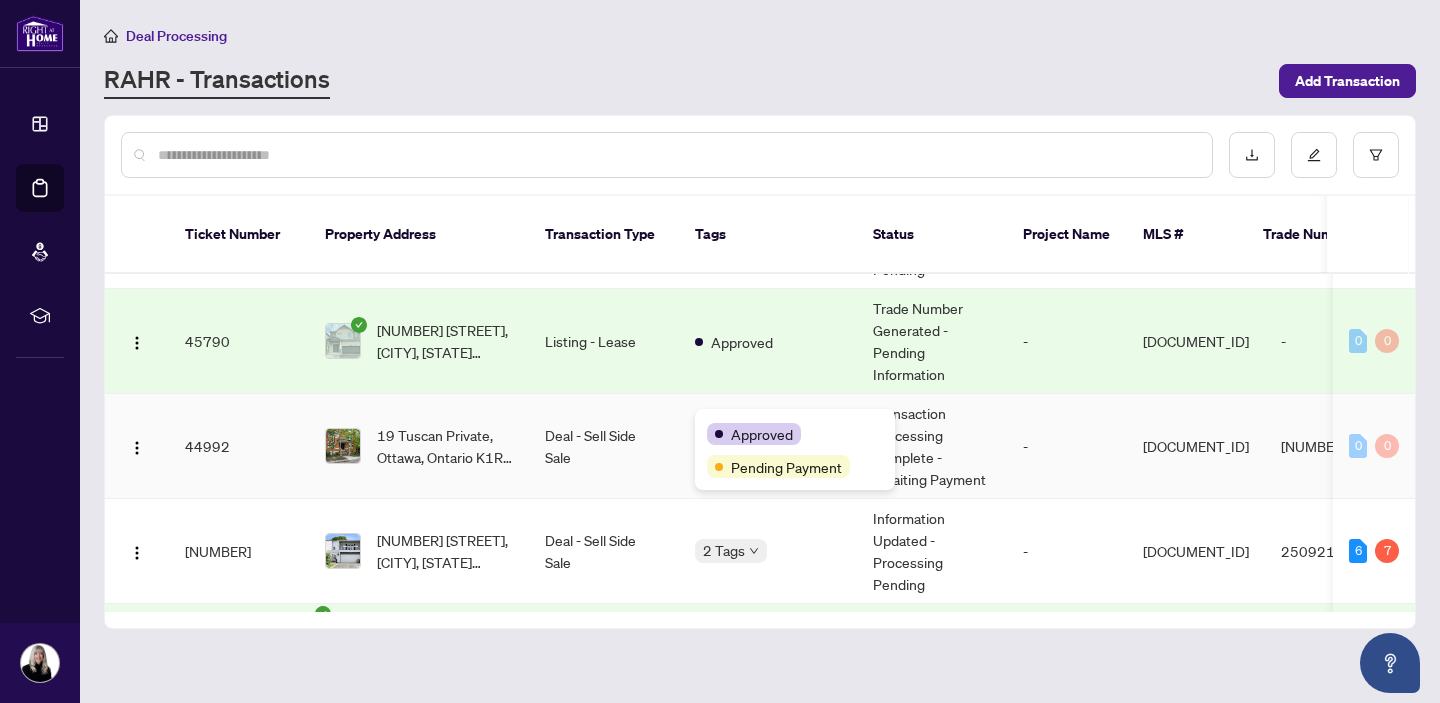 click on "Approved" at bounding box center (754, 434) 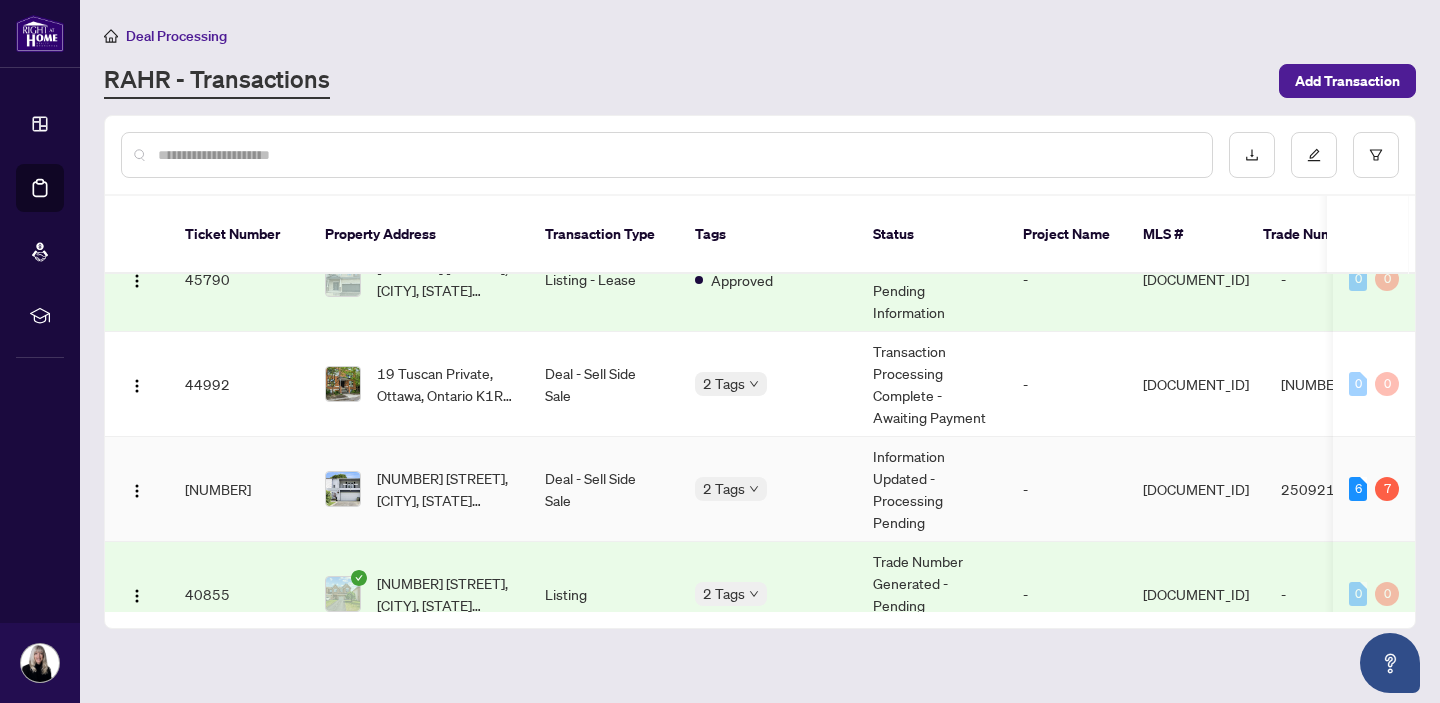 scroll, scrollTop: 552, scrollLeft: 0, axis: vertical 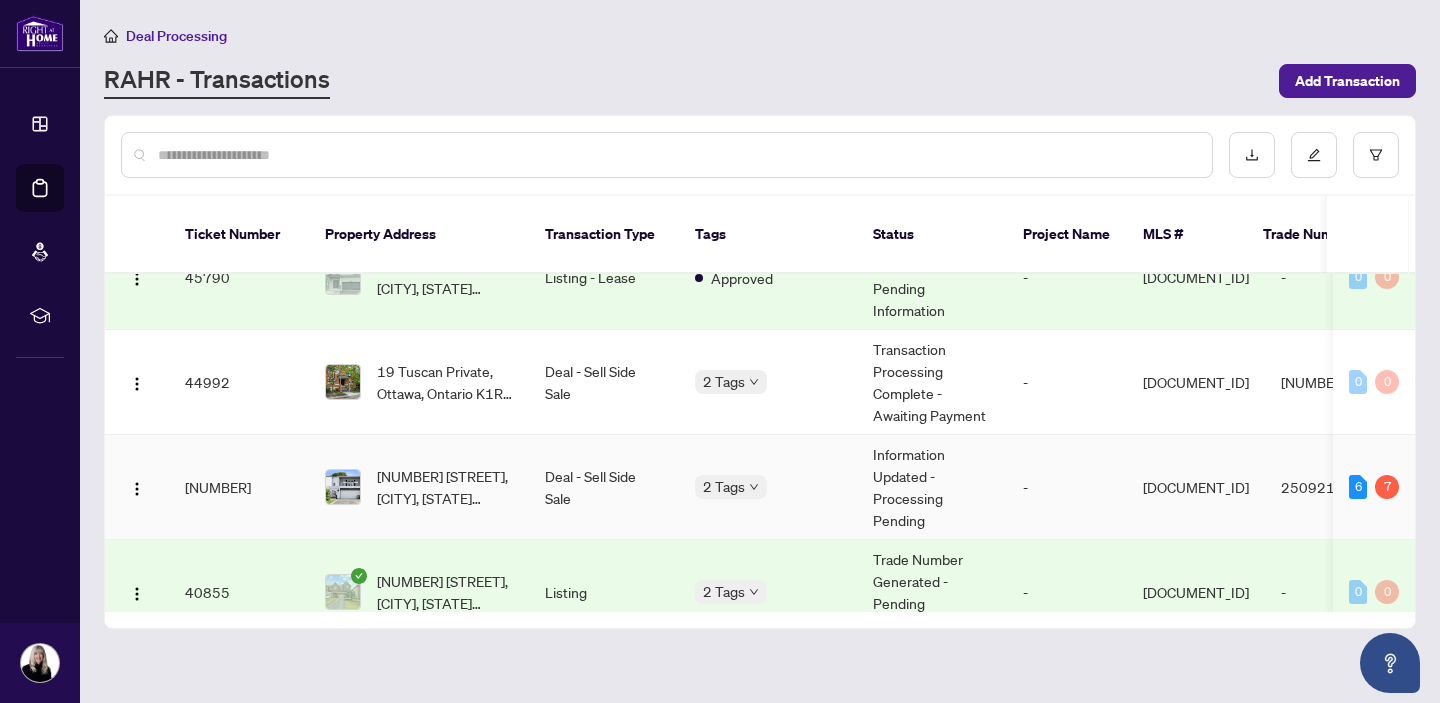 click on "Dashboard Deal Processing Mortgage Referrals rLearning [FIRST] [LAST] [EMAIL] [FIRST] [LAST]   Deal Processing RAHR - Transactions Add Transaction Ticket Number Property Address Transaction Type Tags Status Project Name MLS # Trade Number Last Updated By Last Modified Date Created By Created Date                             [NUMBER] [STREET], [CITY], [STATE] [POSTAL_CODE], [COUNTRY] Deal - Buy Side Sale Submitted for Review New Submission - Processing Pending - [DOCUMENT_ID] - [FIRST] [LAST] [MONTH]/[DAY]/[YEAR] [FIRST] [LAST] [MONTH]/[DAY]/[YEAR] 10 0 [NUMBER] [STREET], [CITY], [STATE] [POSTAL_CODE], [COUNTRY] Listing Approved Trade Number Generated - Pending Information - [DOCUMENT_ID] - [CITY] Administrator [MONTH]/[DAY]/[YEAR] [FIRST] [LAST] [MONTH]/[DAY]/[YEAR] 0 0 [NUMBER] [STREET], [CITY], [STATE] [POSTAL_CODE], [COUNTRY] Listing Approved Trade Number Generated - Pending Information - [DOCUMENT_ID] - [CITY] Administrator [MONTH]/[DAY]/[YEAR] [FIRST] [LAST] [MONTH]/[DAY]/[YEAR] 0 0 [NUMBER] Listing 2 Tags - [DOCUMENT_ID] - [MONTH]/[DAY]/[YEAR]" at bounding box center (720, 351) 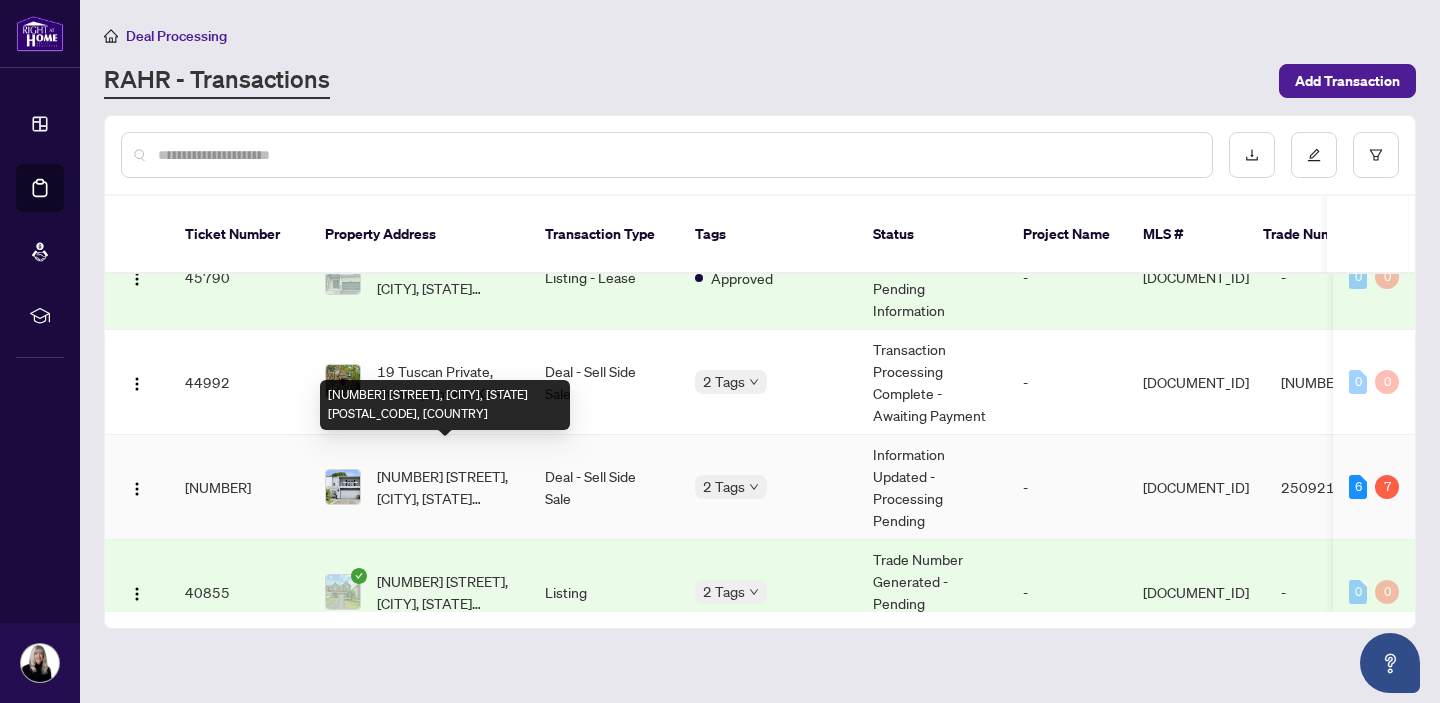 click on "[NUMBER] [STREET], [CITY], [STATE] [POSTAL_CODE], [COUNTRY]" at bounding box center (445, 487) 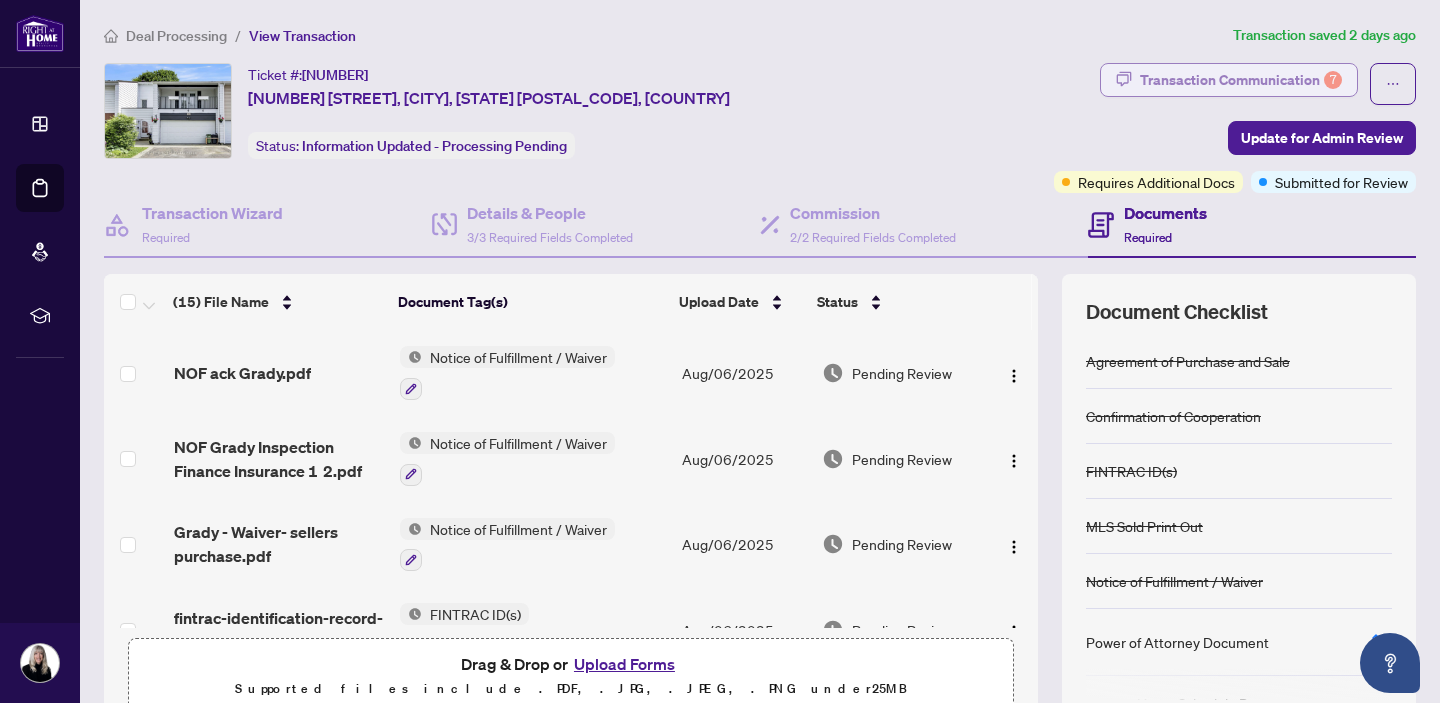 click on "Transaction Communication 7" at bounding box center (1241, 80) 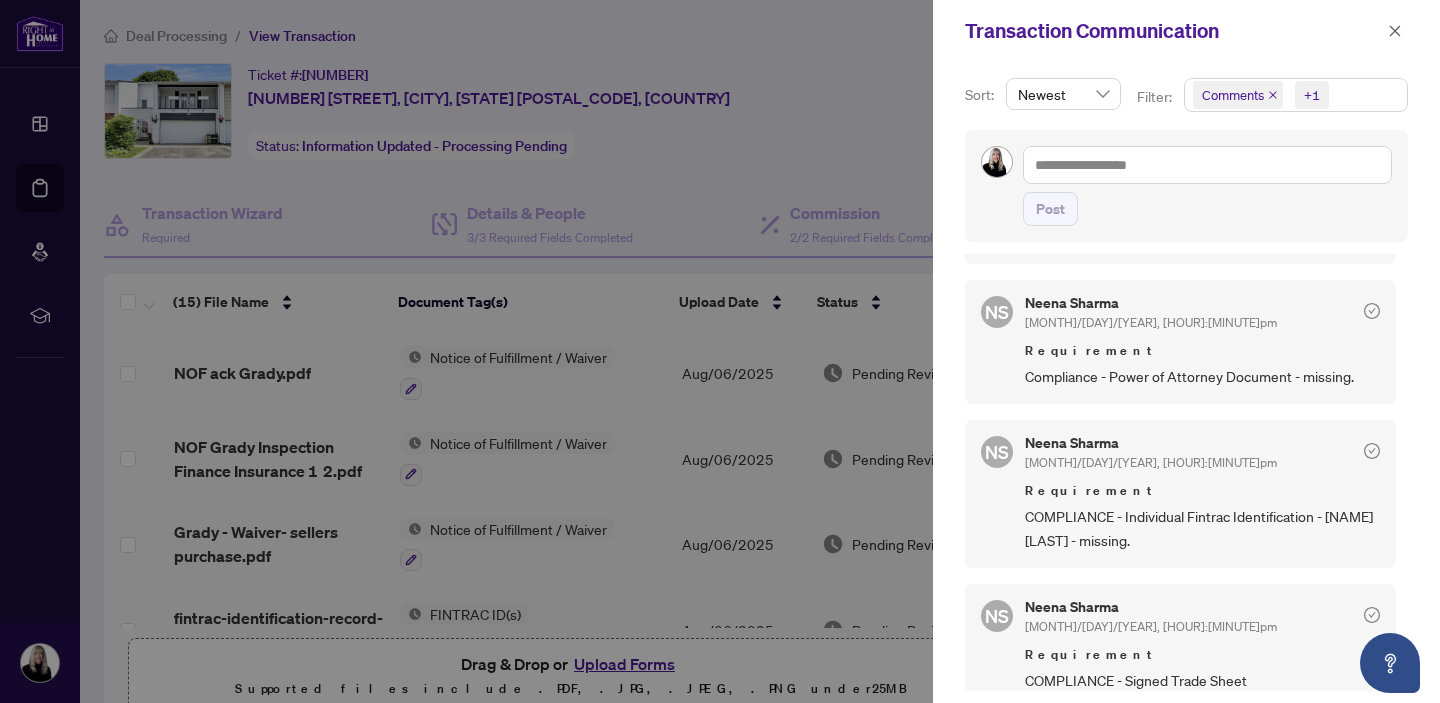 scroll, scrollTop: 368, scrollLeft: 0, axis: vertical 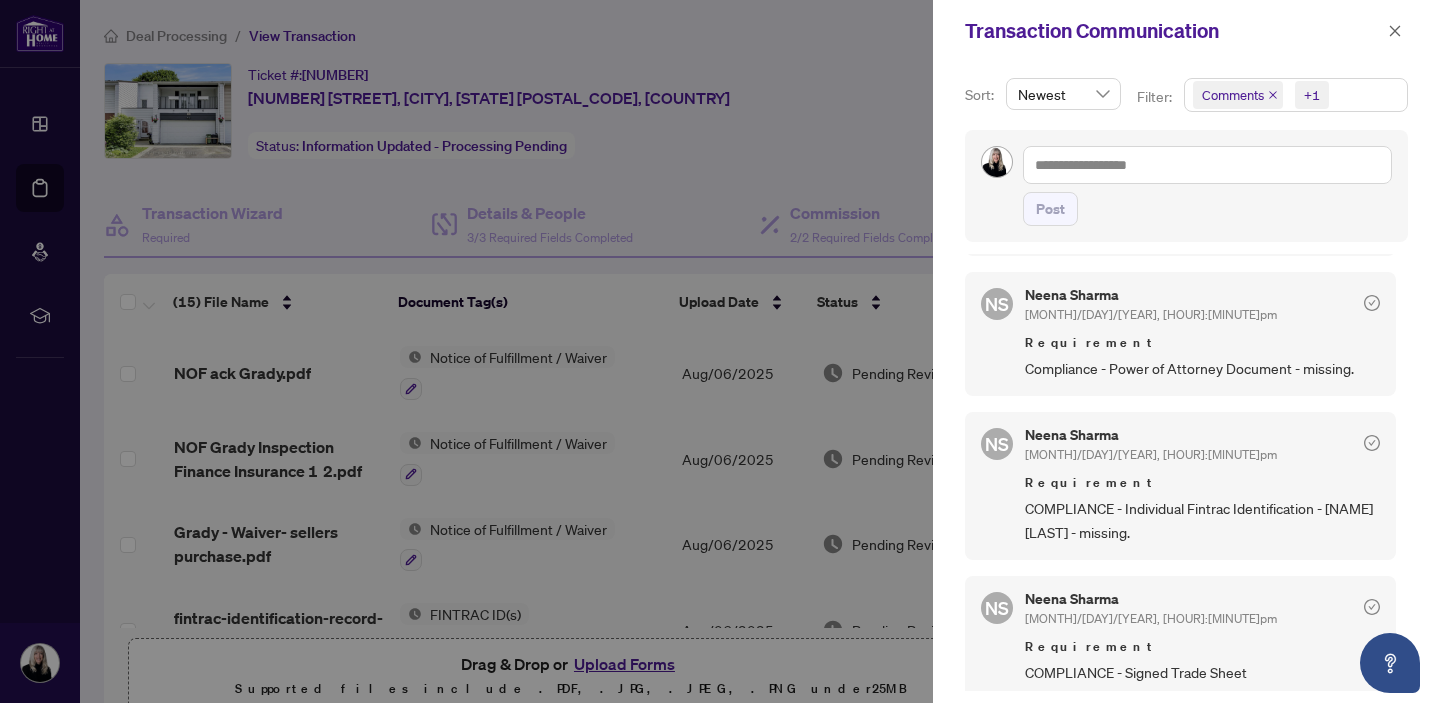 click at bounding box center [720, 351] 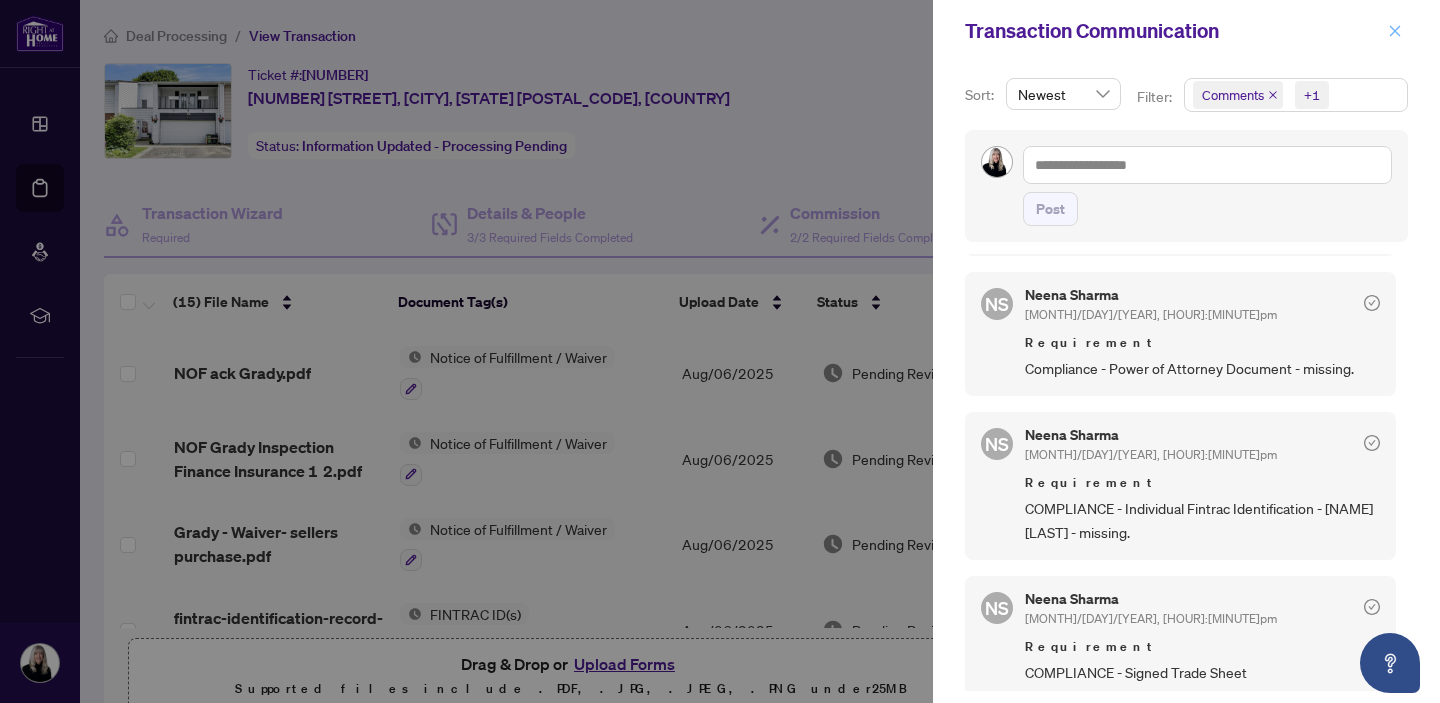 click 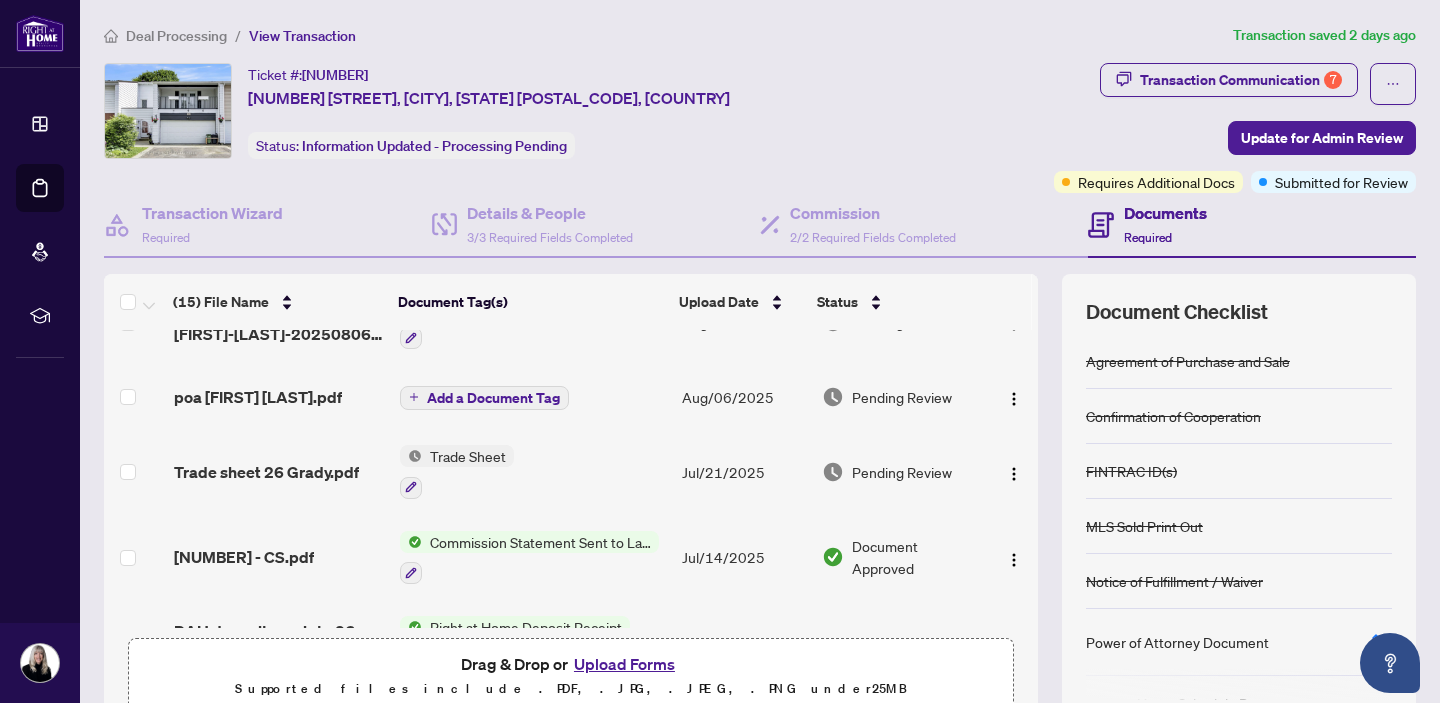 scroll, scrollTop: 344, scrollLeft: 0, axis: vertical 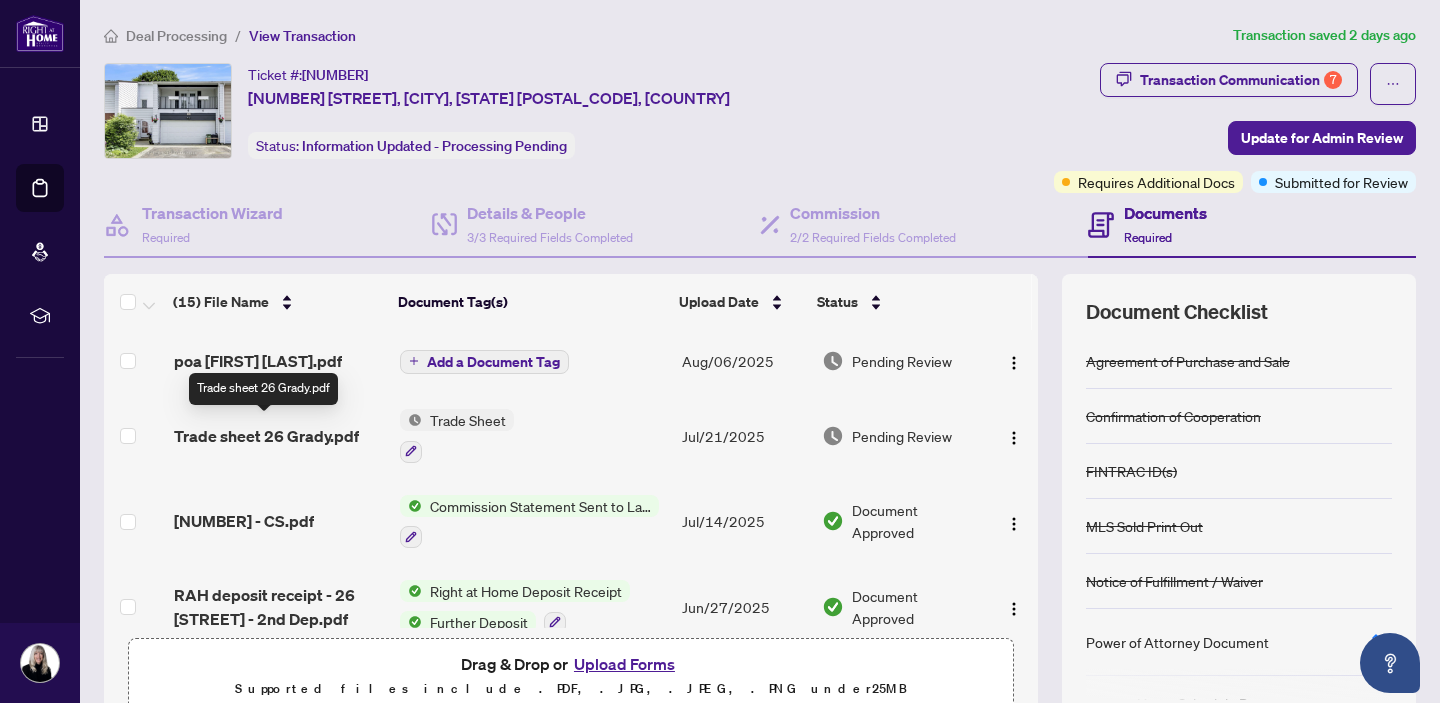click on "Trade sheet 26 Grady.pdf" at bounding box center [266, 436] 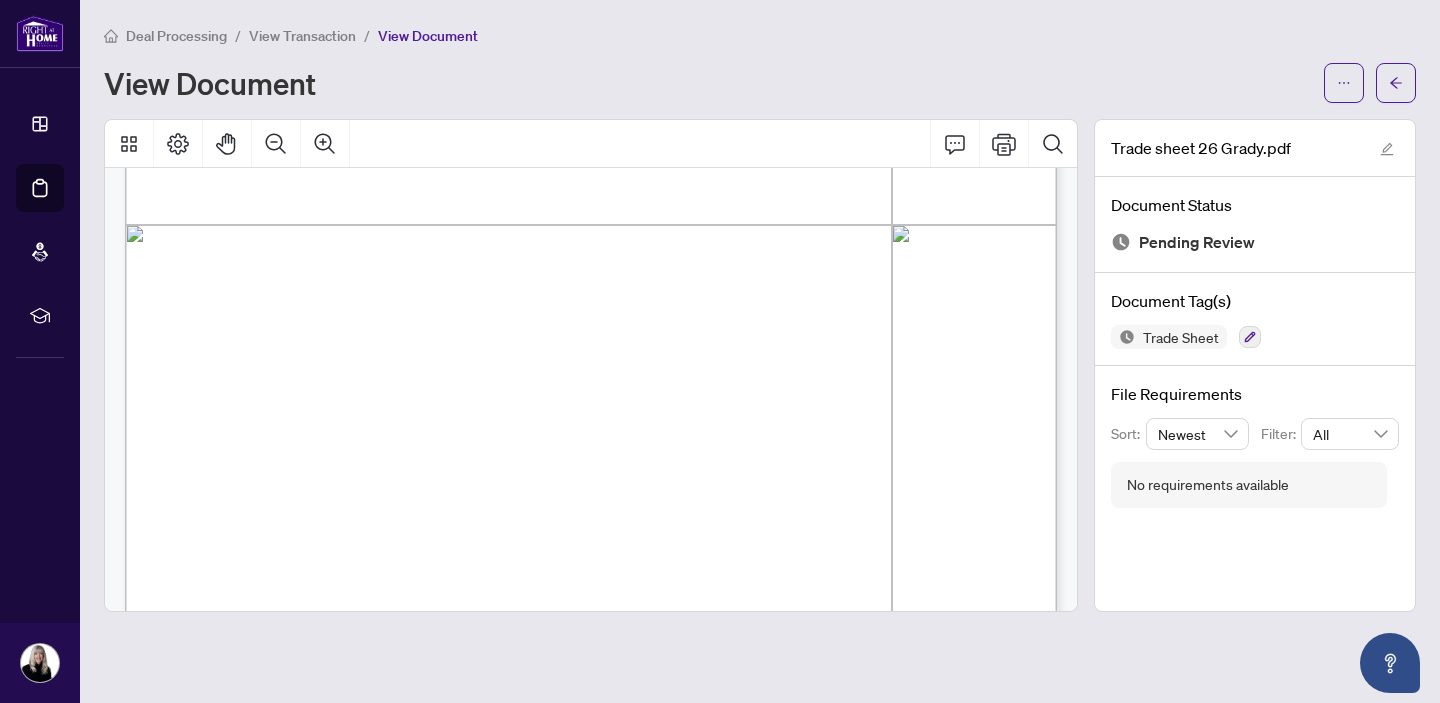 scroll, scrollTop: 723, scrollLeft: 0, axis: vertical 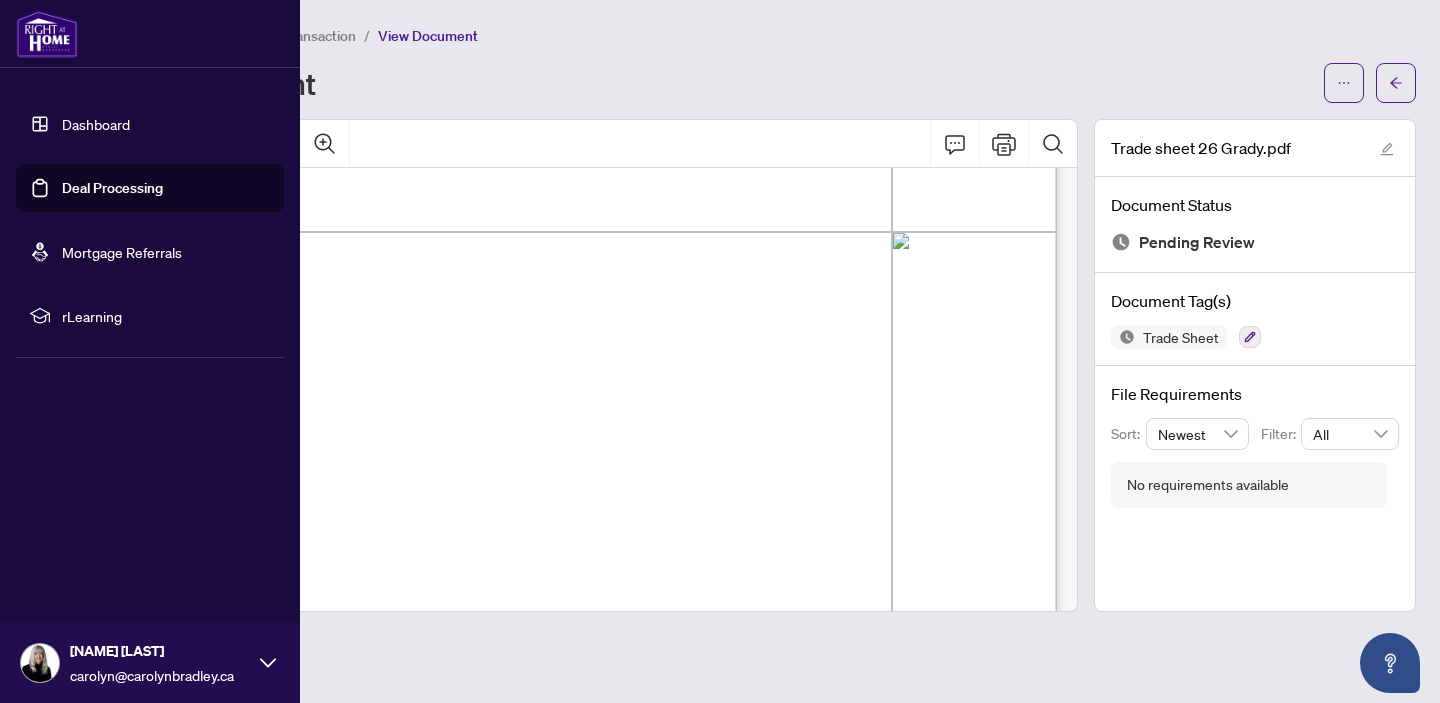 click on "Deal Processing" at bounding box center (112, 188) 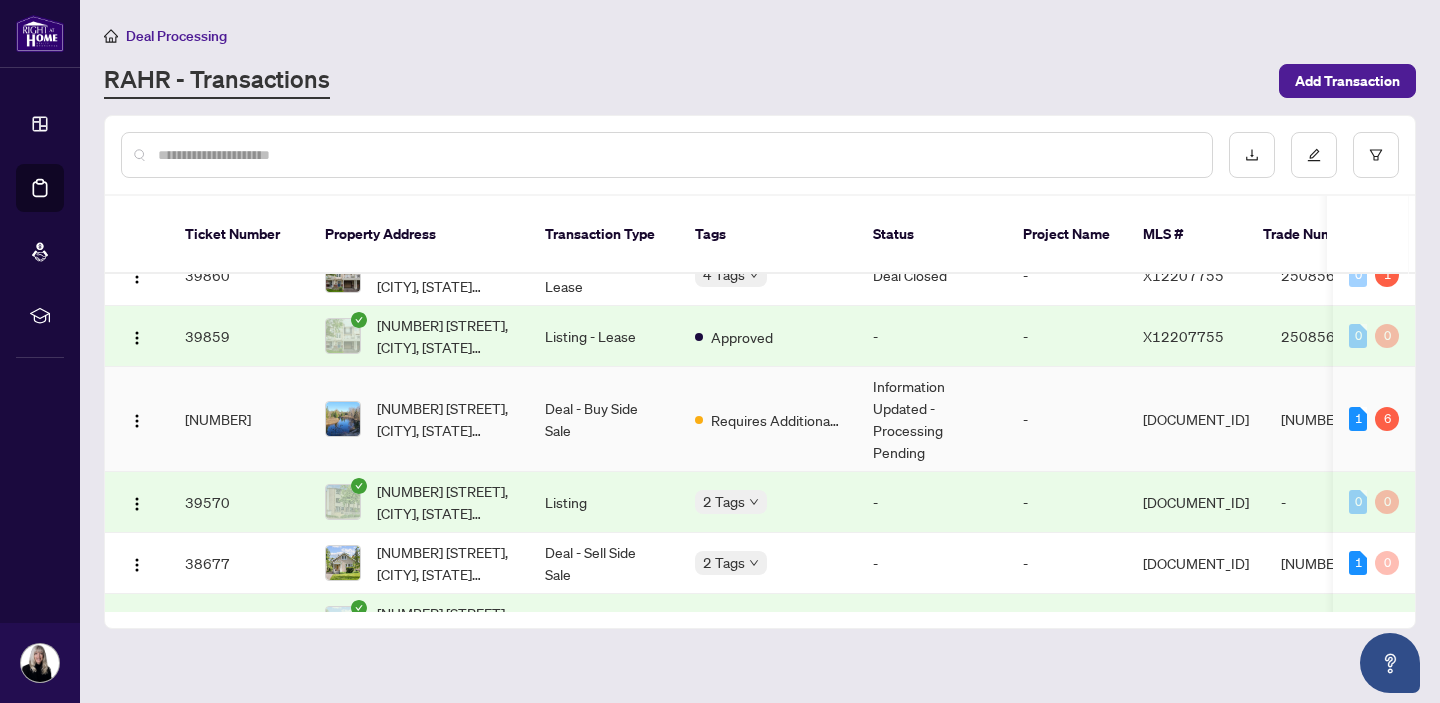 scroll, scrollTop: 1119, scrollLeft: 0, axis: vertical 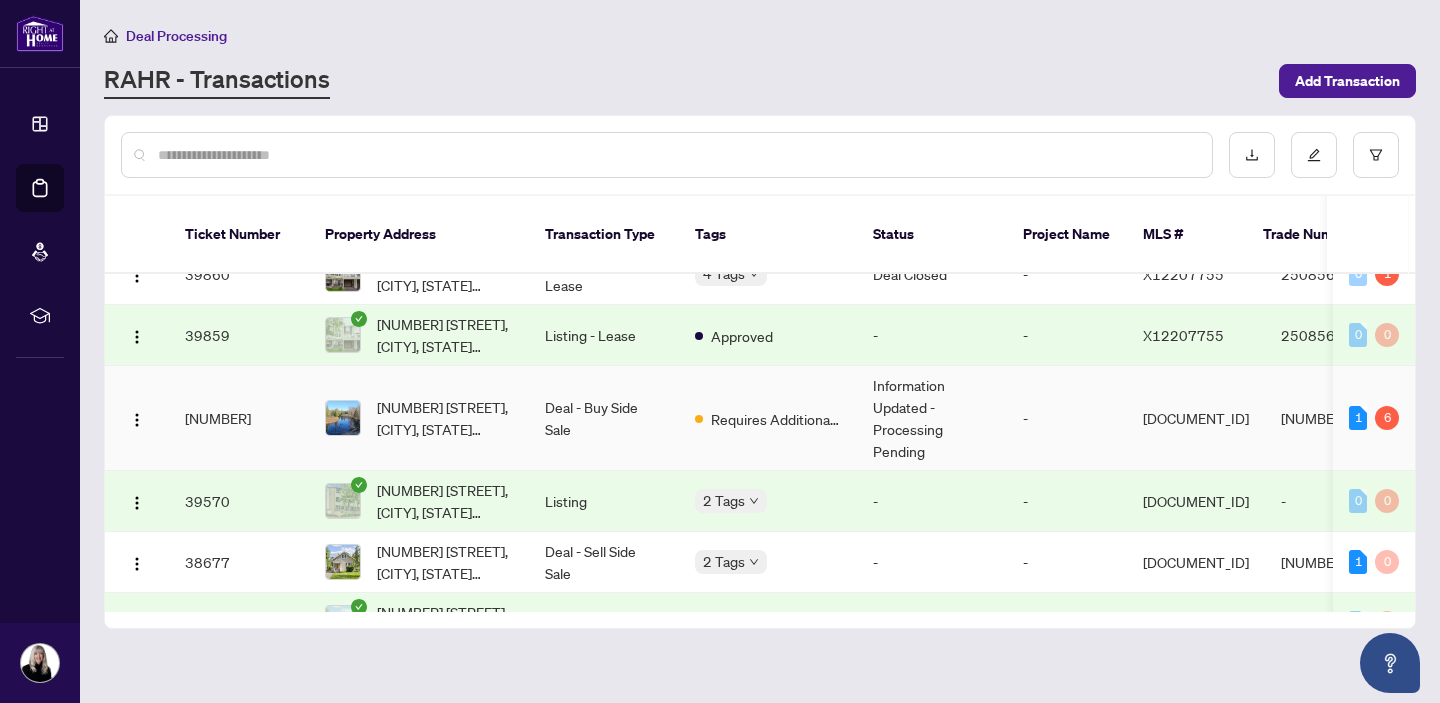 click on "Deal - Buy Side Sale" at bounding box center (604, 418) 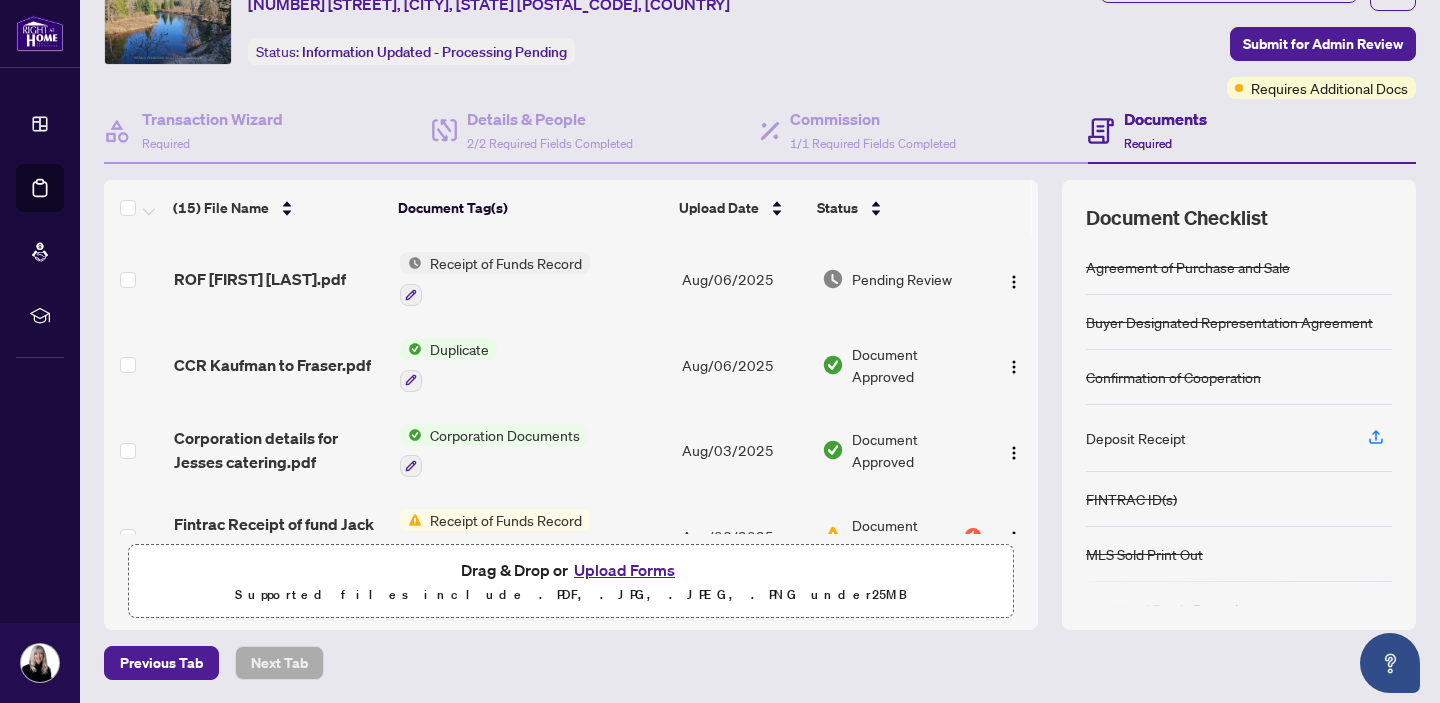 scroll, scrollTop: 103, scrollLeft: 0, axis: vertical 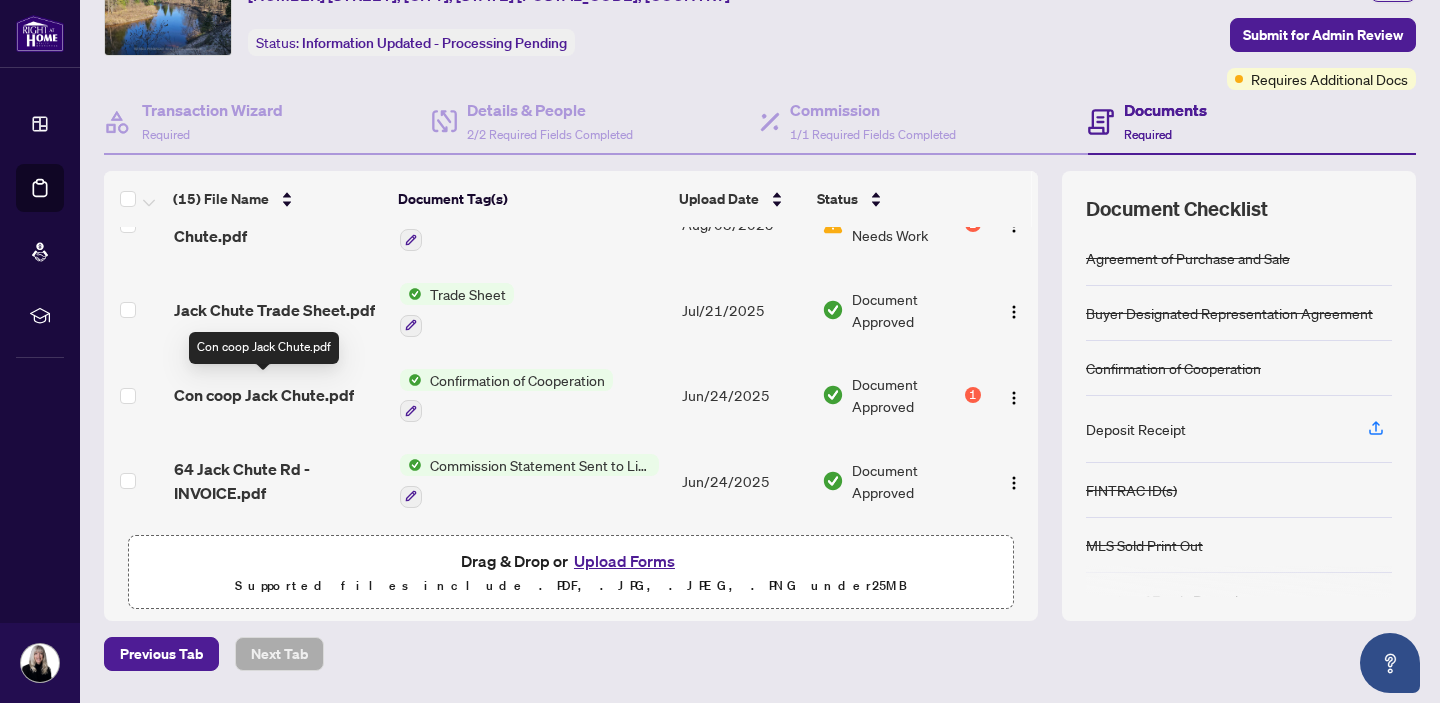 click on "Con coop Jack Chute.pdf" at bounding box center (264, 395) 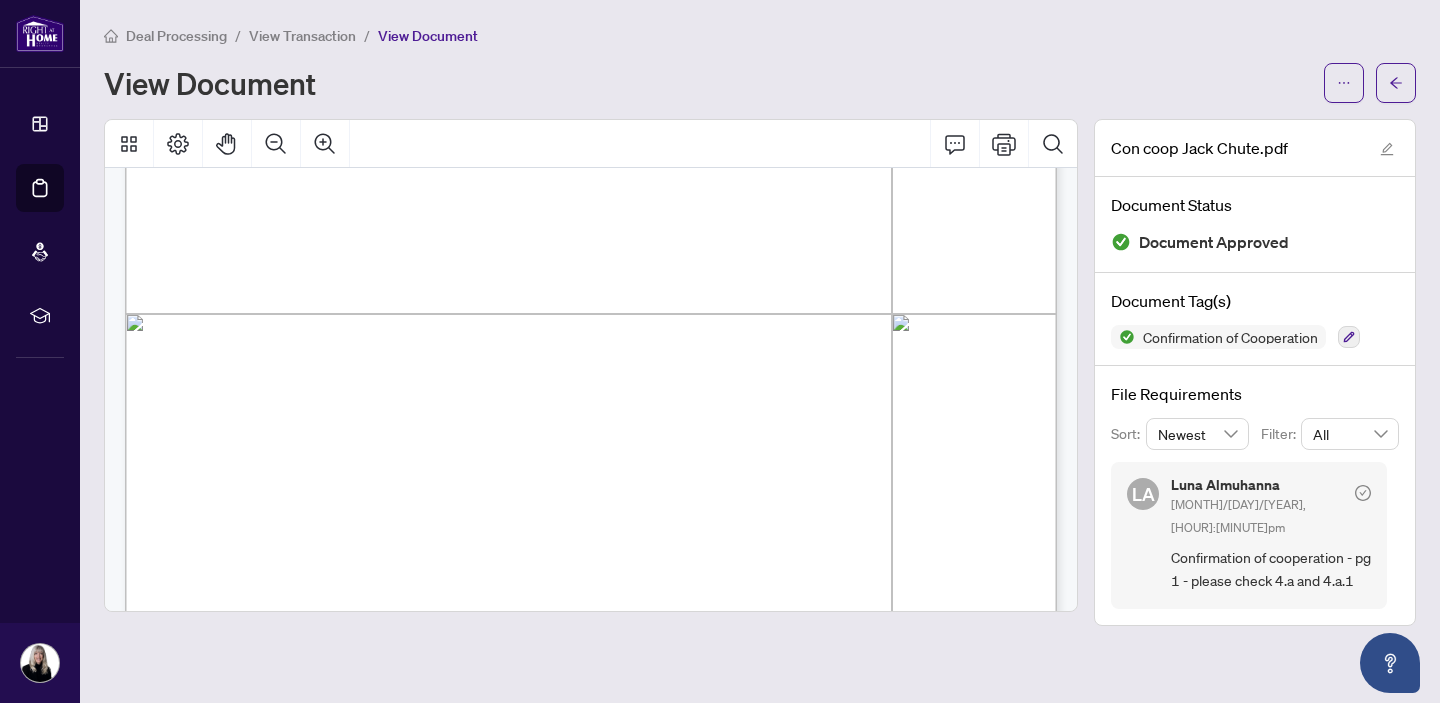 scroll, scrollTop: 627, scrollLeft: 0, axis: vertical 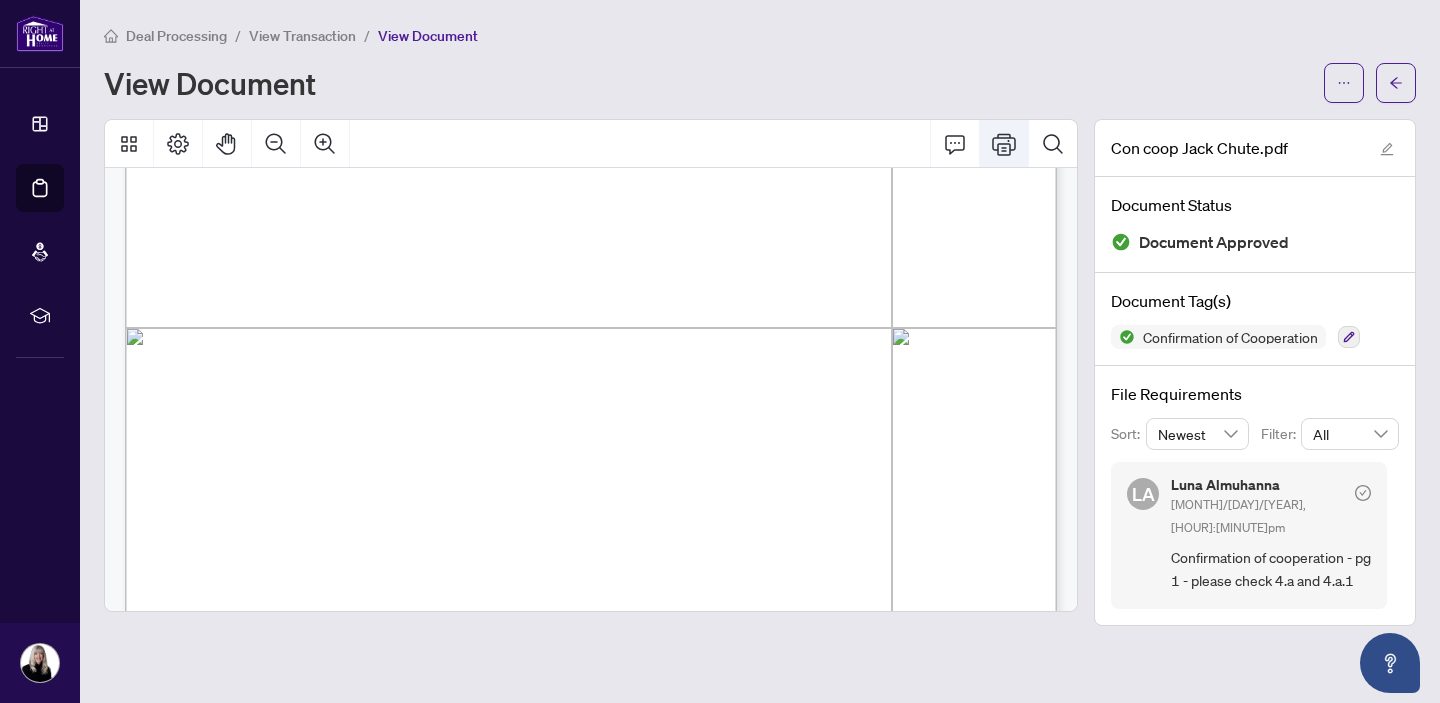 click 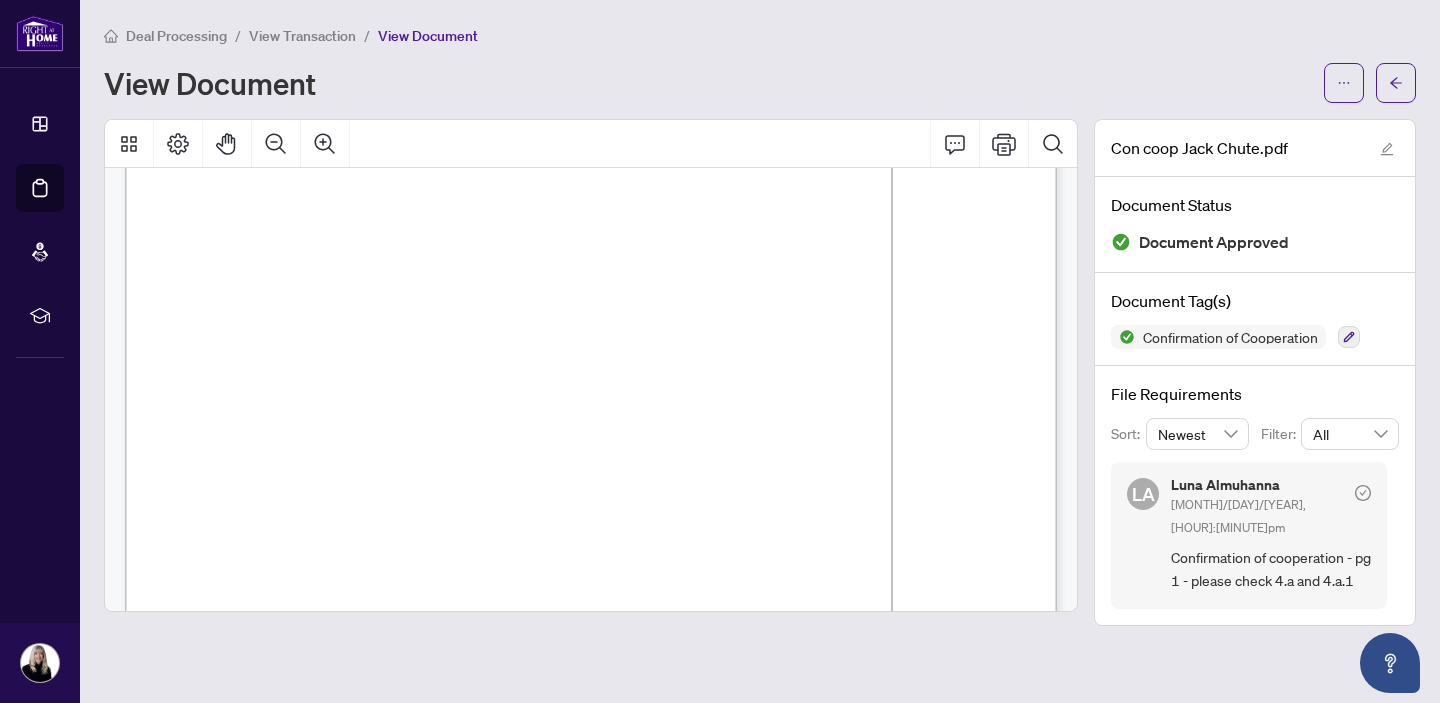 scroll, scrollTop: 0, scrollLeft: 0, axis: both 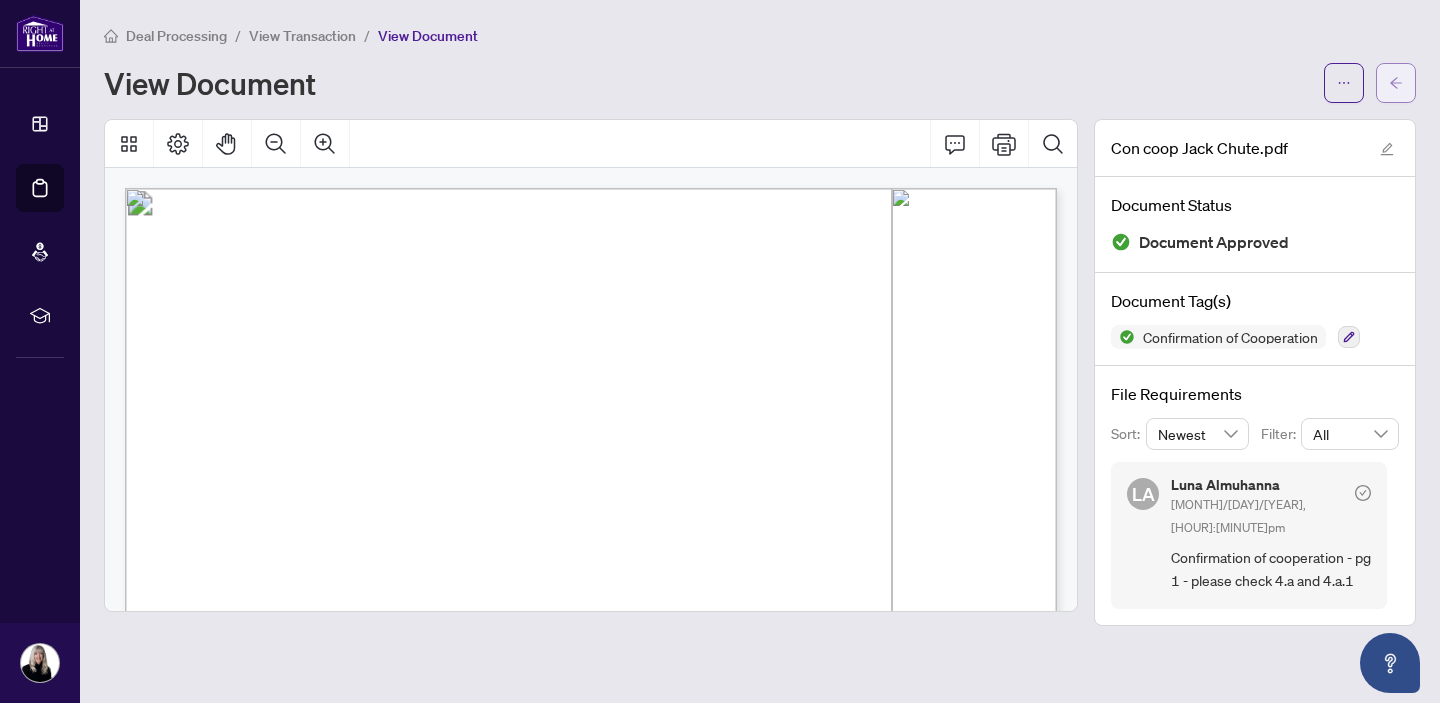 click 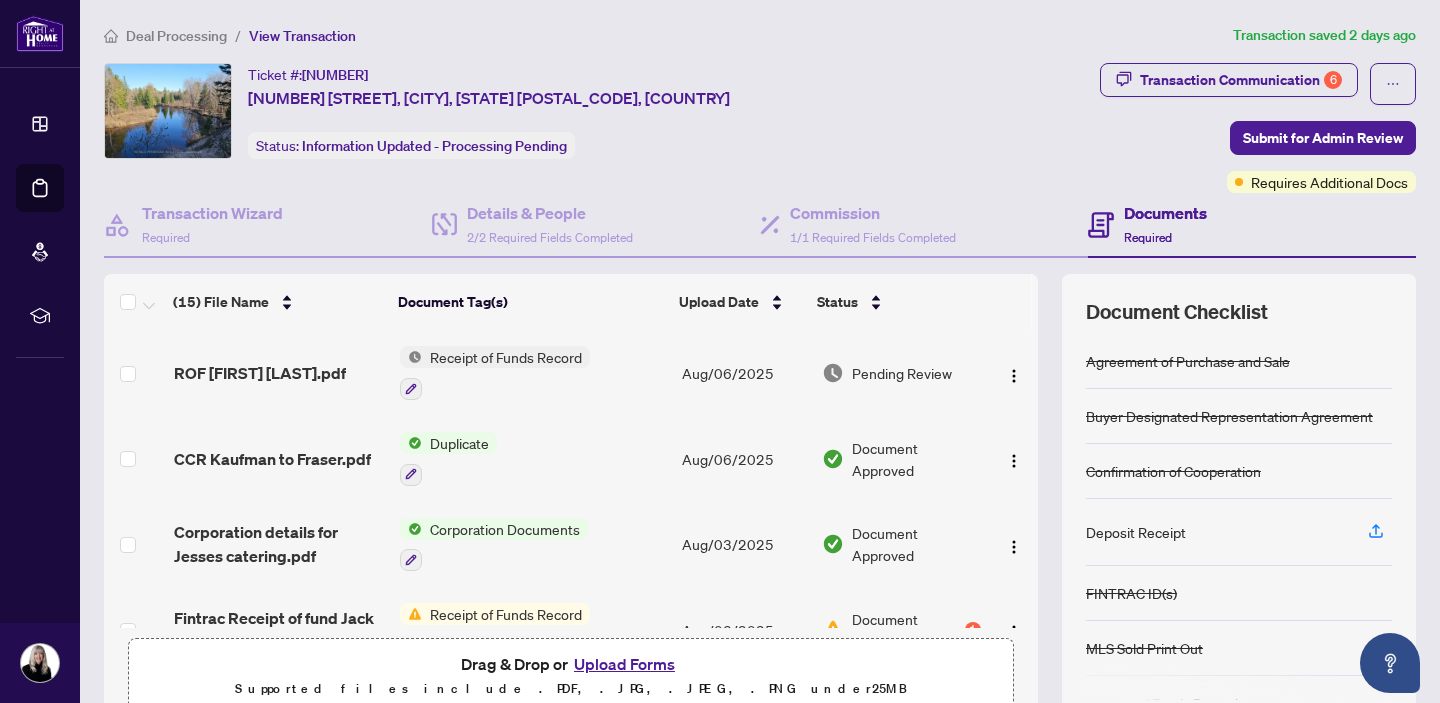 click on "Upload Forms" at bounding box center (624, 664) 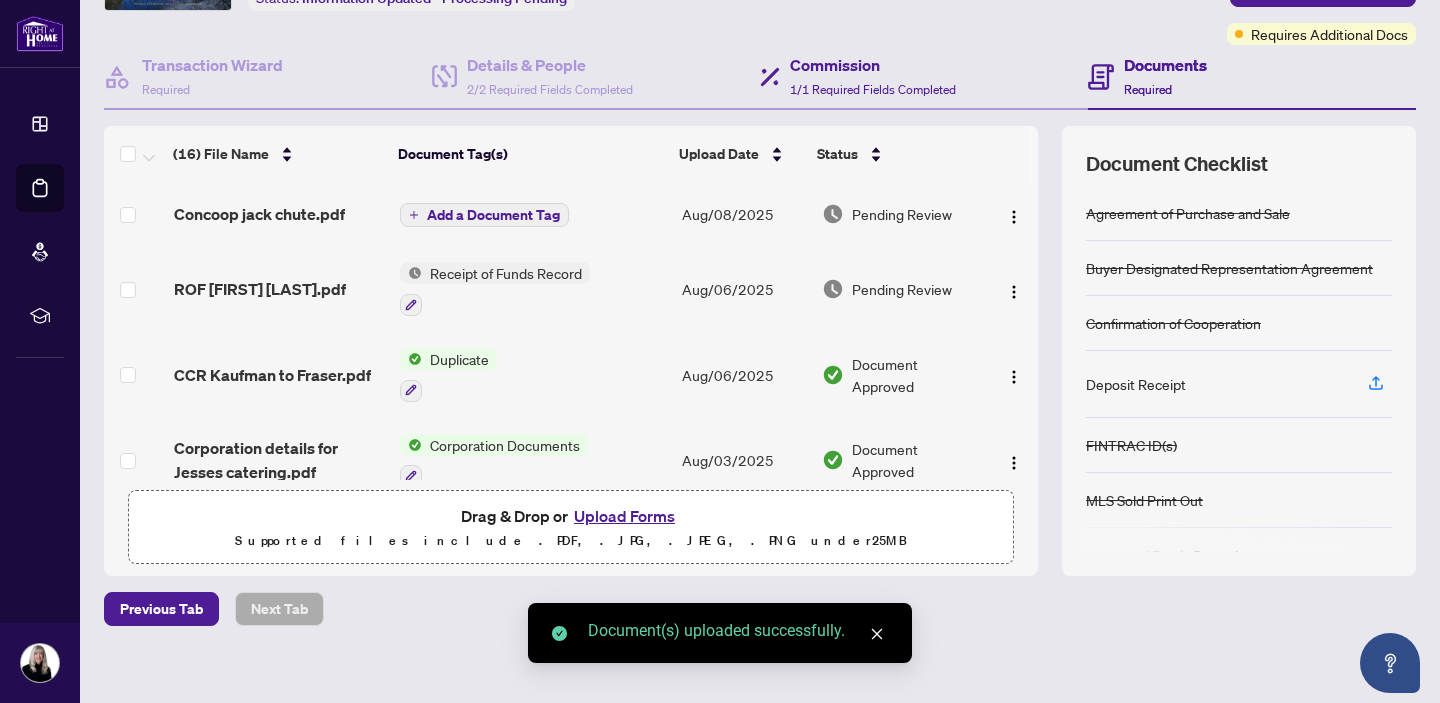 scroll, scrollTop: 163, scrollLeft: 0, axis: vertical 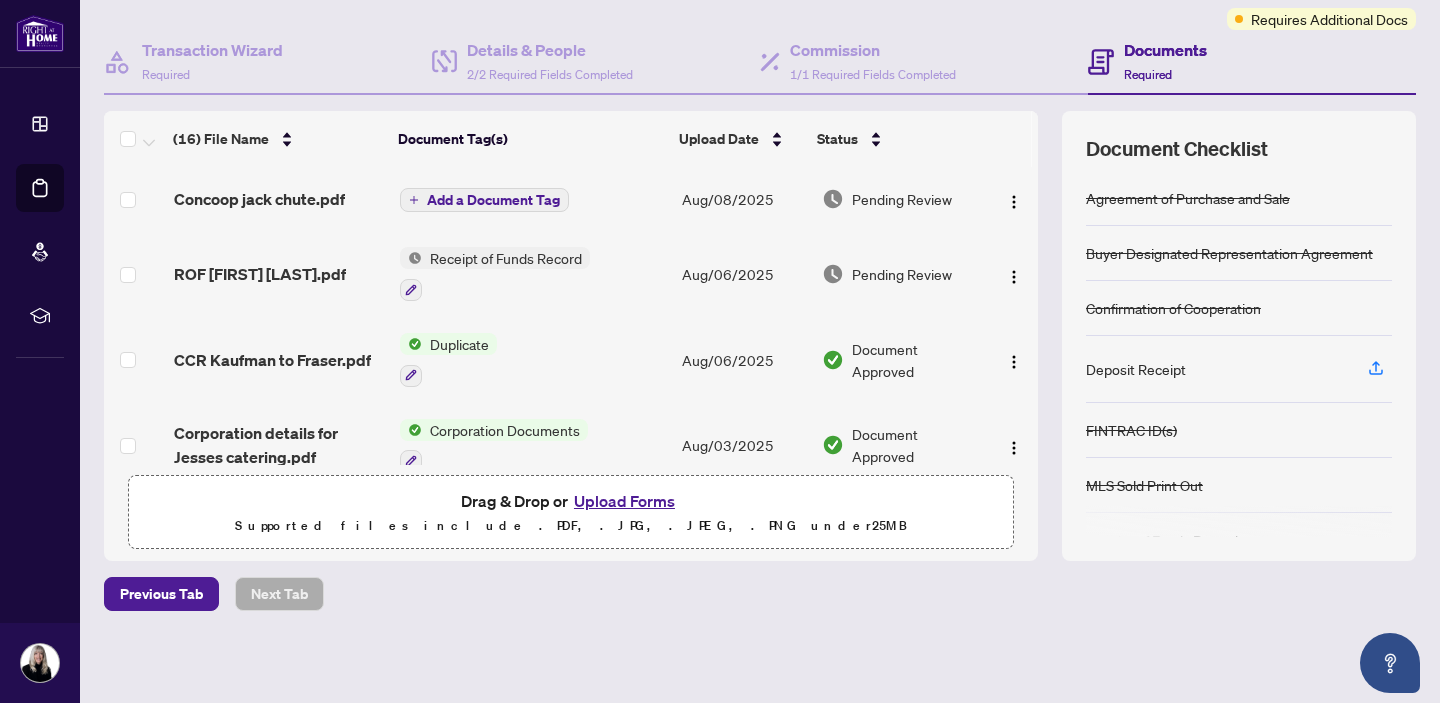 click on "Add a Document Tag" at bounding box center (493, 200) 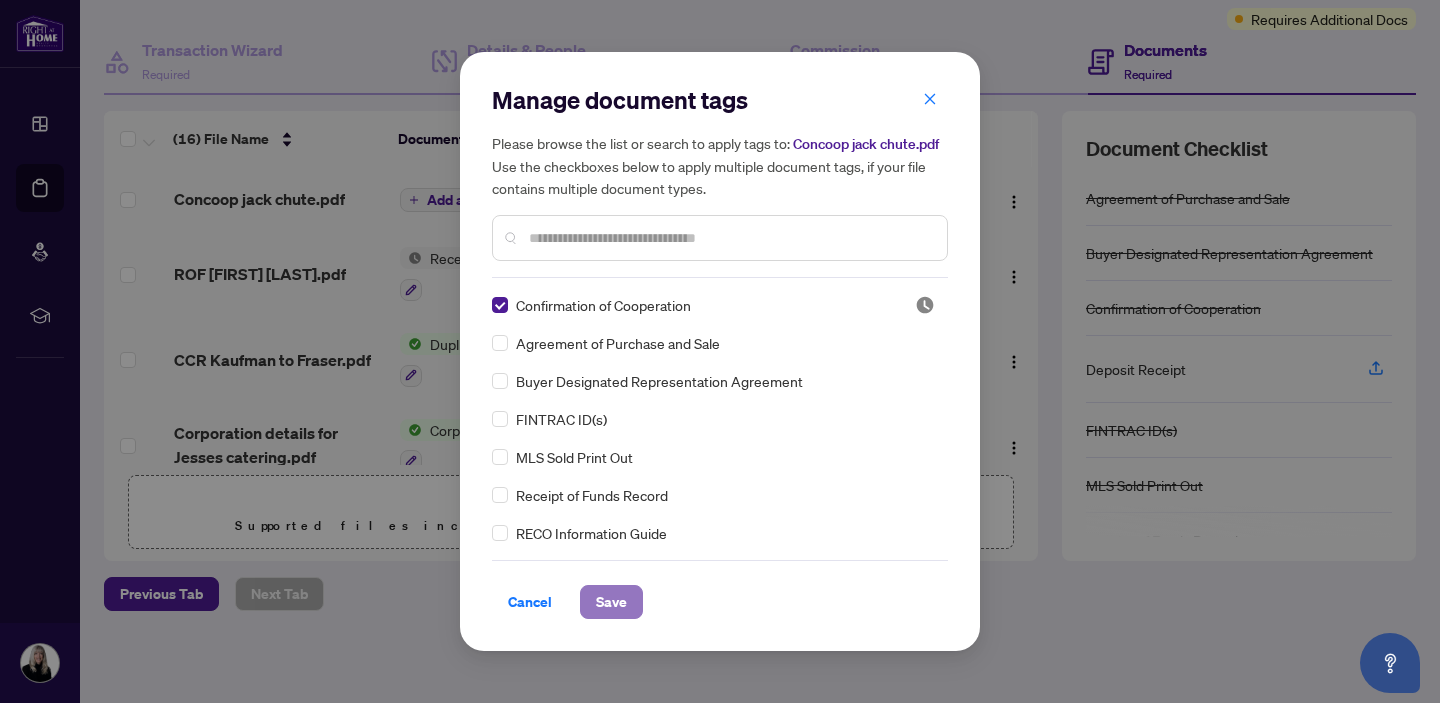 click on "Save" at bounding box center (611, 602) 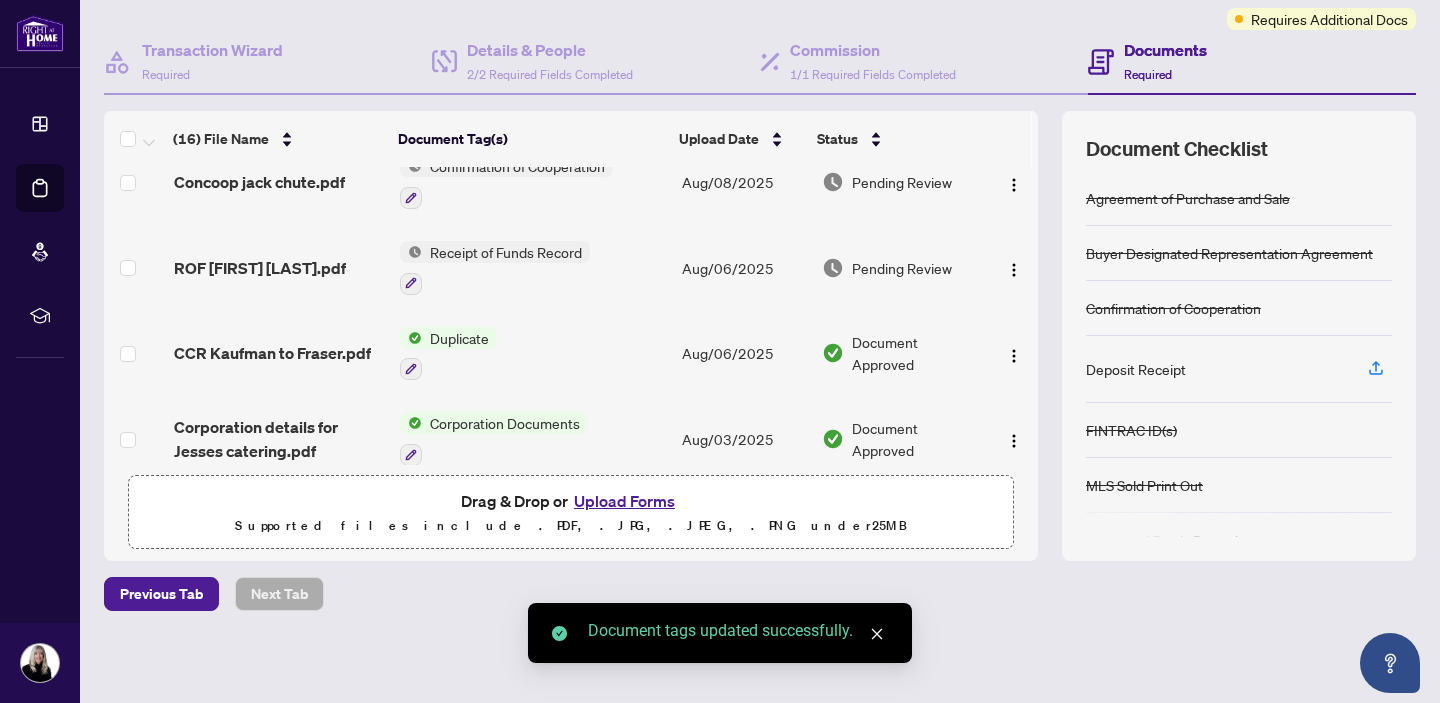scroll, scrollTop: 0, scrollLeft: 0, axis: both 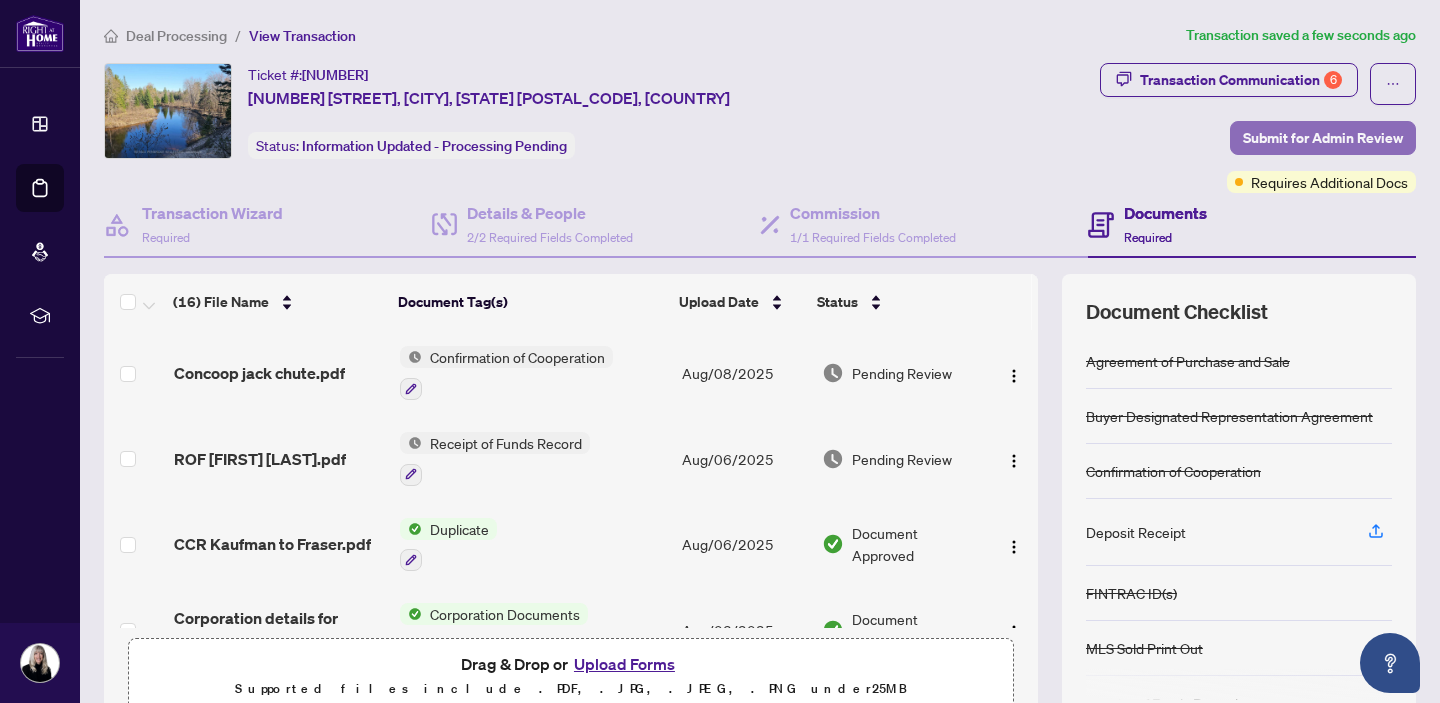 click on "Submit for Admin Review" at bounding box center (1323, 138) 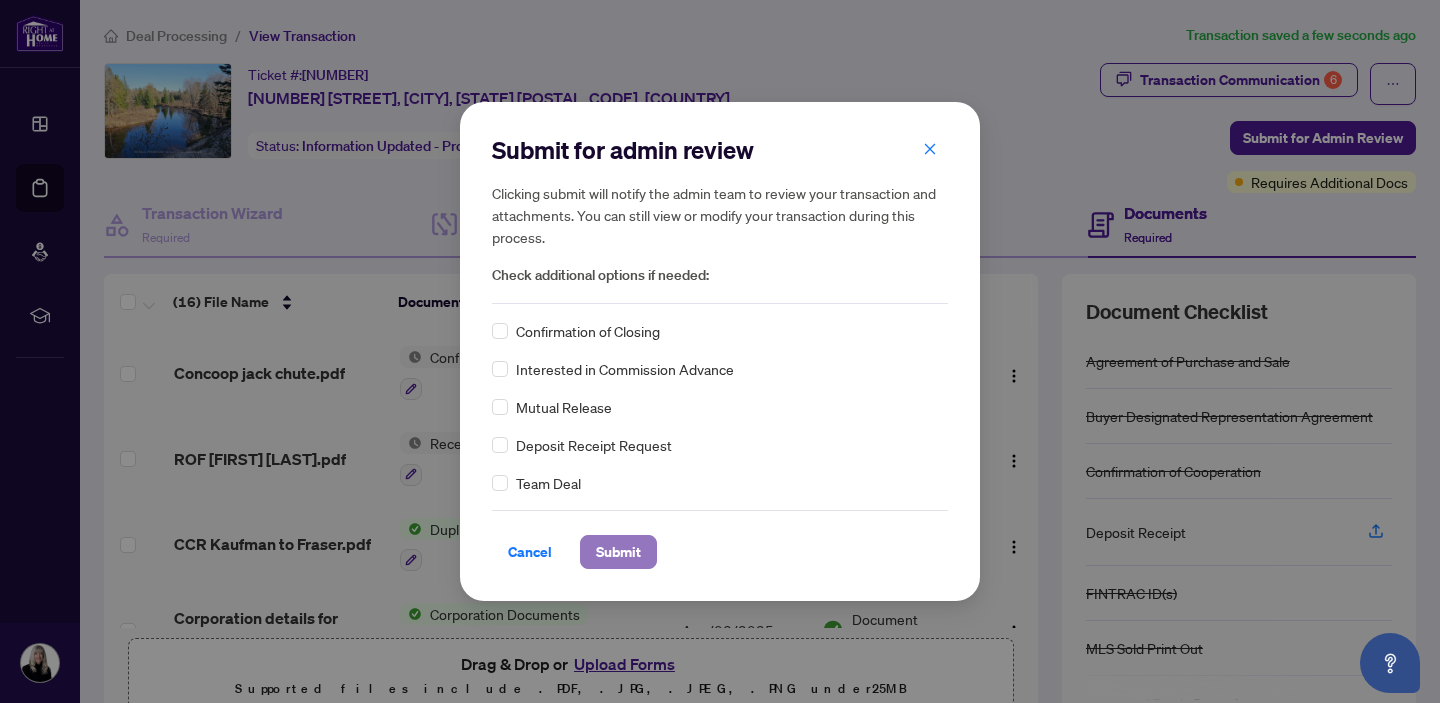 click on "Submit" at bounding box center (618, 552) 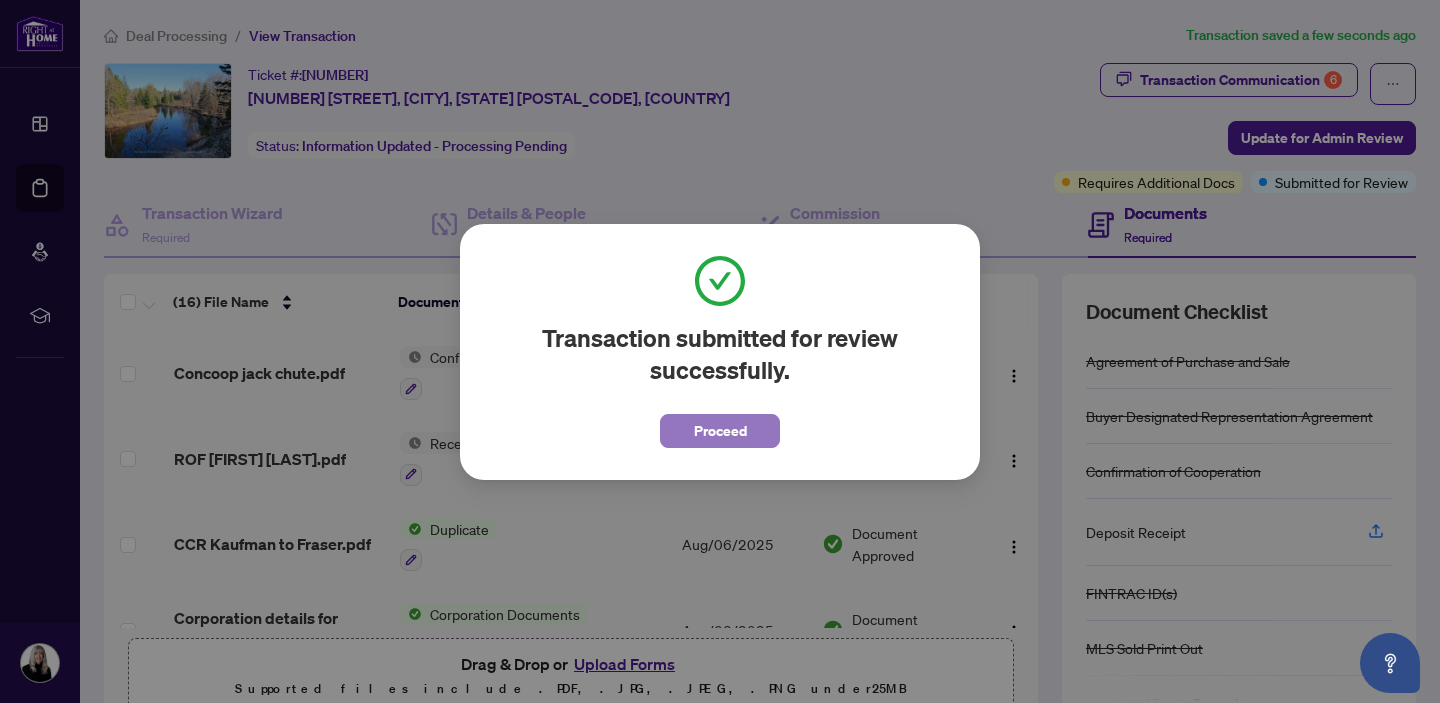 click on "Proceed" at bounding box center (720, 431) 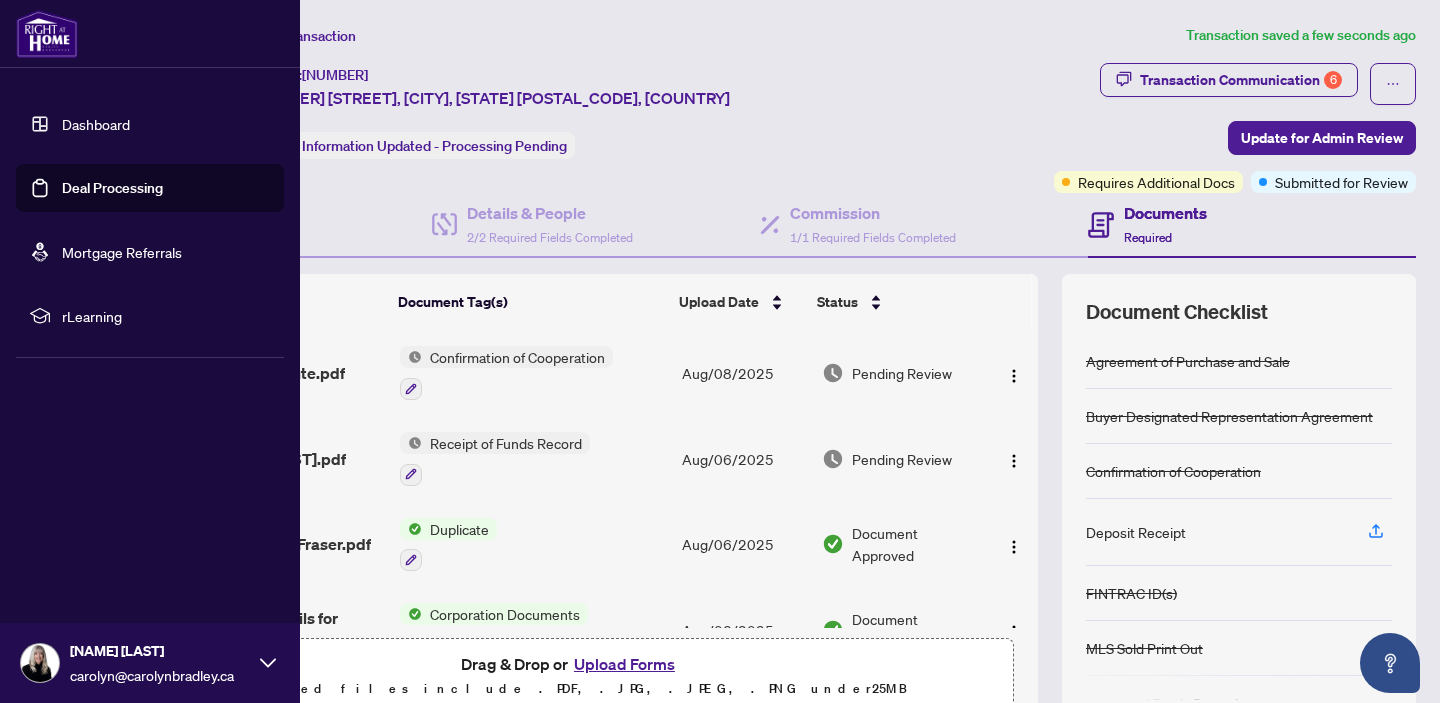 click on "Deal Processing" at bounding box center (112, 188) 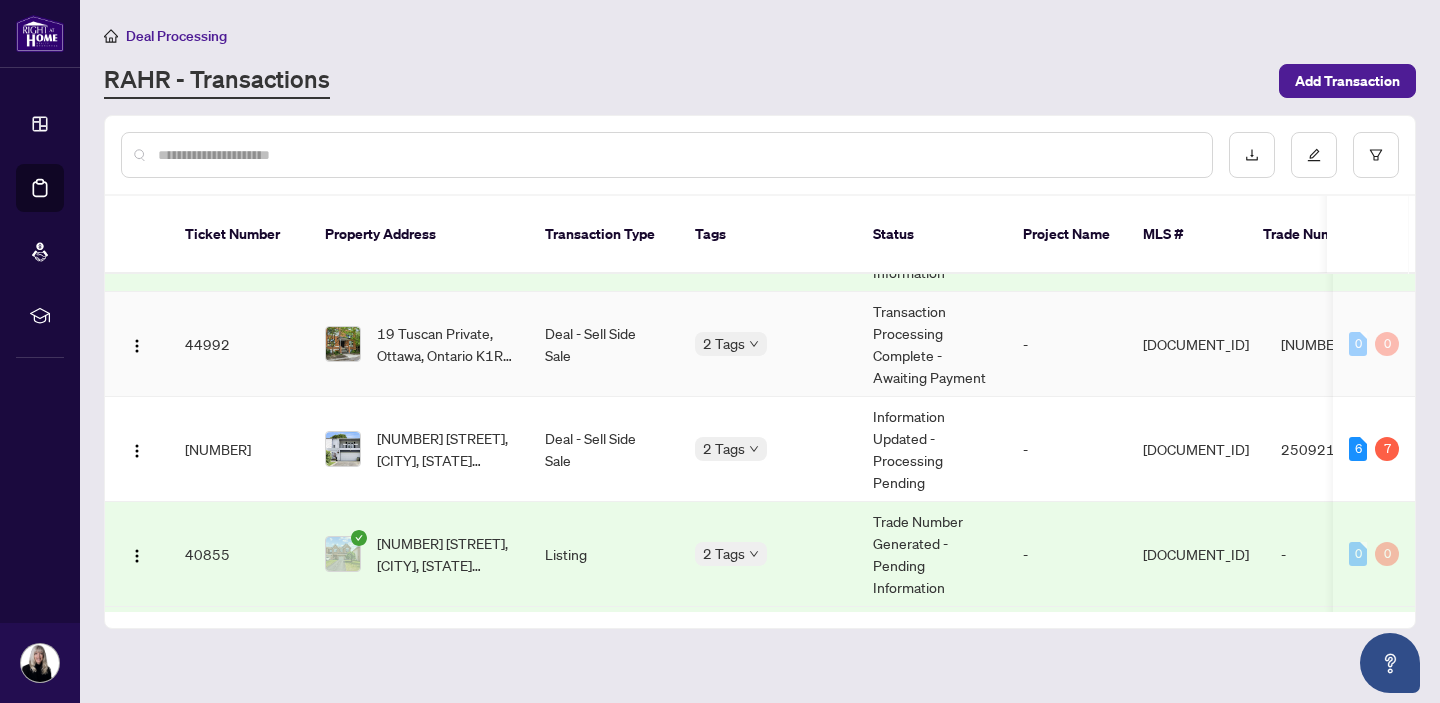scroll, scrollTop: 601, scrollLeft: 0, axis: vertical 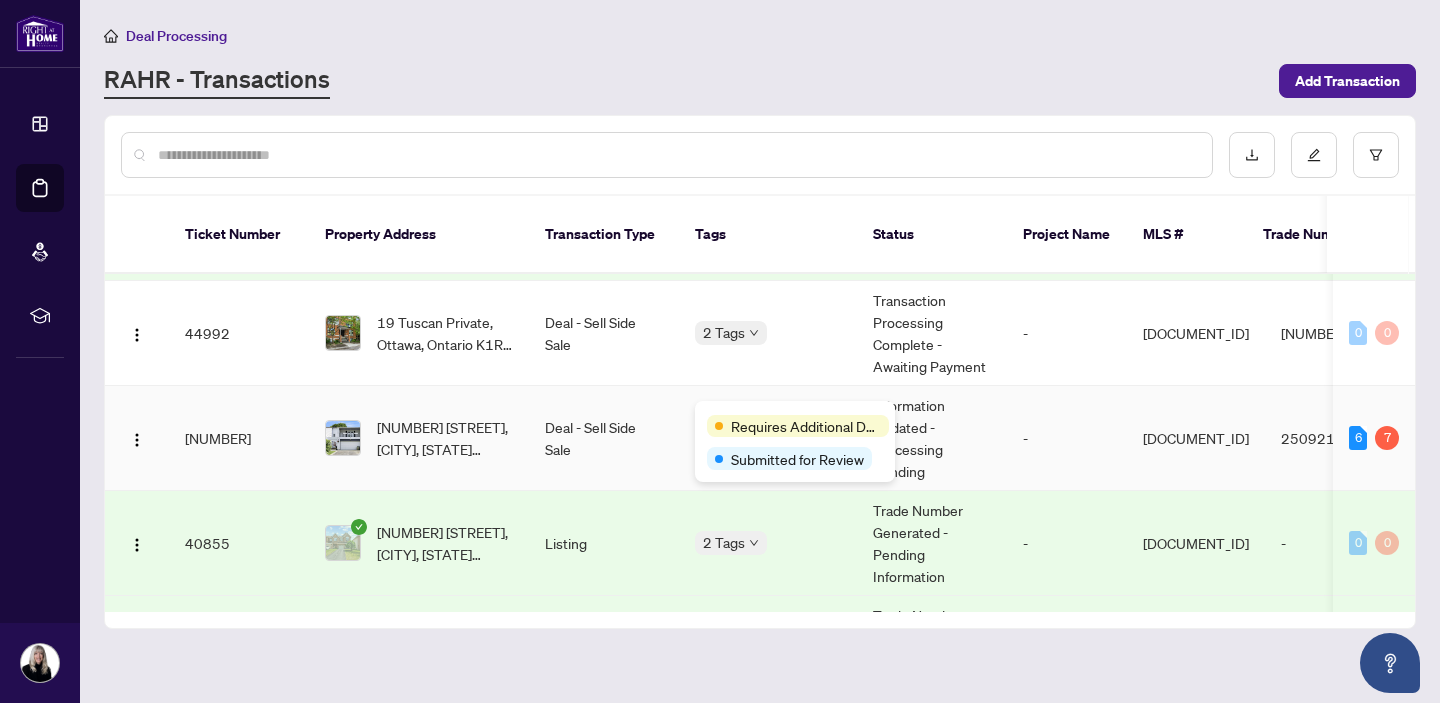 click on "Requires Additional Docs Submitted for Review" at bounding box center [795, 441] 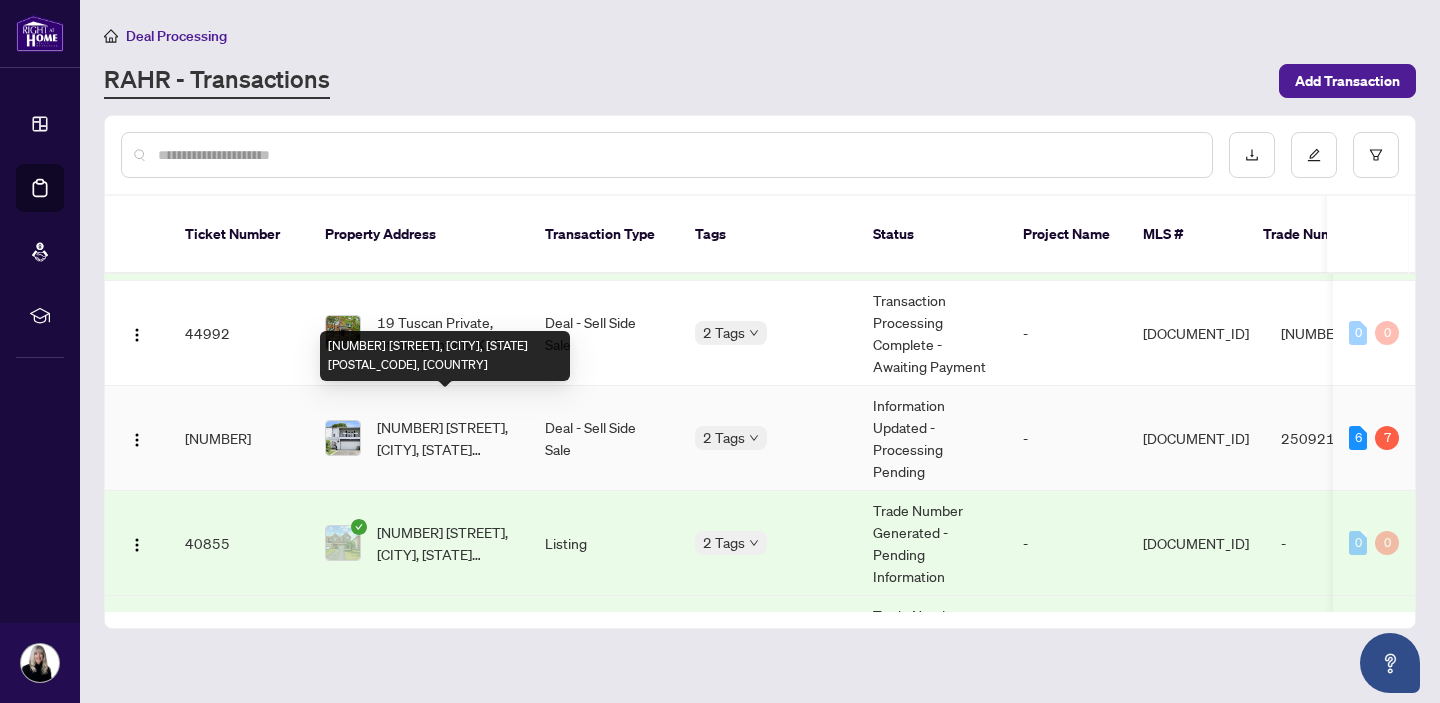 click on "[NUMBER] [STREET], [CITY], [STATE] [POSTAL_CODE], [COUNTRY]" at bounding box center [445, 438] 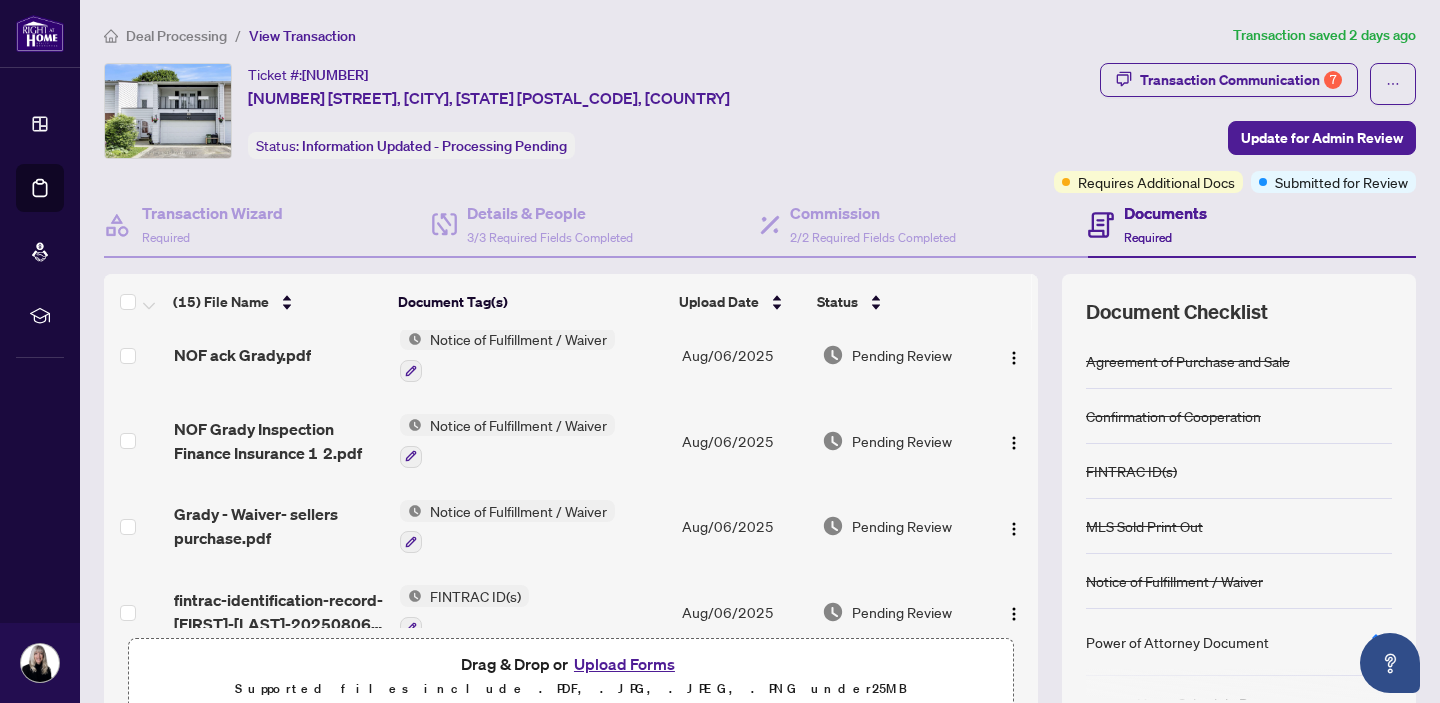 scroll, scrollTop: 0, scrollLeft: 0, axis: both 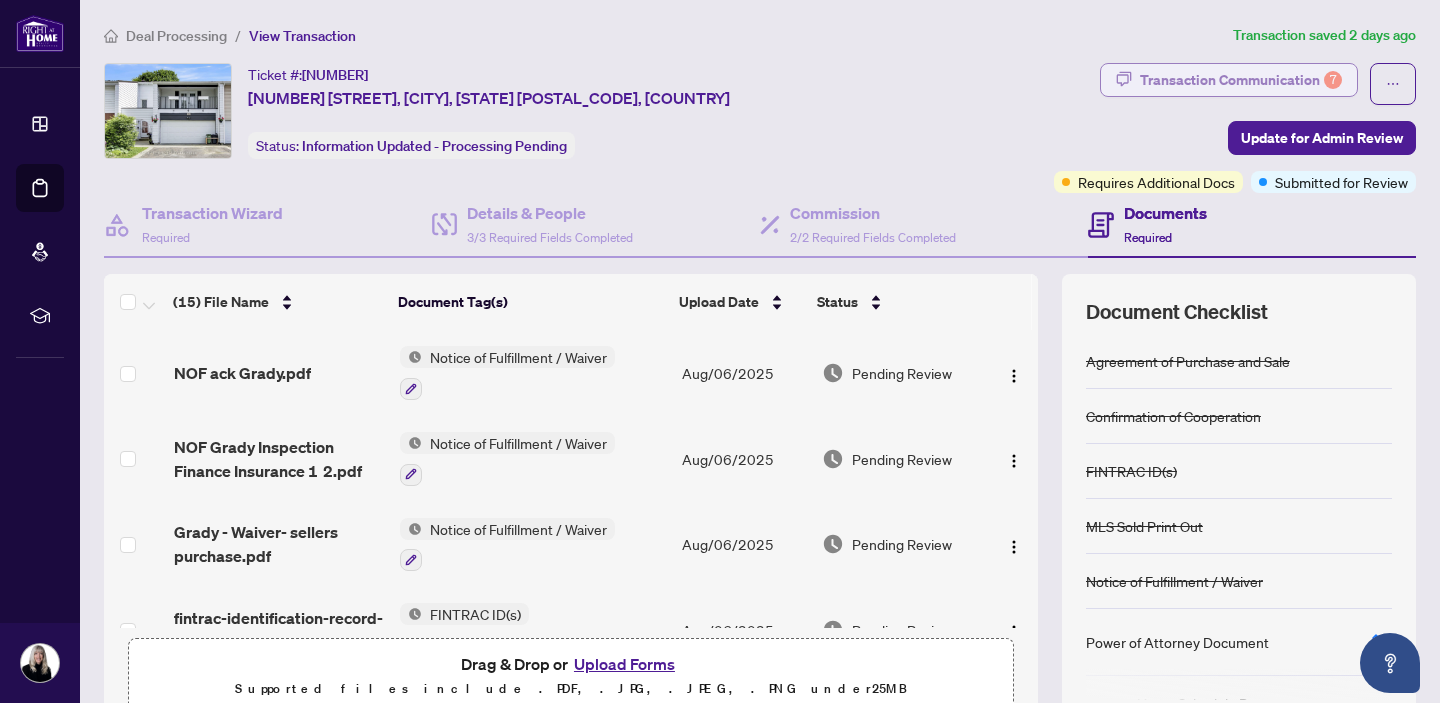 click on "Transaction Communication 7" at bounding box center [1241, 80] 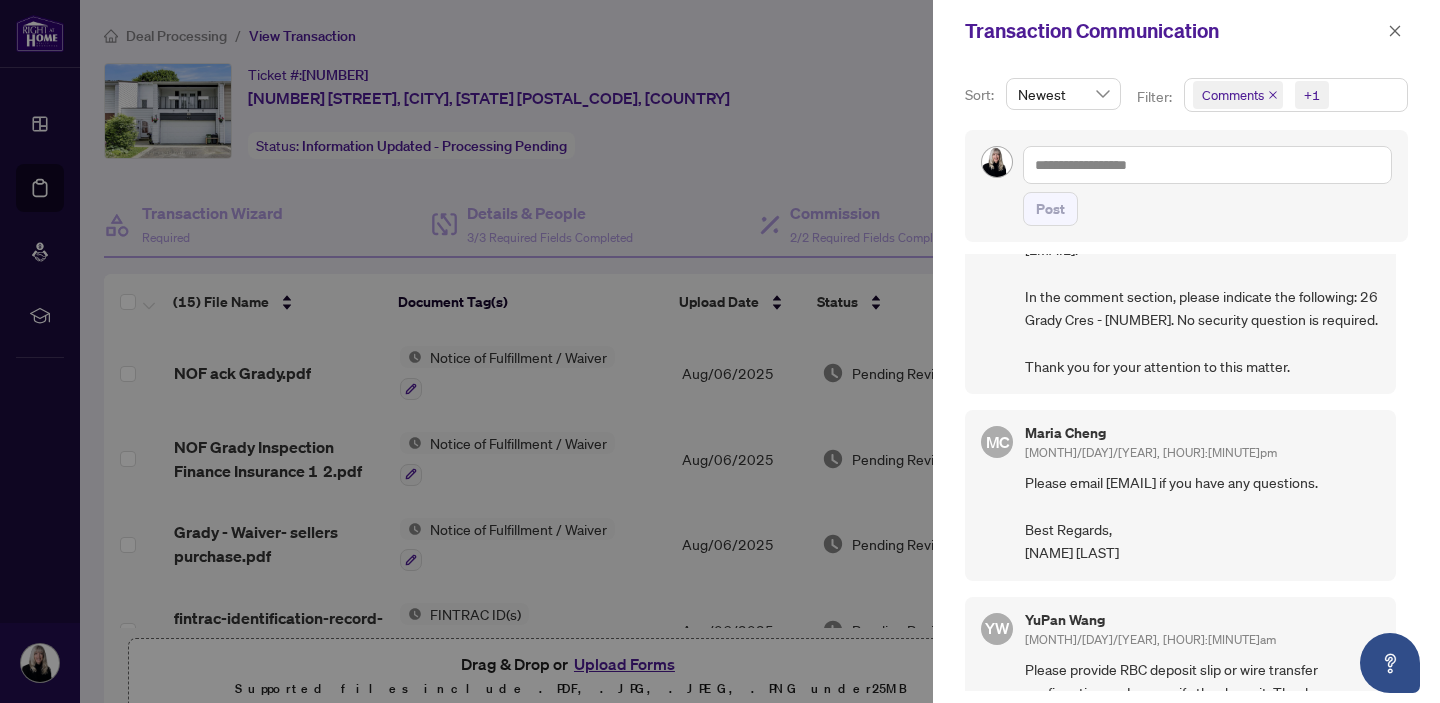 scroll, scrollTop: 1646, scrollLeft: 0, axis: vertical 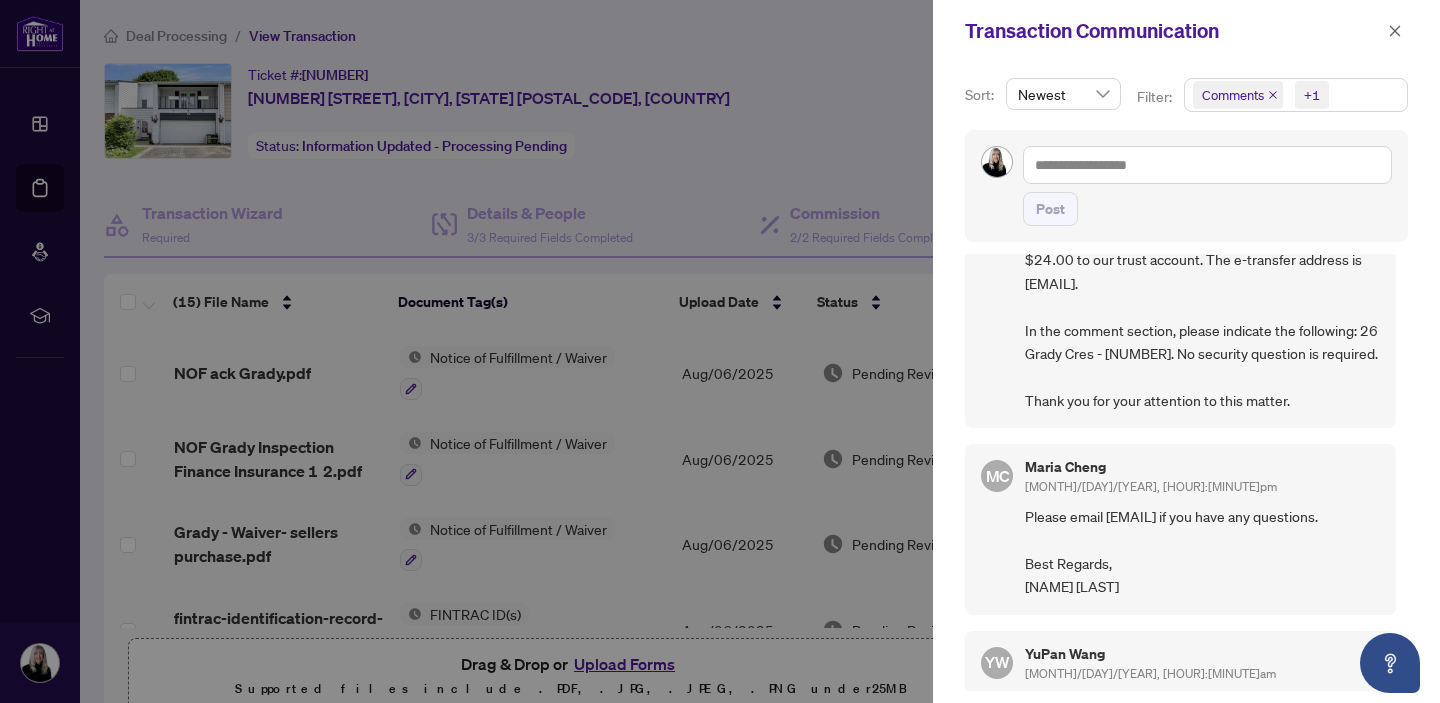 click at bounding box center (720, 351) 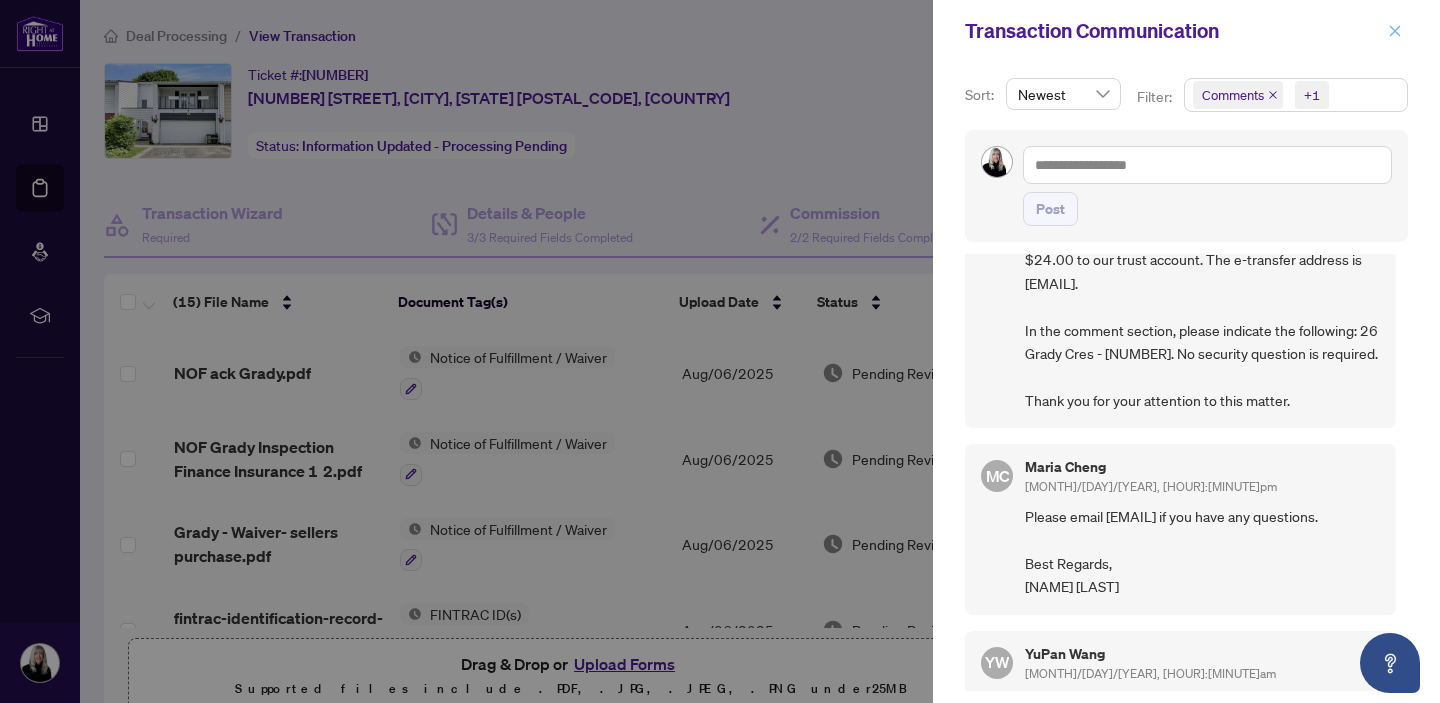 click 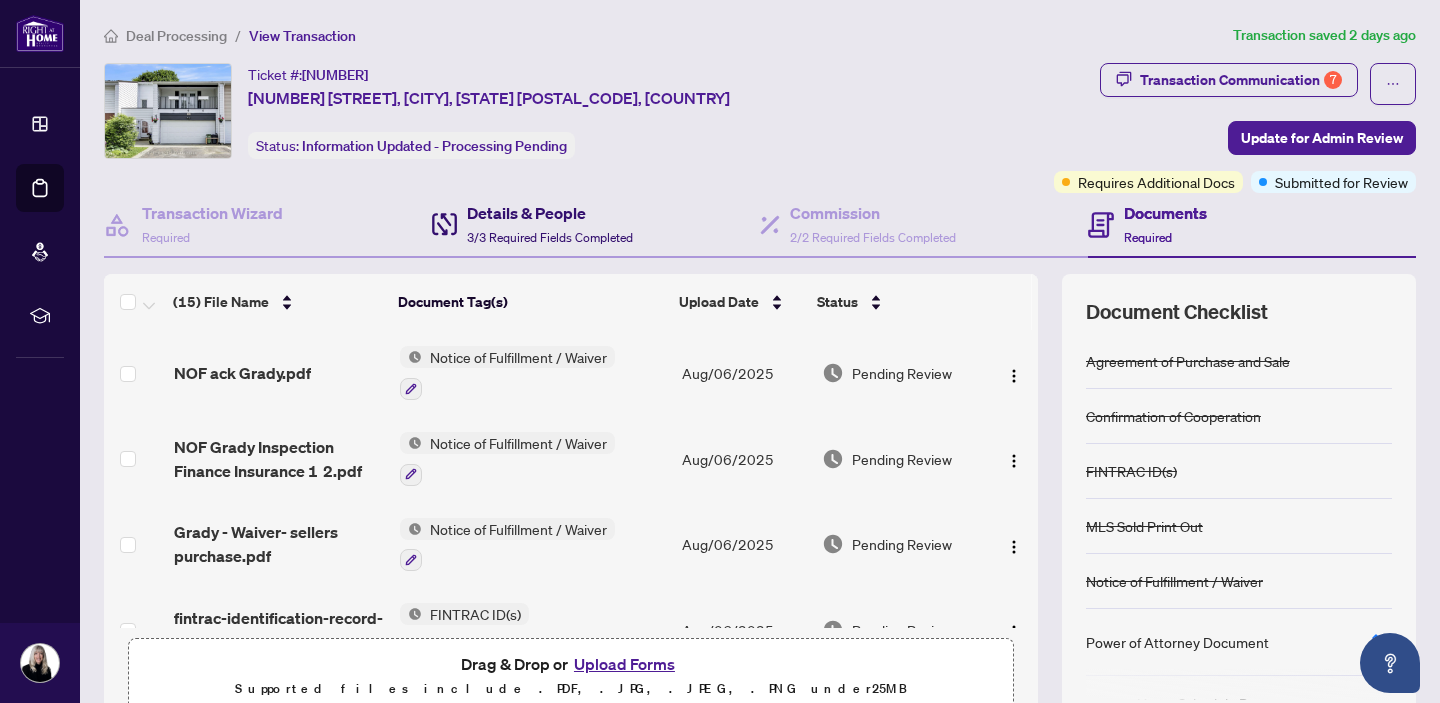 click on "Details & People" at bounding box center (550, 213) 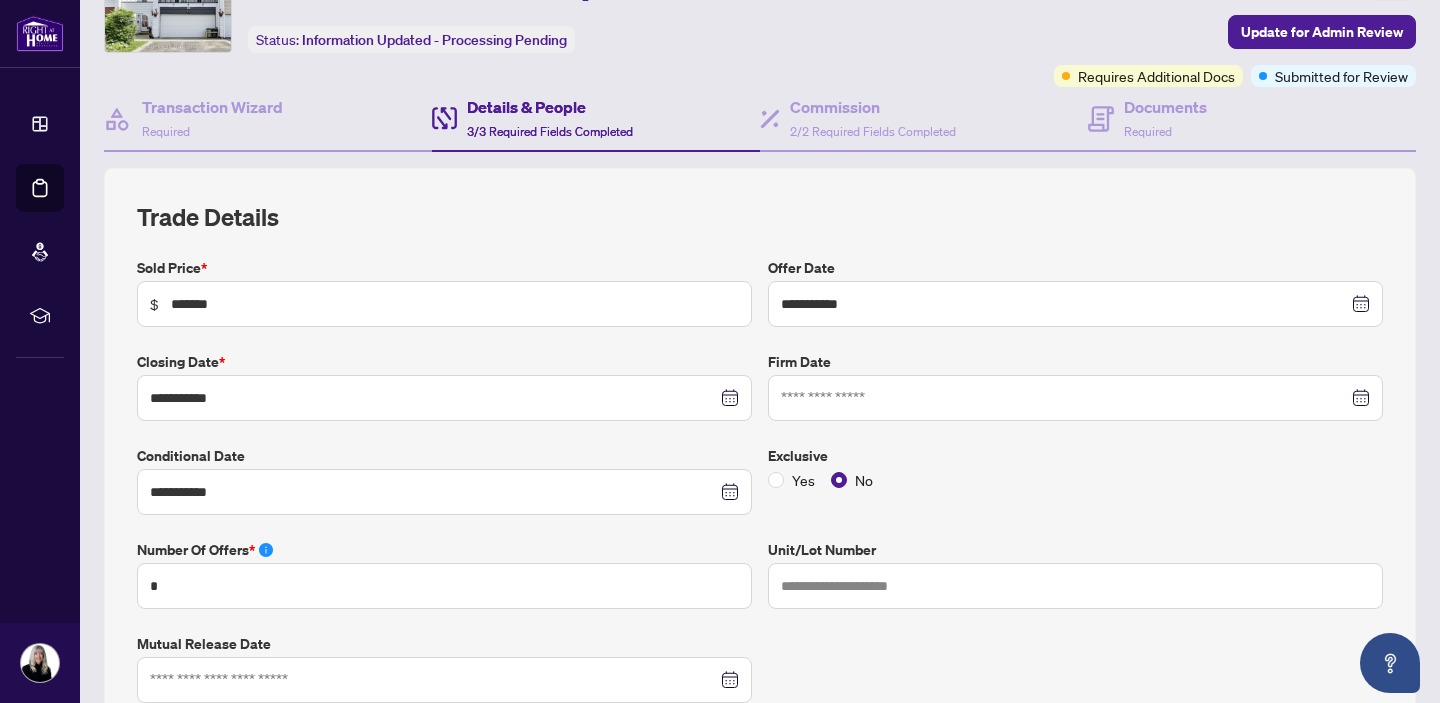 scroll, scrollTop: 0, scrollLeft: 0, axis: both 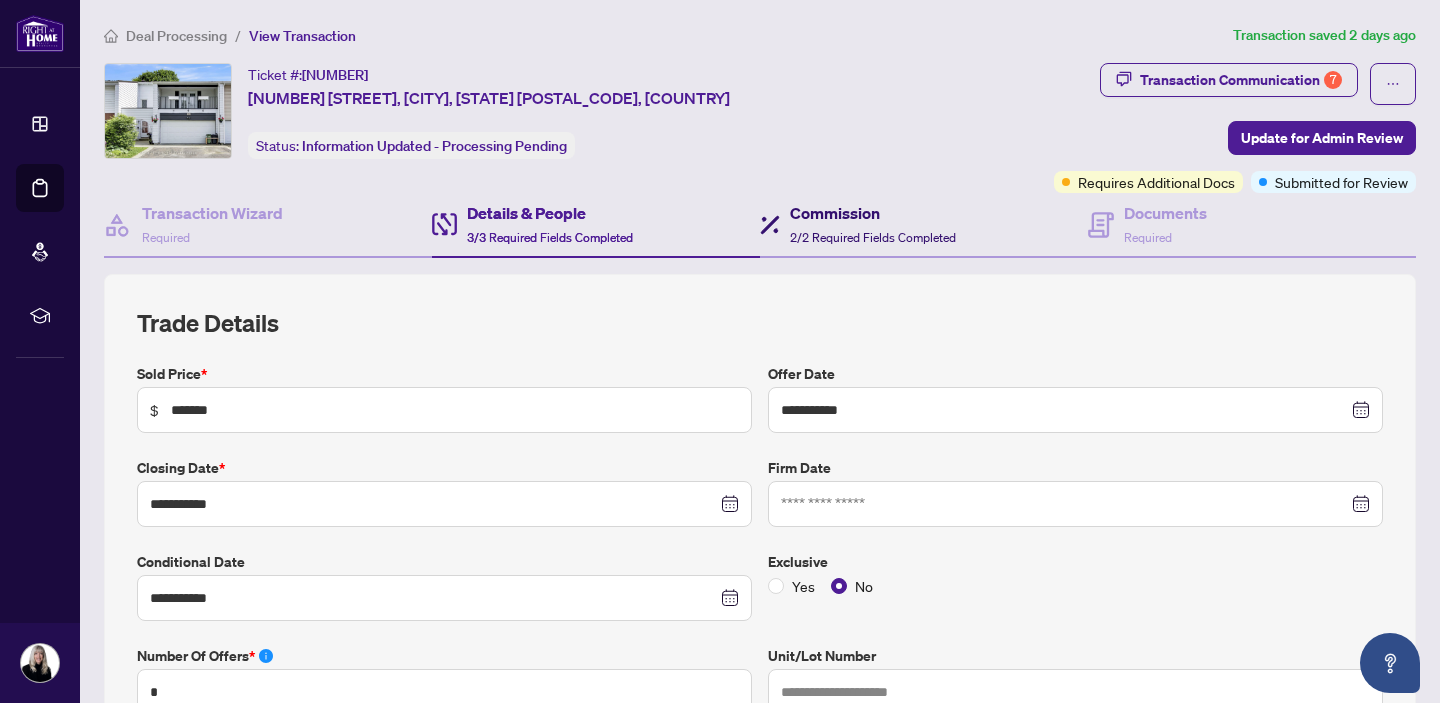 click on "Commission" at bounding box center [873, 213] 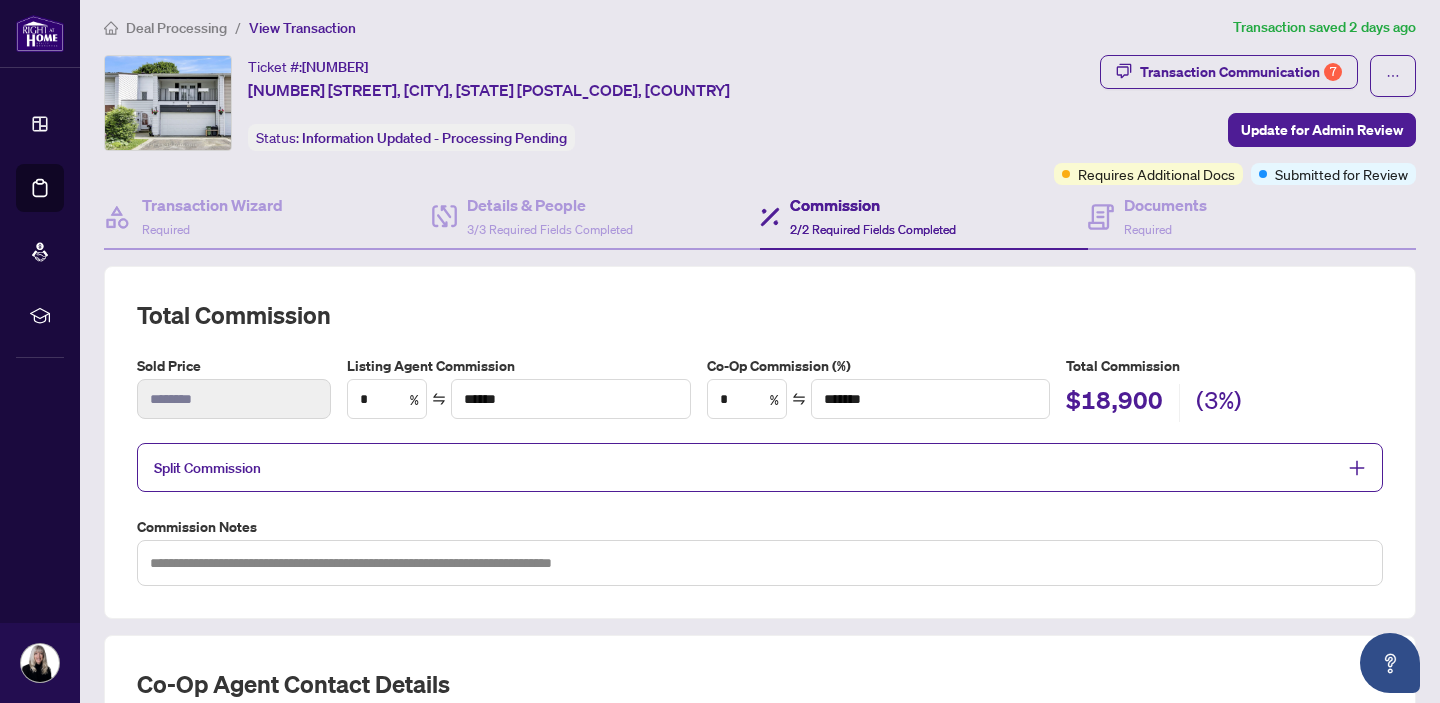 scroll, scrollTop: 0, scrollLeft: 0, axis: both 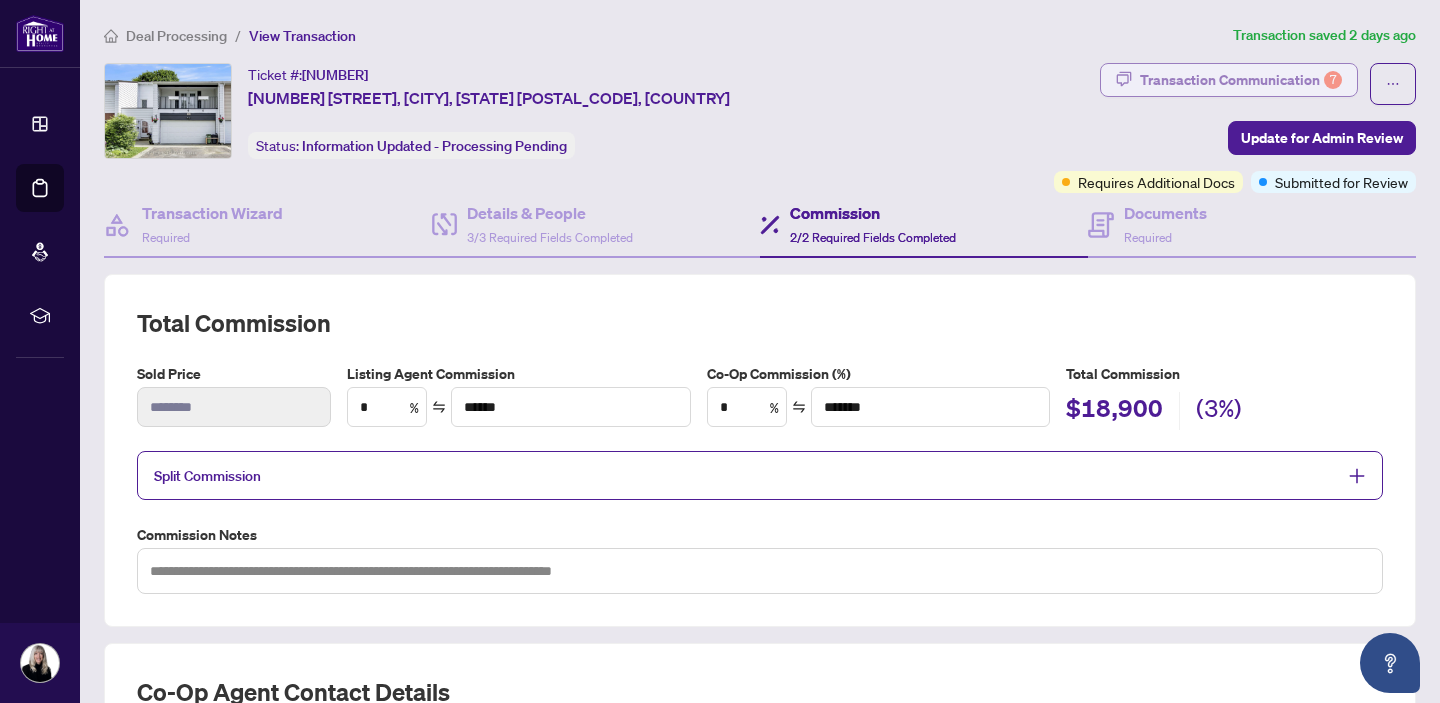 click on "Transaction Communication 7" at bounding box center [1241, 80] 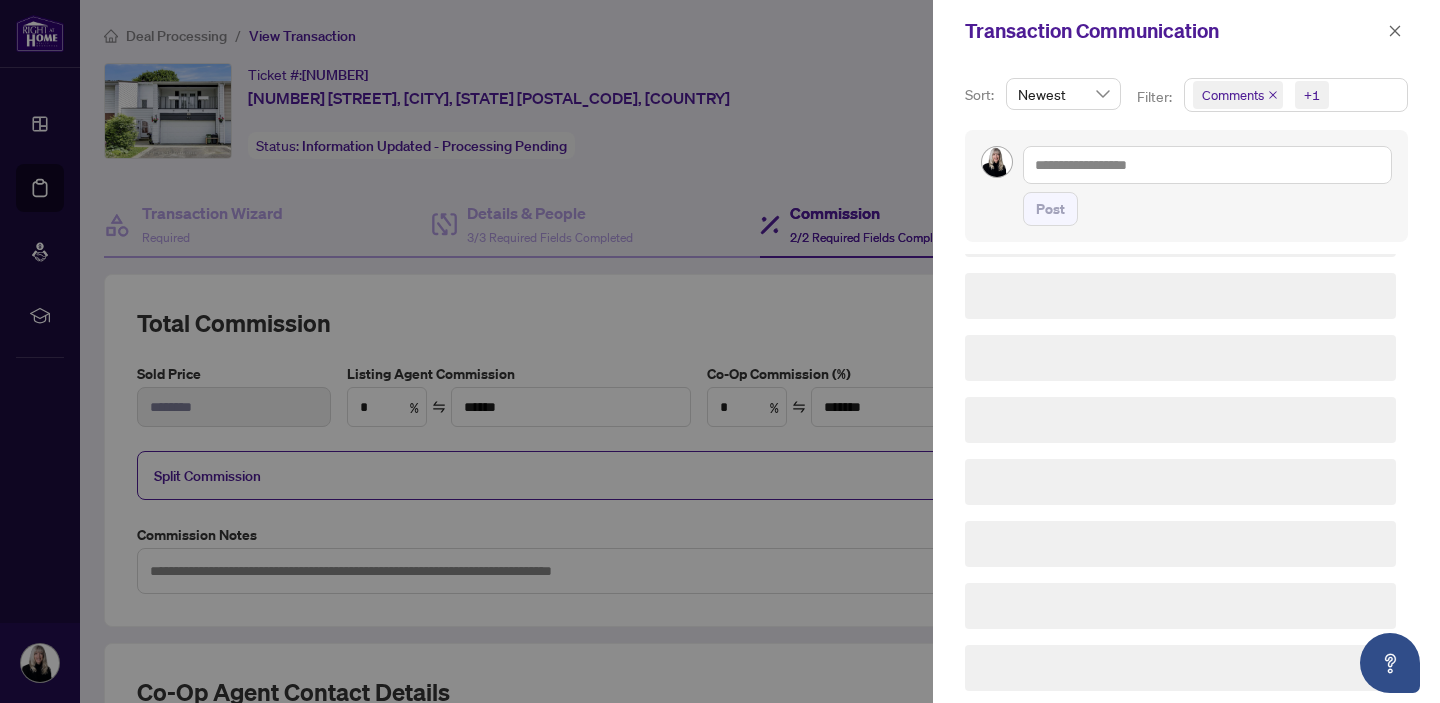 scroll, scrollTop: 0, scrollLeft: 0, axis: both 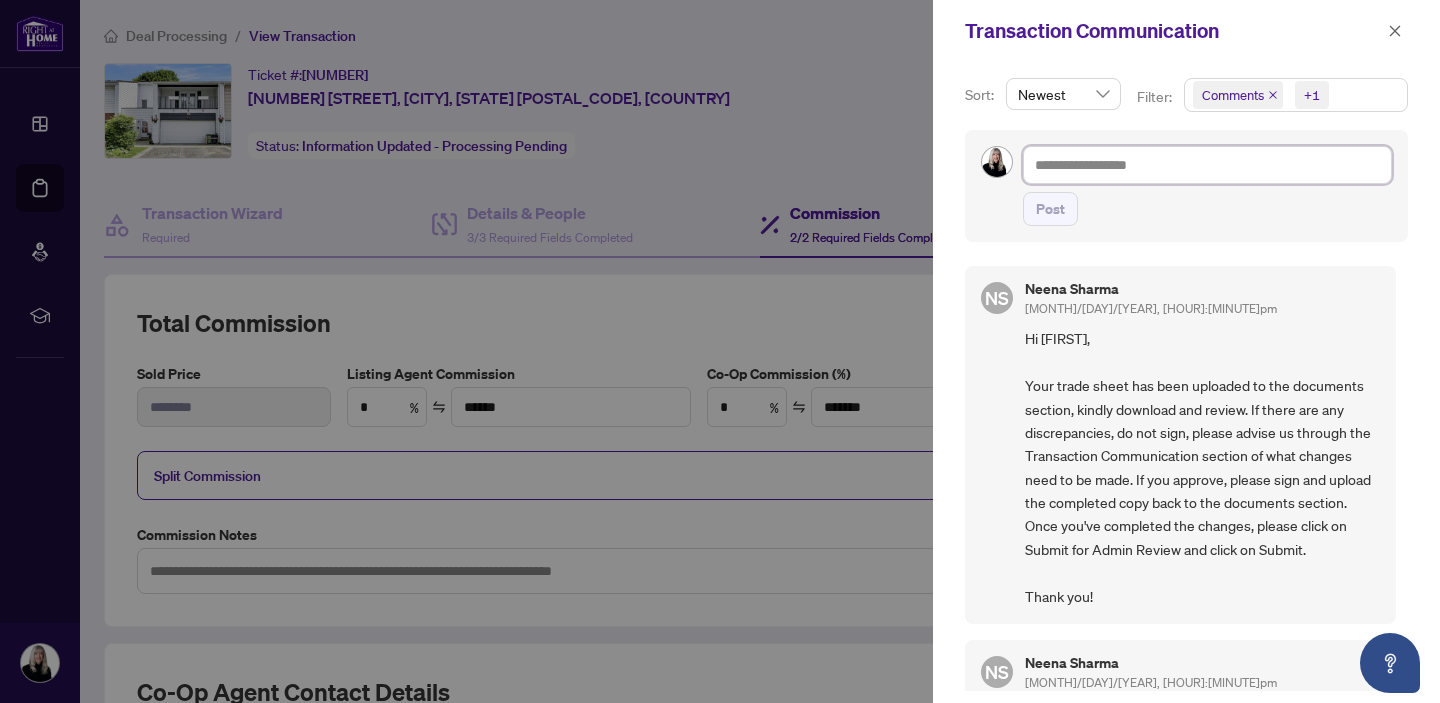 click at bounding box center [1207, 165] 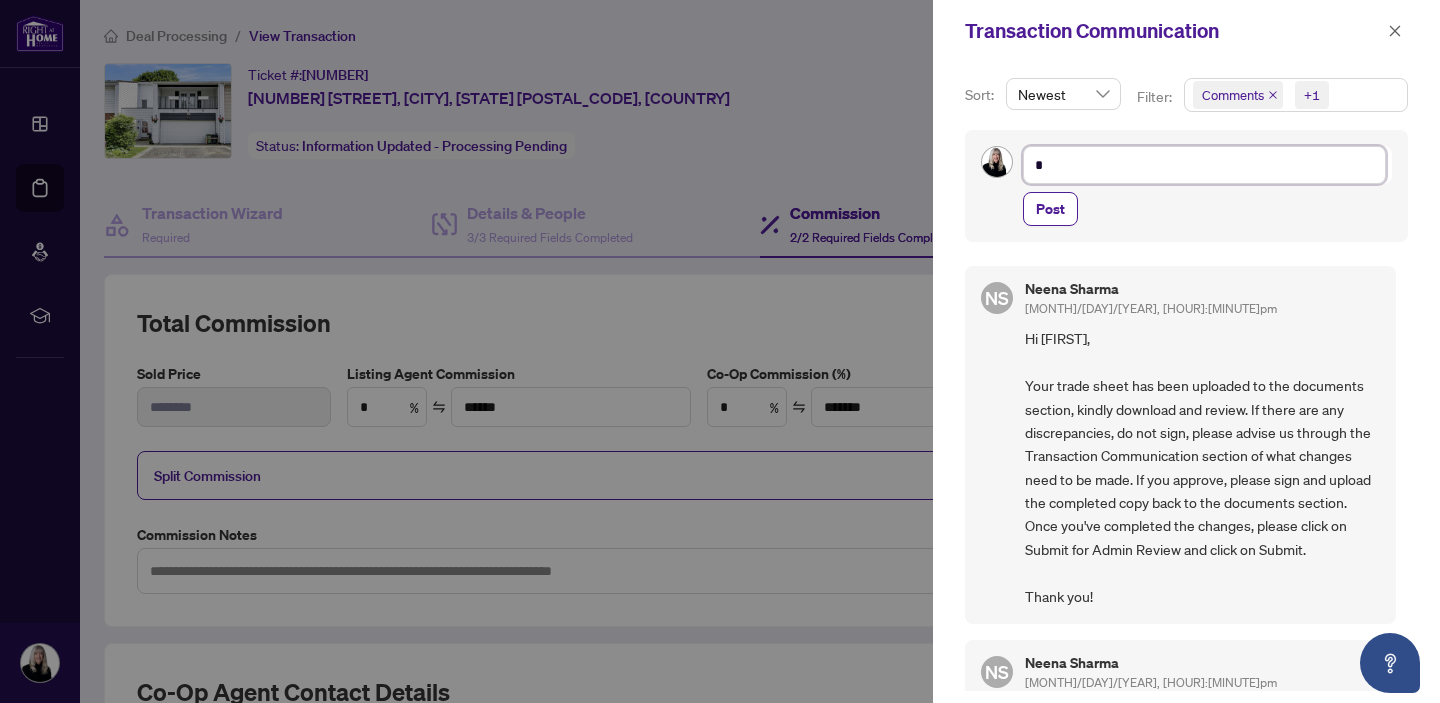 type on "**" 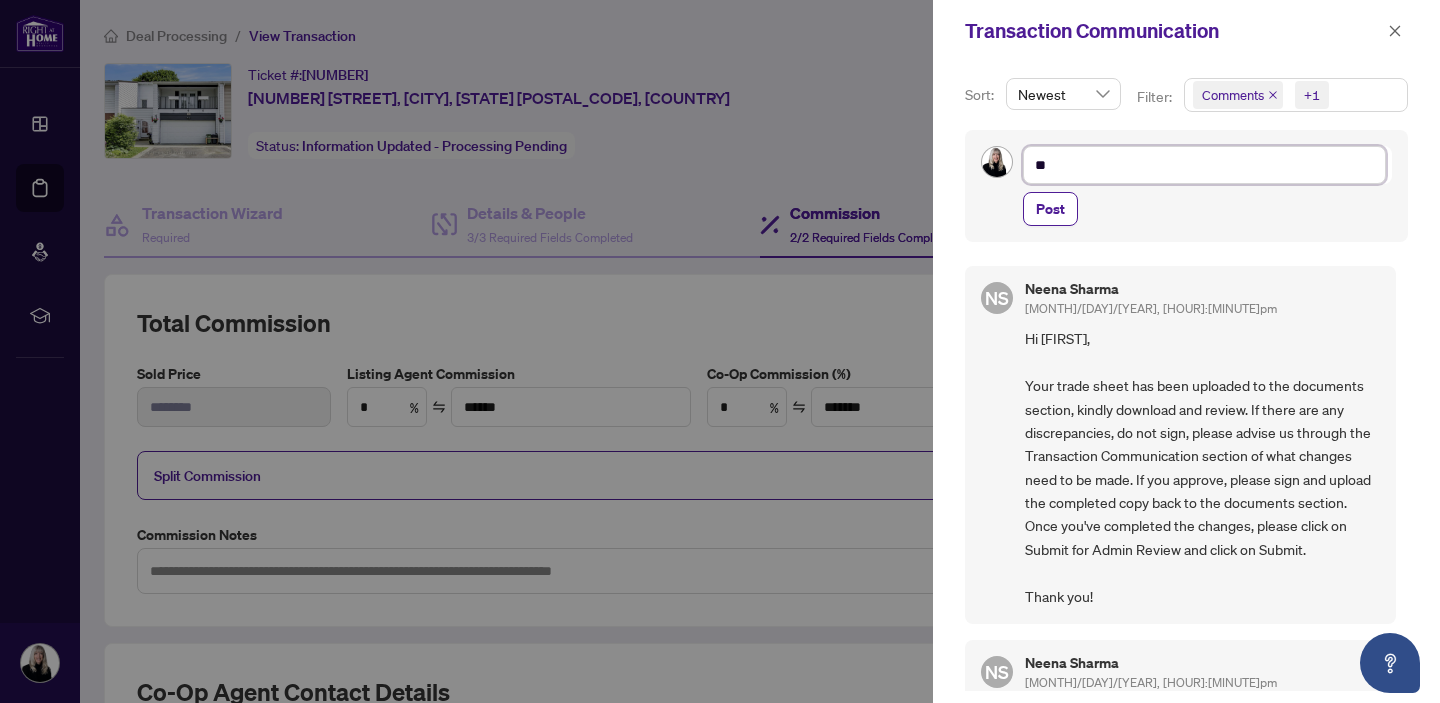 type on "***" 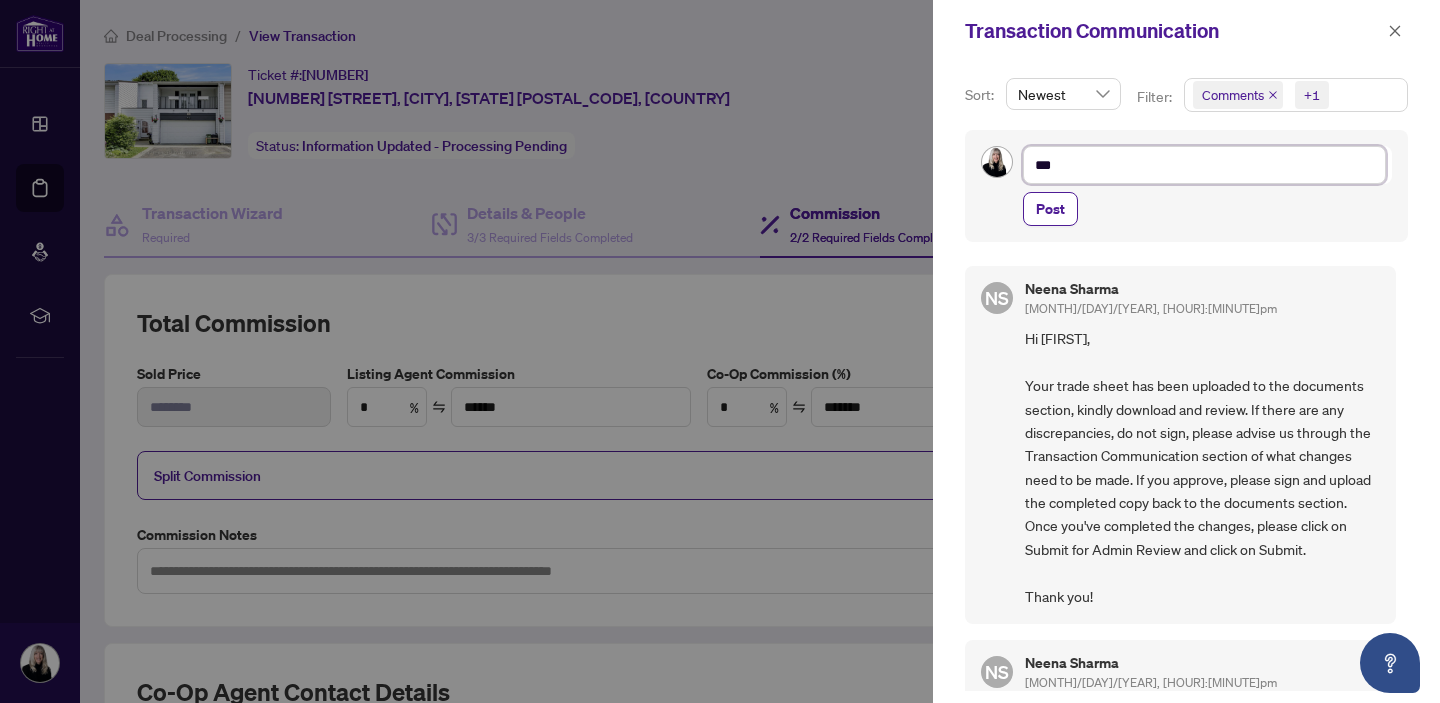 type on "****" 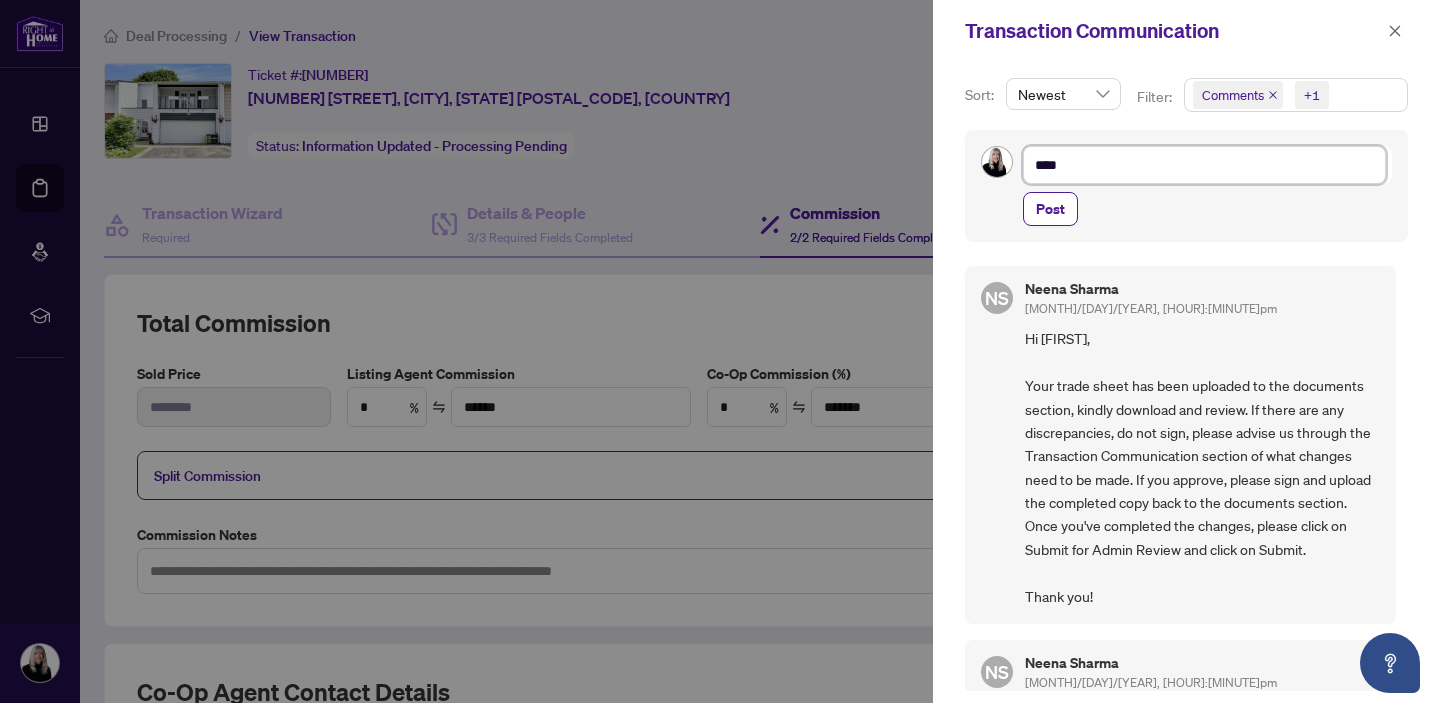 type on "*****" 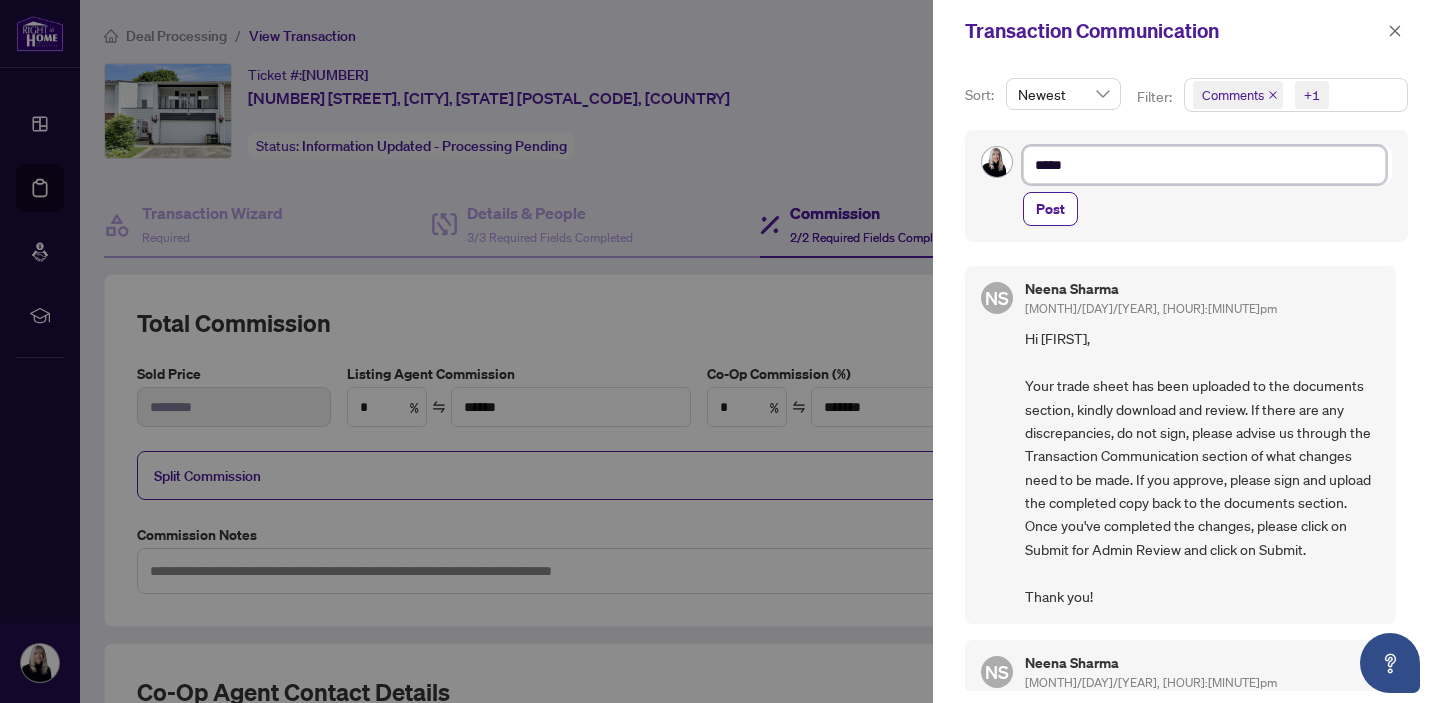 type on "*****" 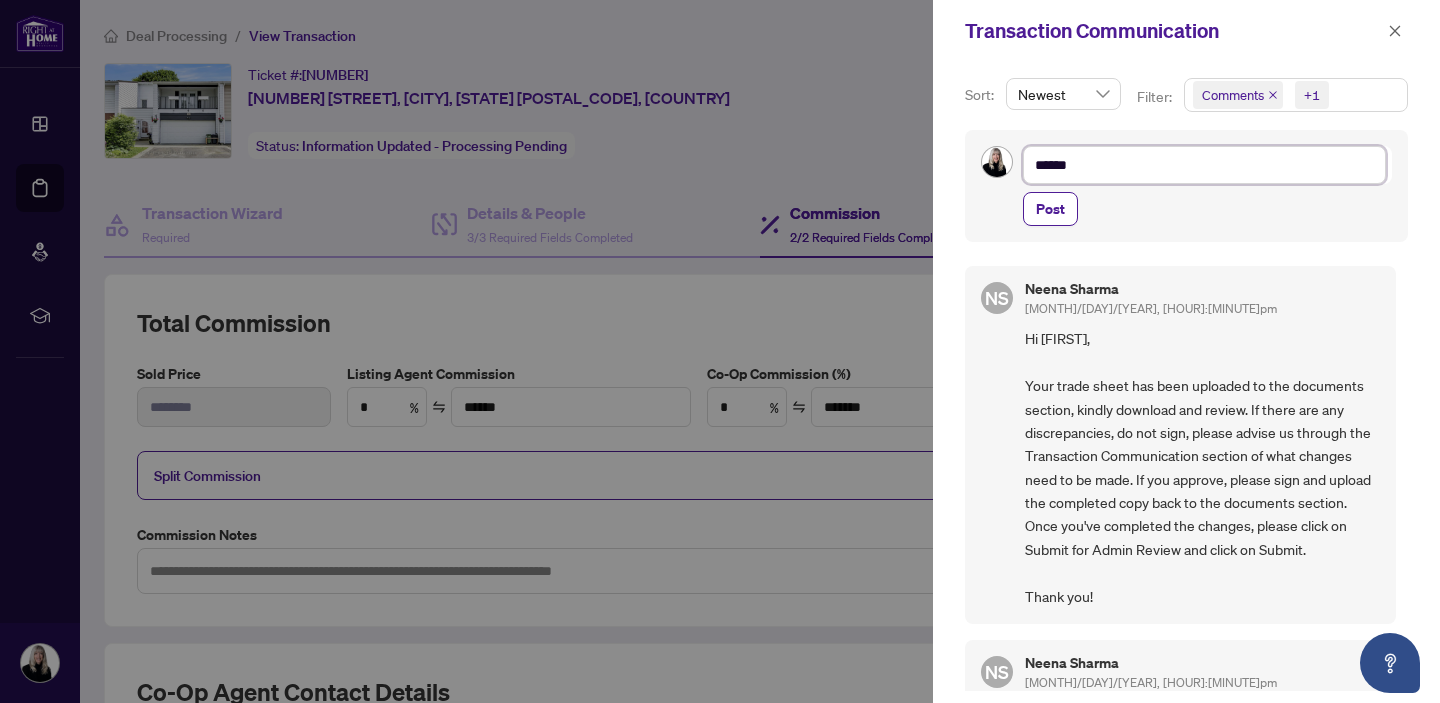 type on "*******" 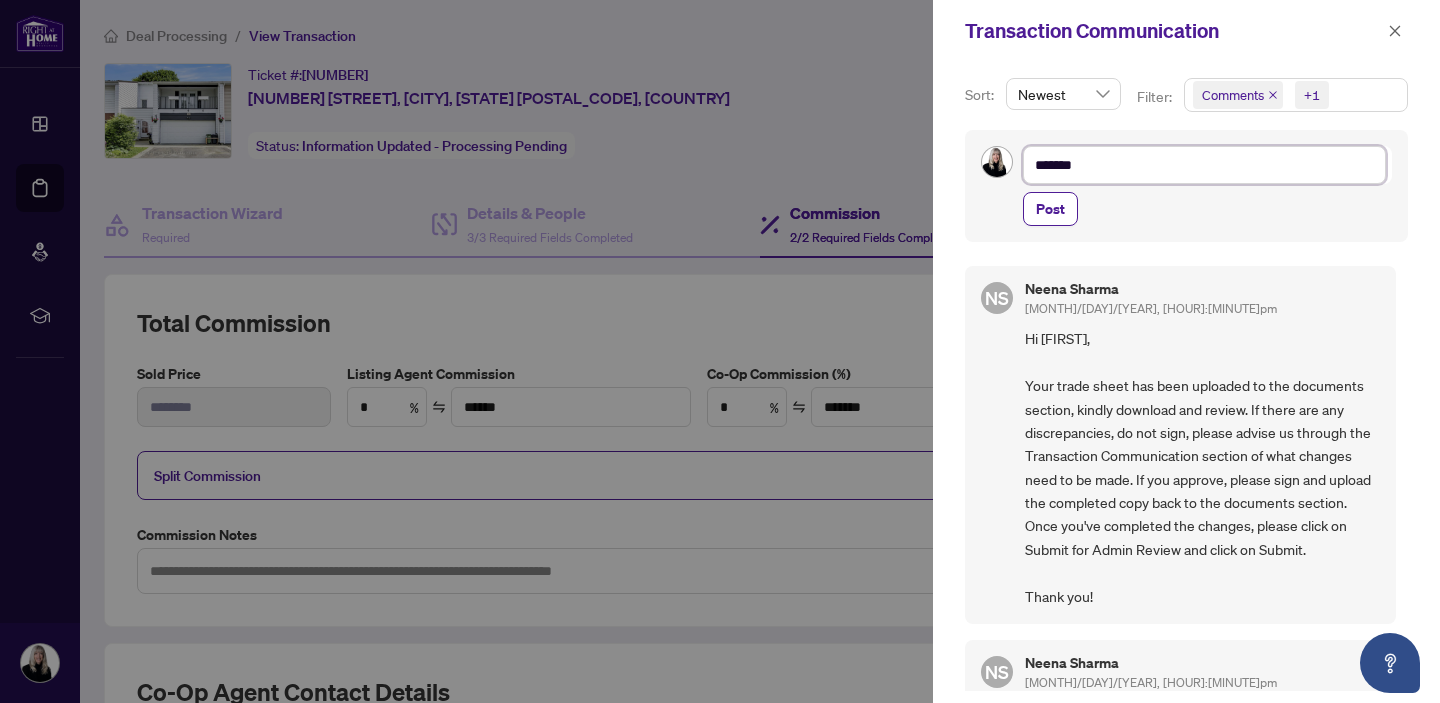 type on "********" 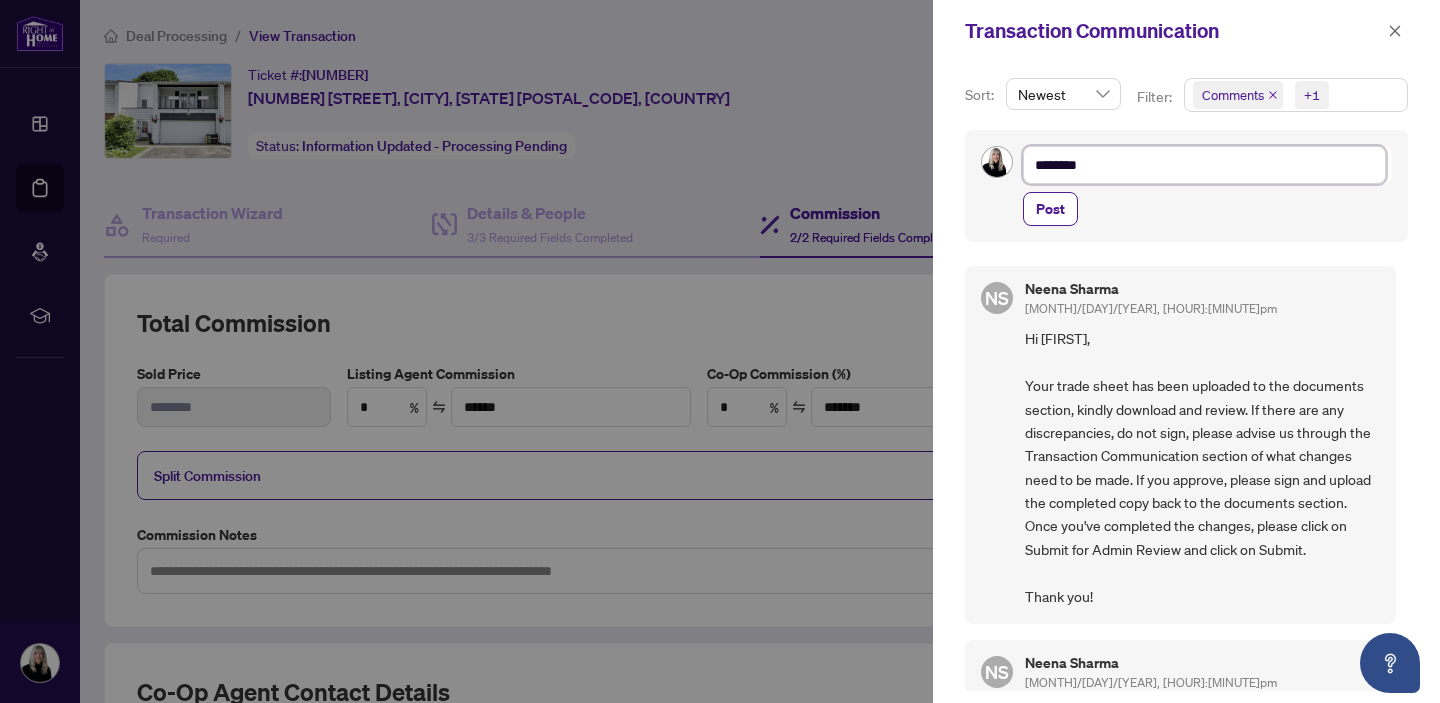 type on "*********" 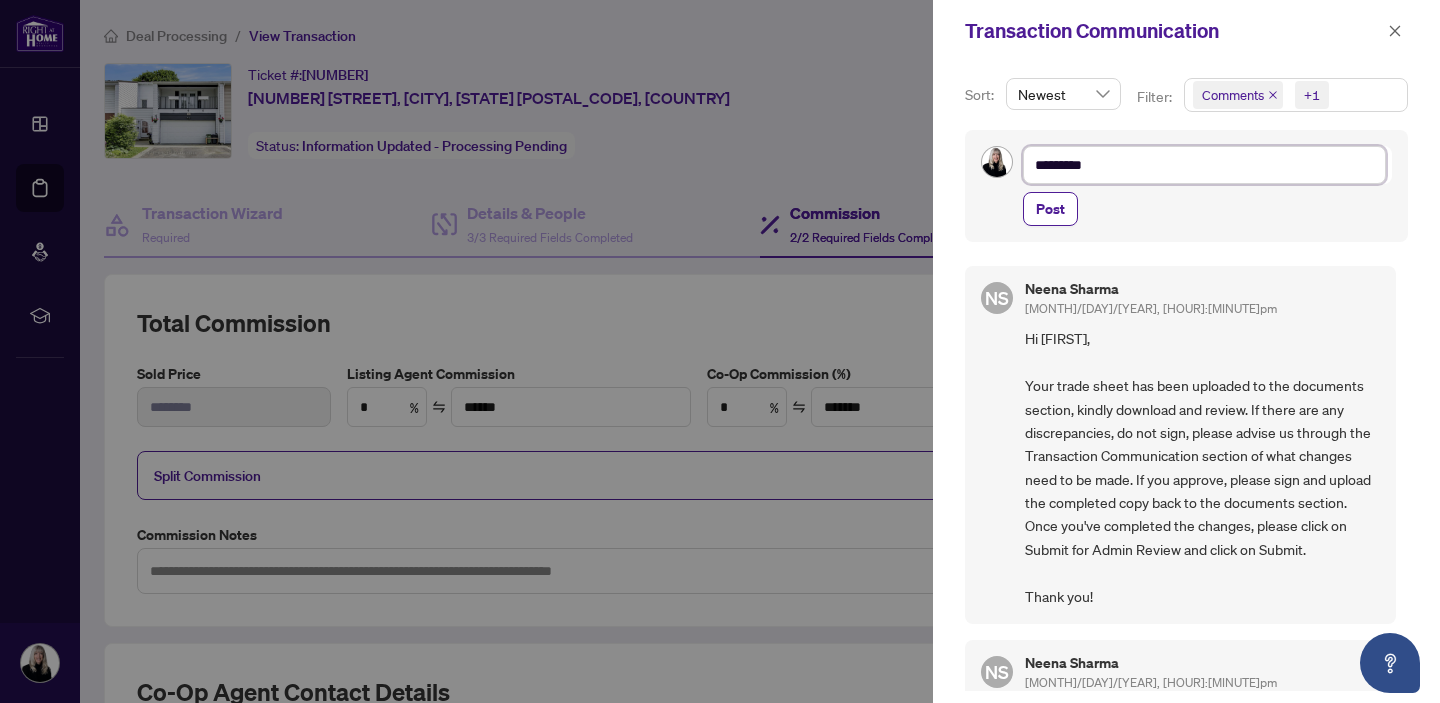 type on "**********" 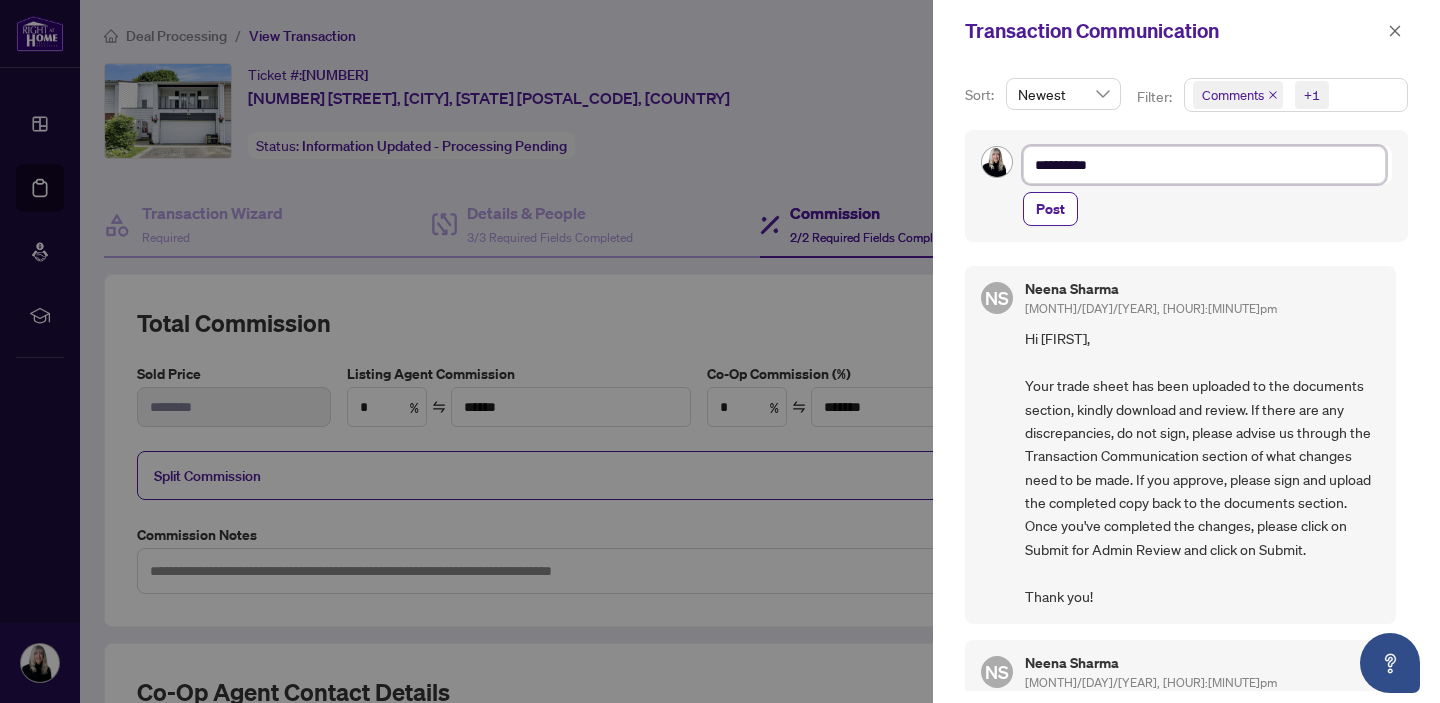 type on "*********" 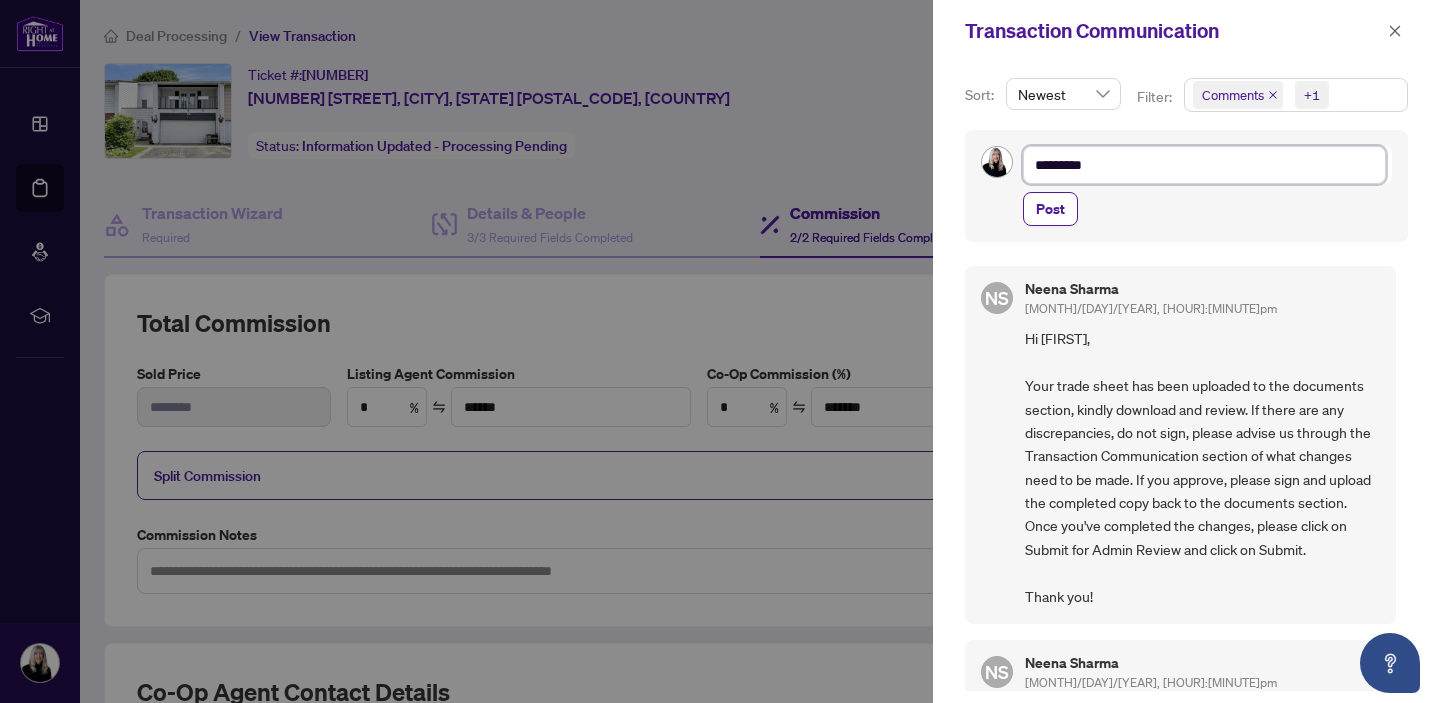 type on "********" 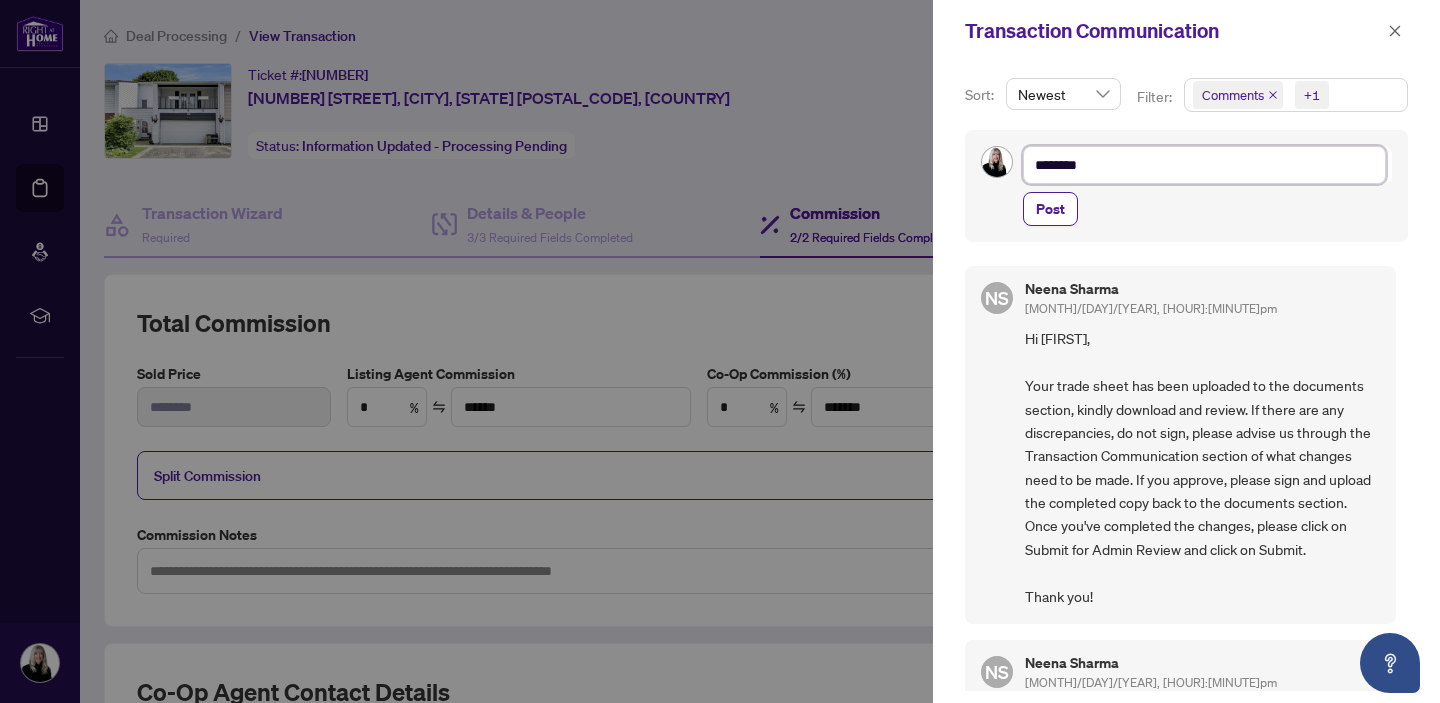 type on "*******" 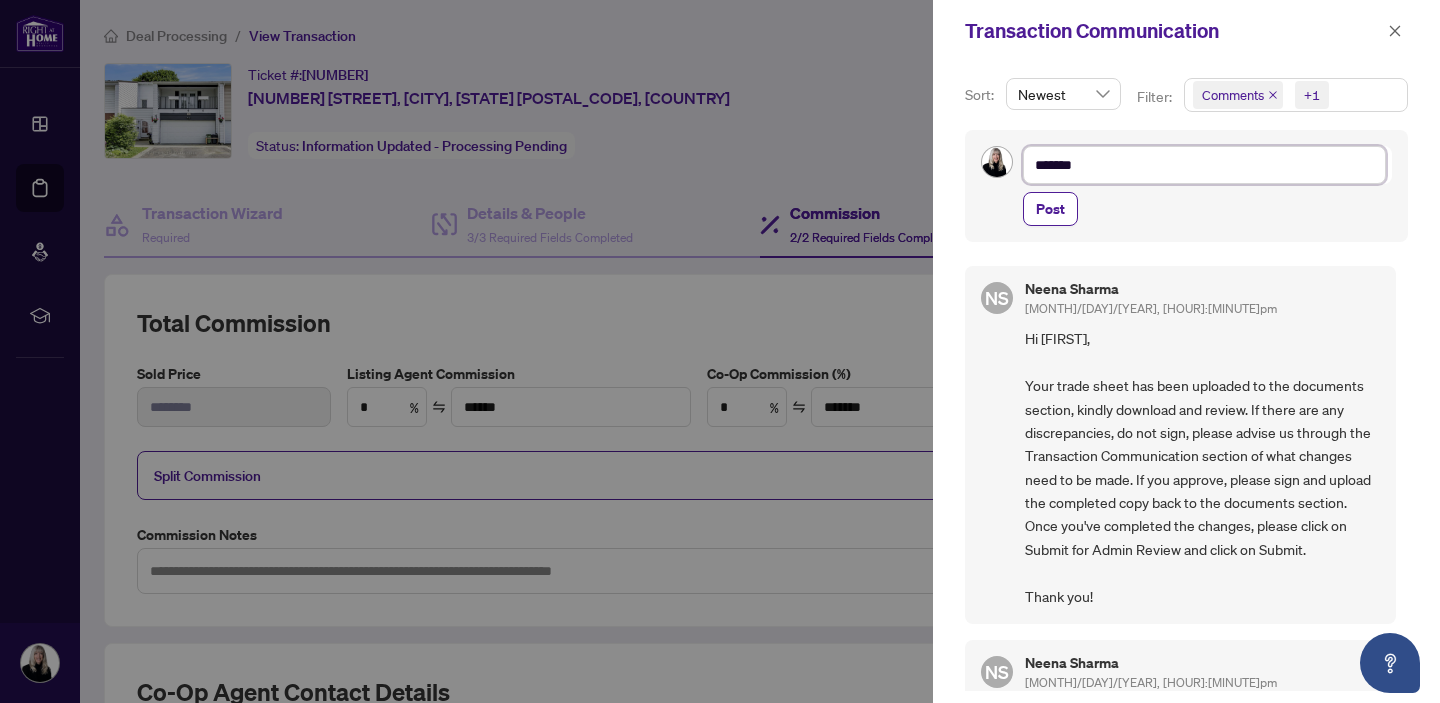 type on "********" 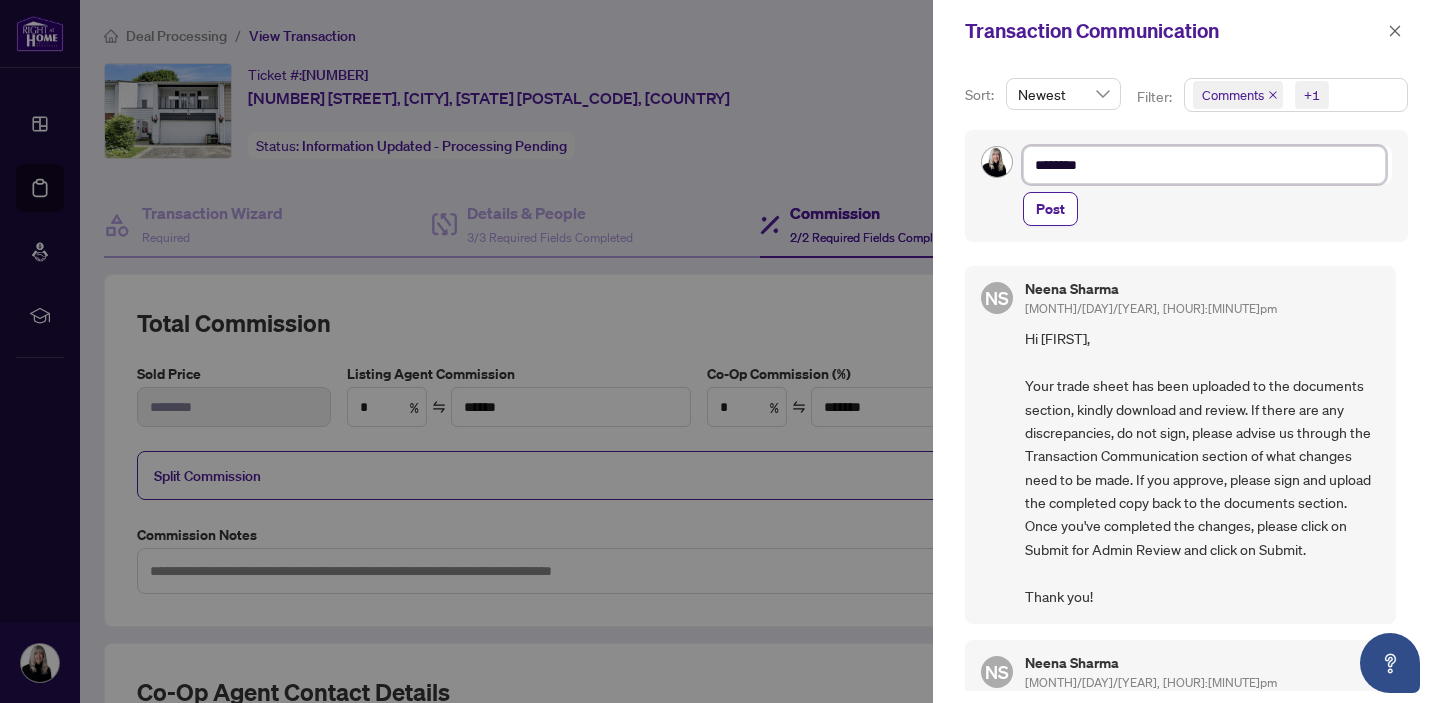 type on "*********" 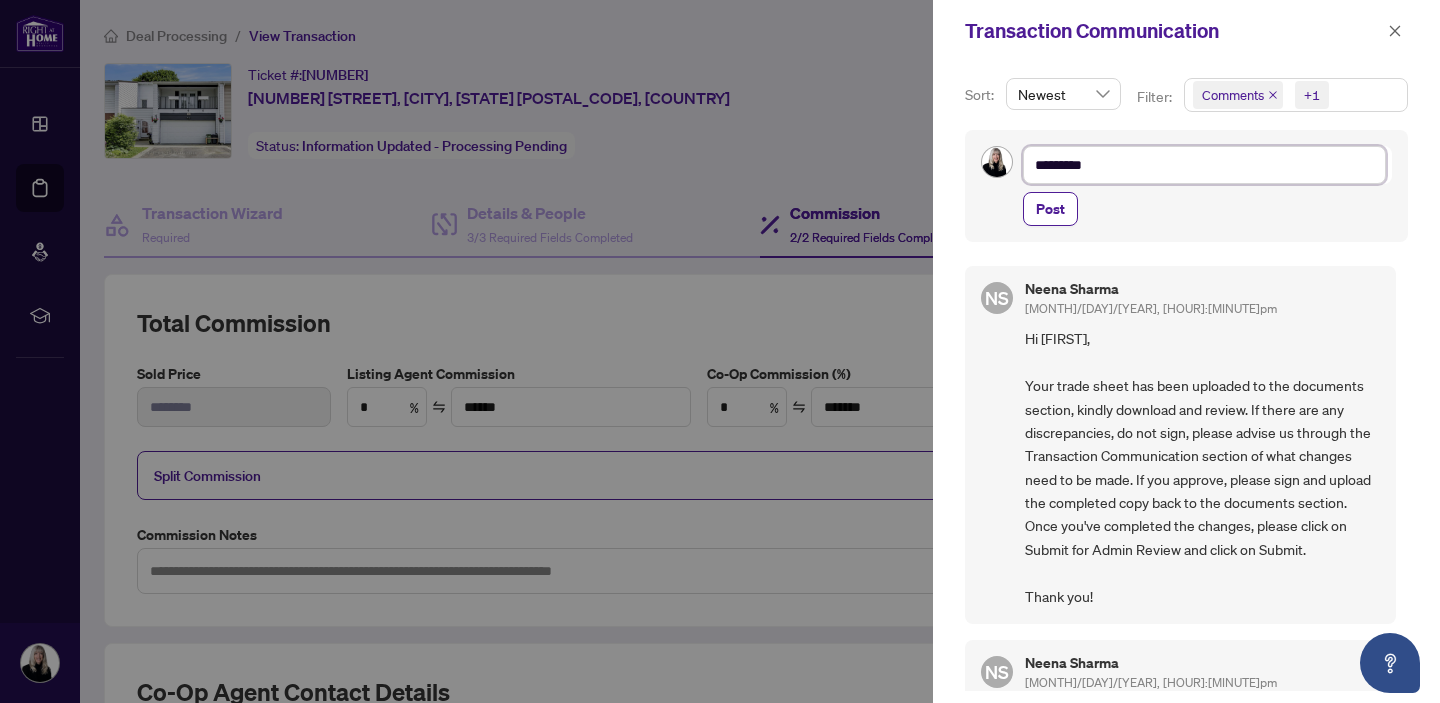 type on "**********" 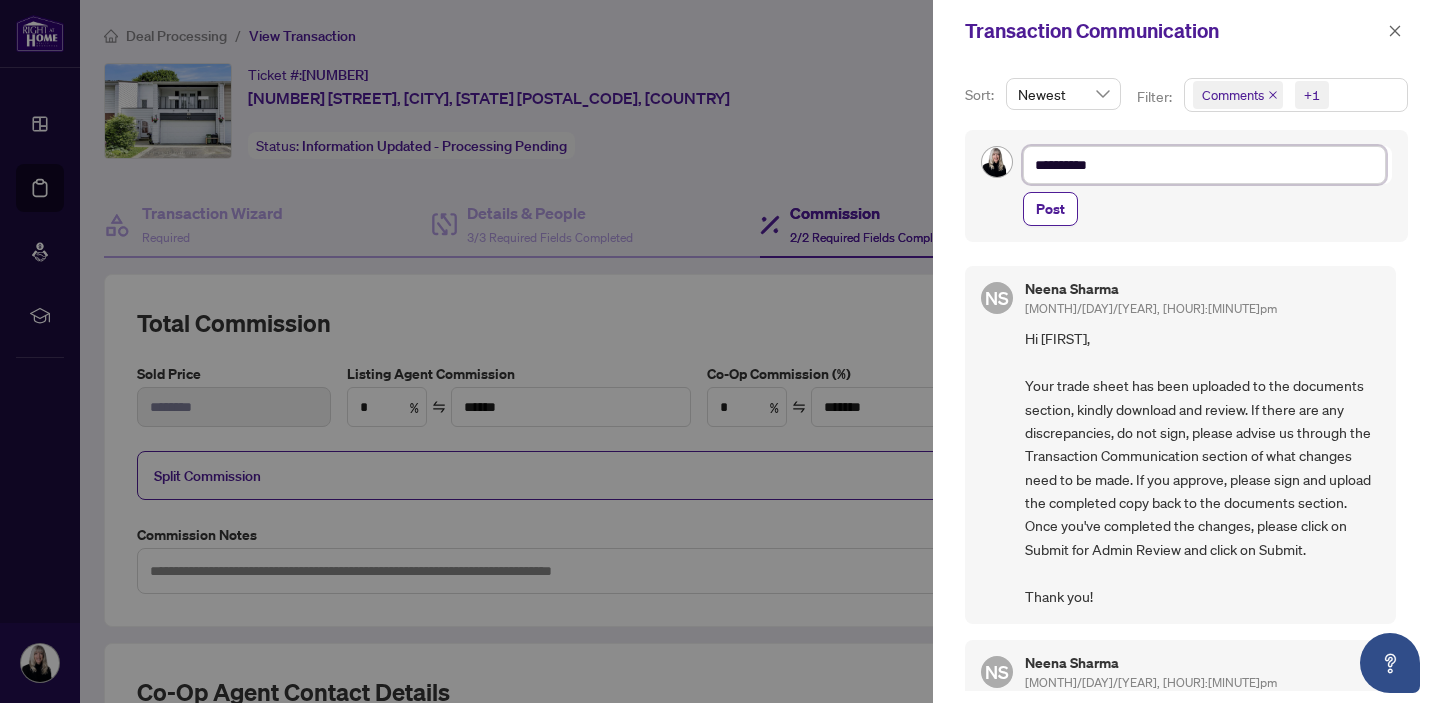 type on "**********" 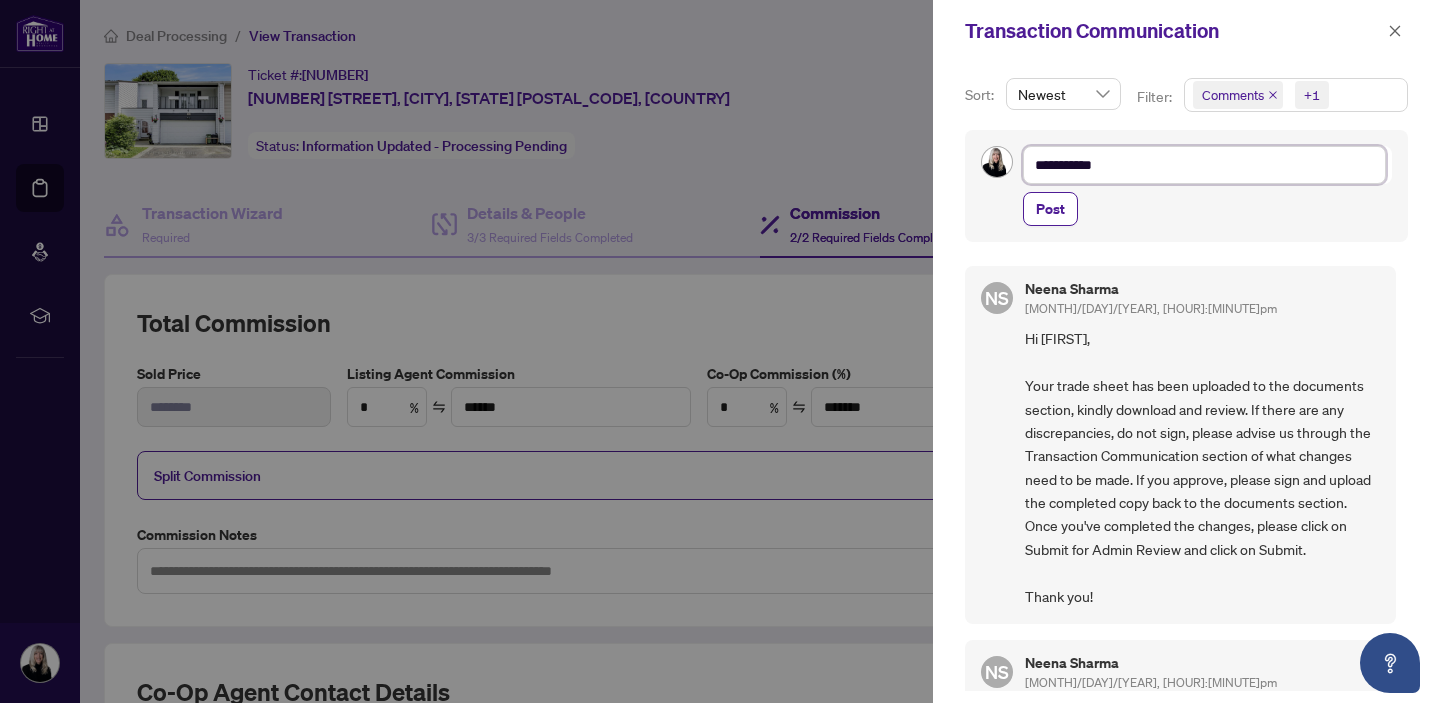 type on "**********" 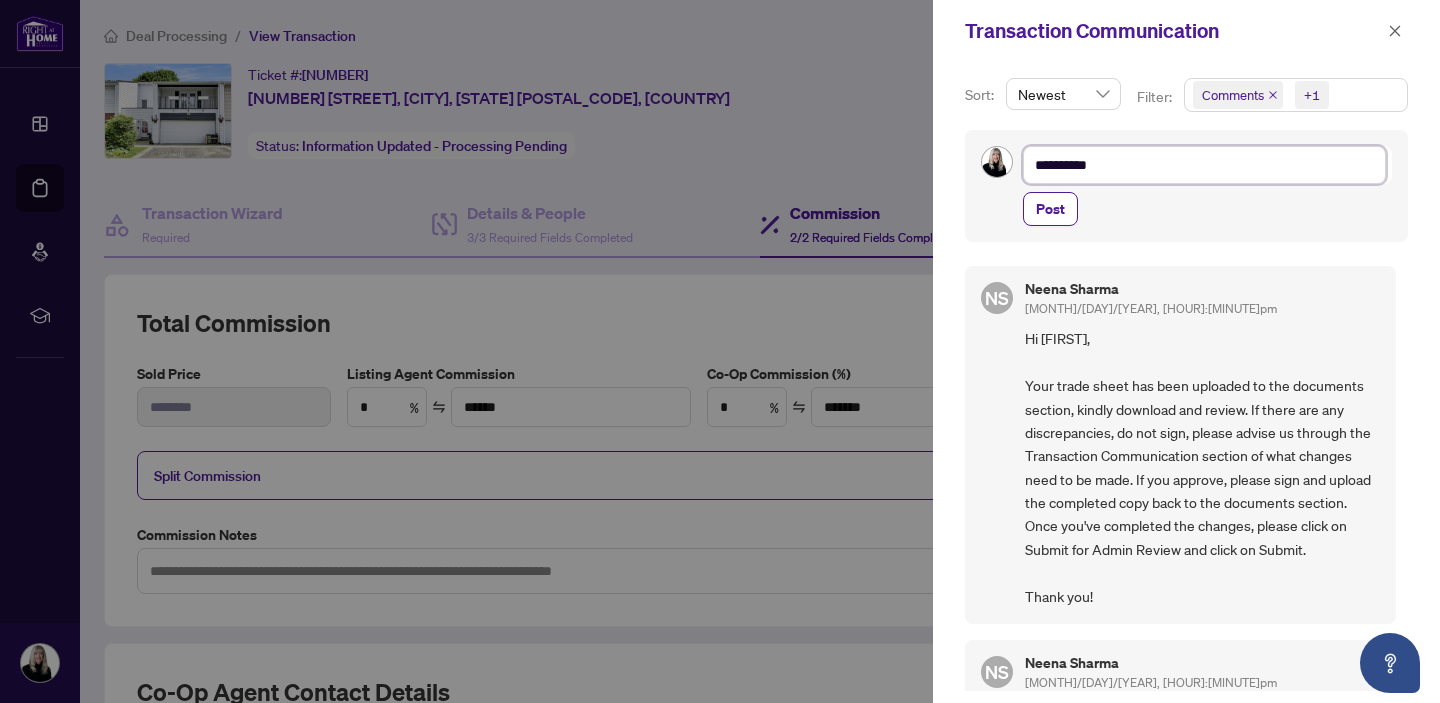 type on "*********" 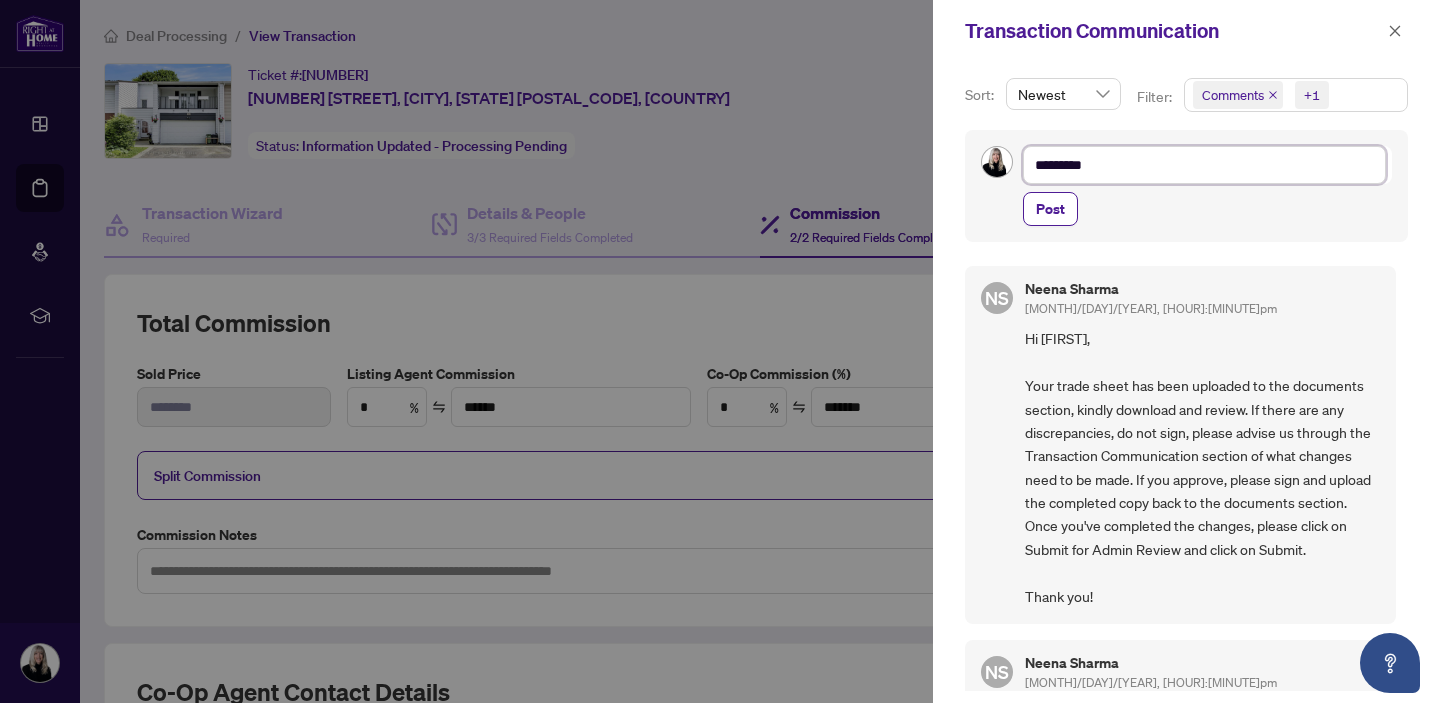 type on "********" 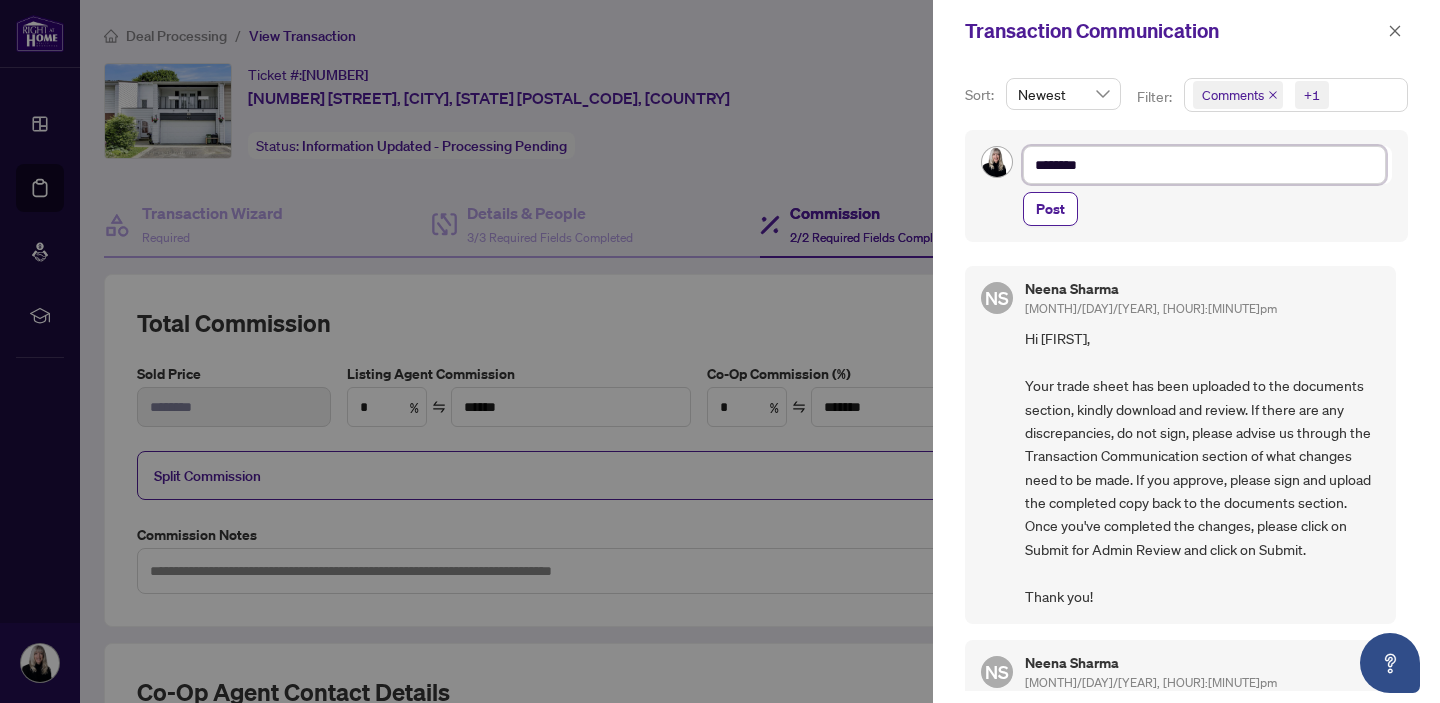 type on "*******" 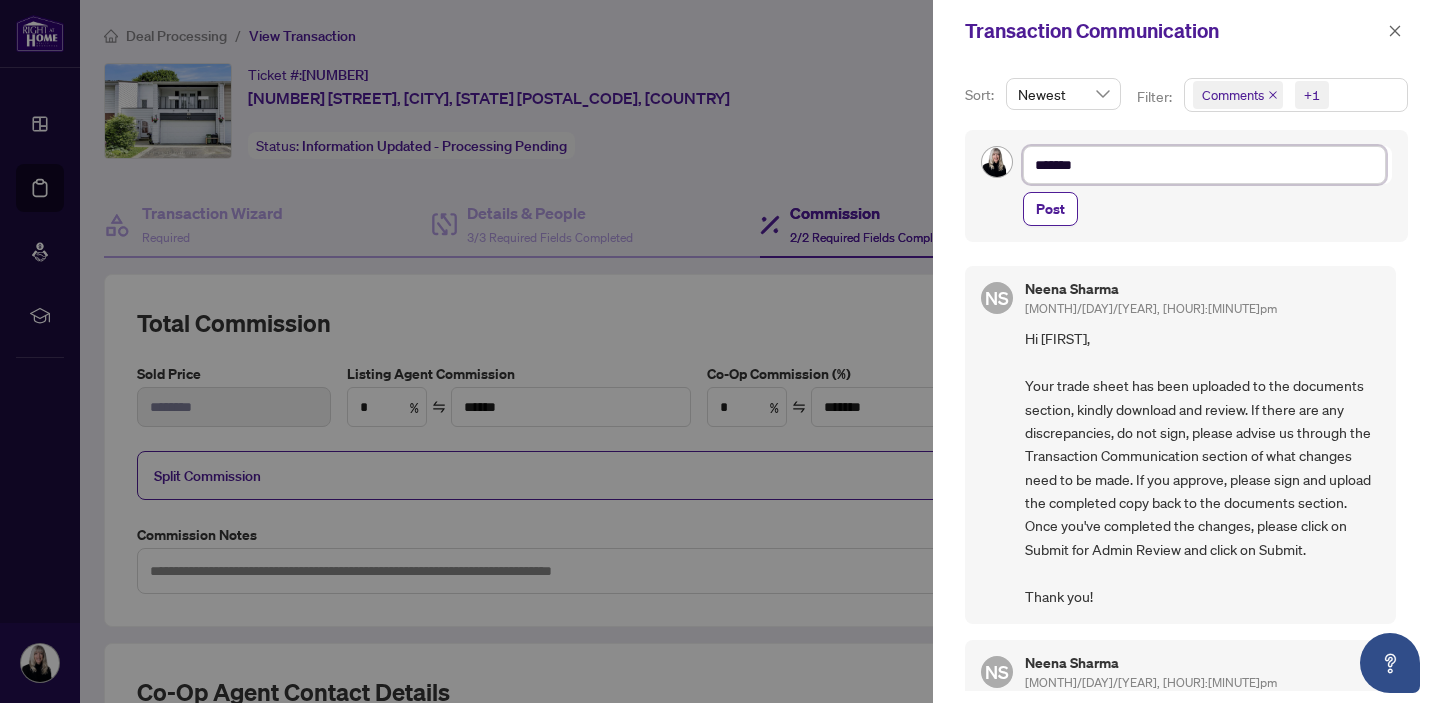 type on "********" 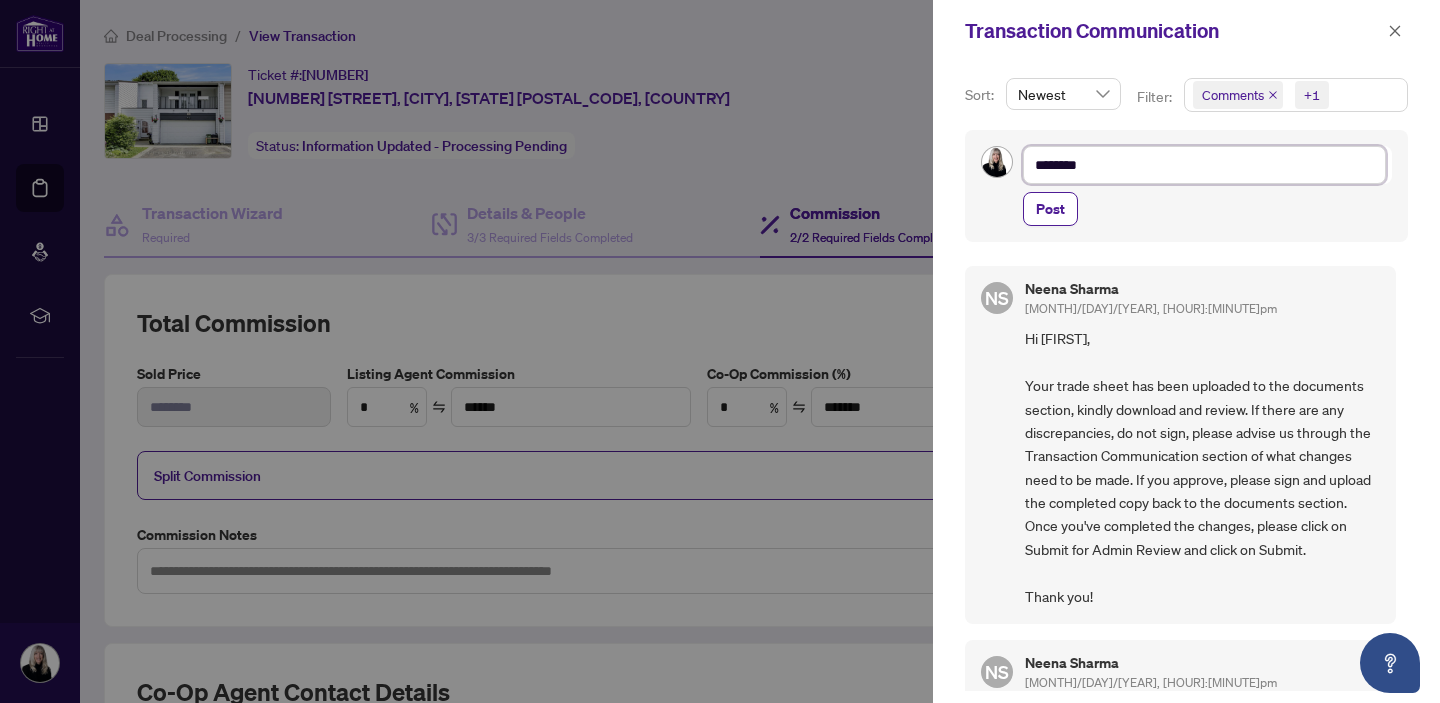 type on "*********" 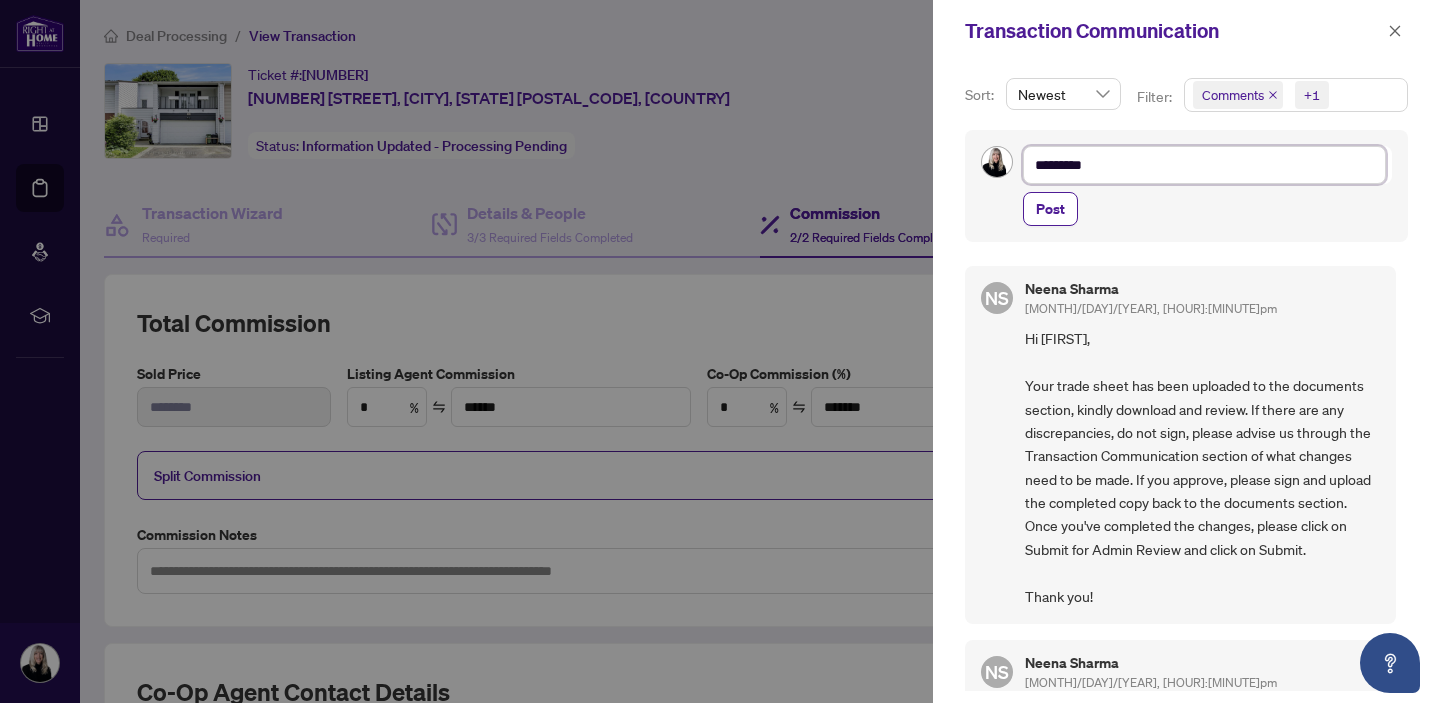 type on "**********" 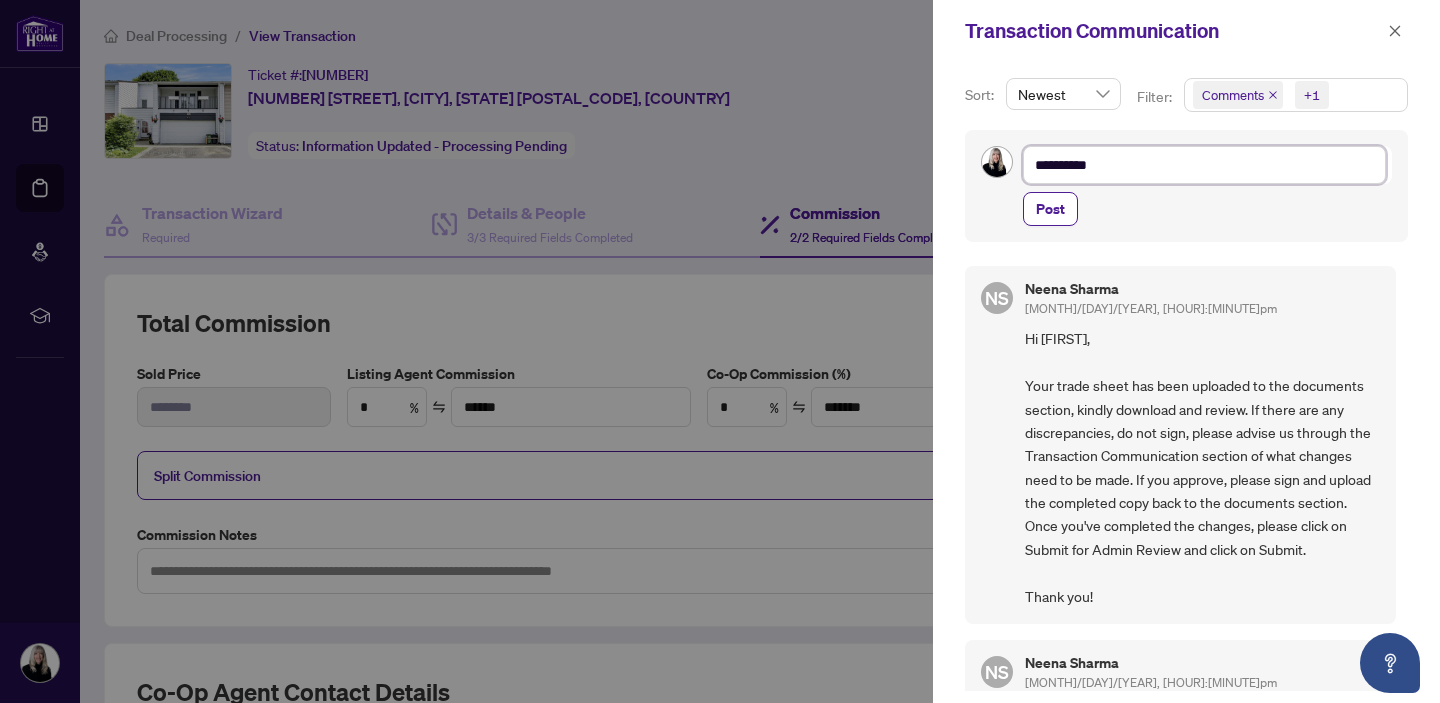type on "**********" 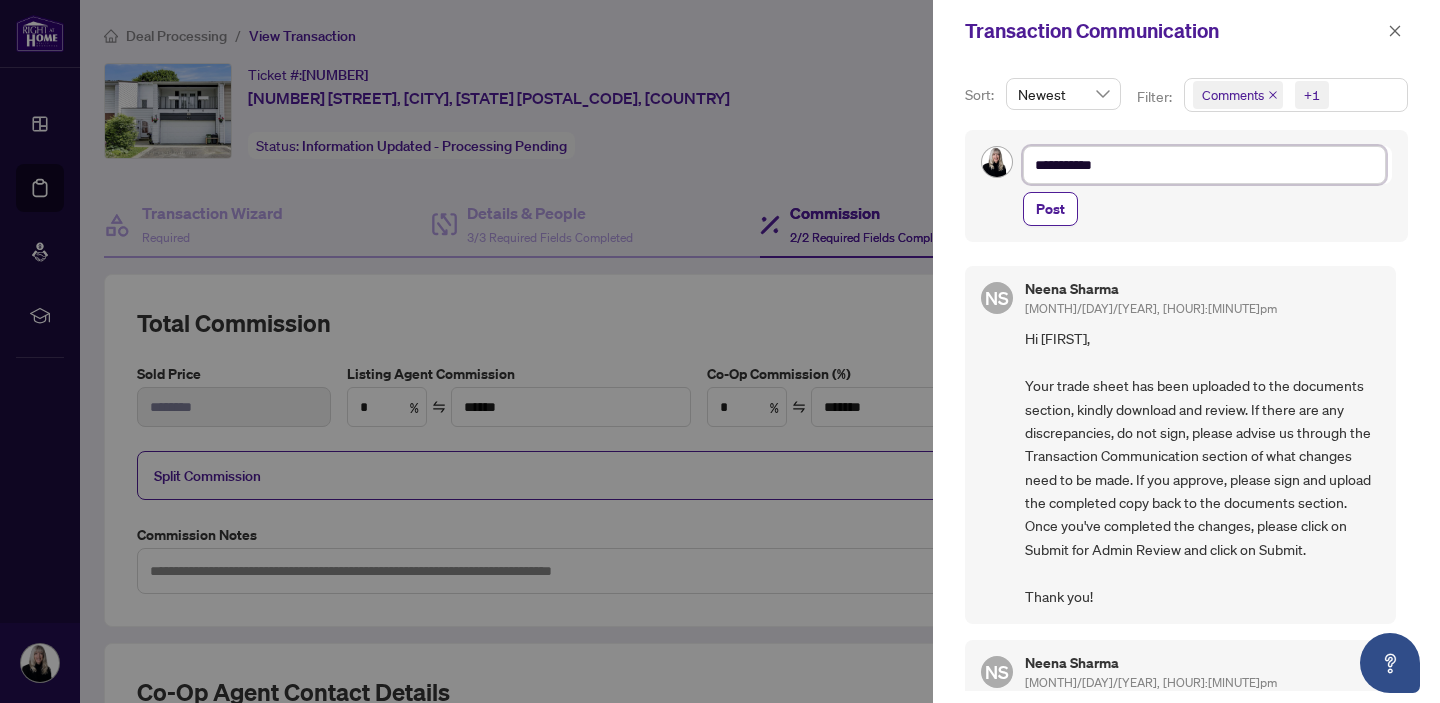 type on "**********" 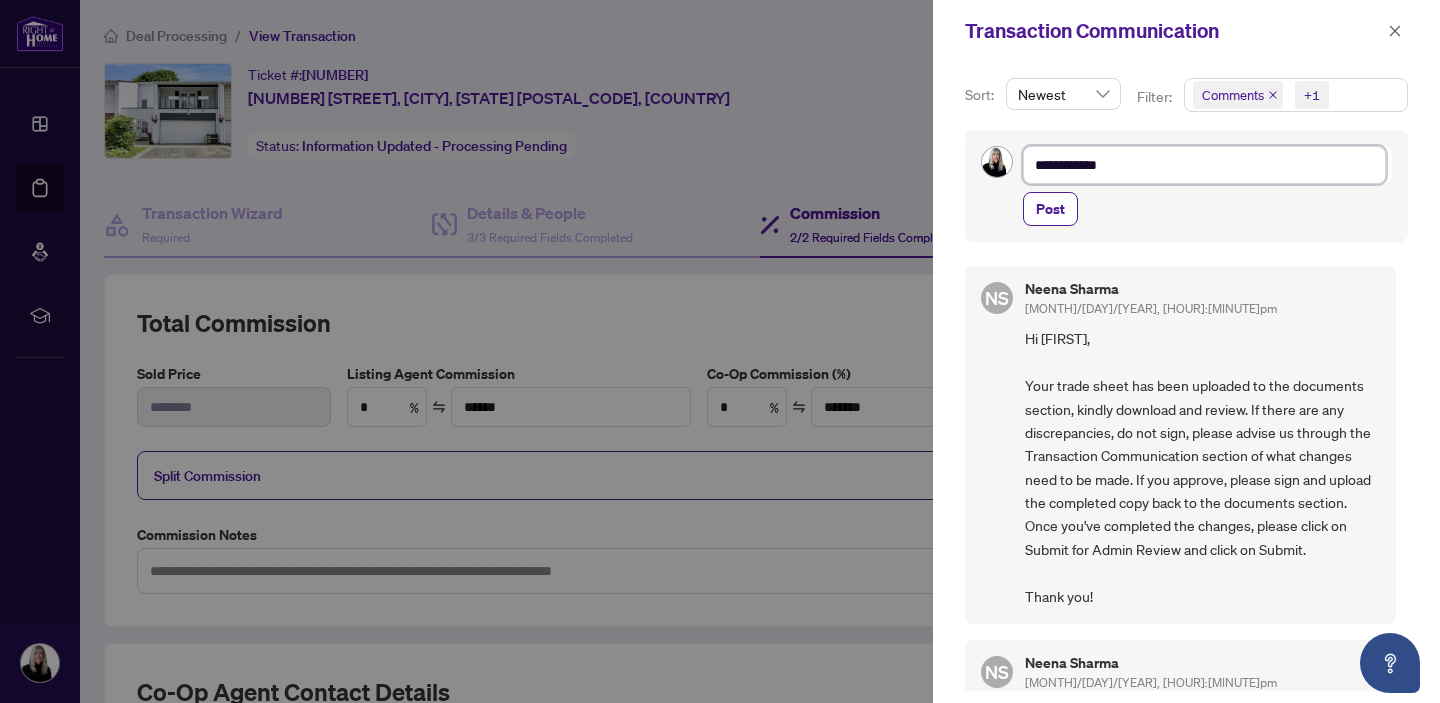 type on "**********" 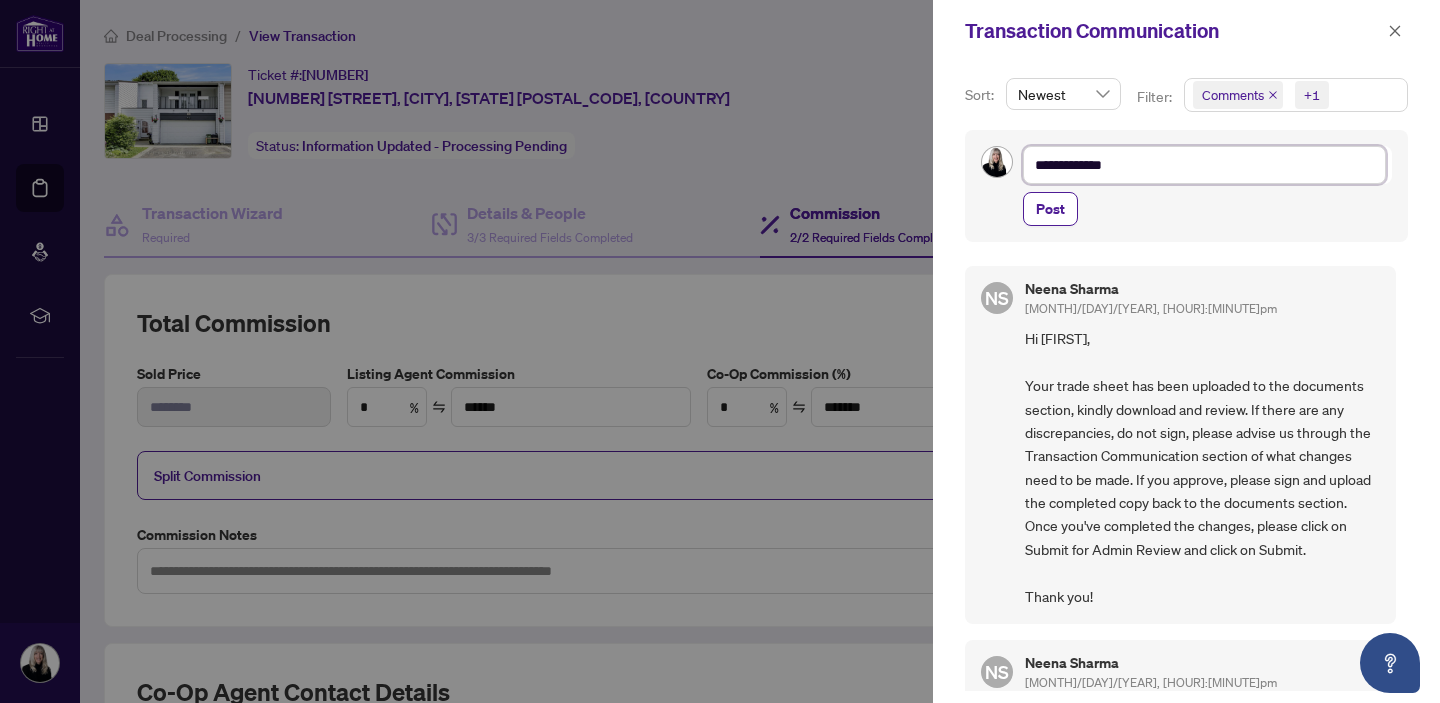 type on "**********" 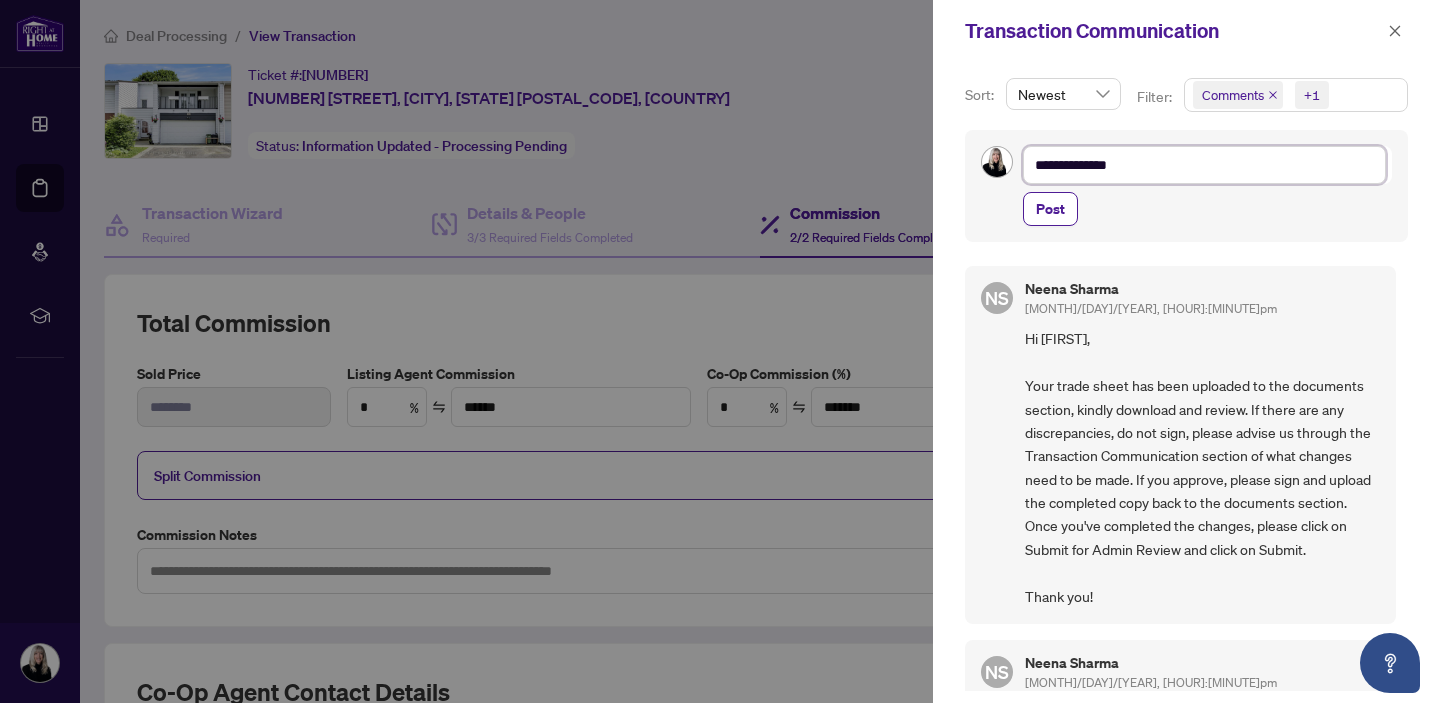 type on "**********" 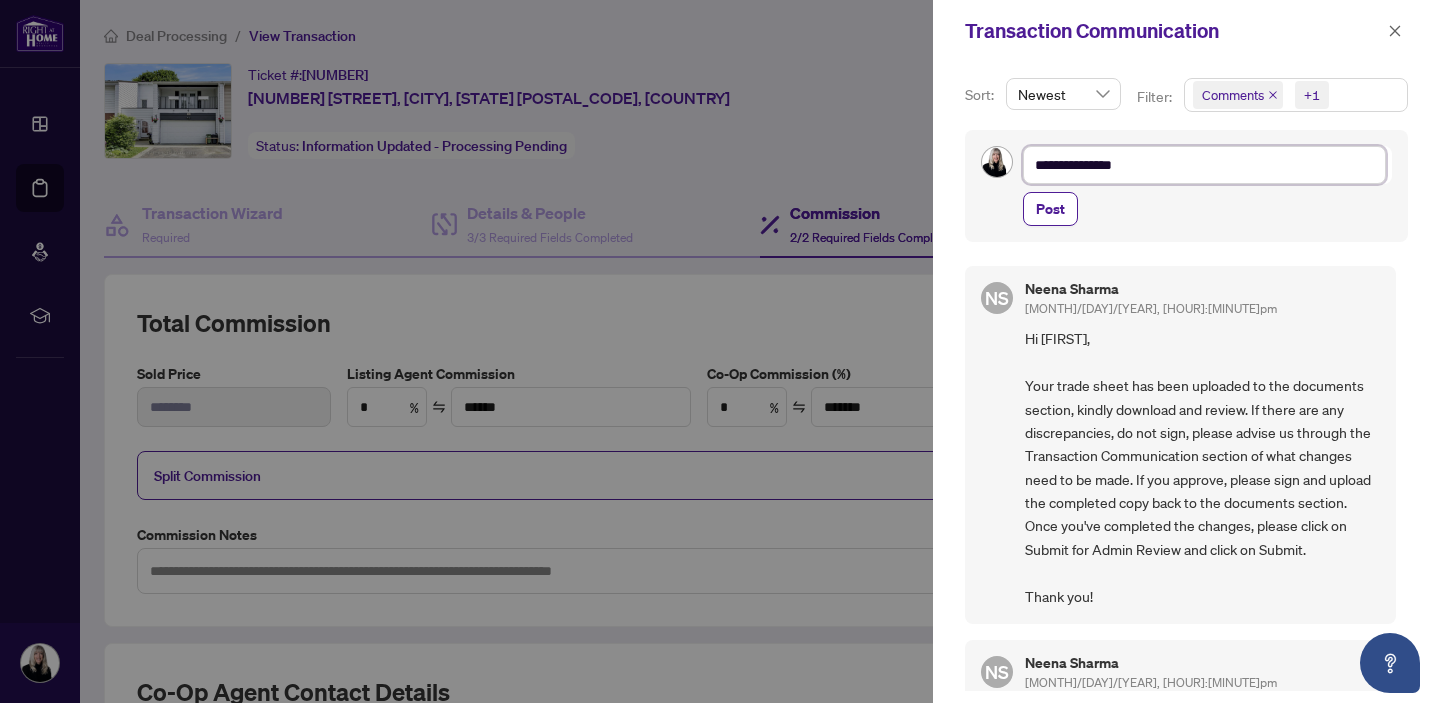 type on "**********" 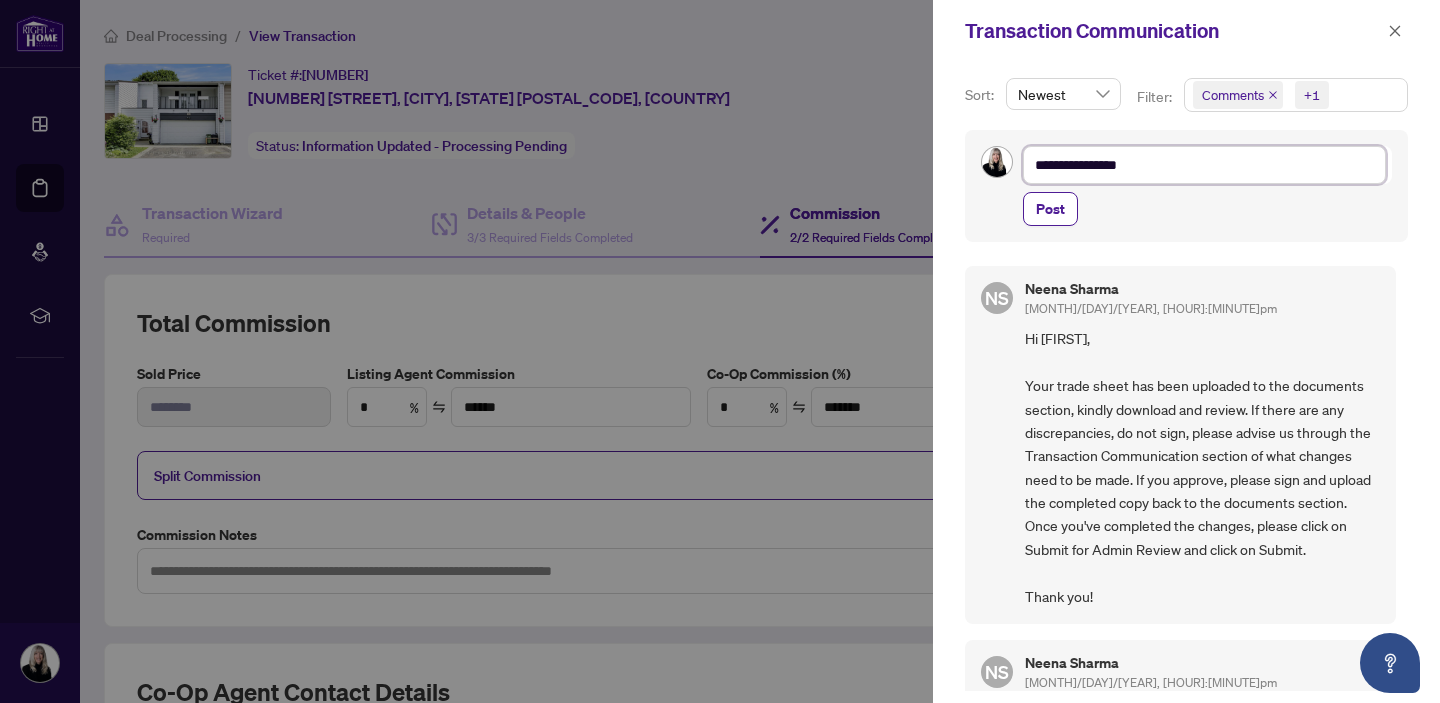 type on "**********" 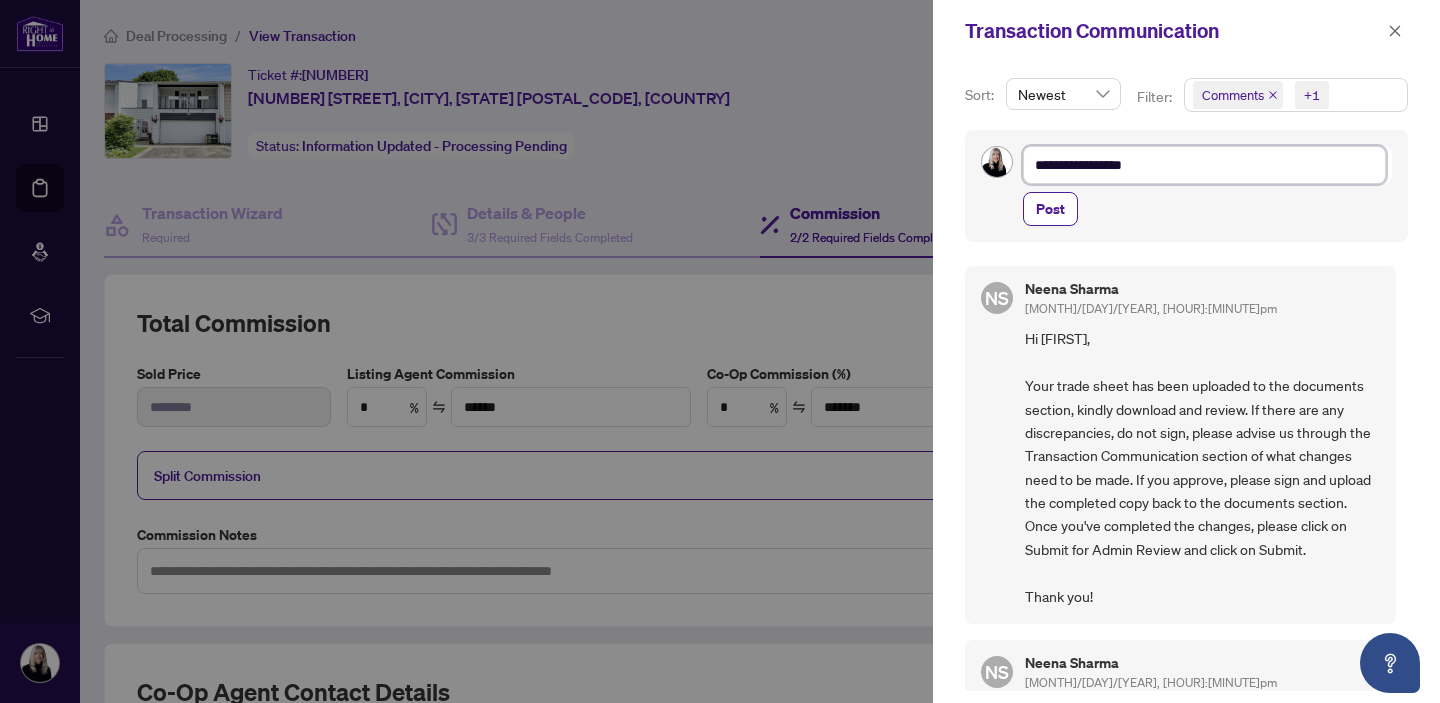 type on "**********" 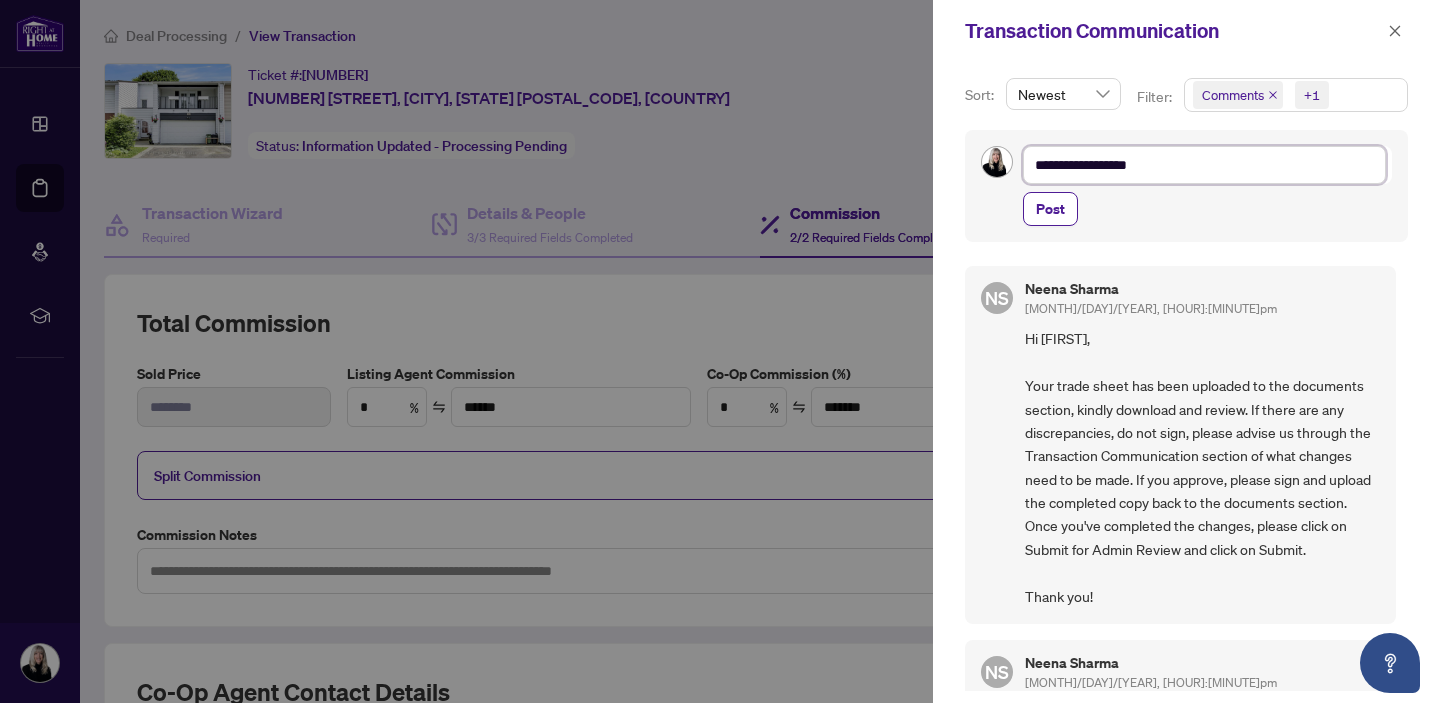 type on "**********" 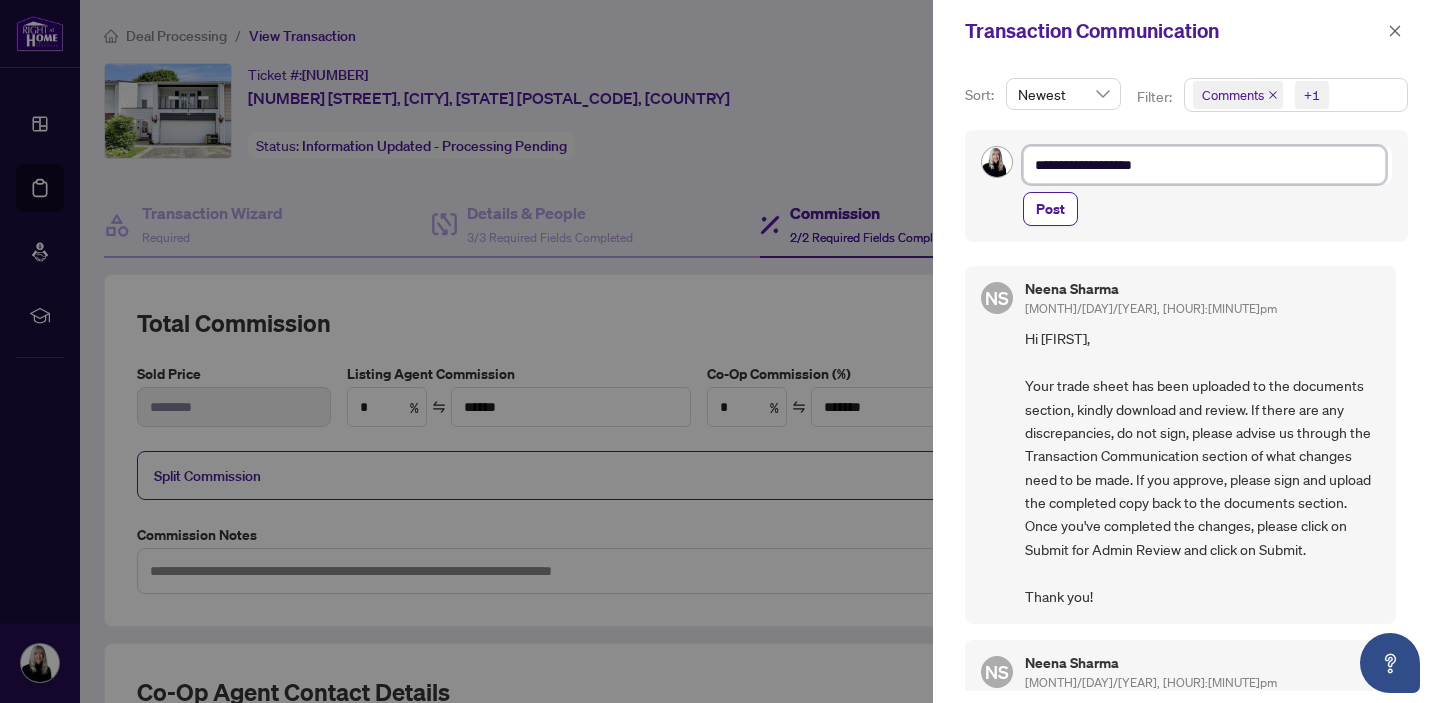 type on "**********" 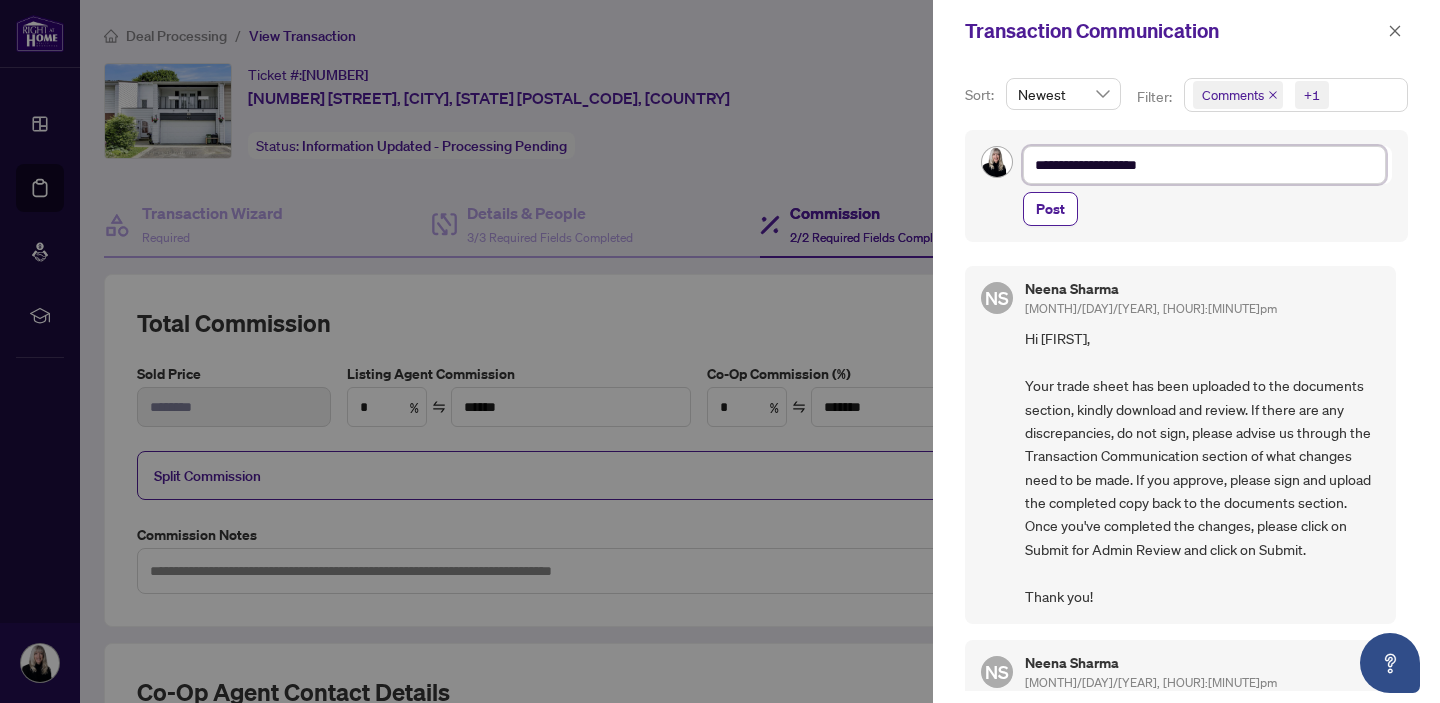type on "**********" 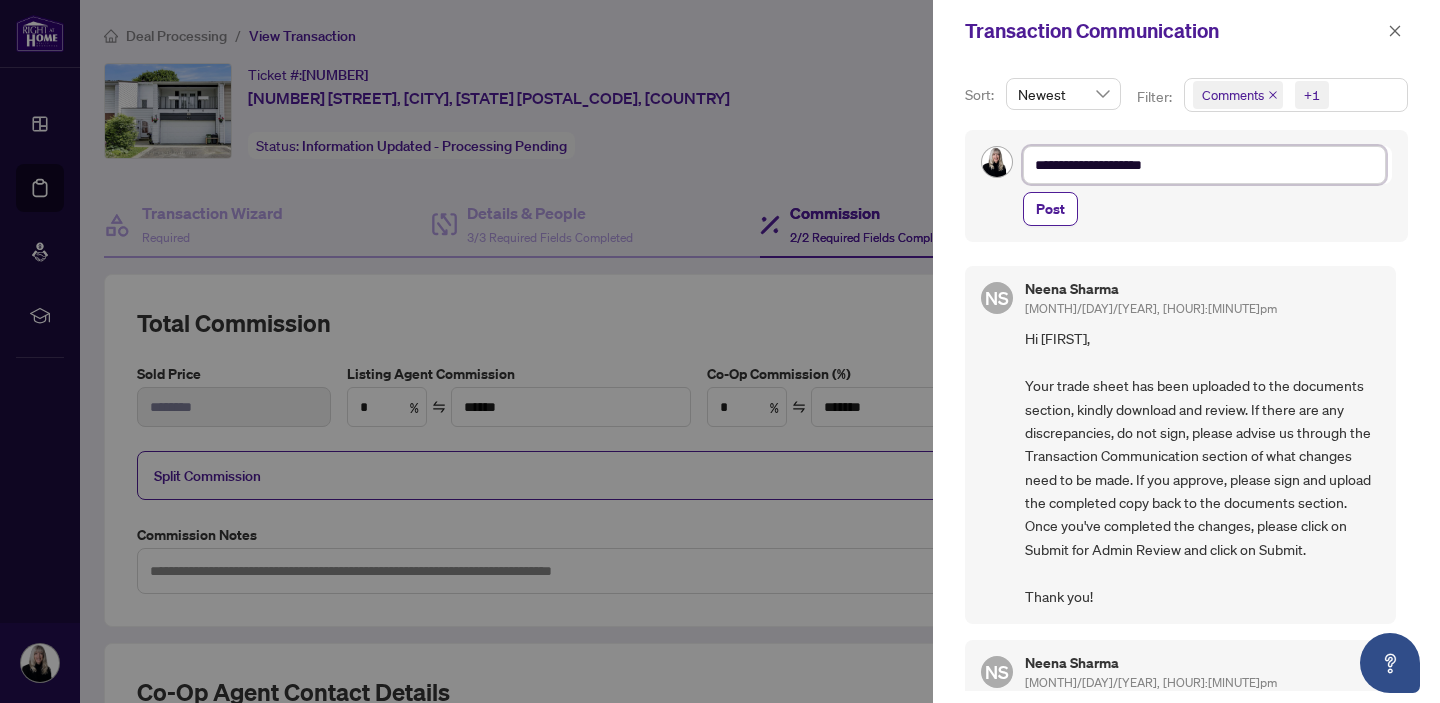 type on "**********" 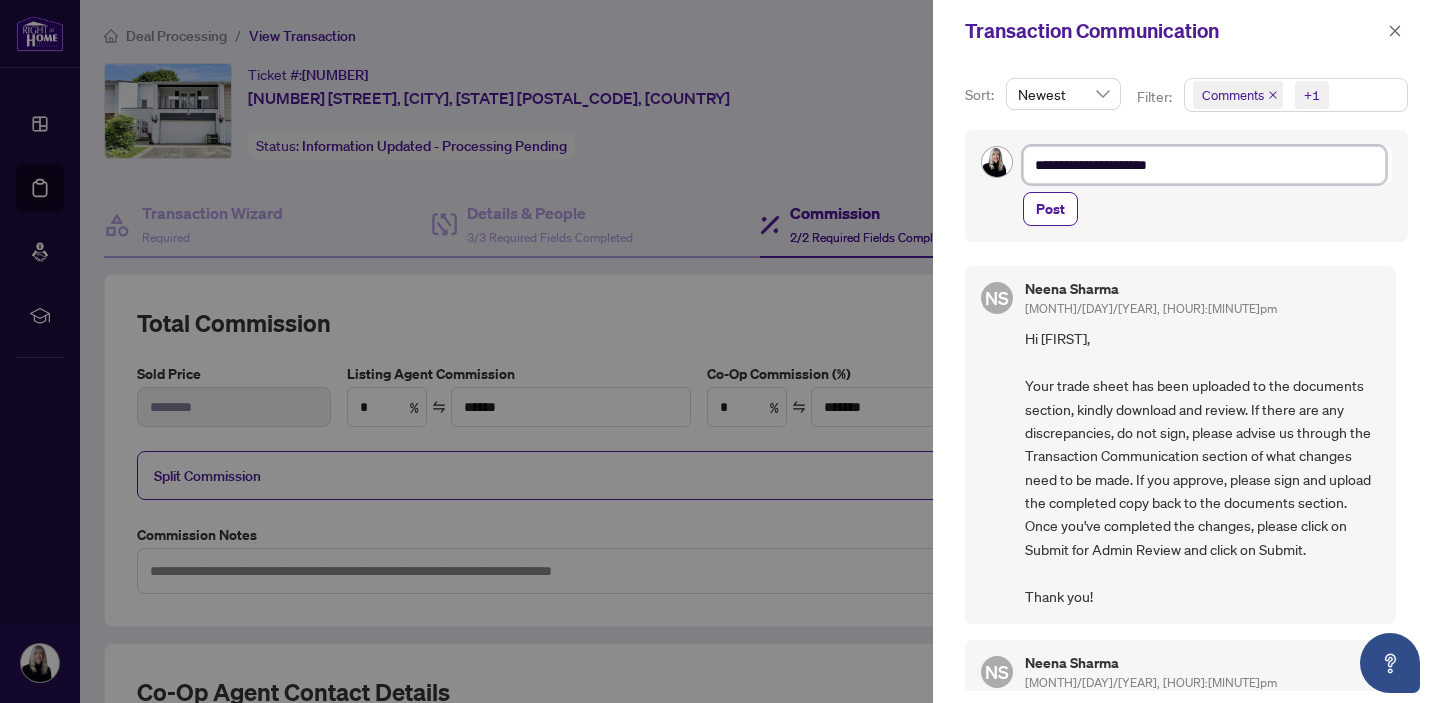 type on "**********" 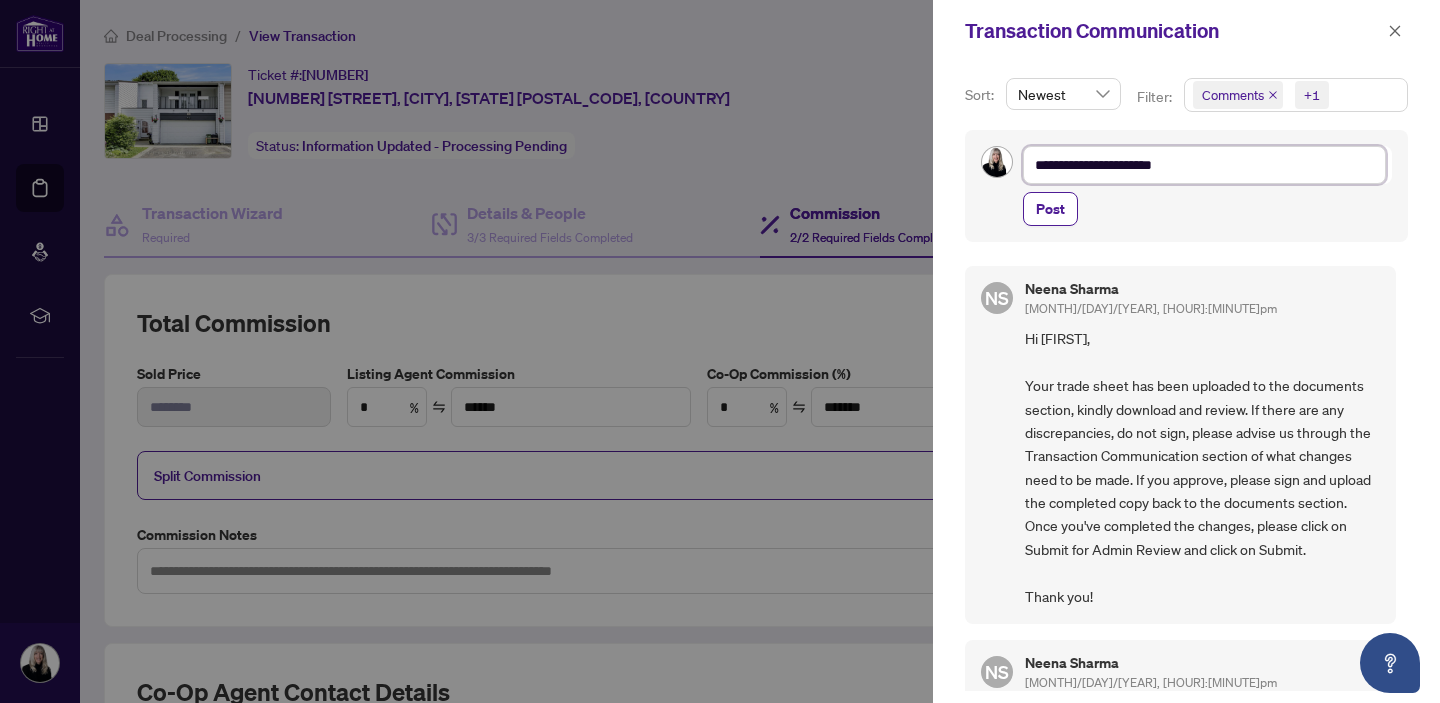 type on "**********" 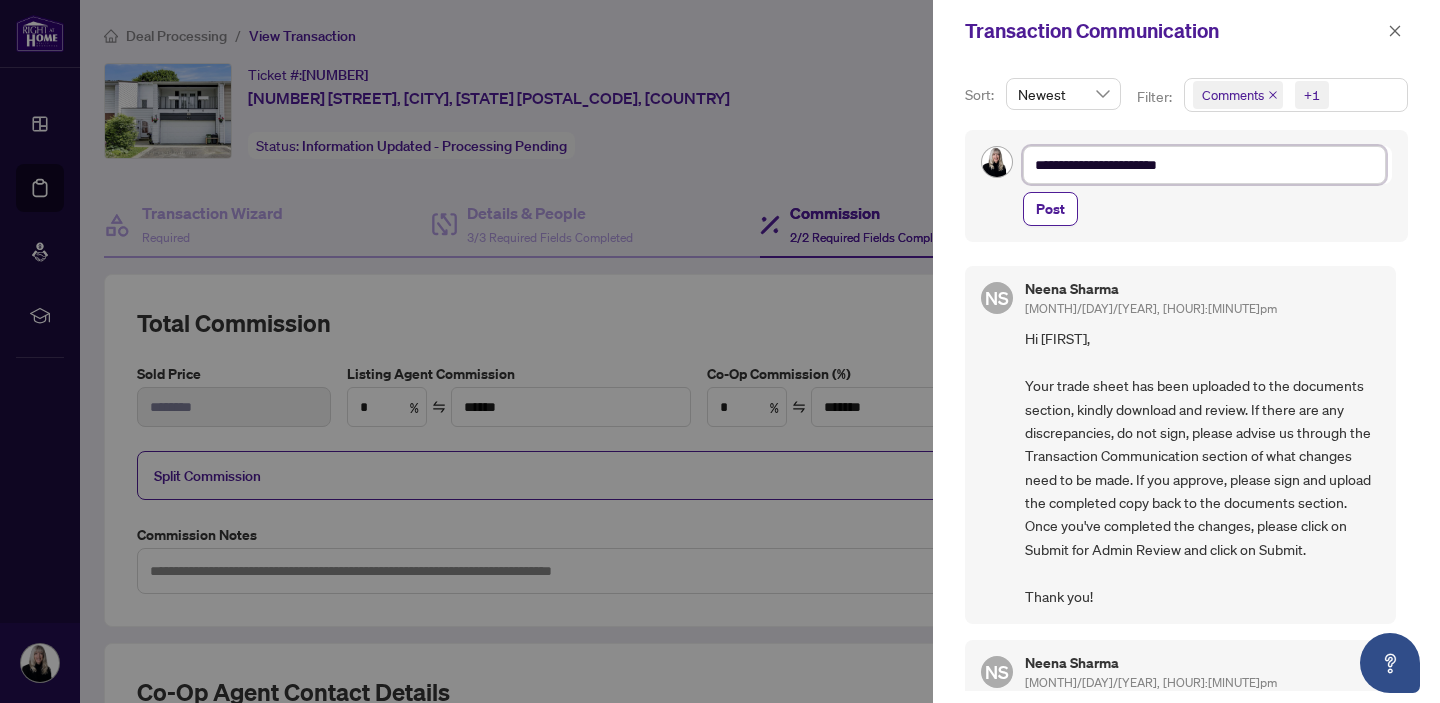 type on "**********" 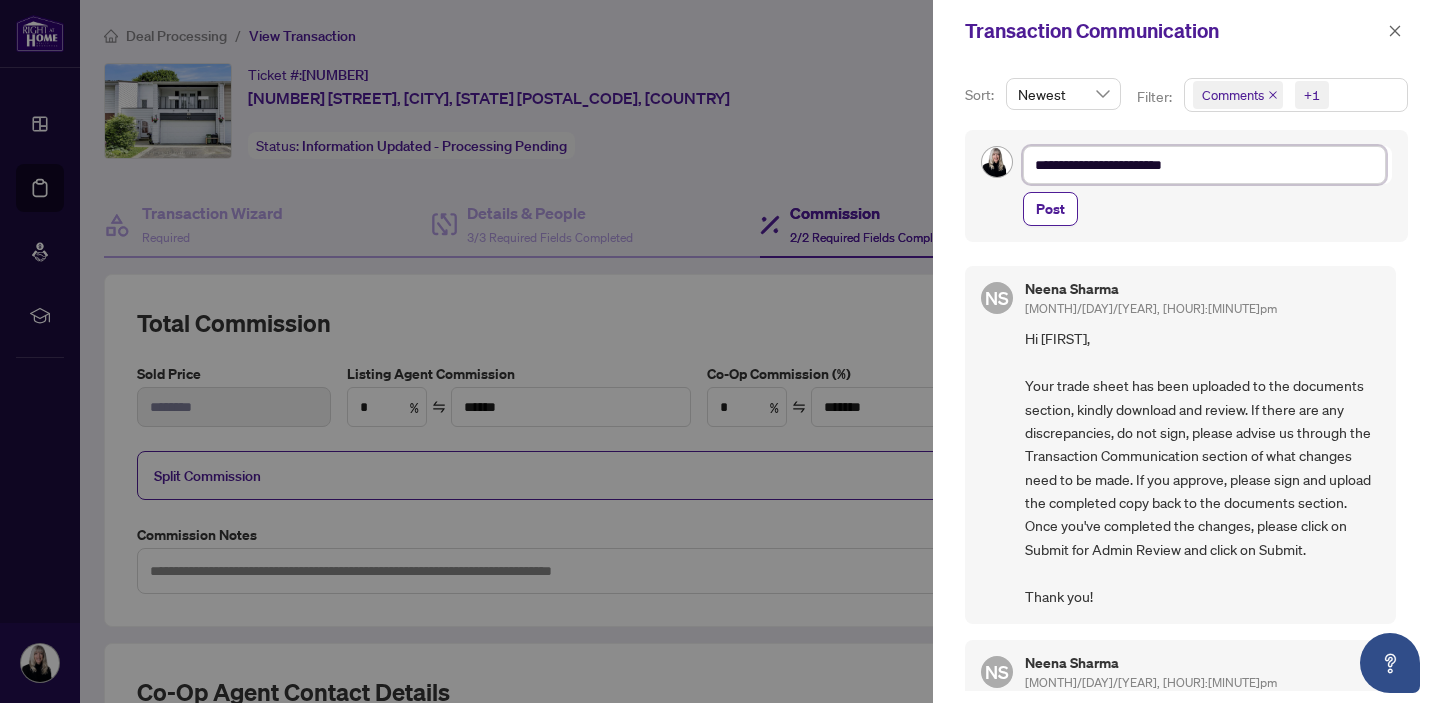 type on "**********" 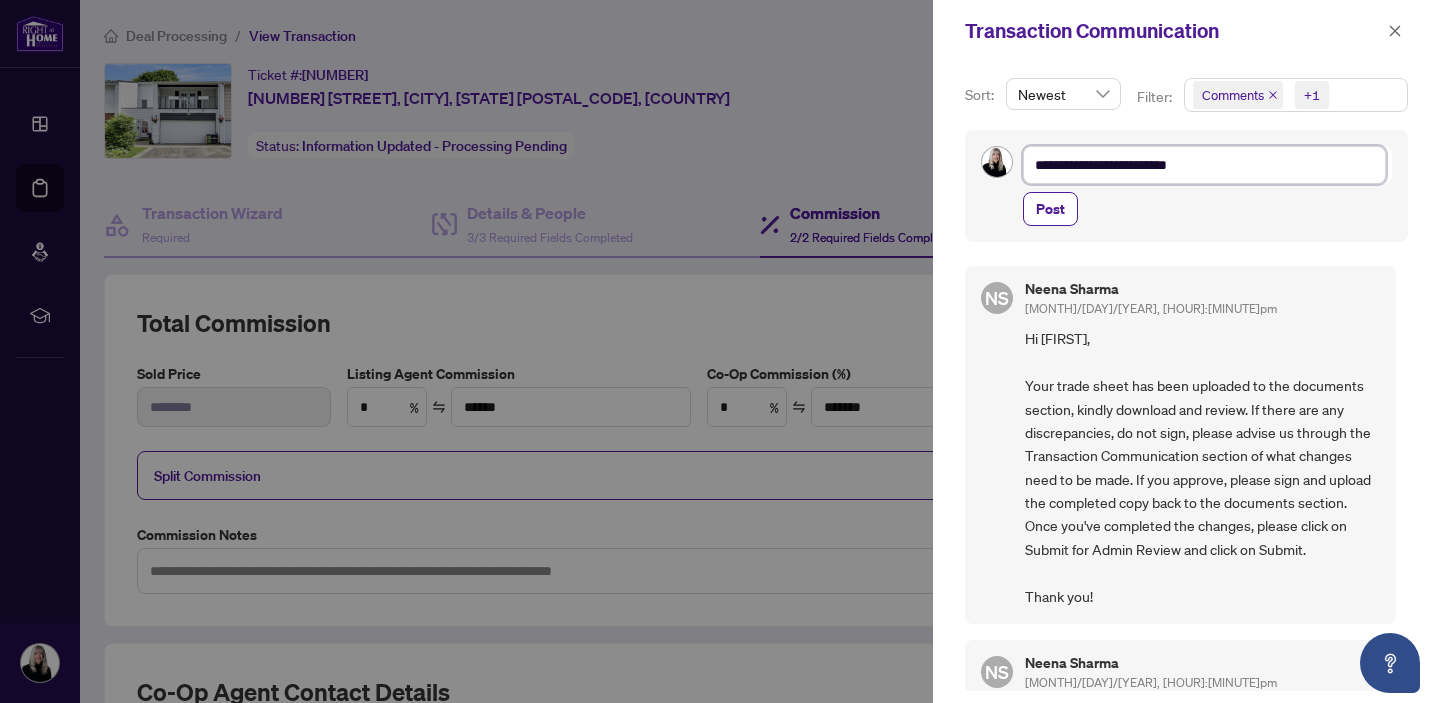 type on "**********" 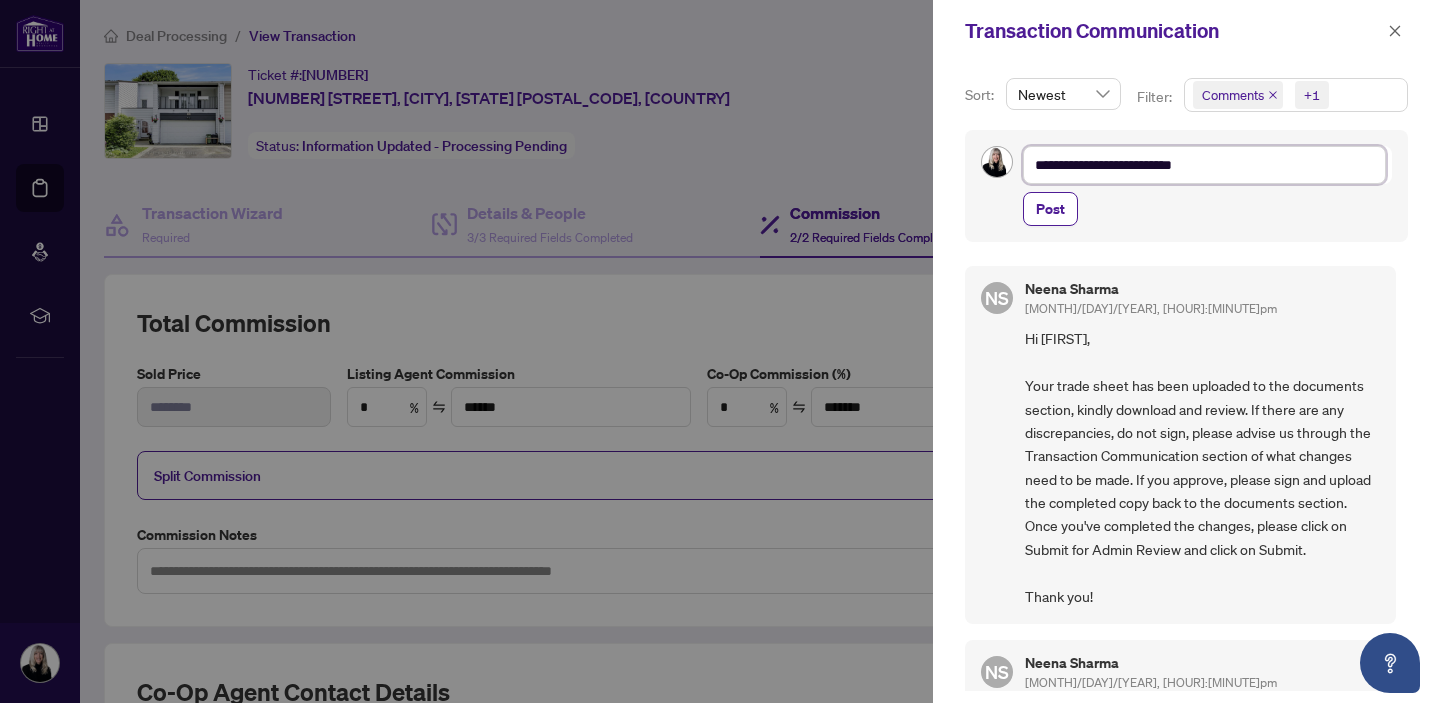 type on "**********" 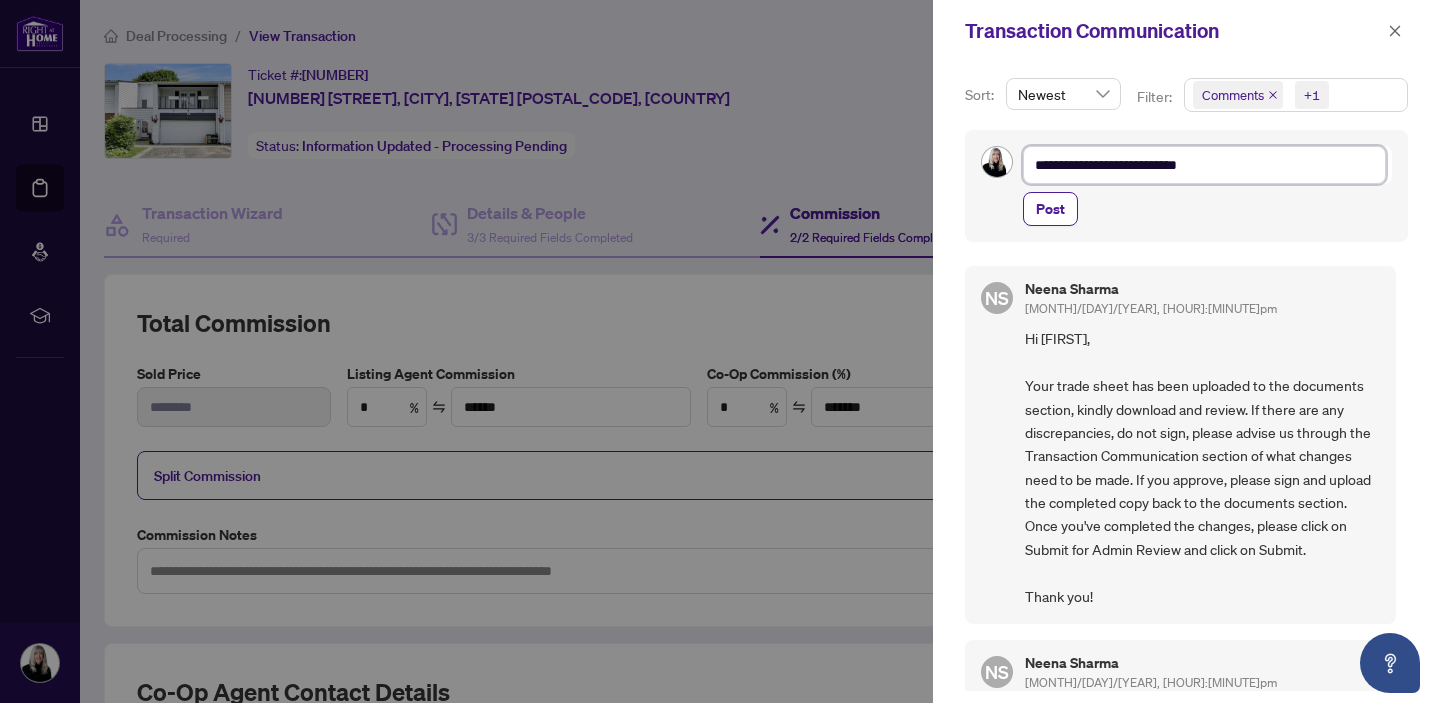 type on "**********" 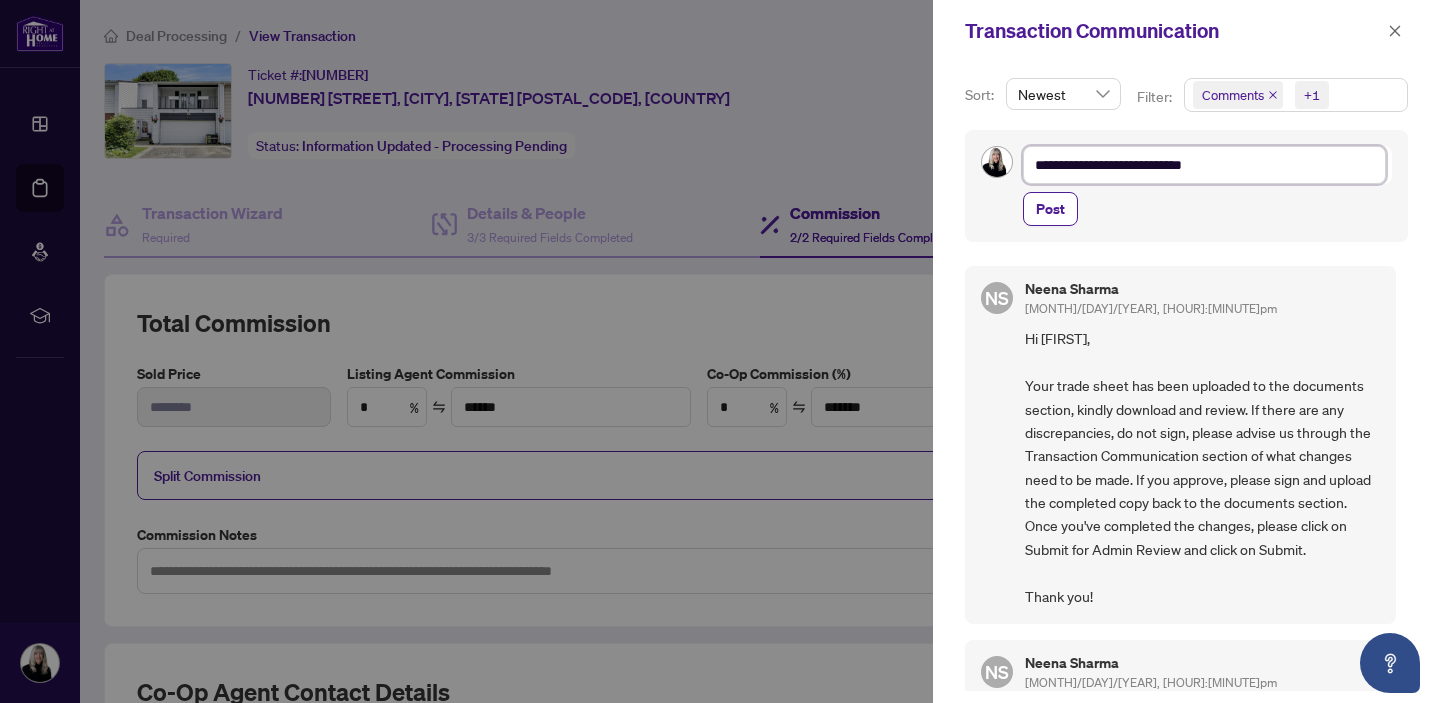 type on "**********" 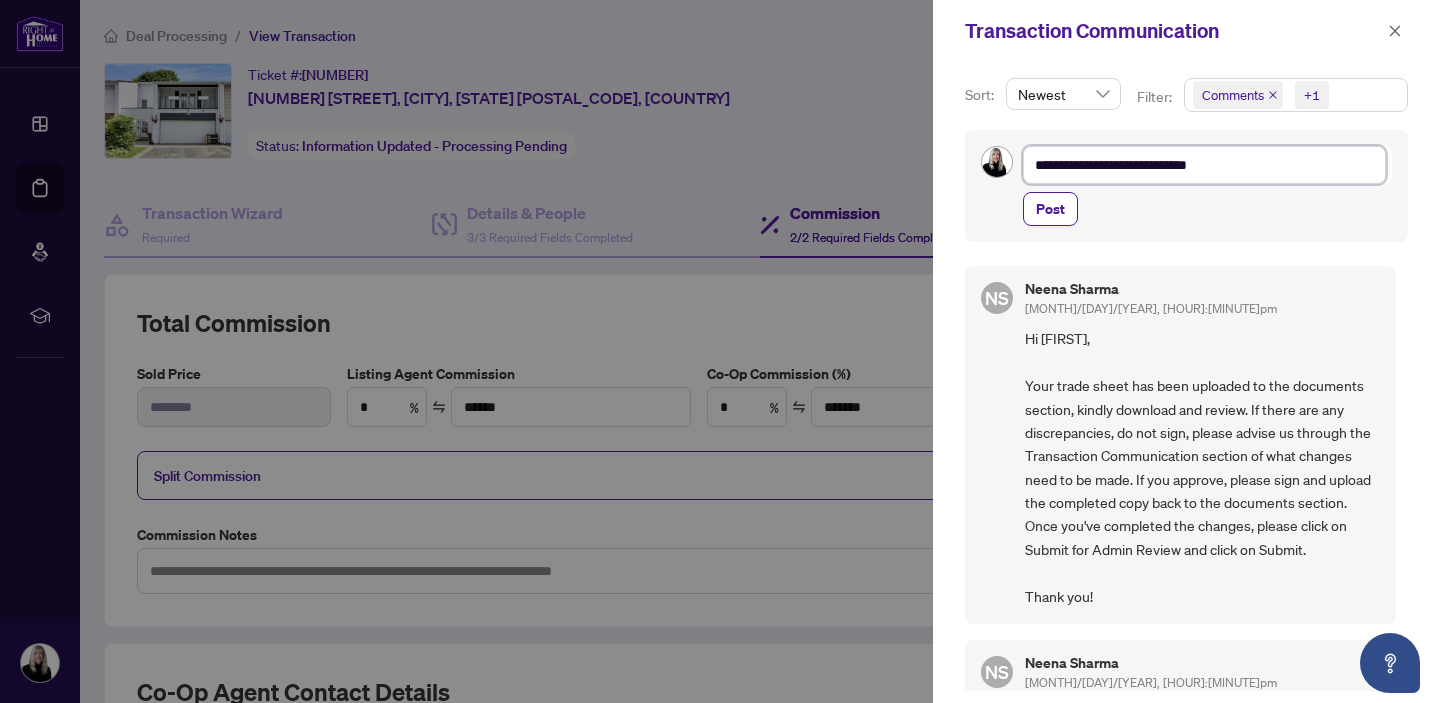 type on "**********" 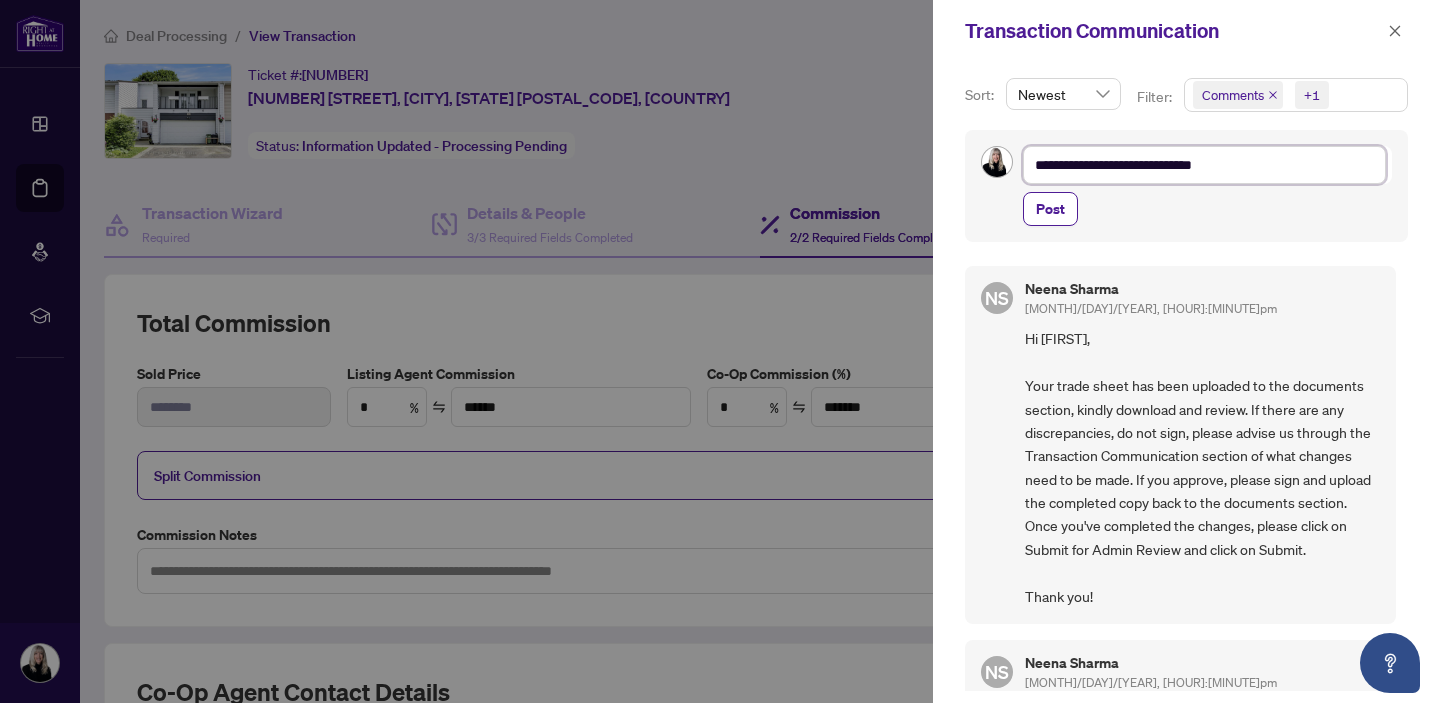 type on "**********" 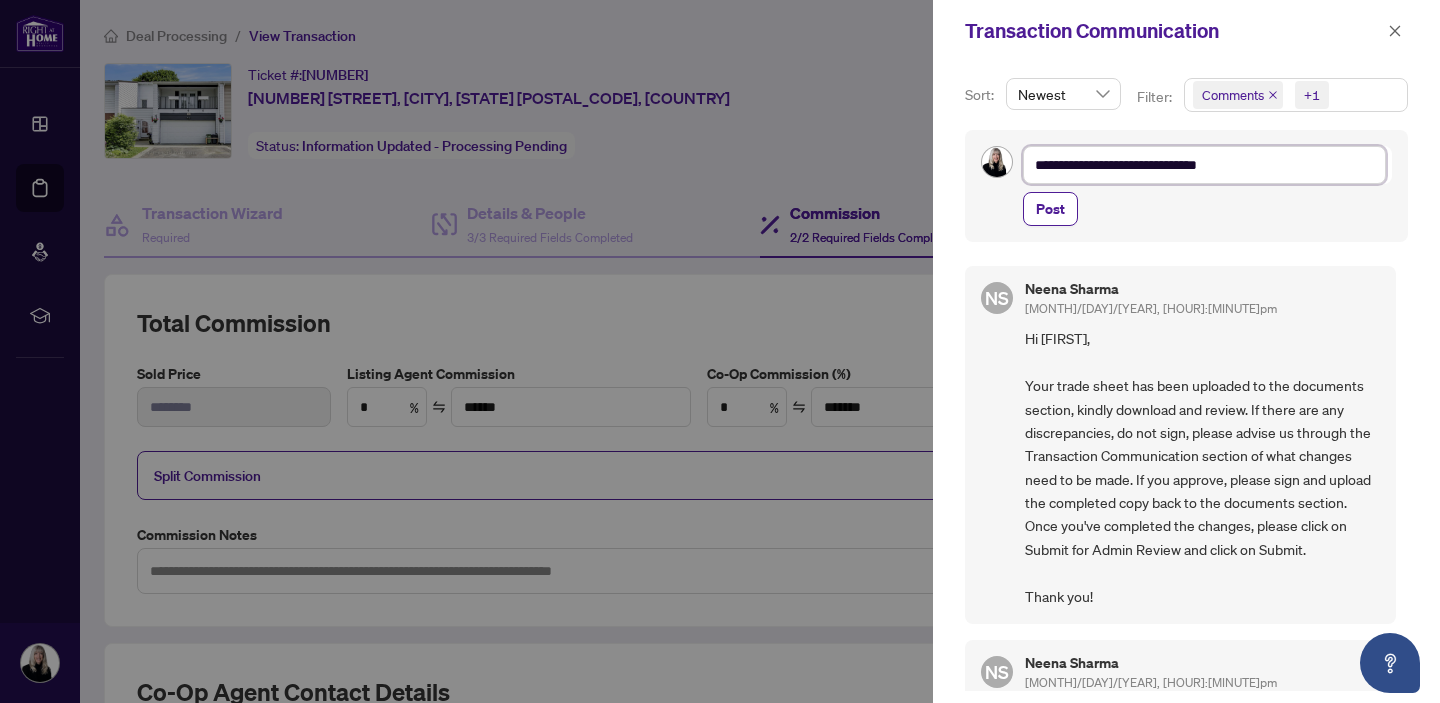 type on "**********" 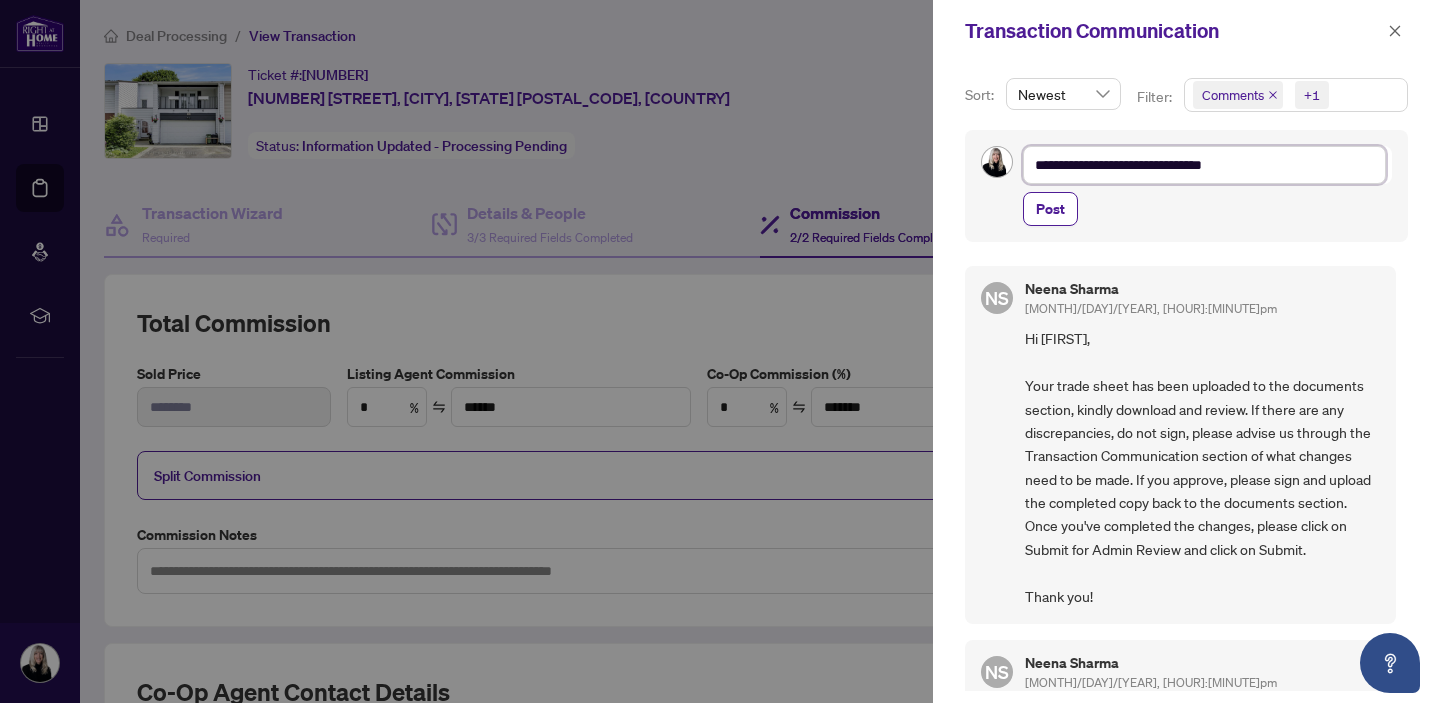 type on "**********" 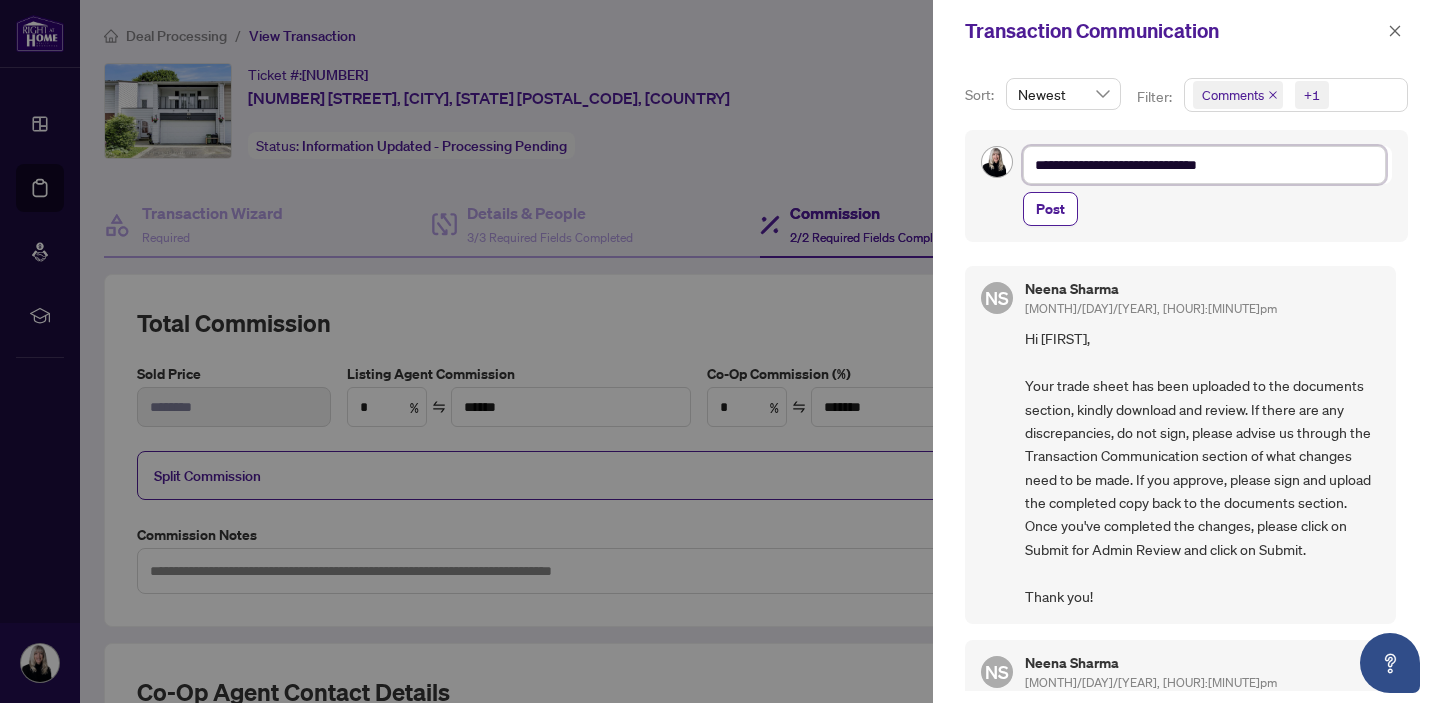 type on "**********" 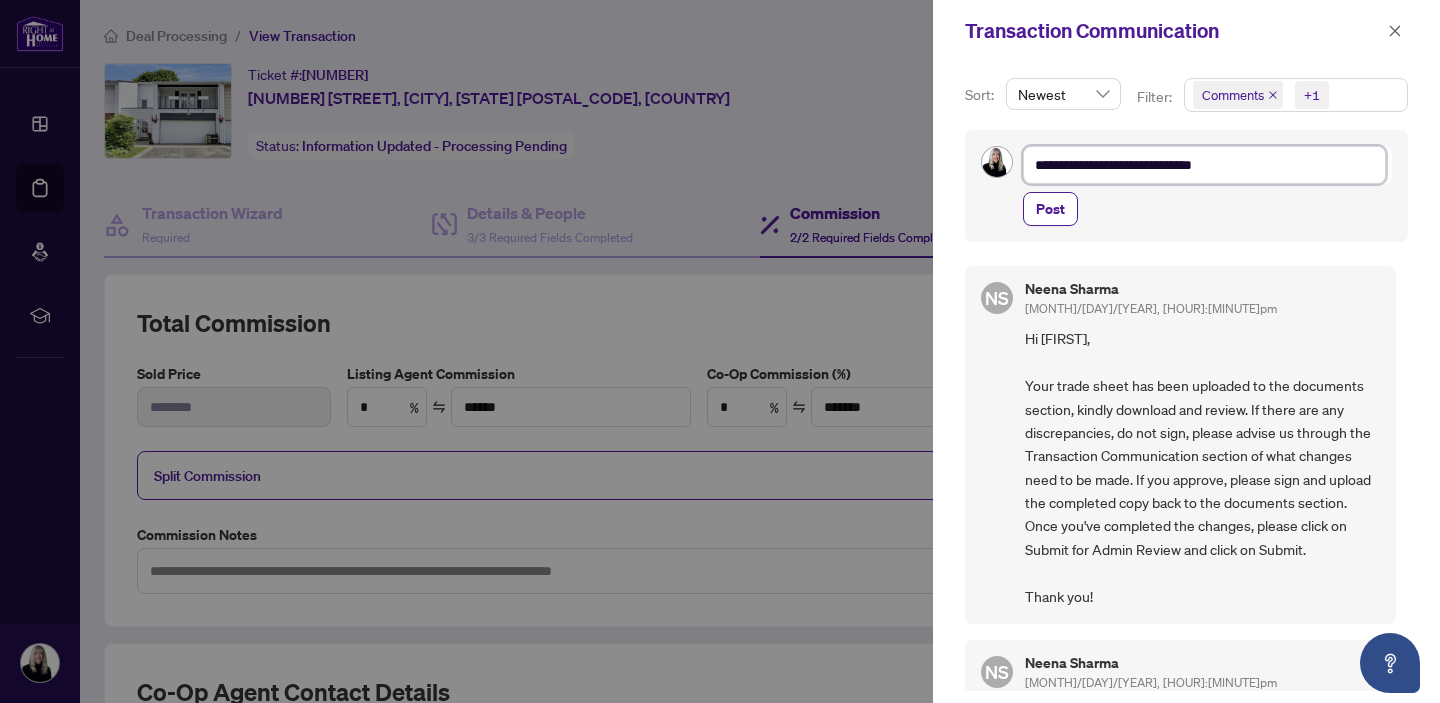 type on "**********" 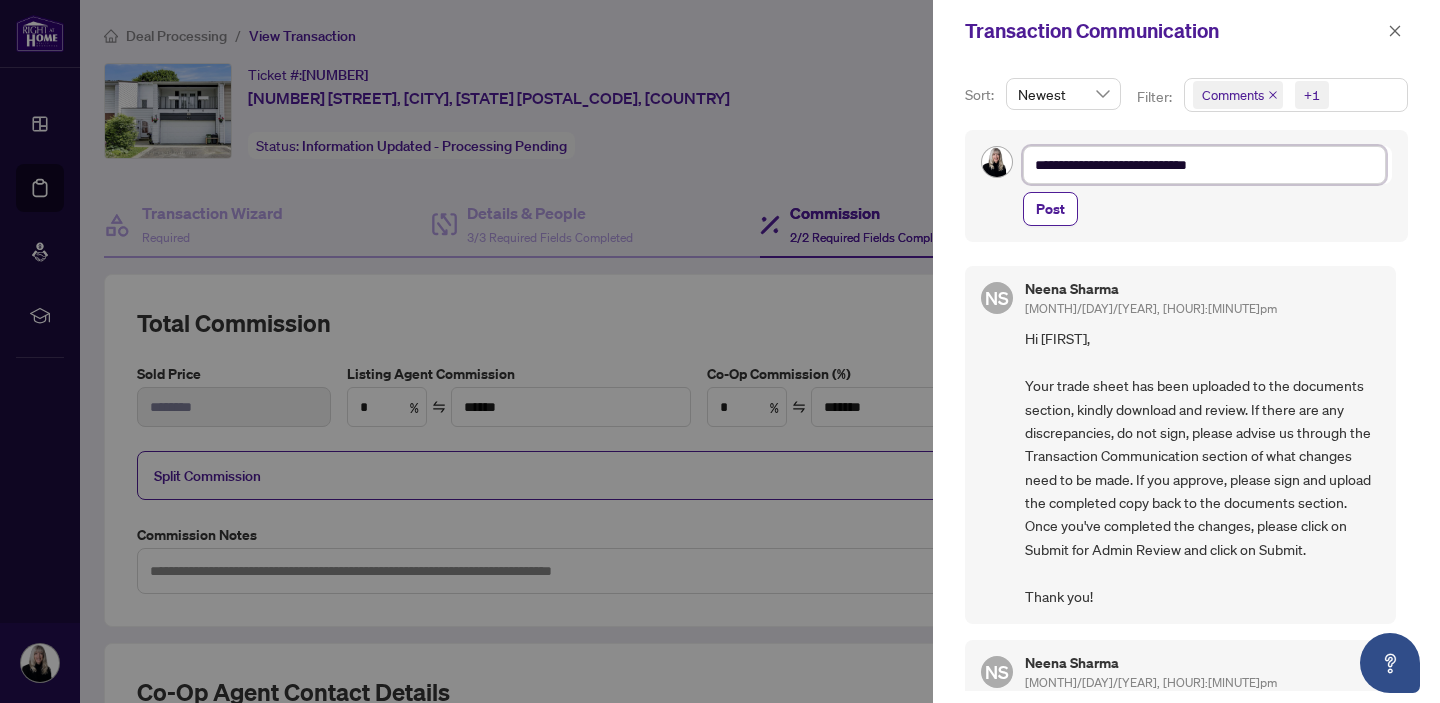 type on "**********" 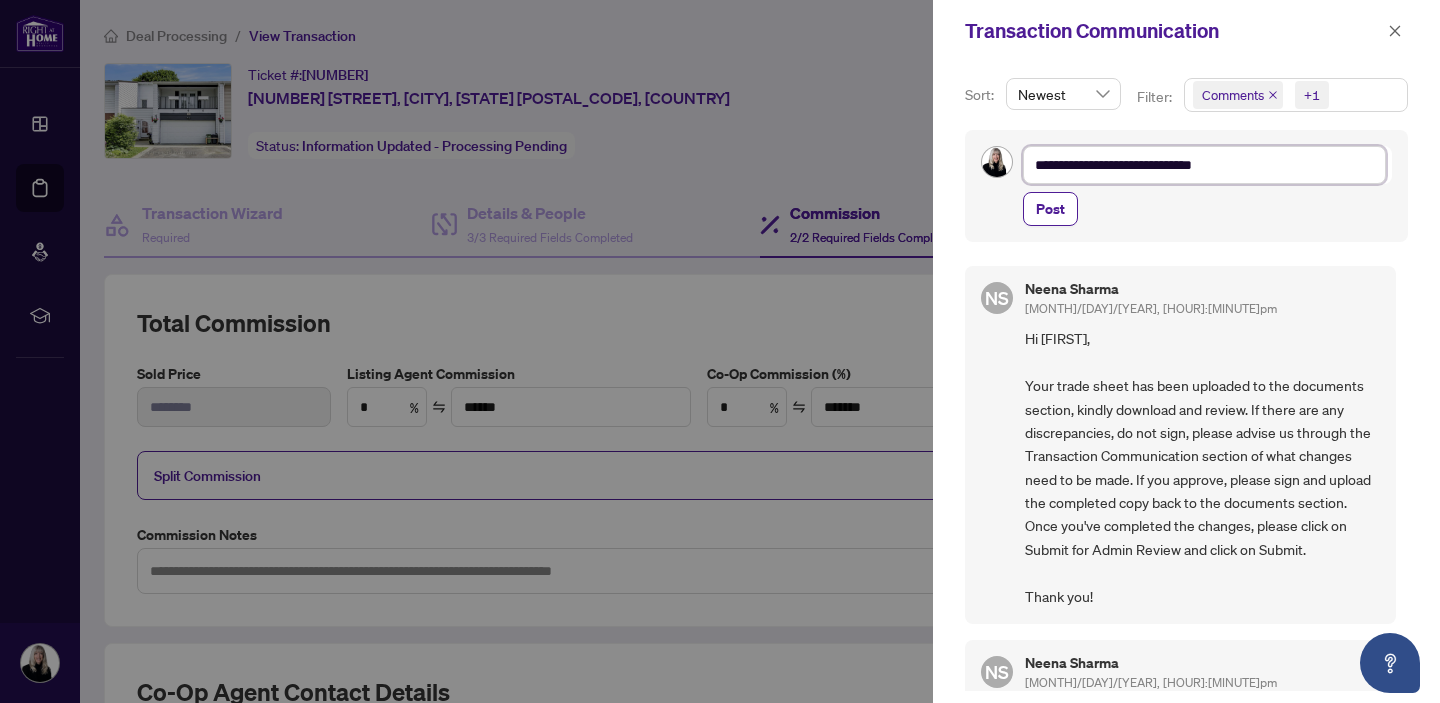 type on "**********" 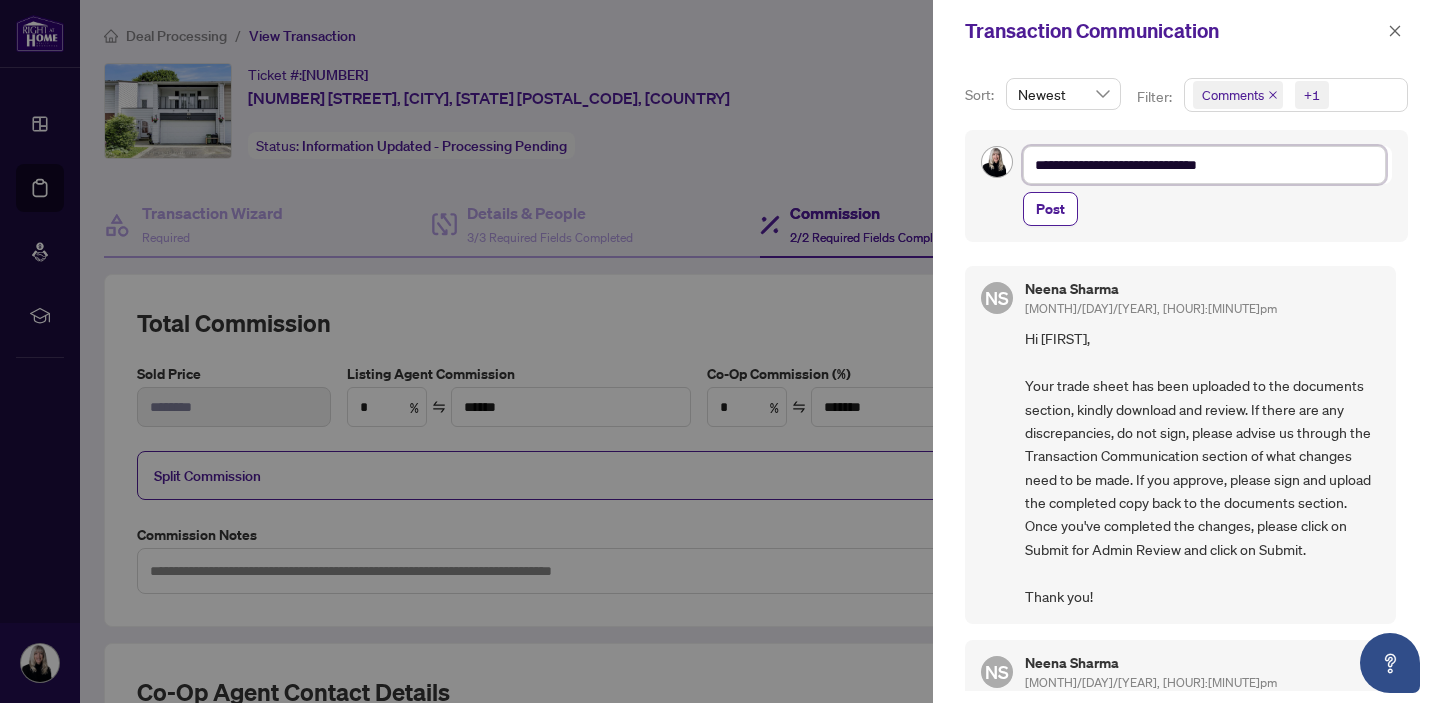 type on "**********" 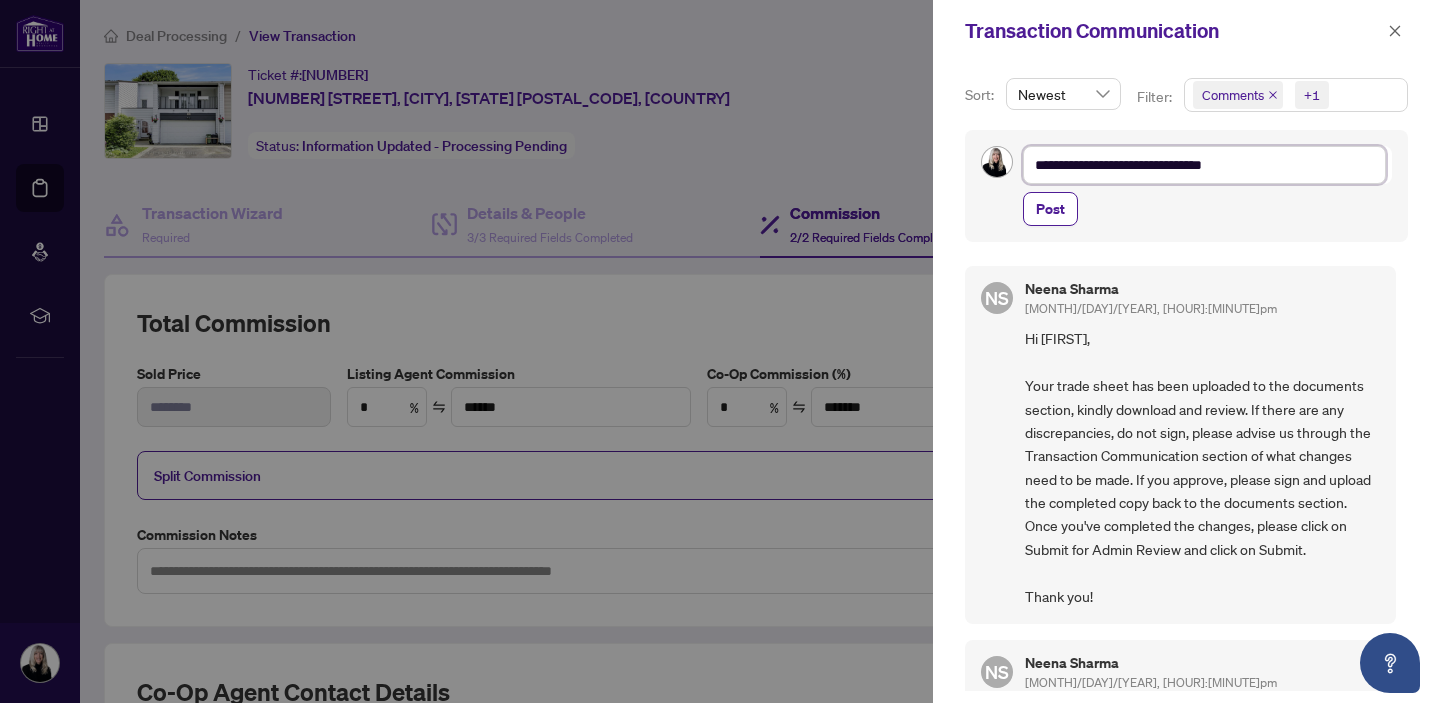 type on "**********" 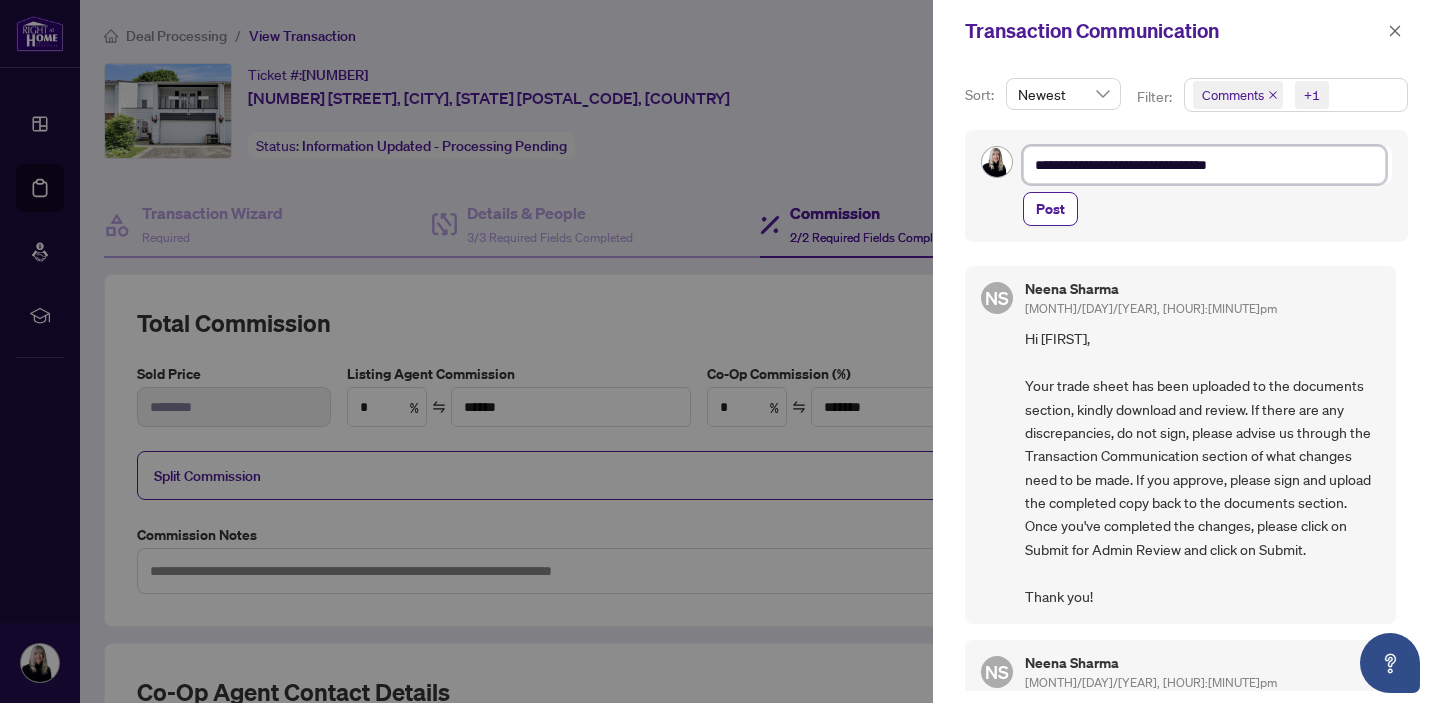 type on "**********" 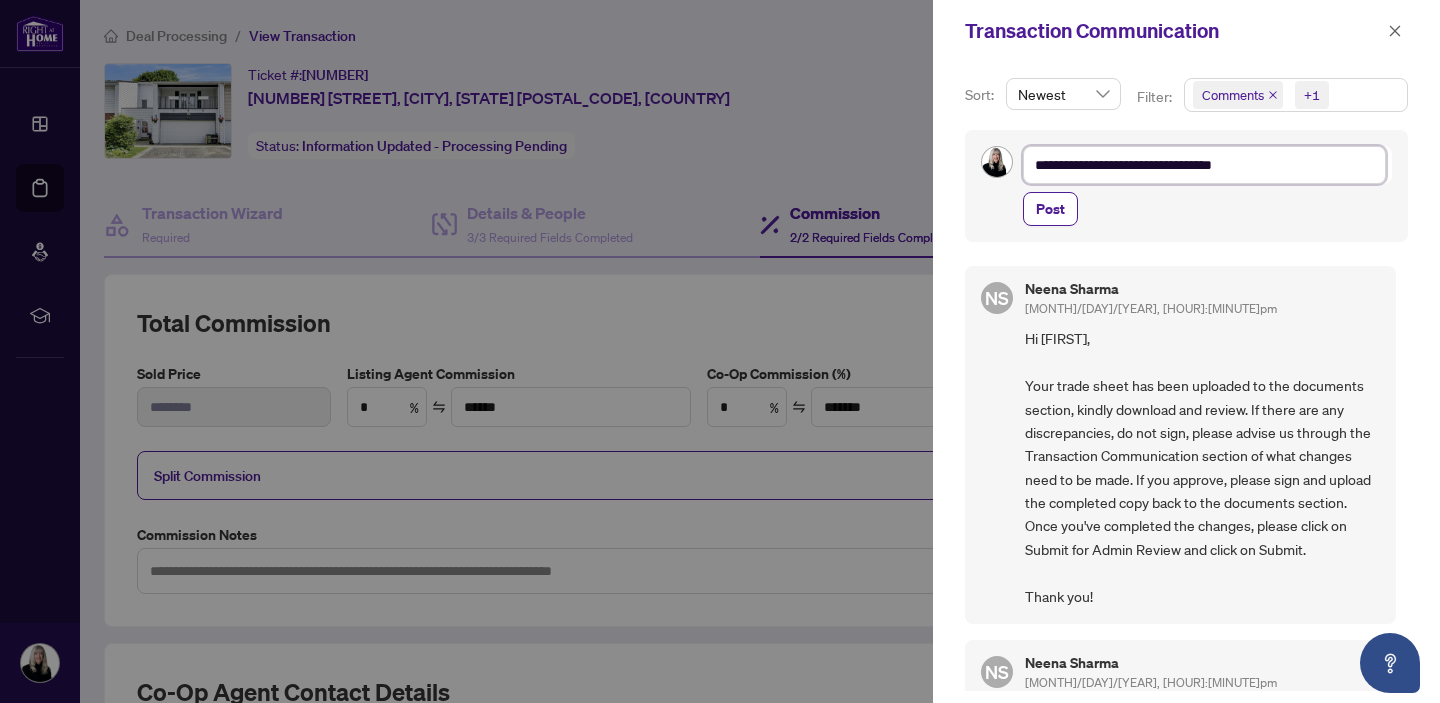 type on "**********" 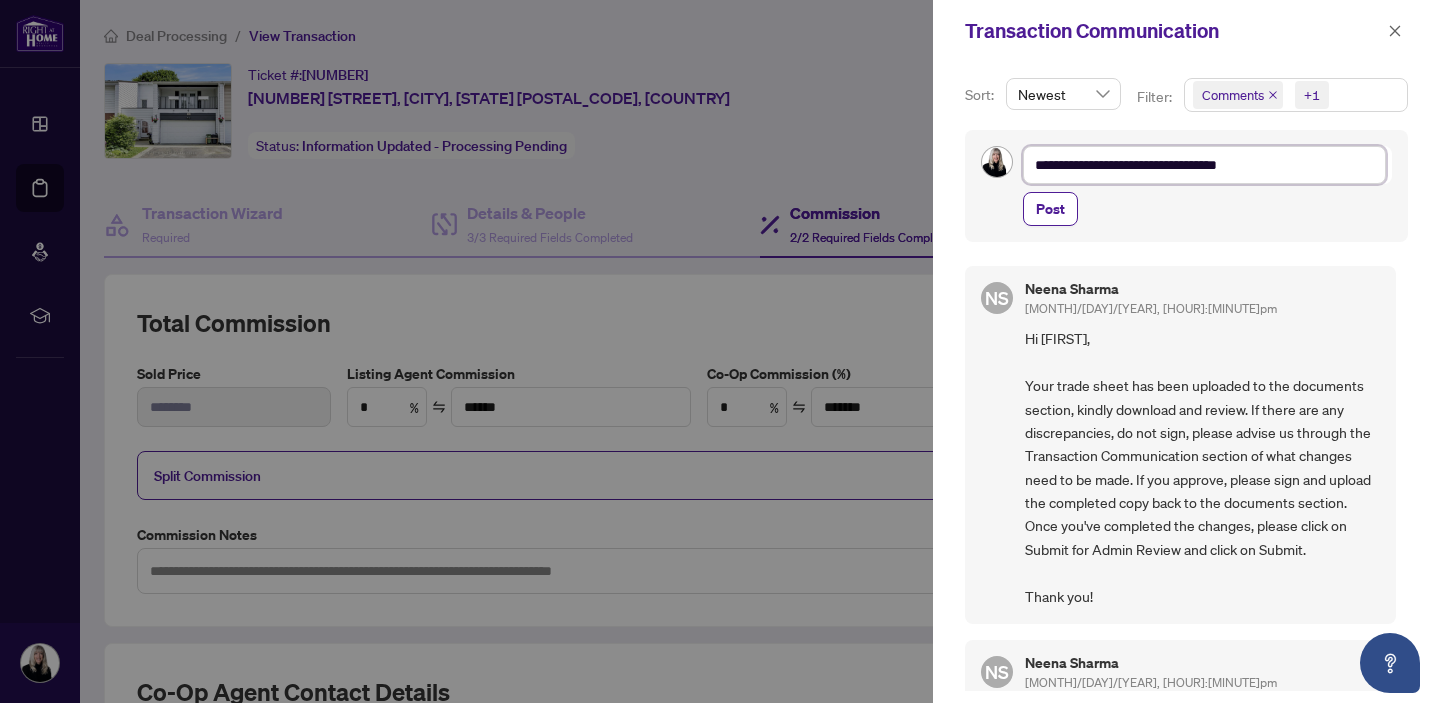 type on "**********" 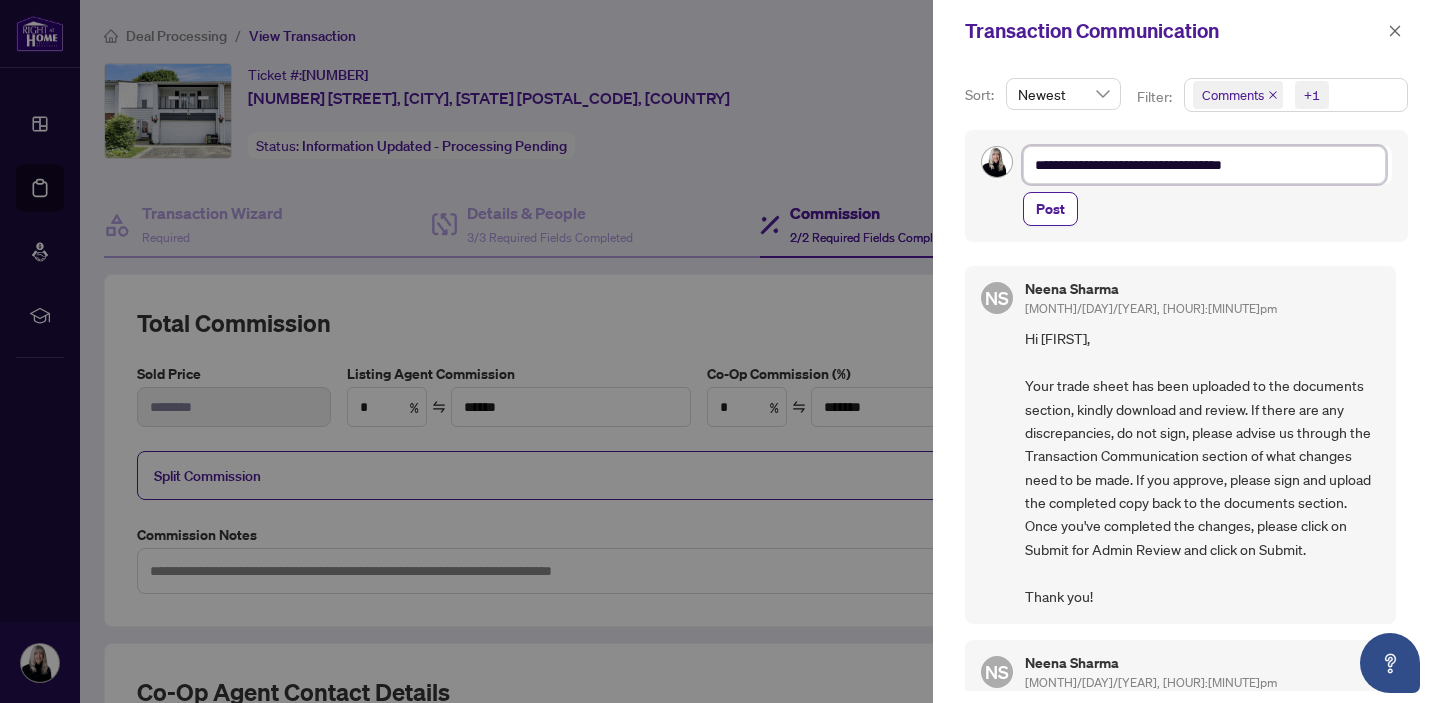 type on "**********" 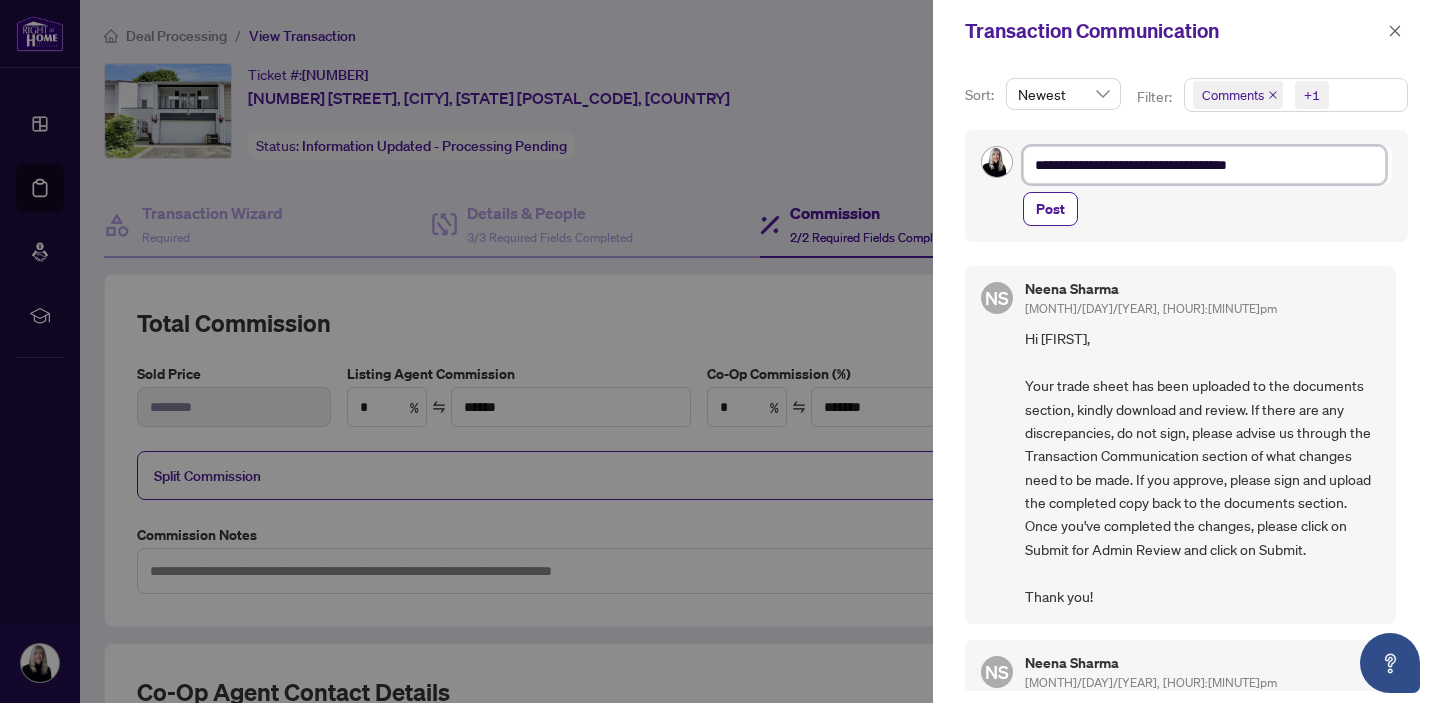 type on "**********" 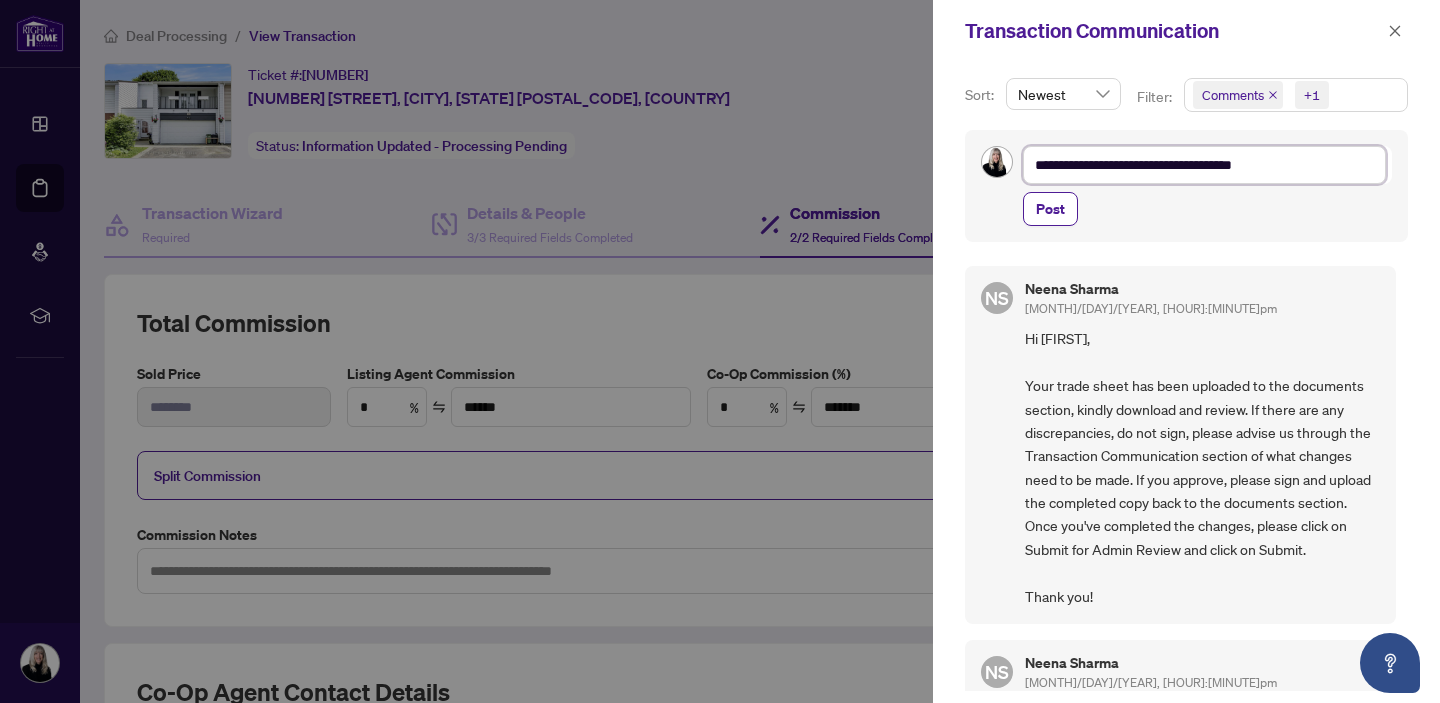 type on "**********" 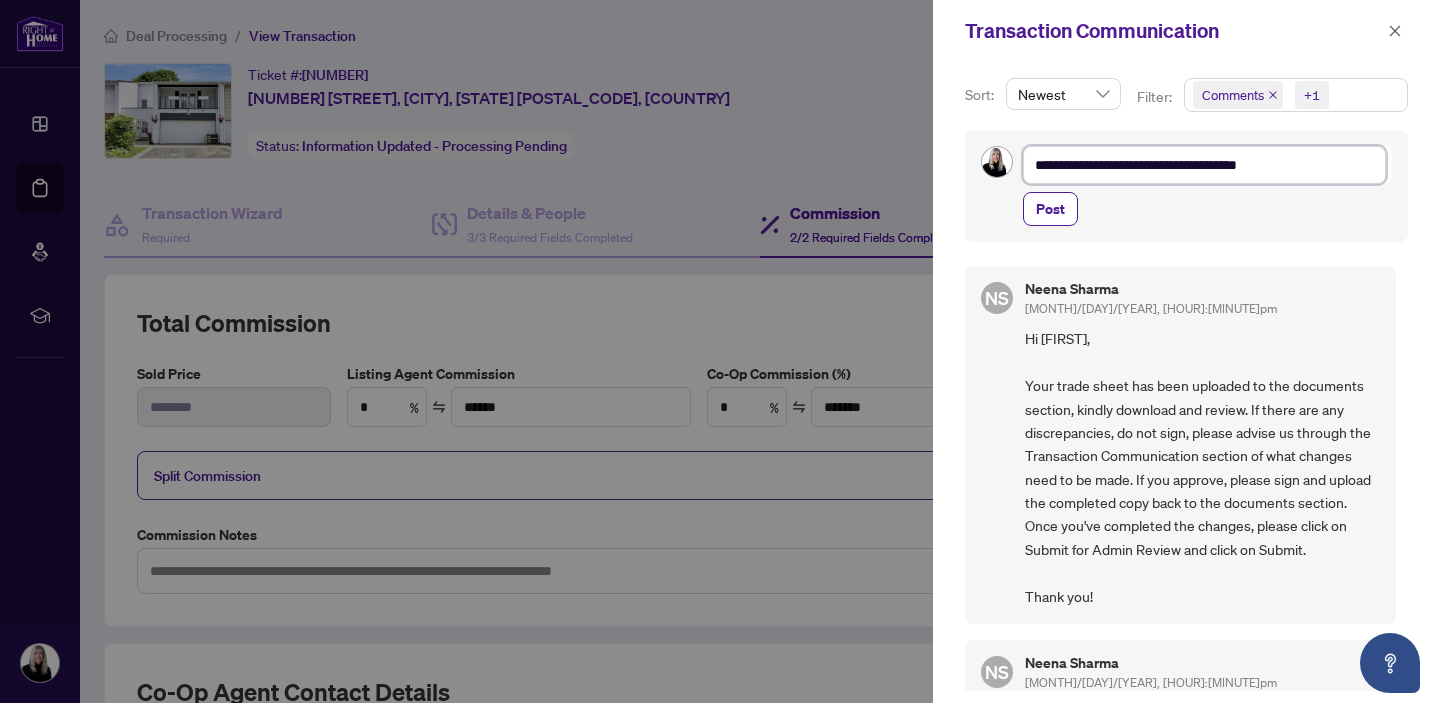 type on "**********" 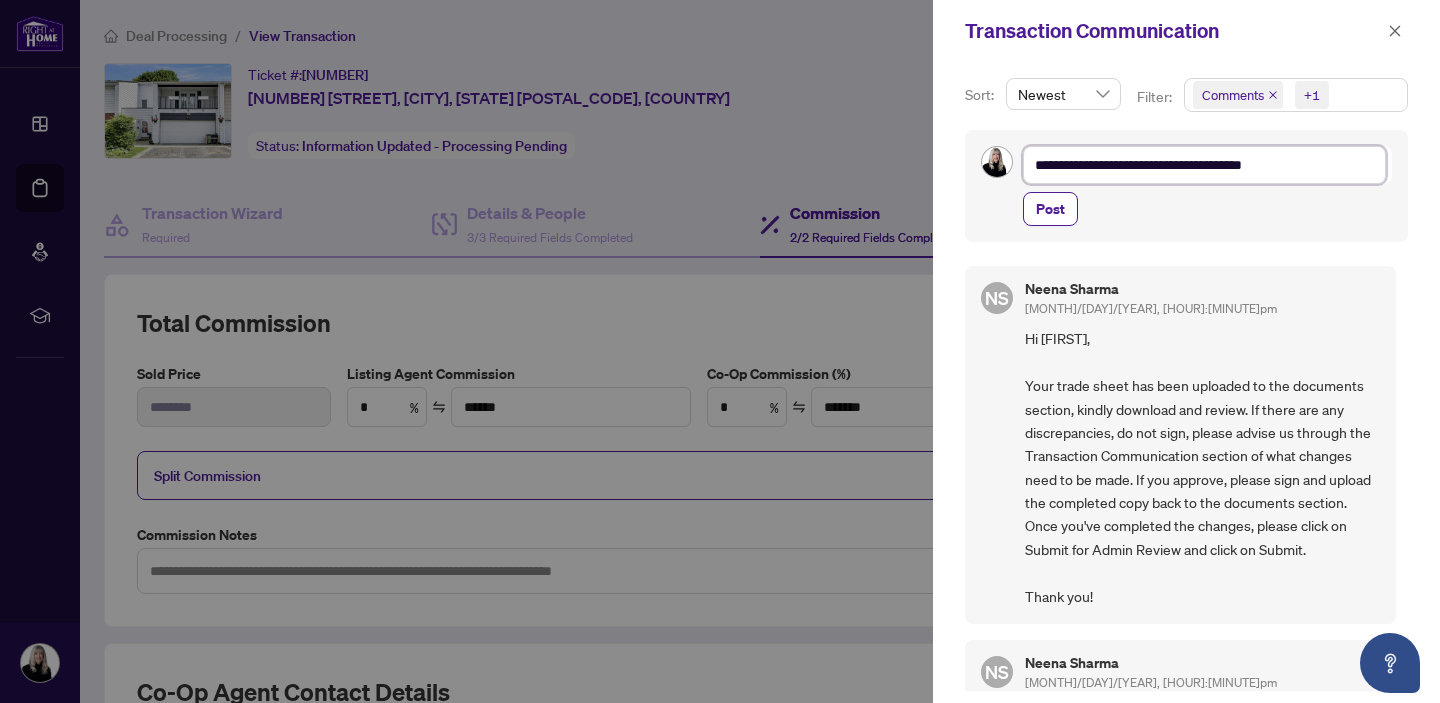 type on "**********" 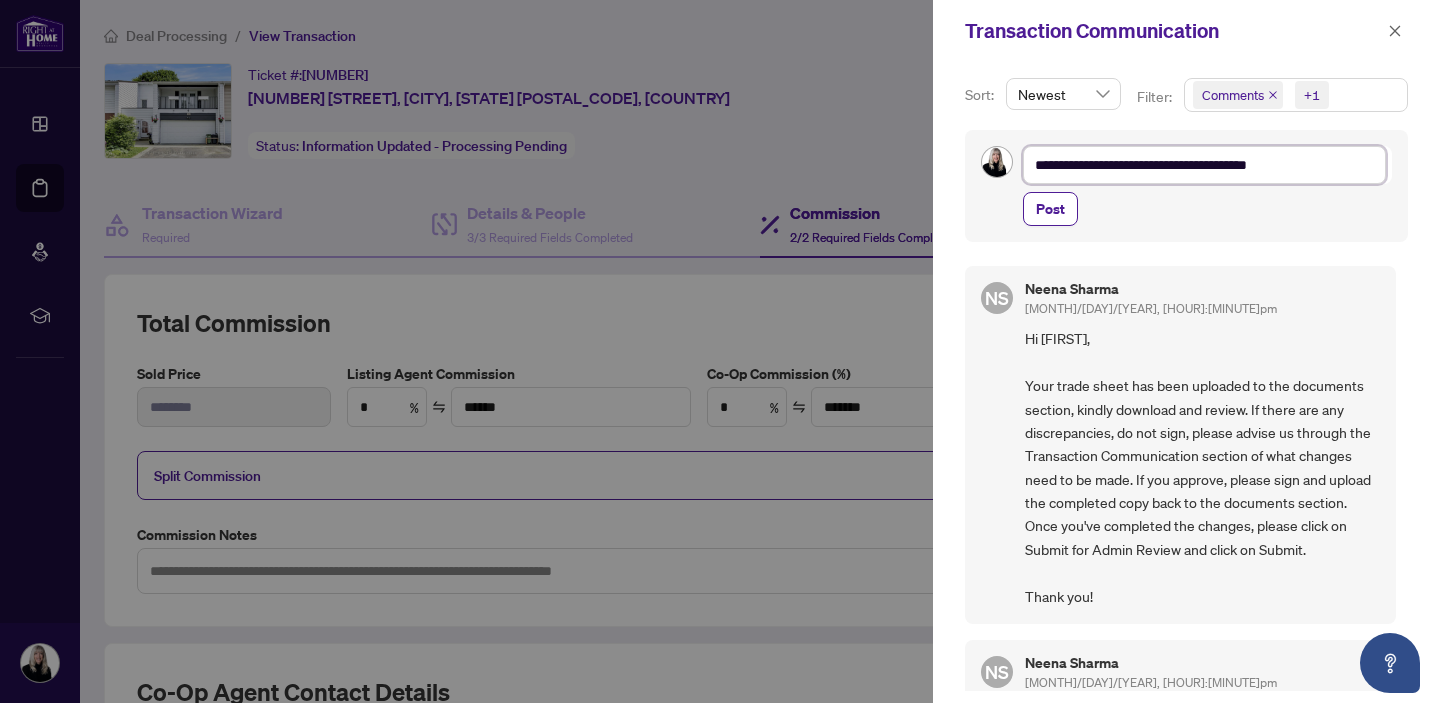 type on "**********" 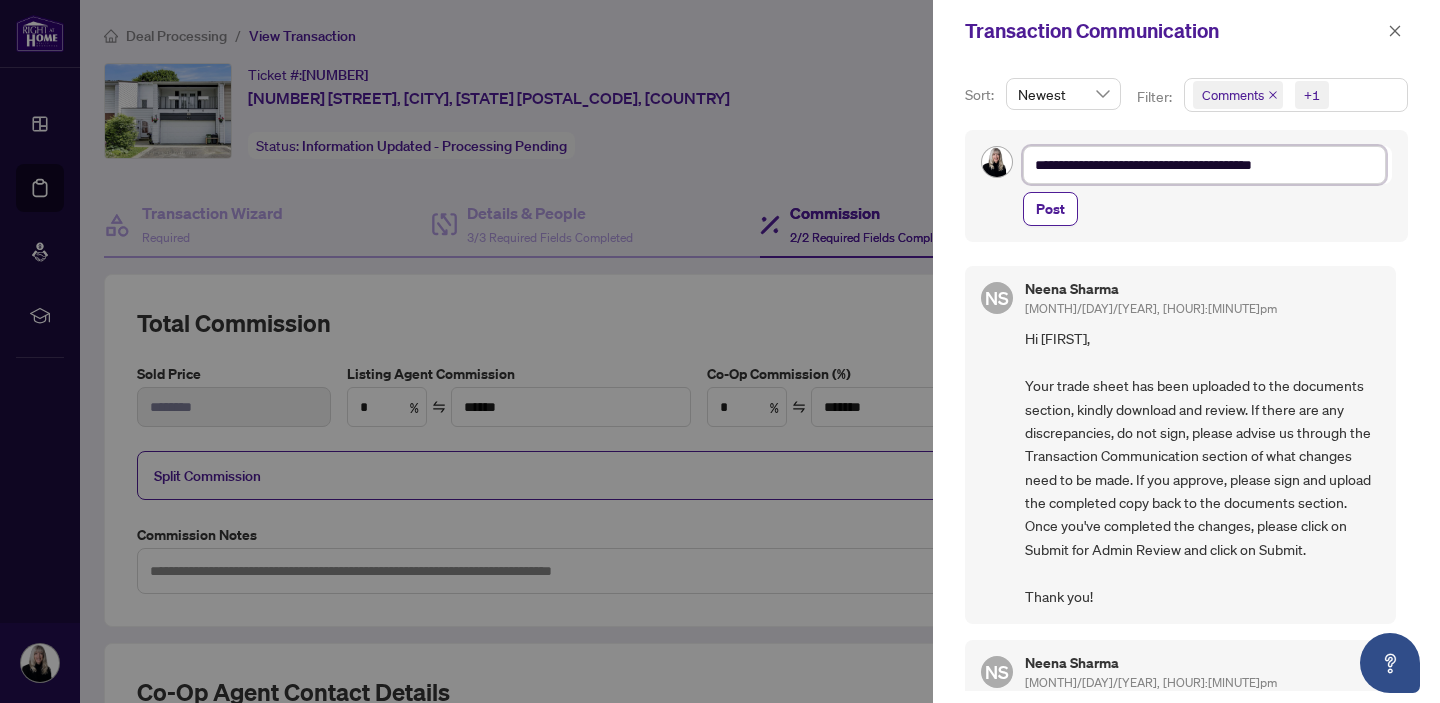 type on "**********" 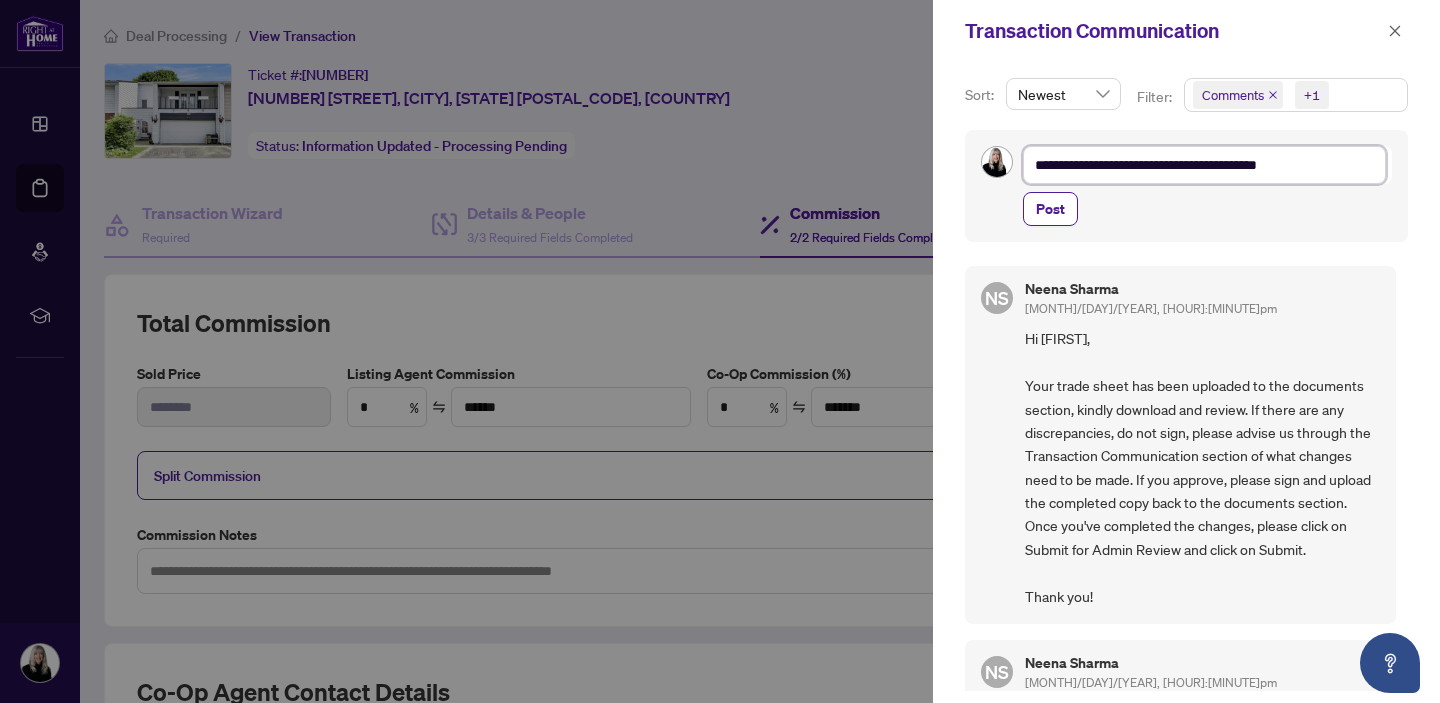 type on "**********" 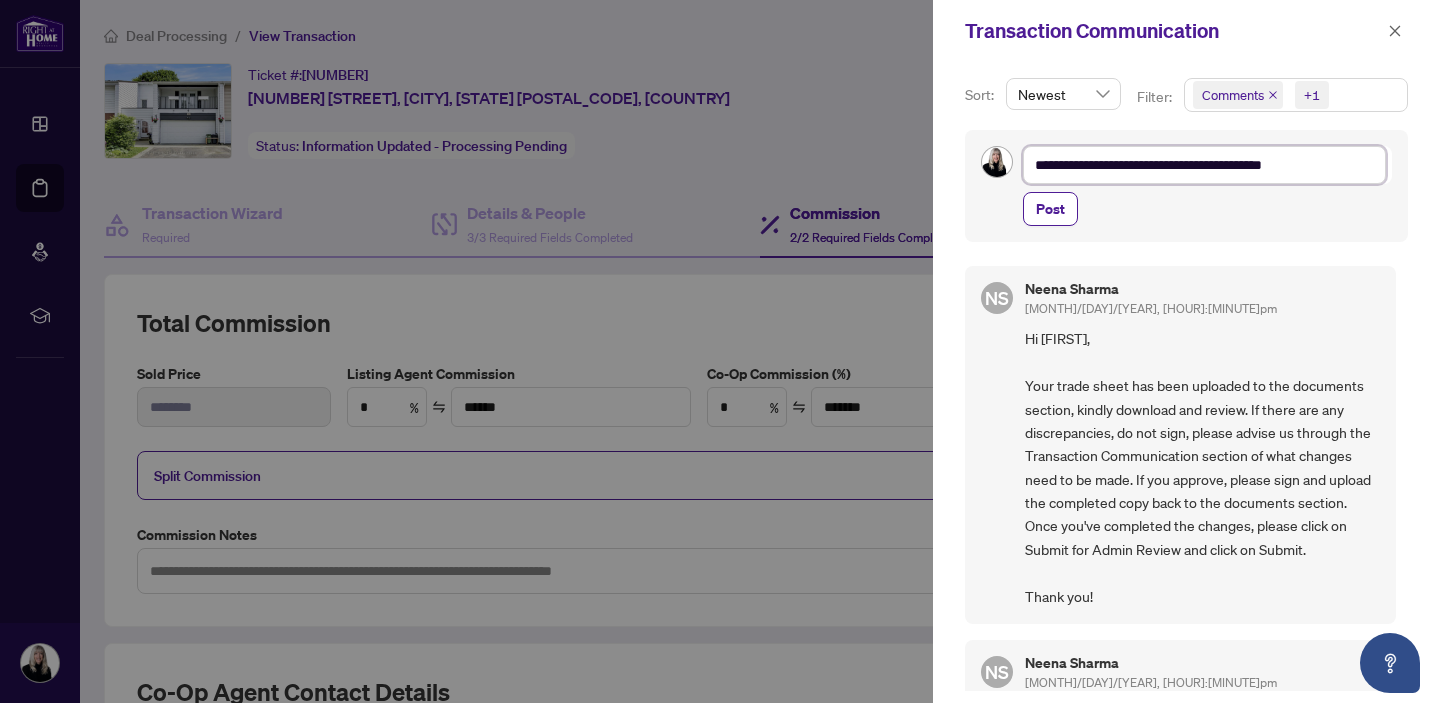 type on "**********" 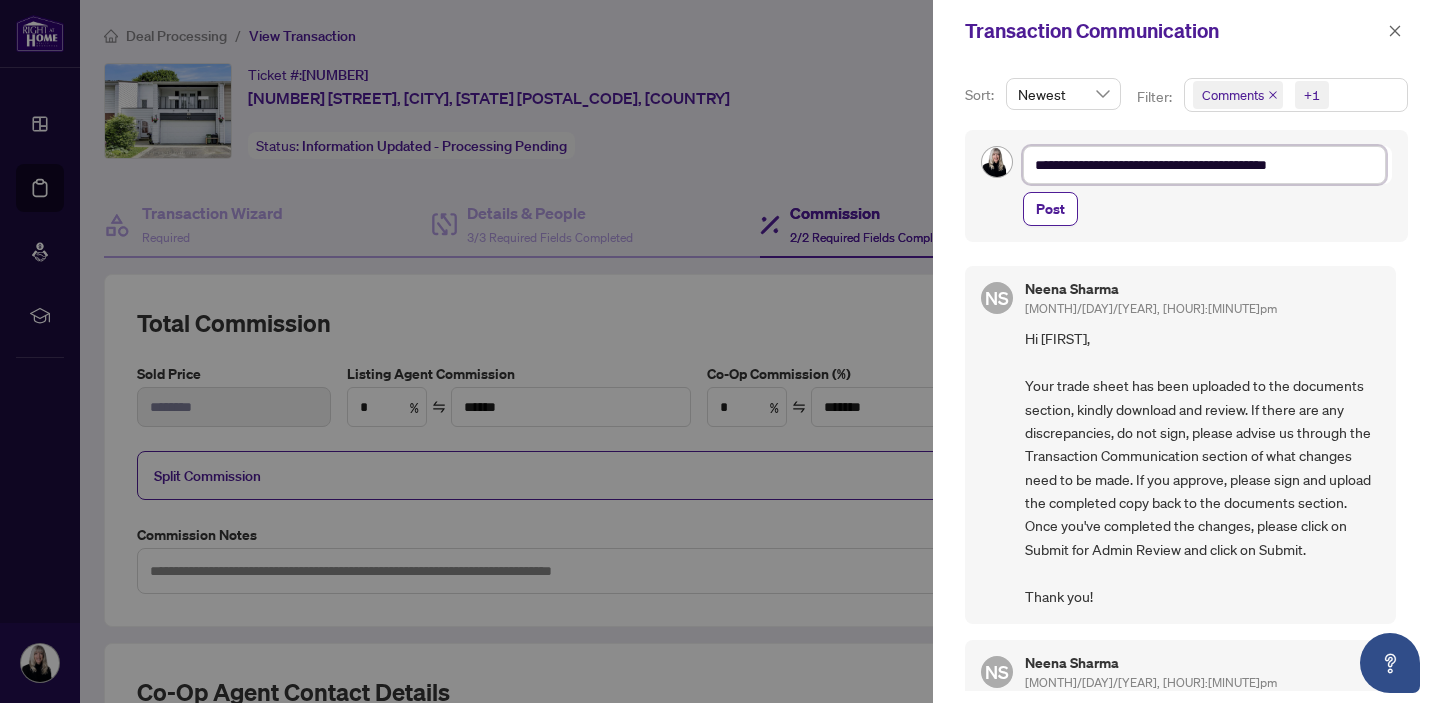 type on "**********" 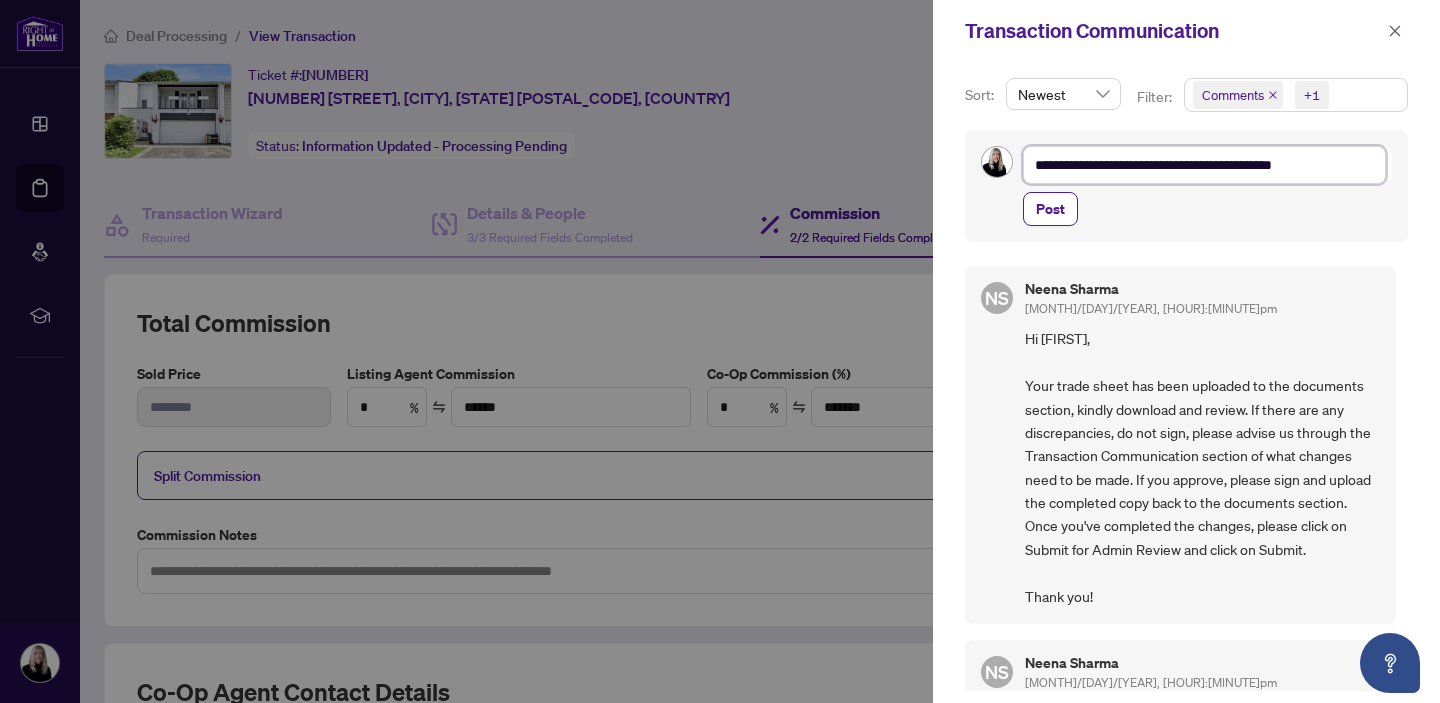 type on "**********" 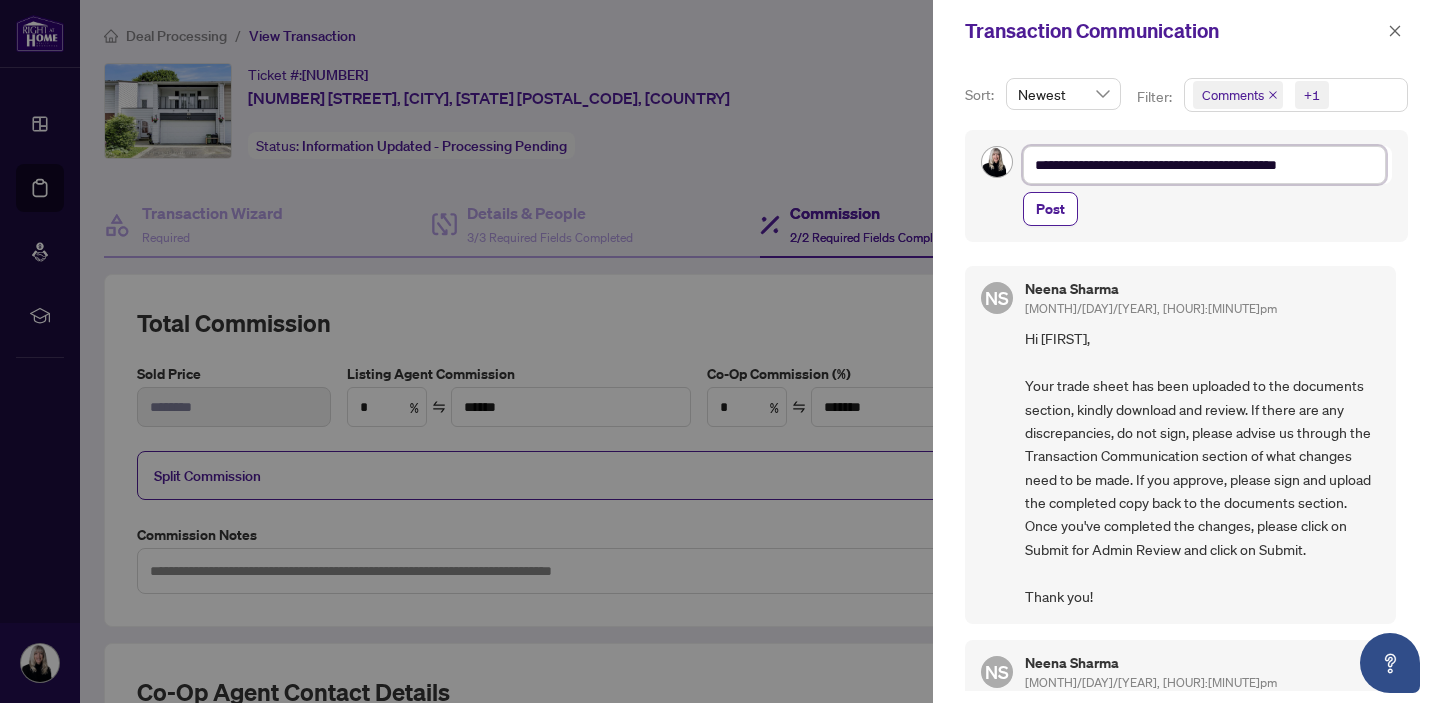 type on "**********" 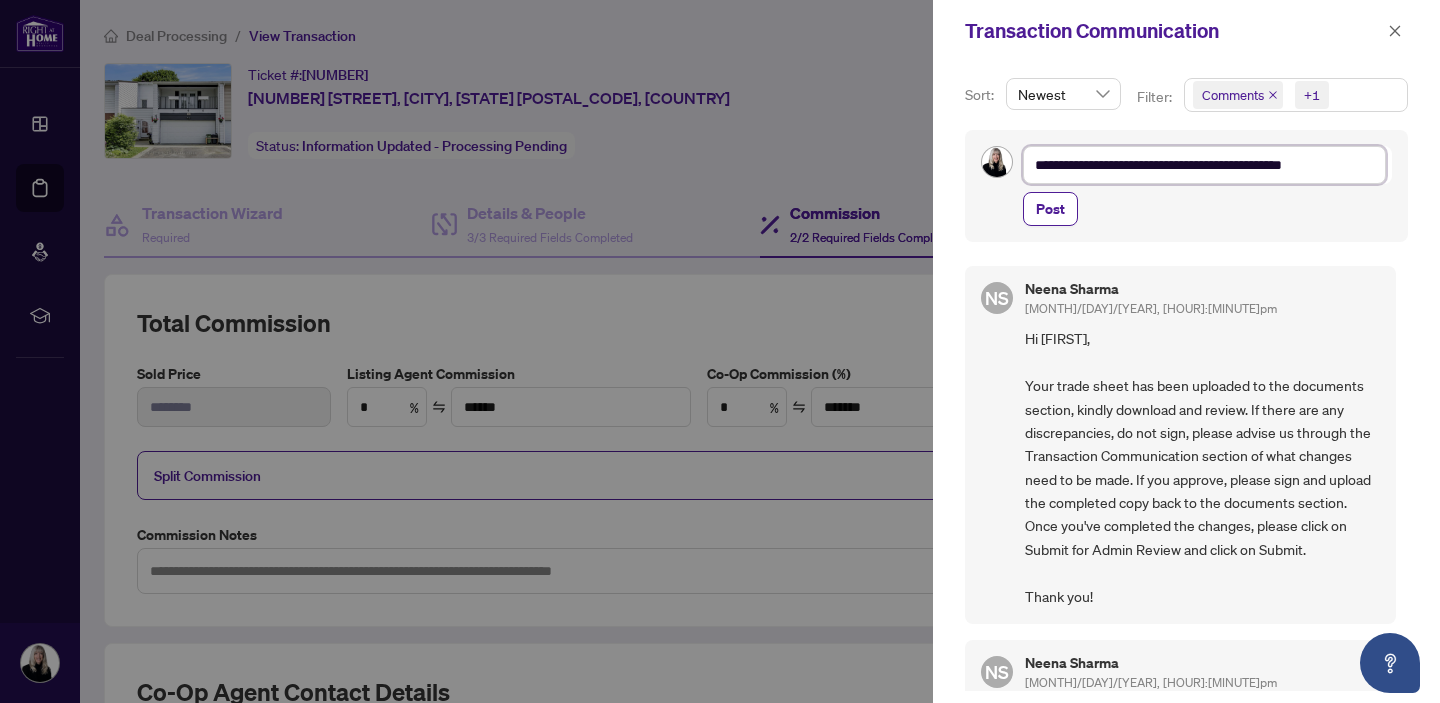 type on "**********" 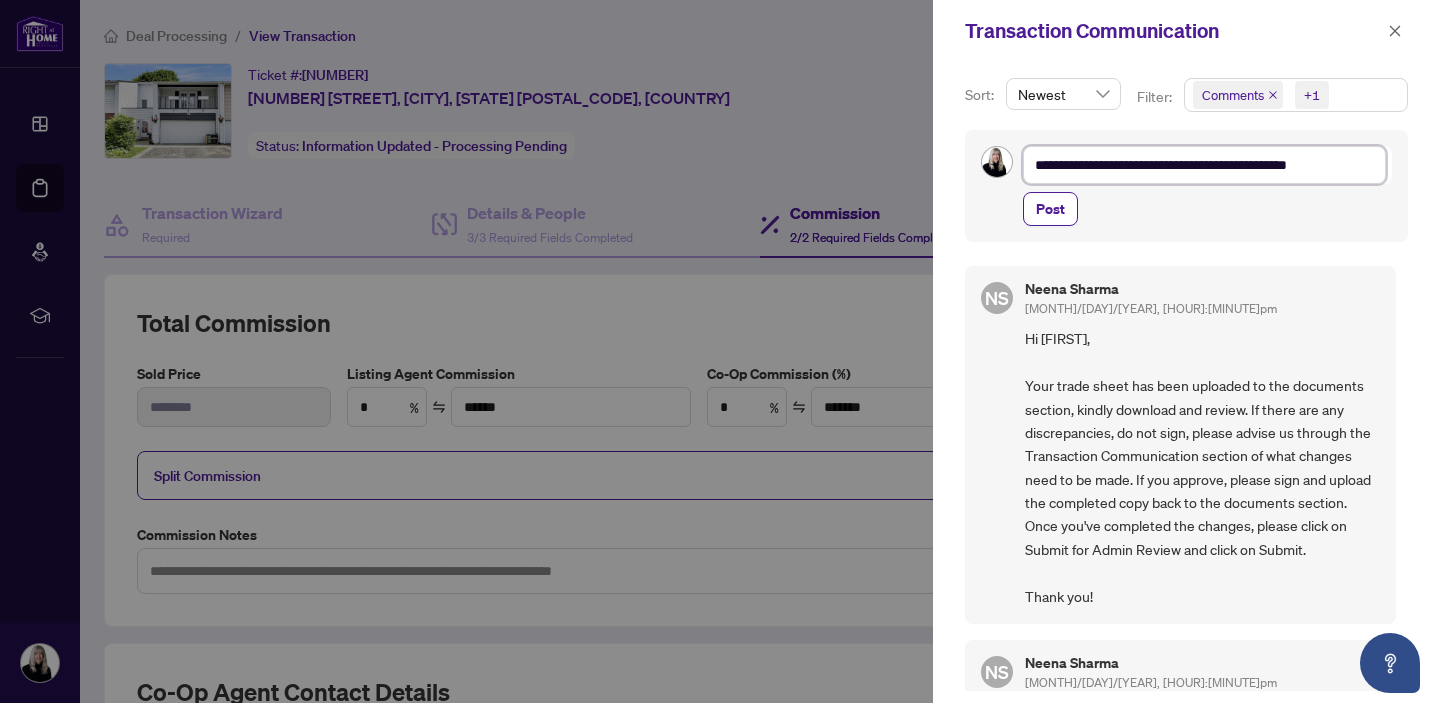 type on "**********" 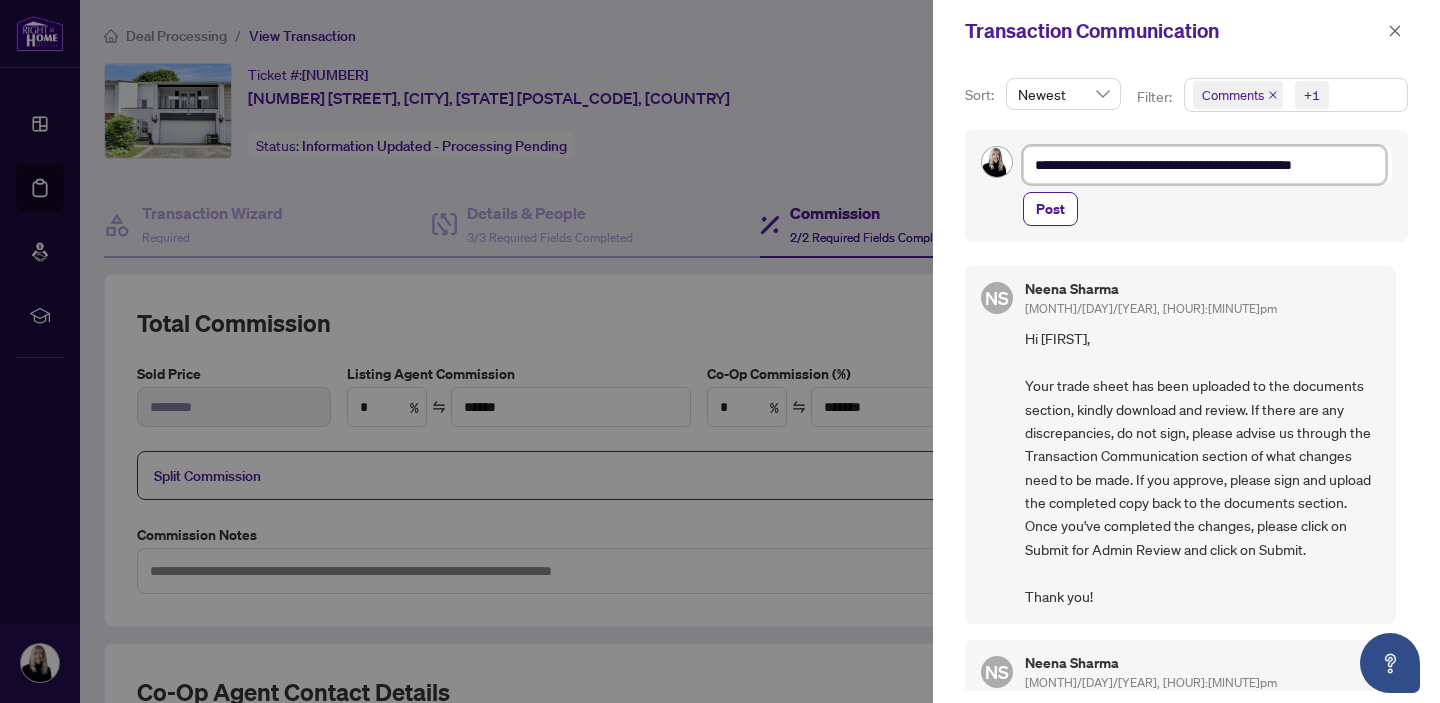 type on "**********" 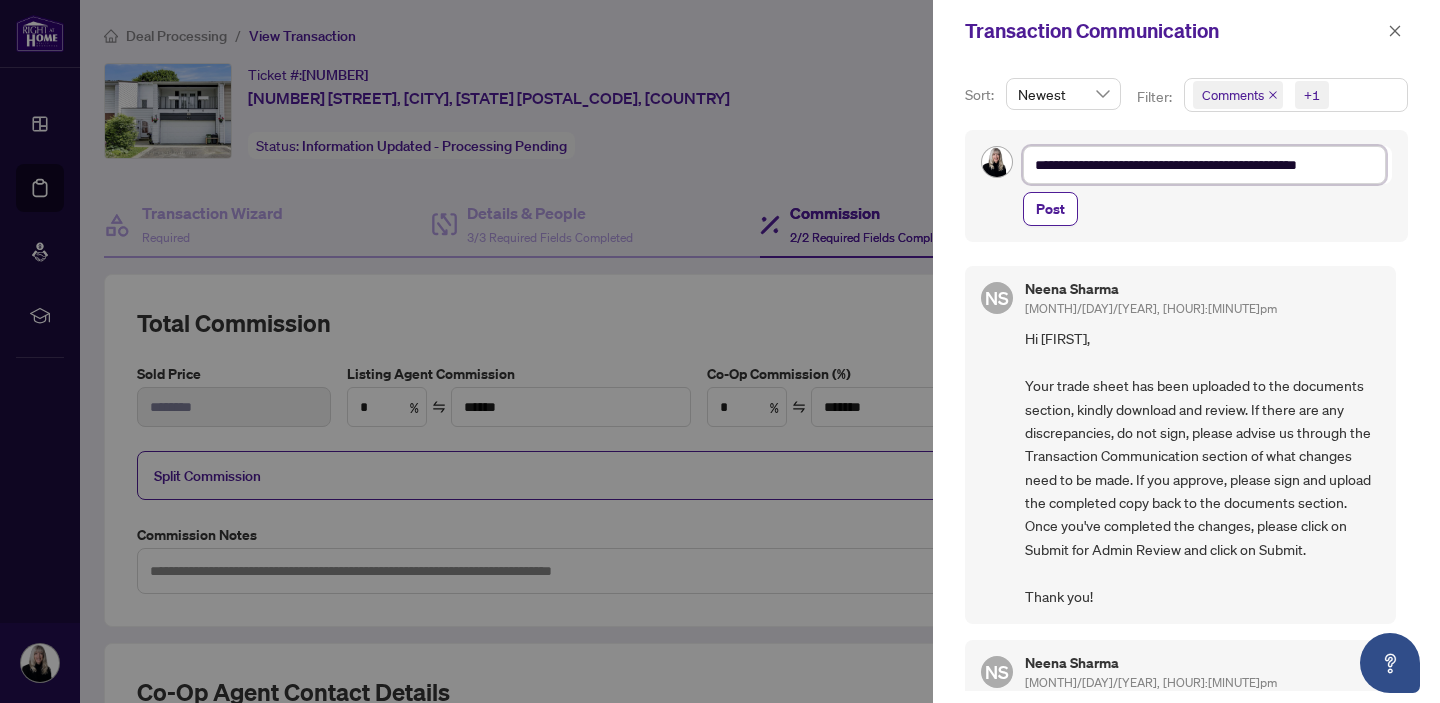 type on "**********" 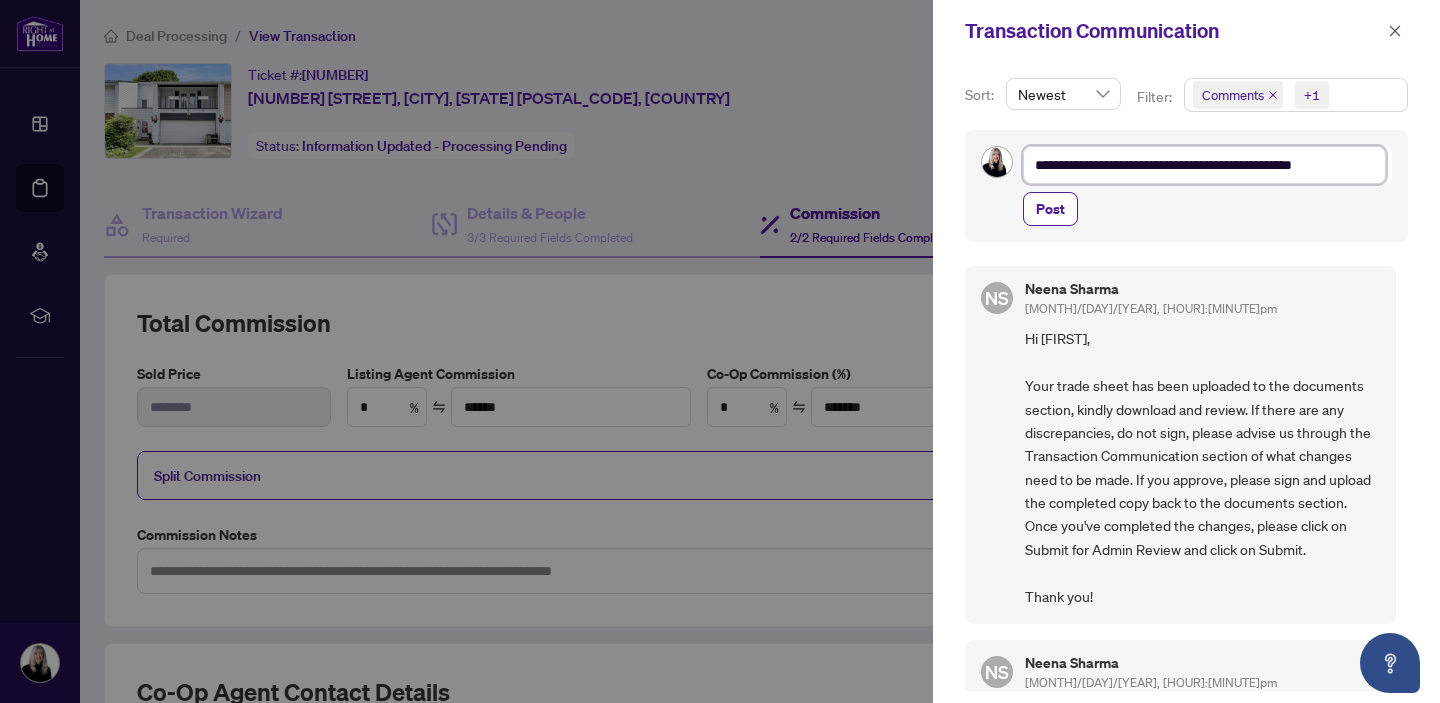type on "**********" 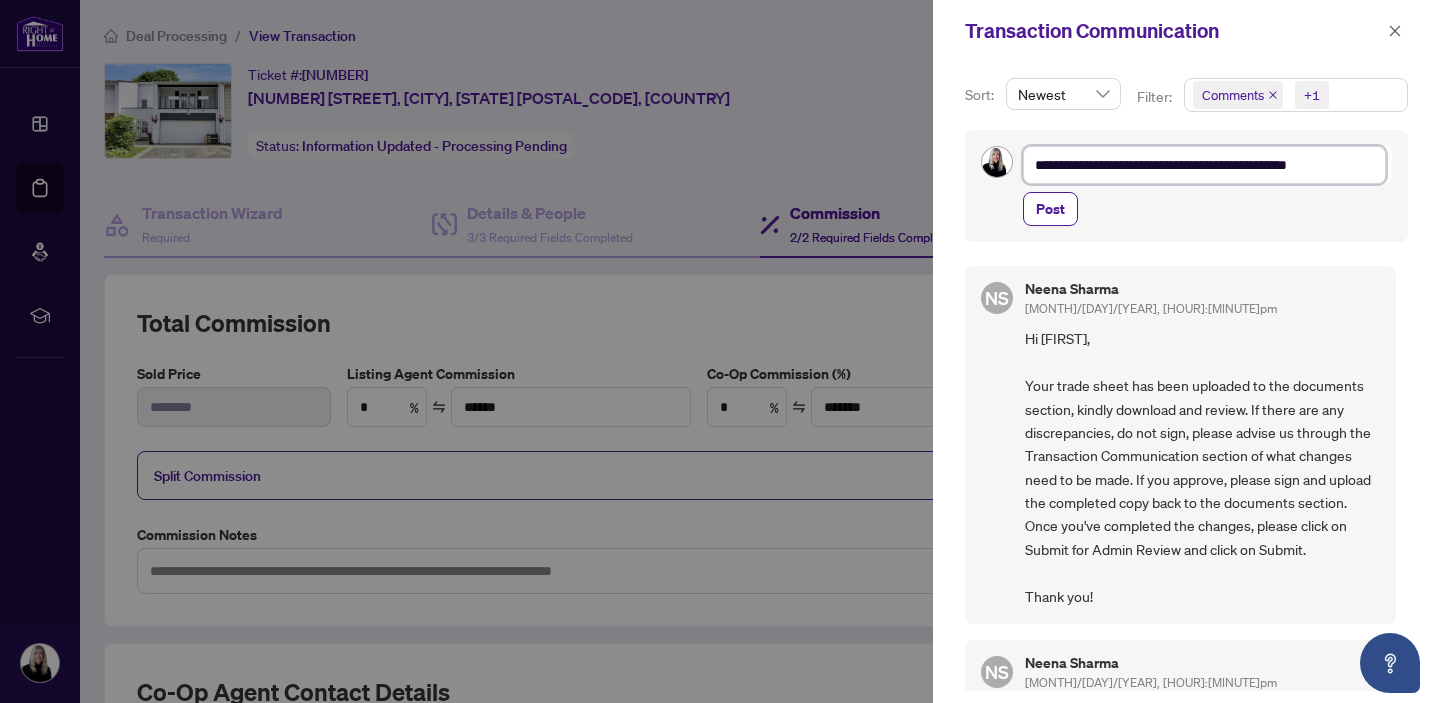 type on "**********" 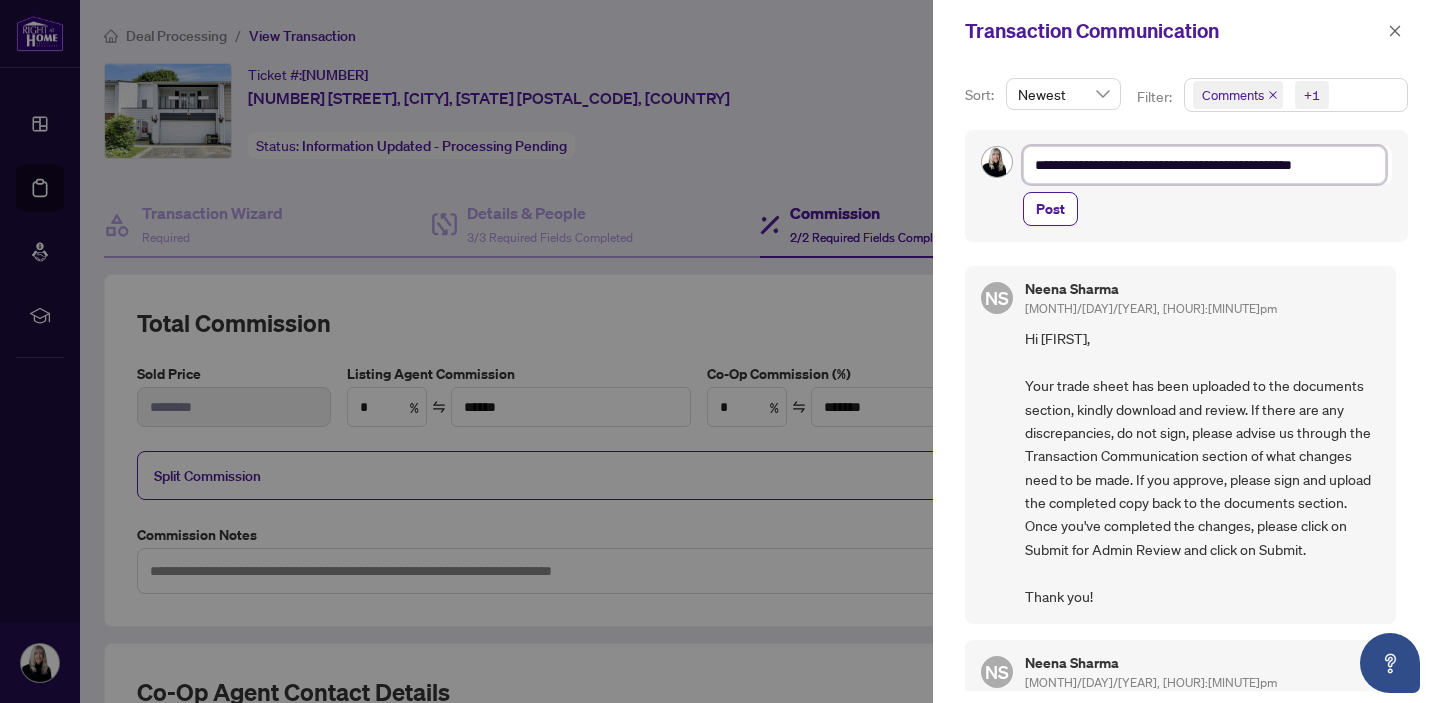 type on "**********" 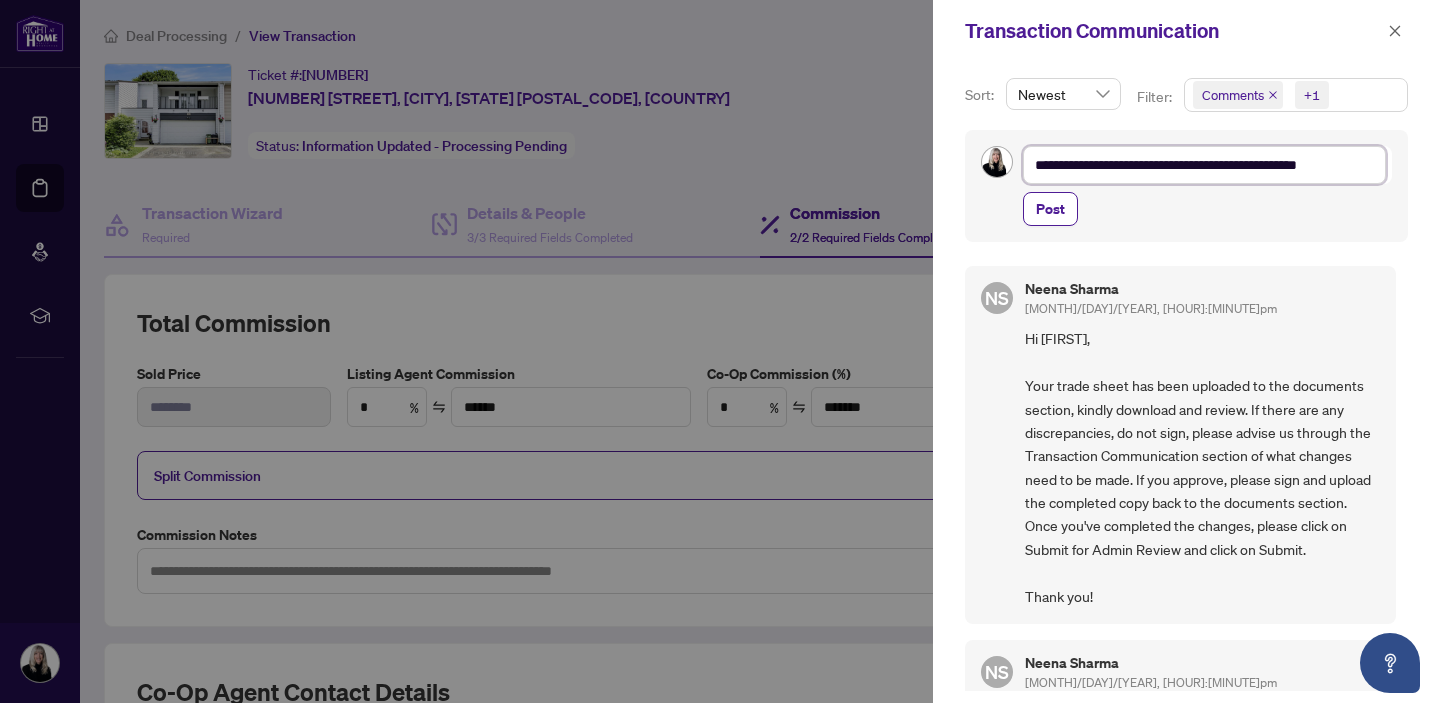 type on "**********" 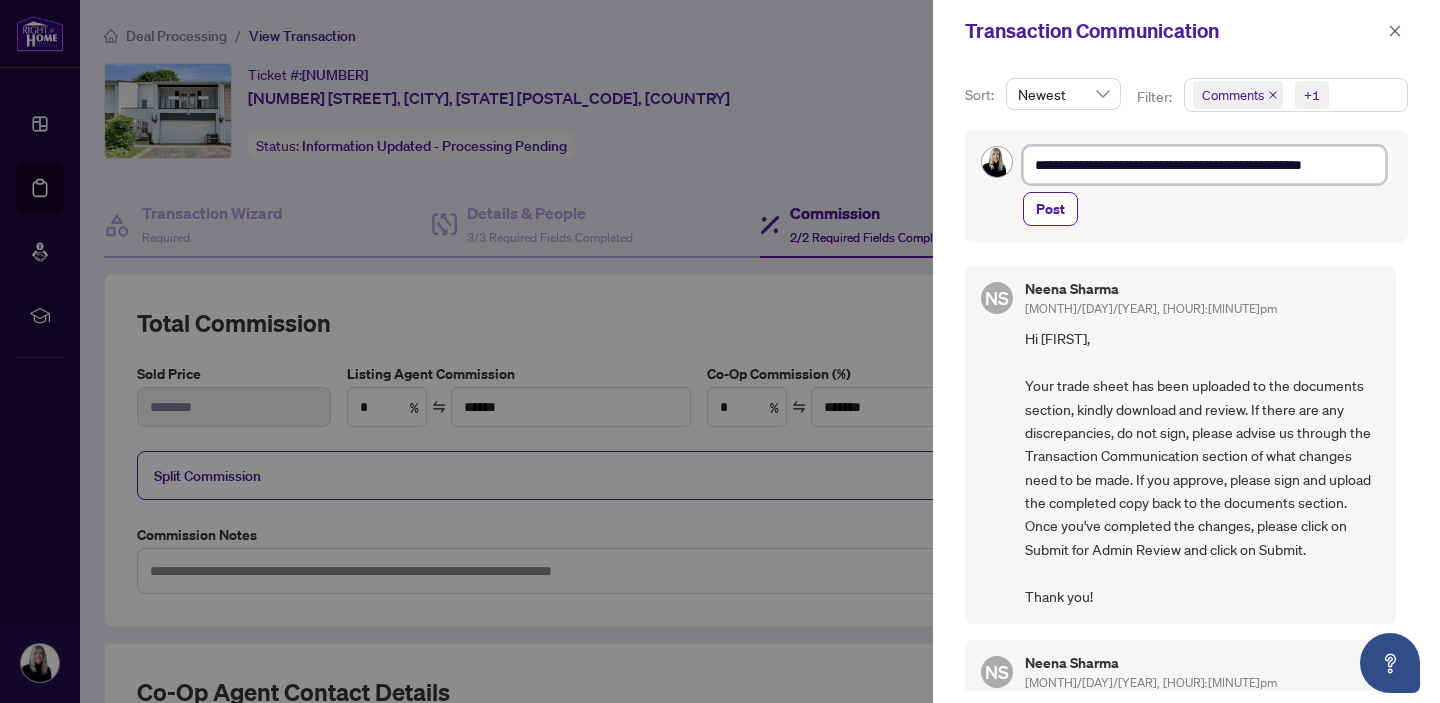 type on "**********" 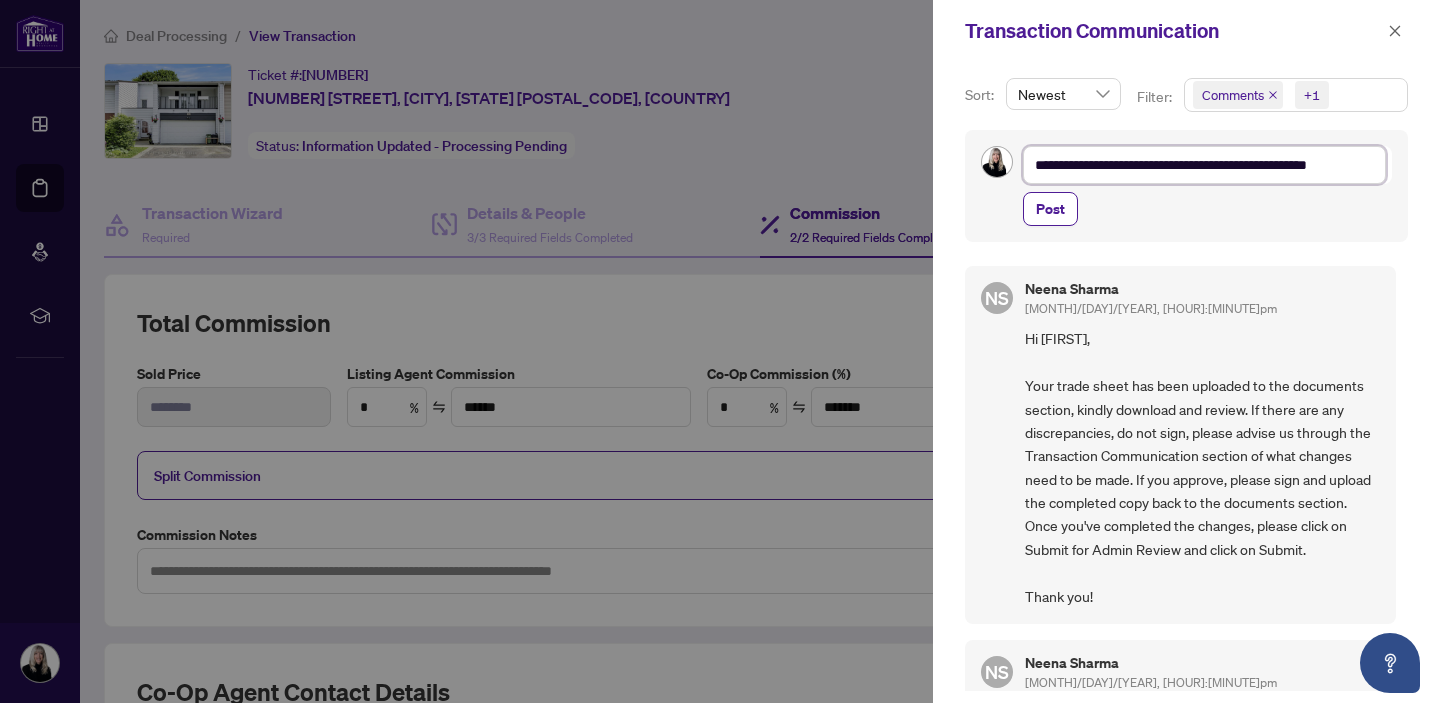 type on "**********" 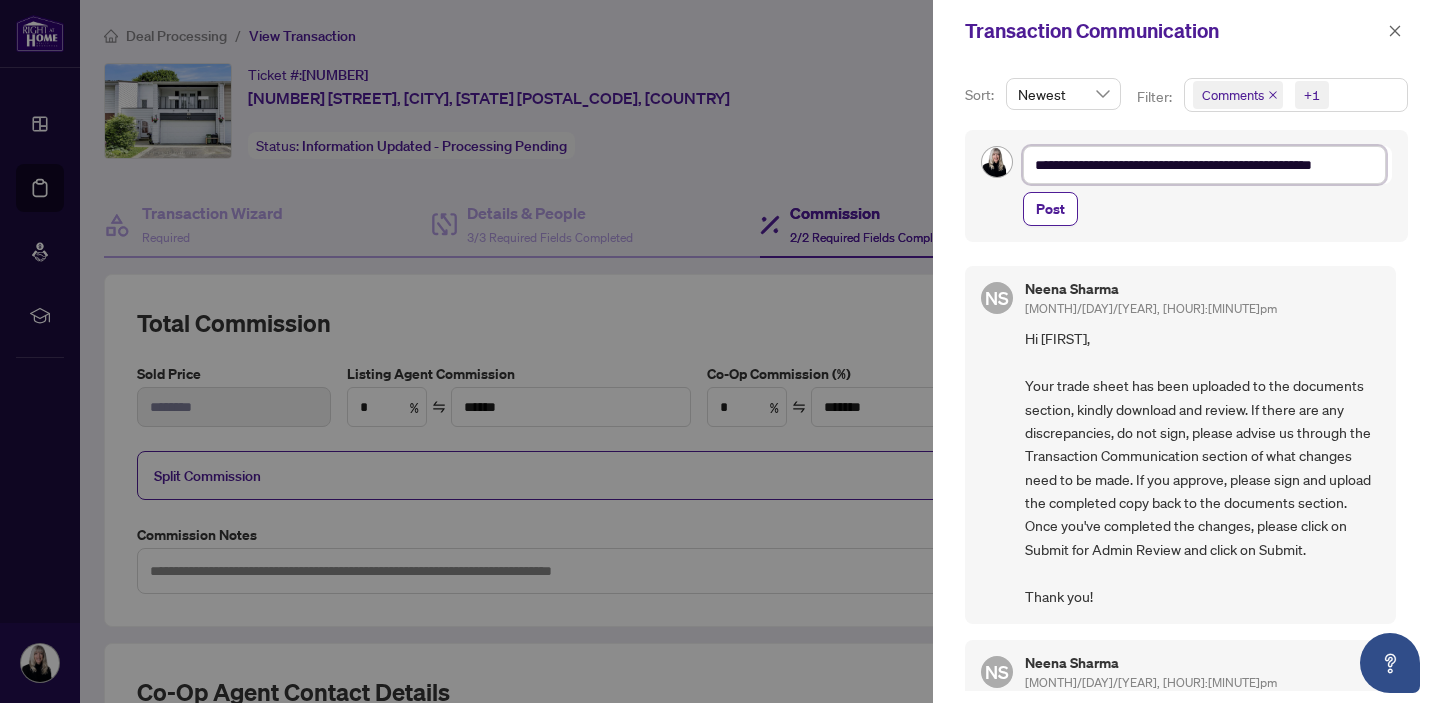 type on "**********" 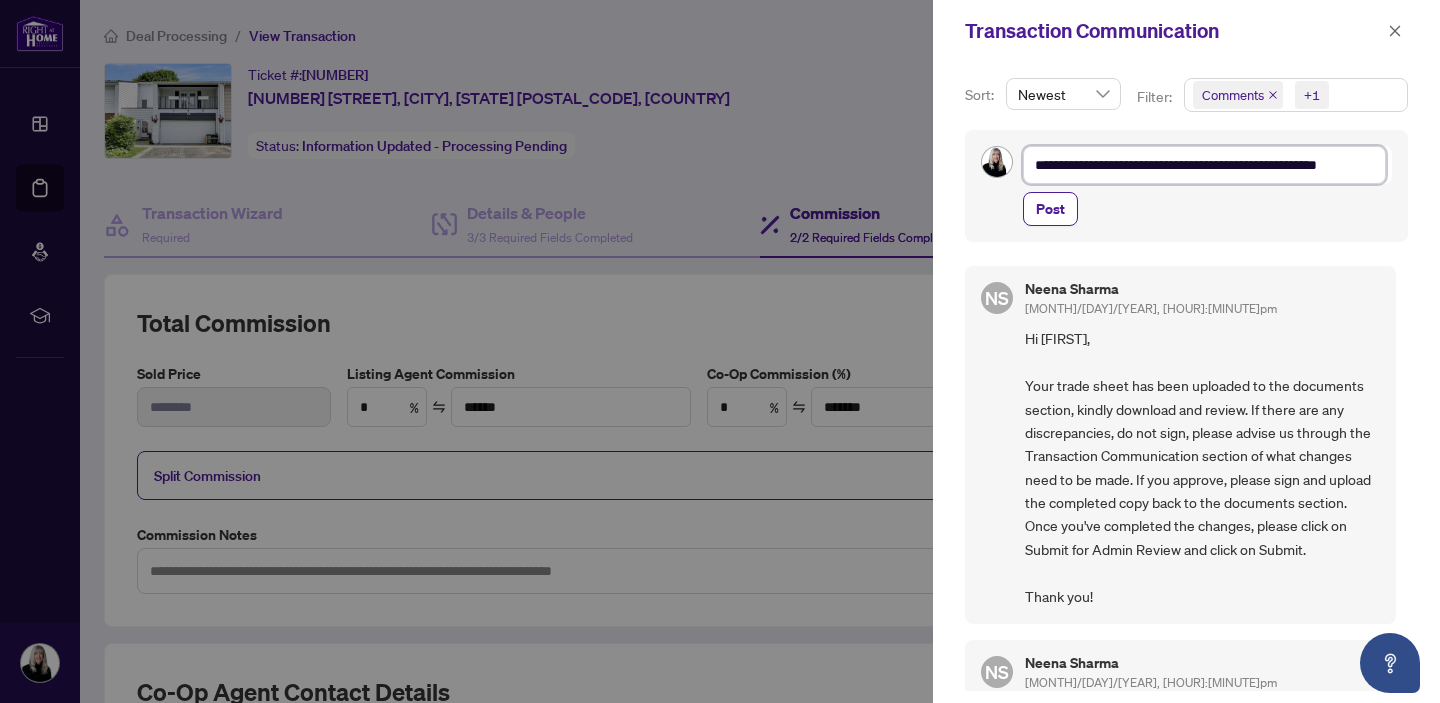 type on "**********" 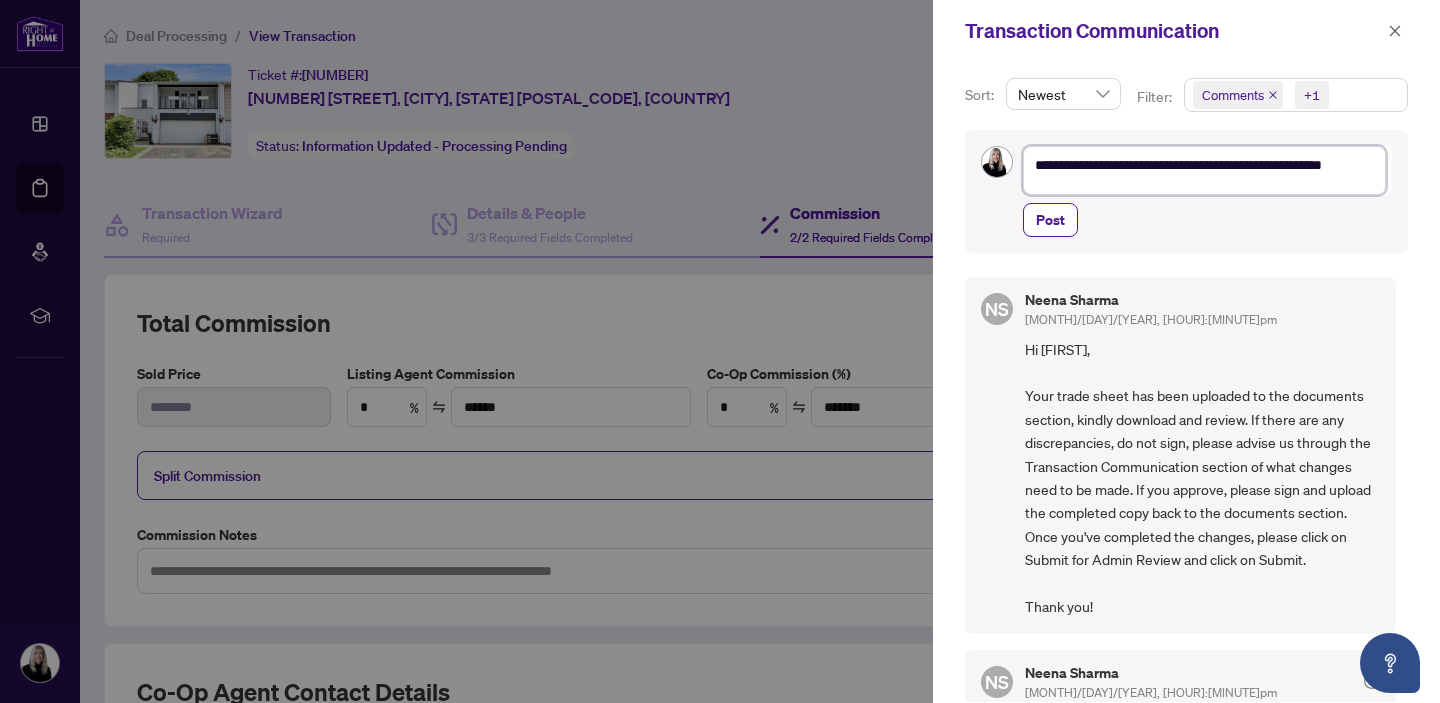 scroll, scrollTop: 1, scrollLeft: 0, axis: vertical 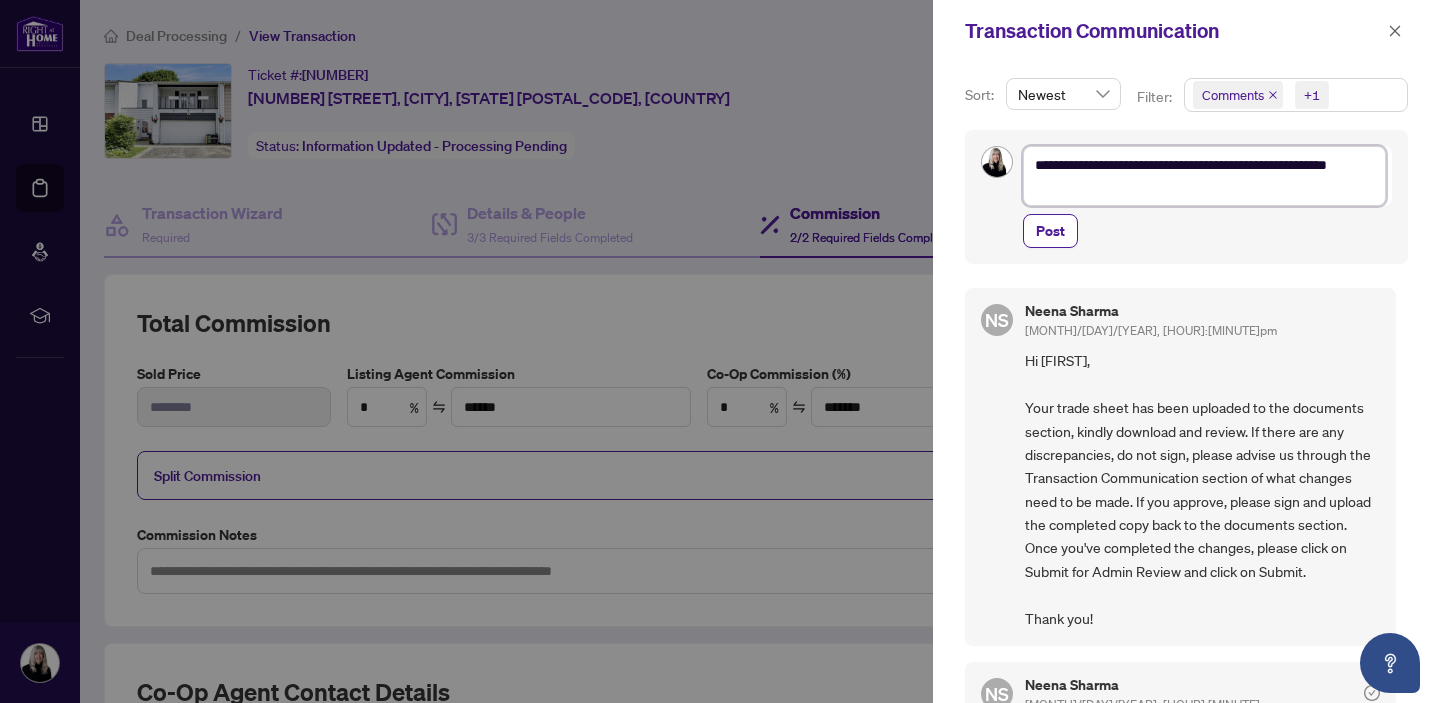 type on "**********" 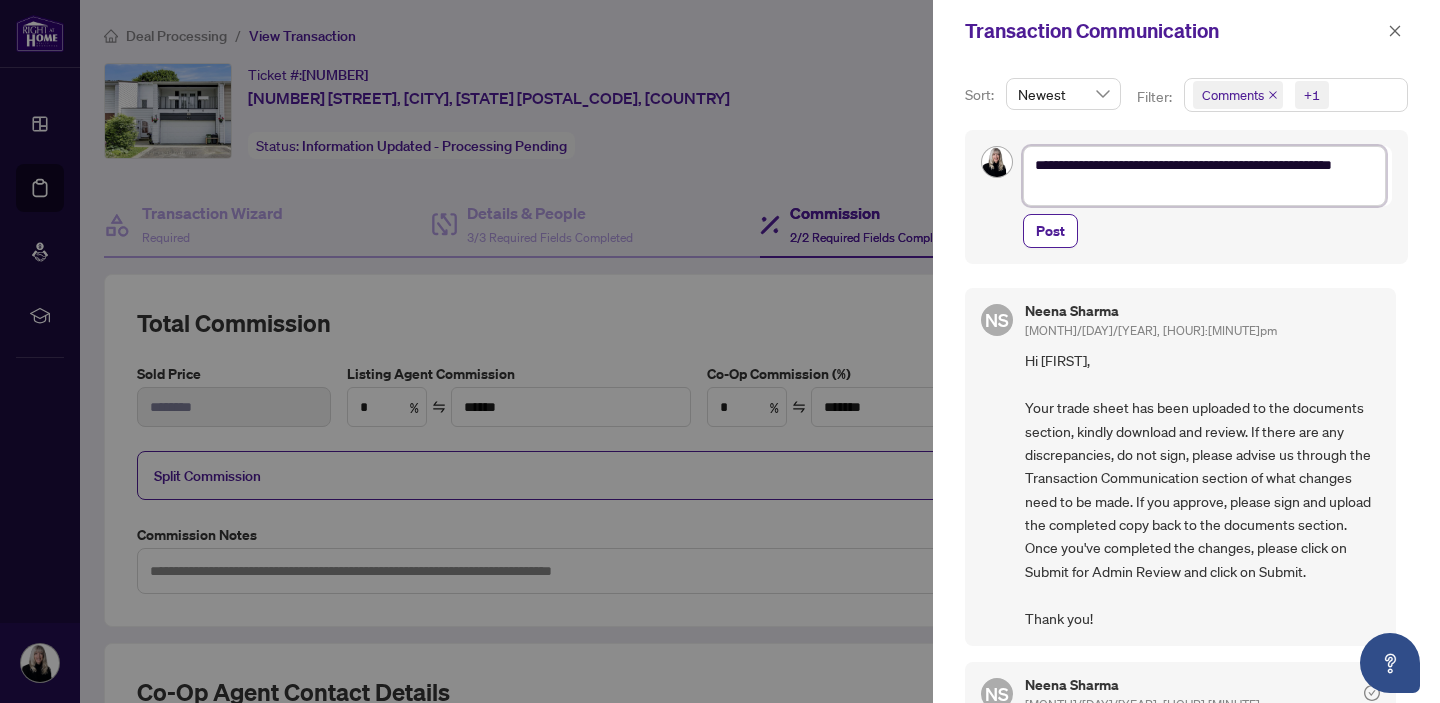 type on "**********" 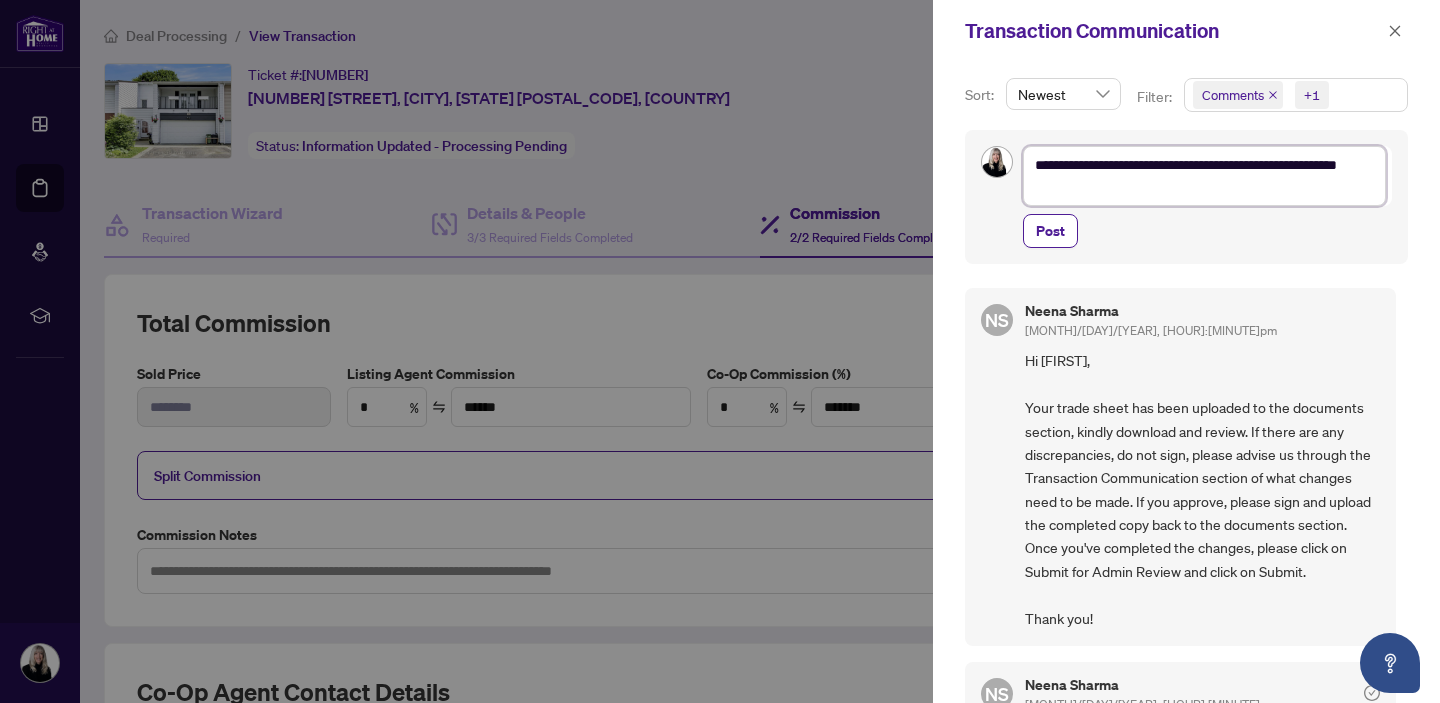 type on "**********" 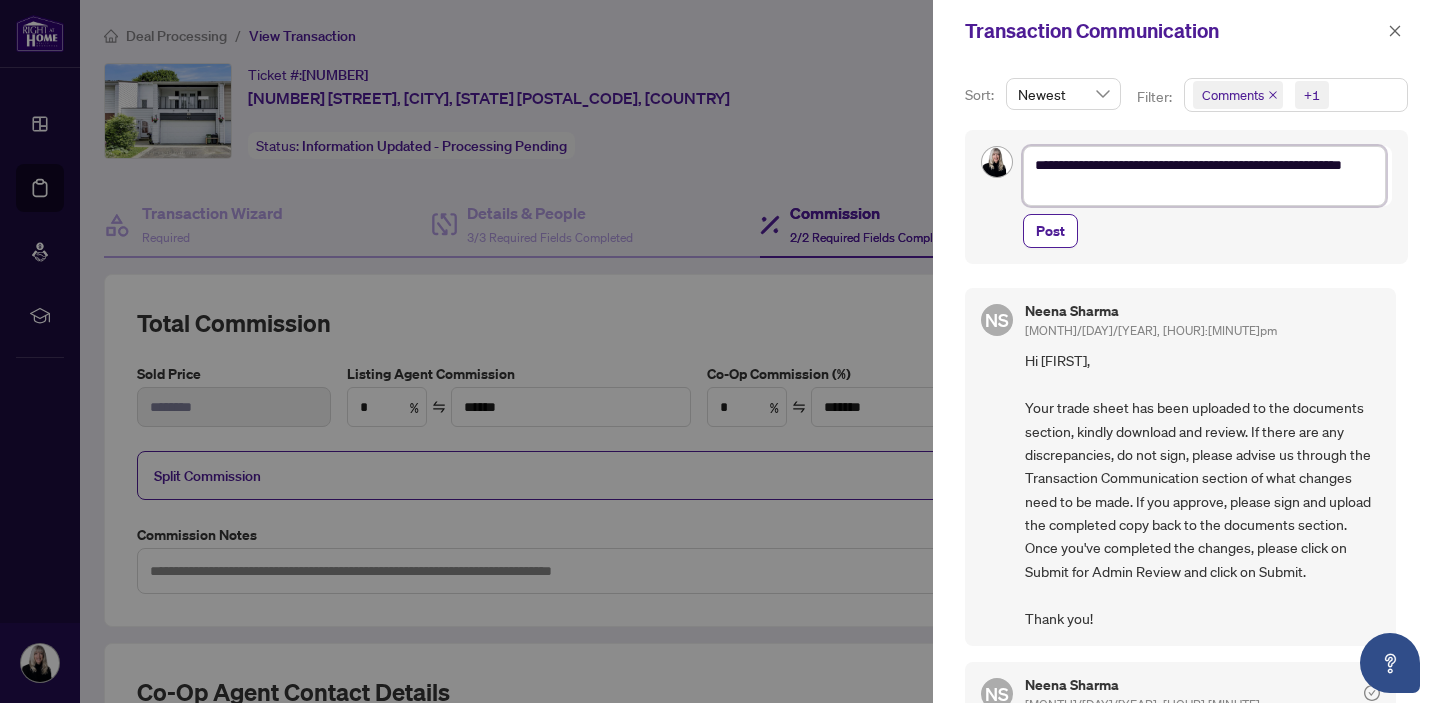 type on "**********" 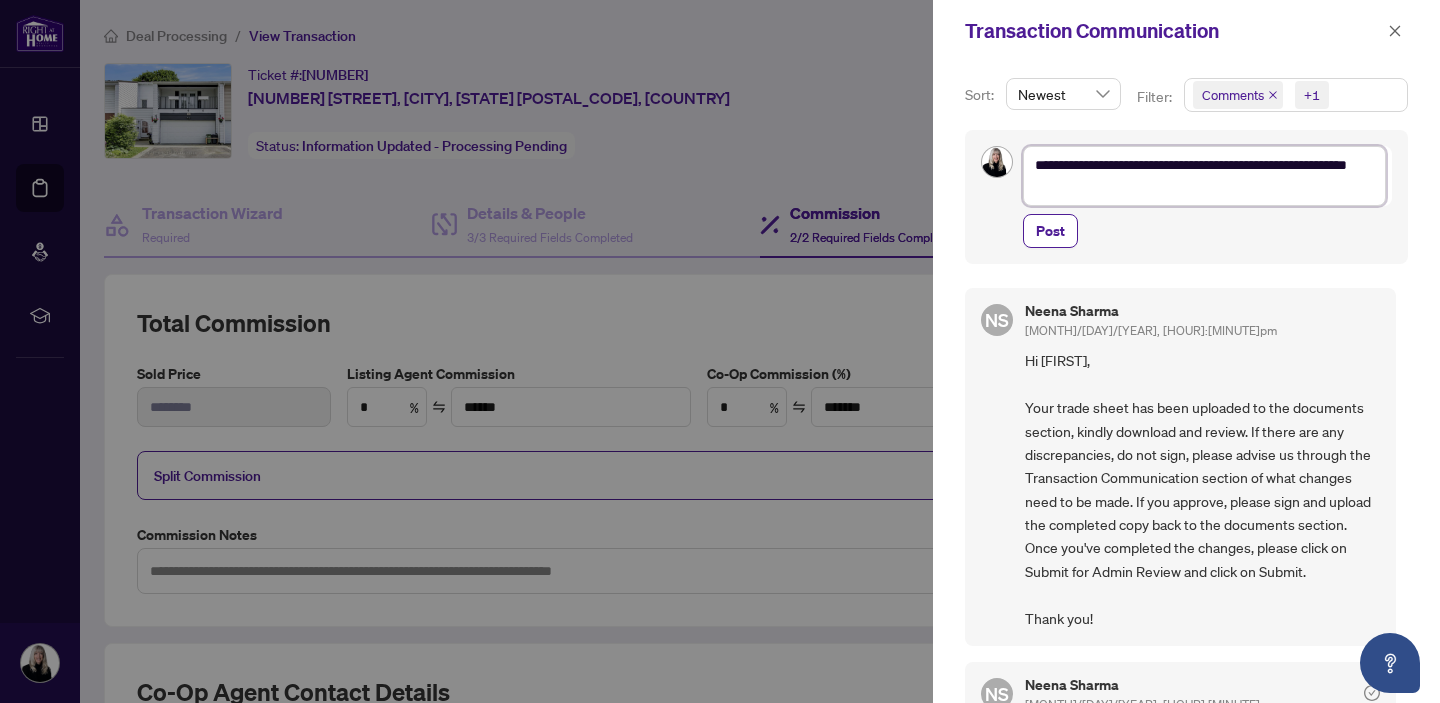 type on "**********" 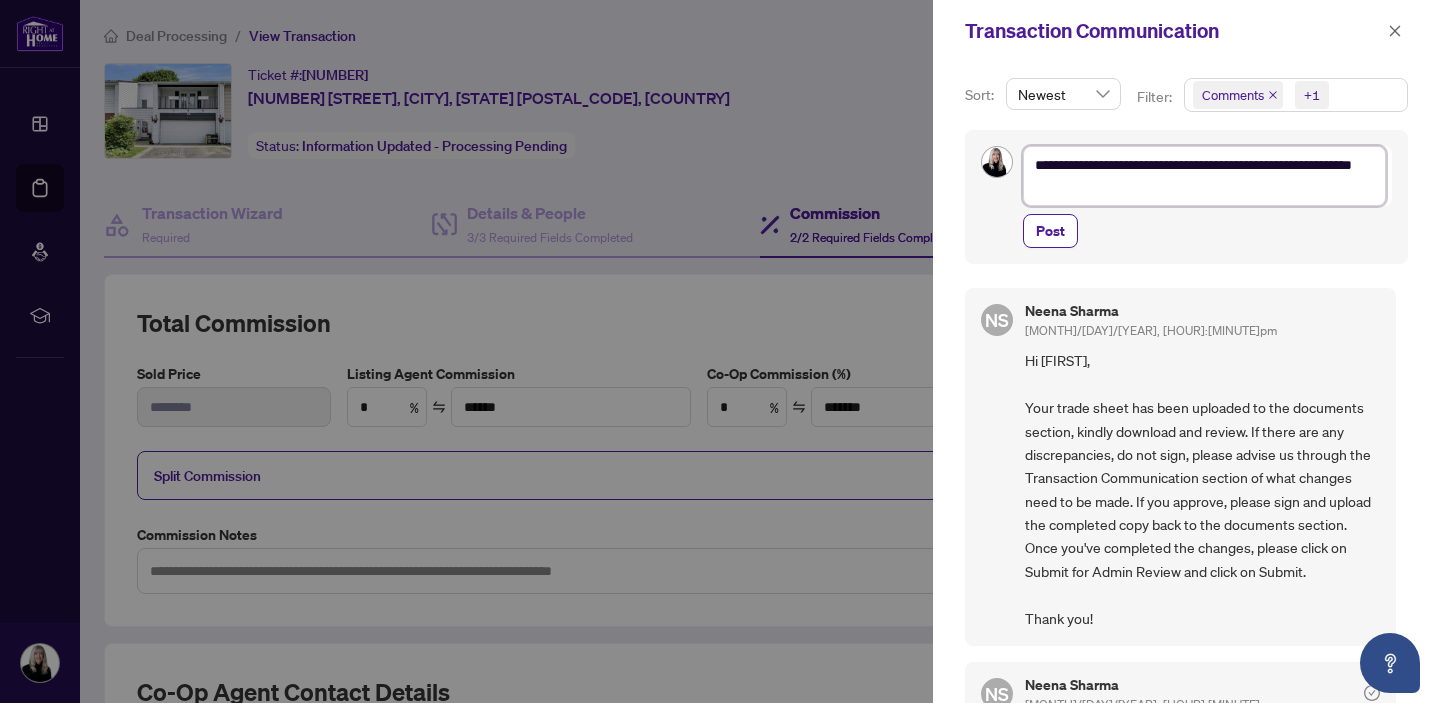 type on "**********" 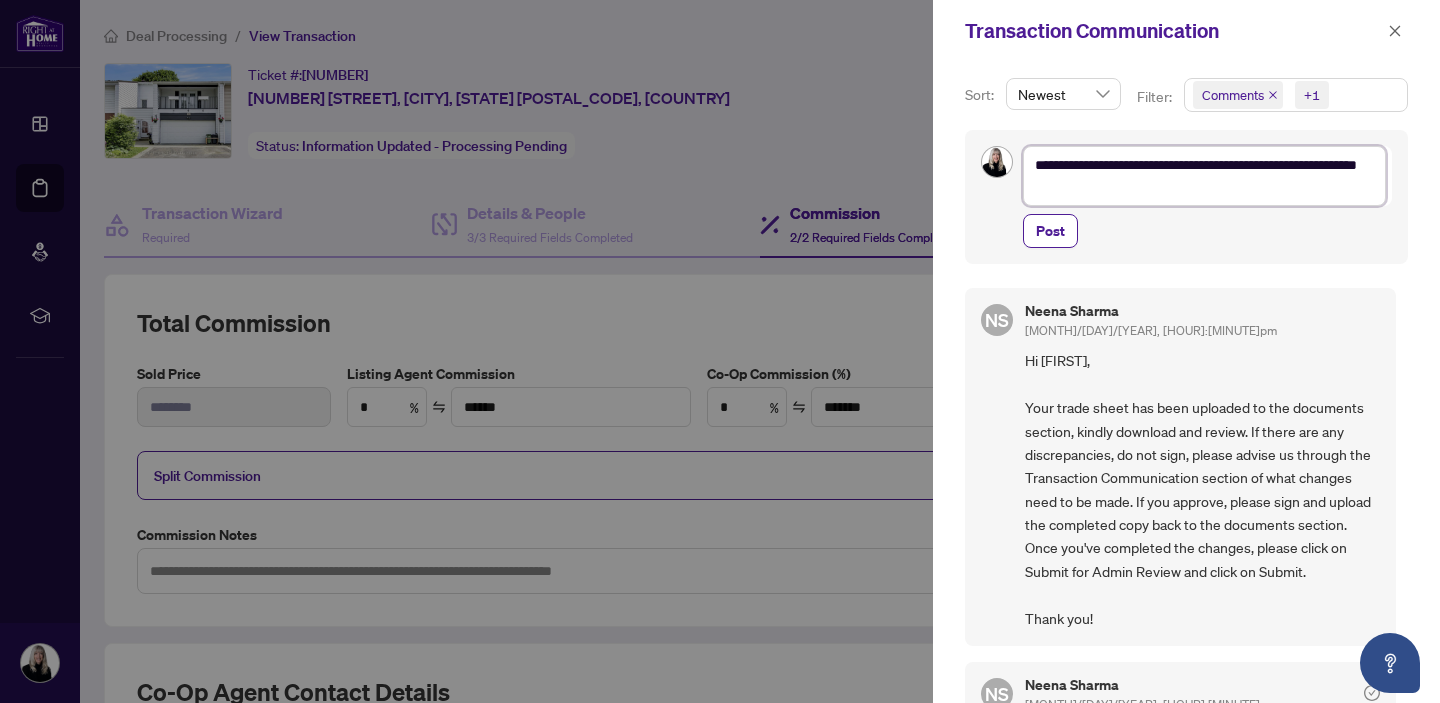 type on "**********" 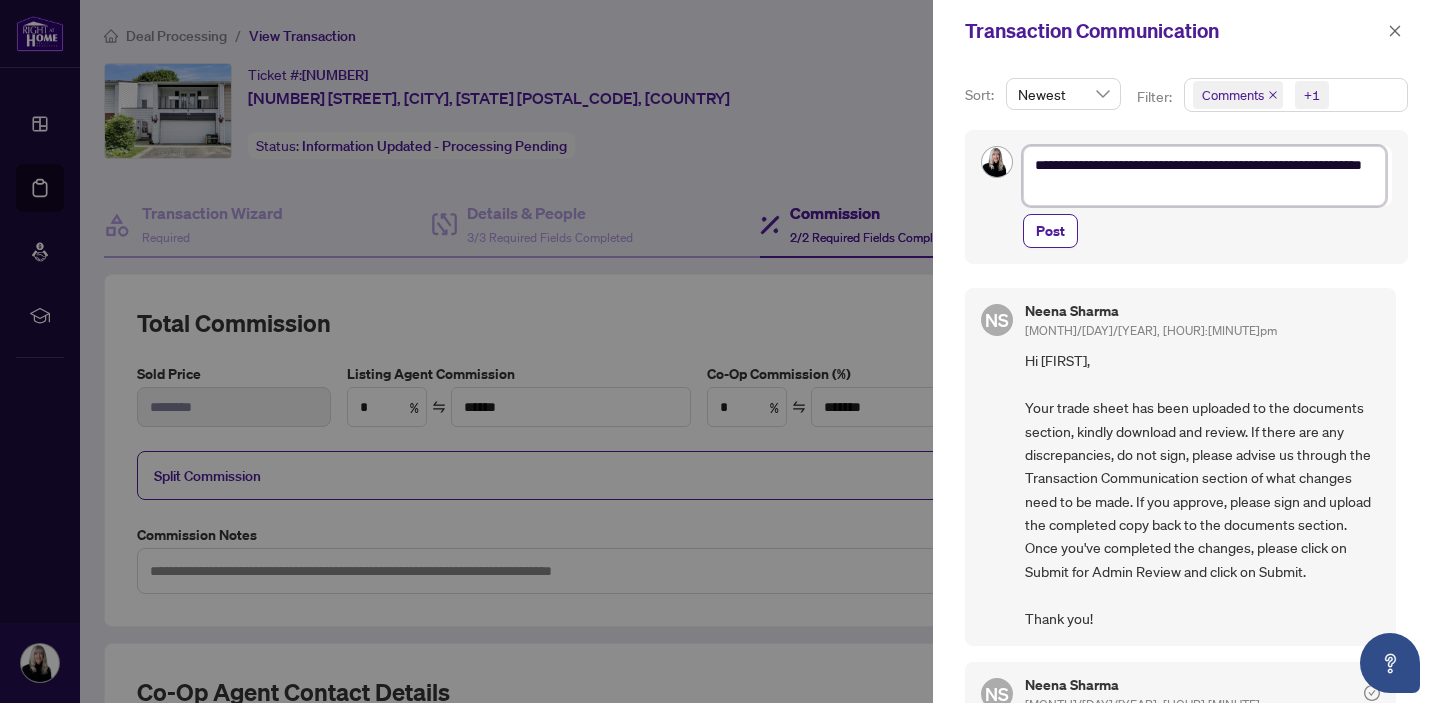 type on "**********" 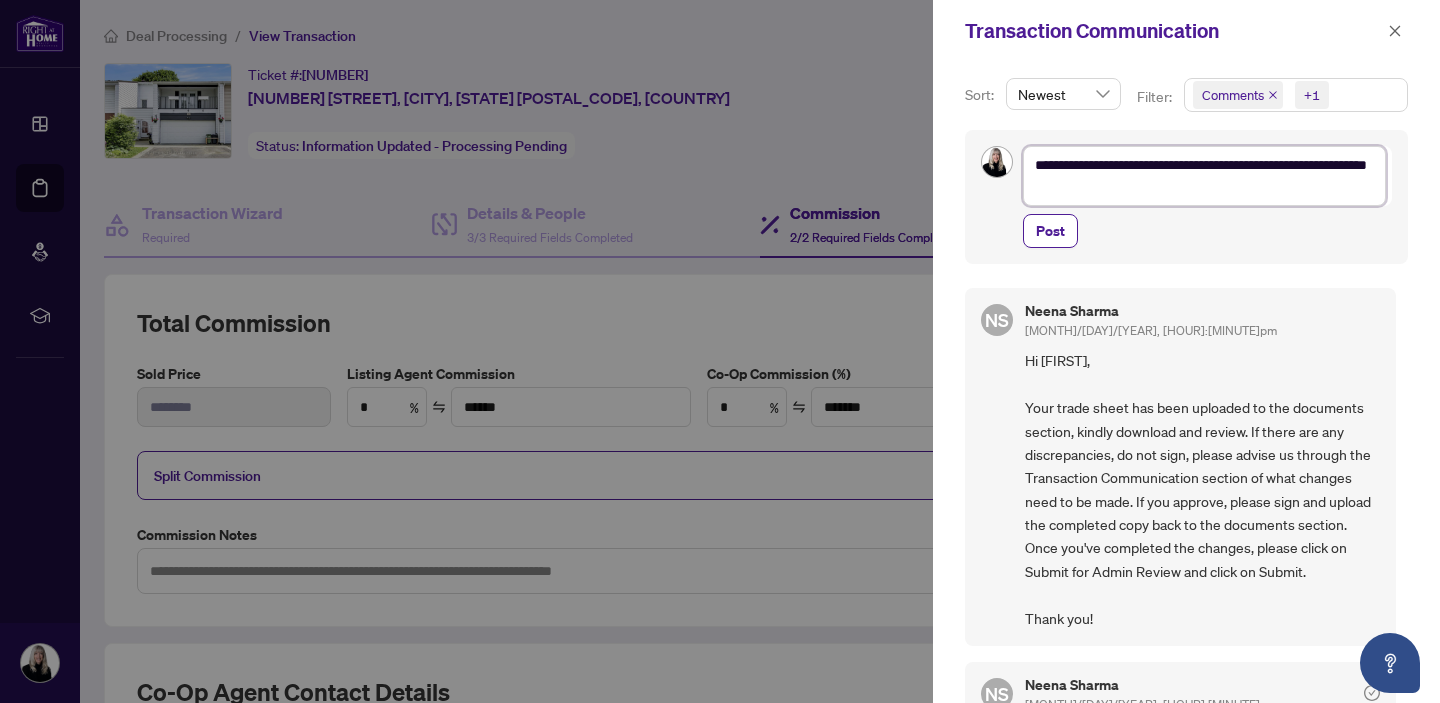 type on "**********" 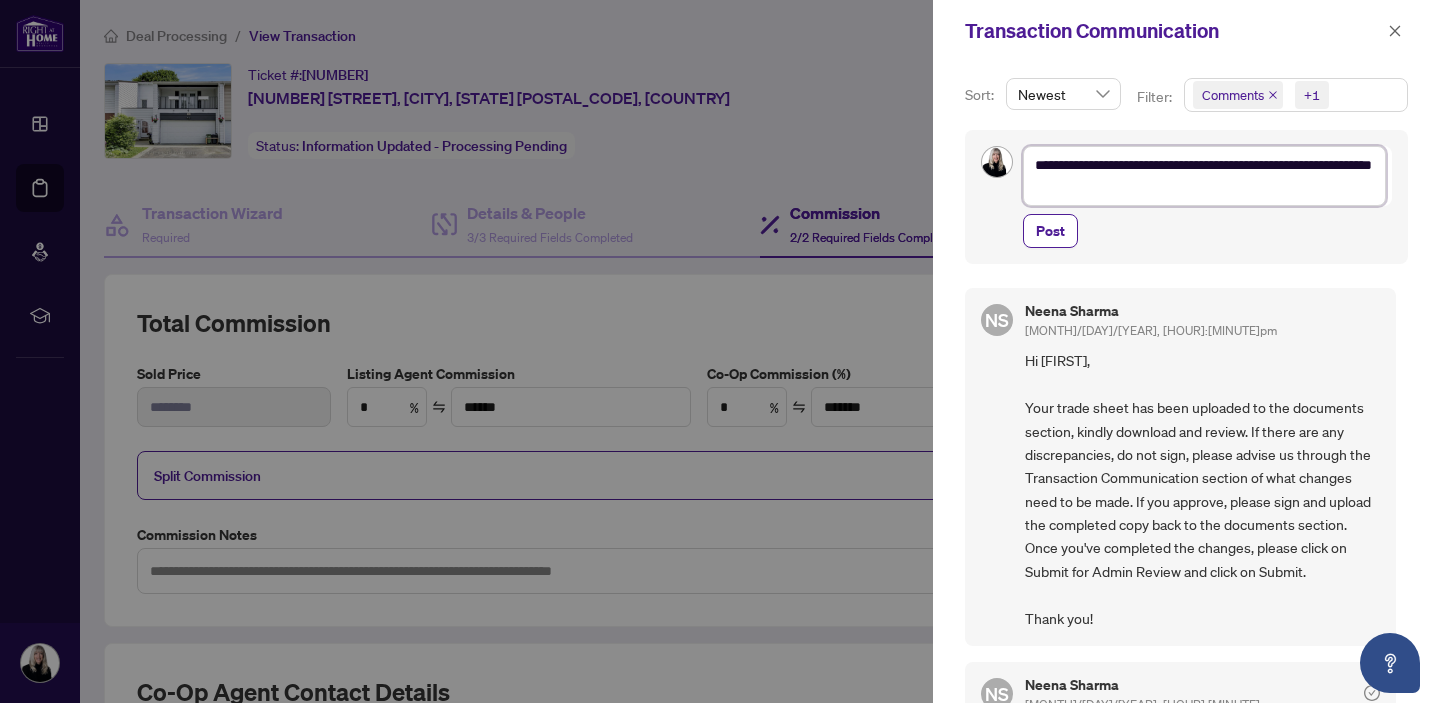 type on "**********" 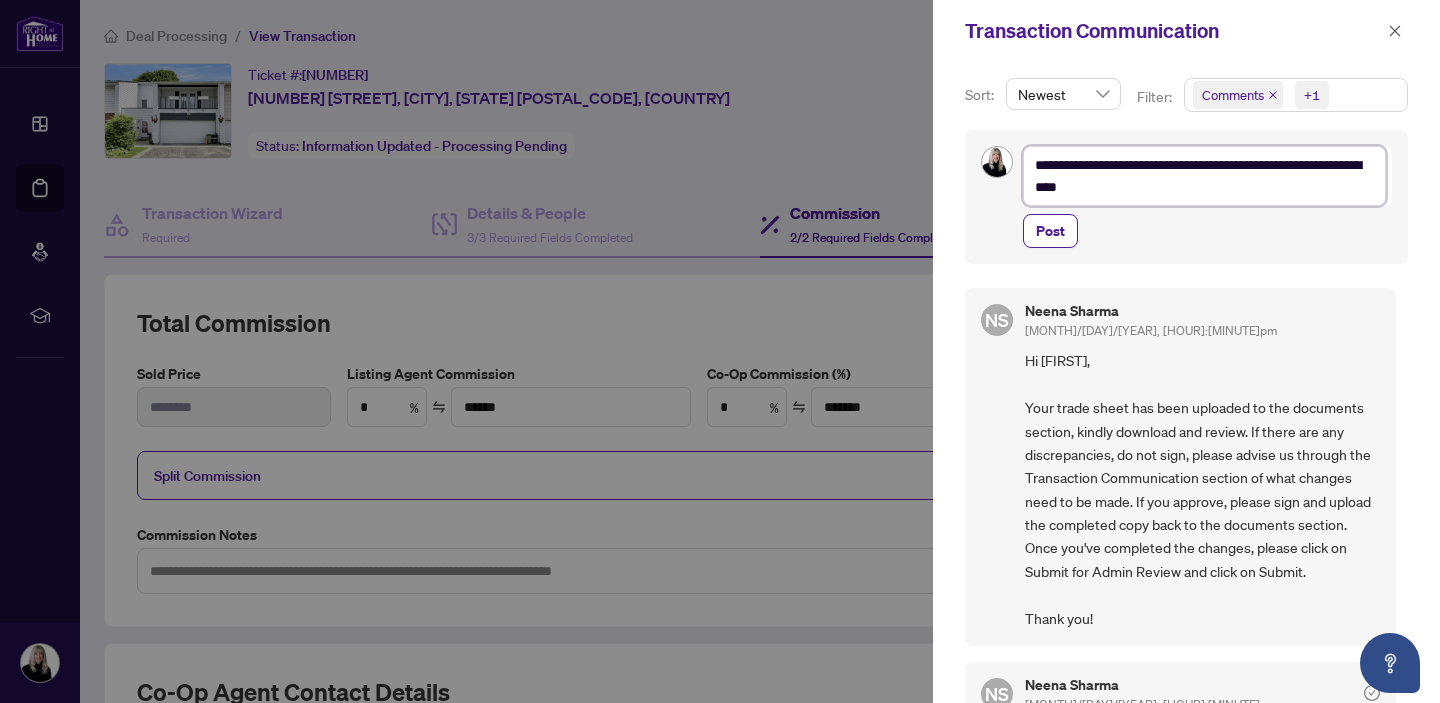 type on "**********" 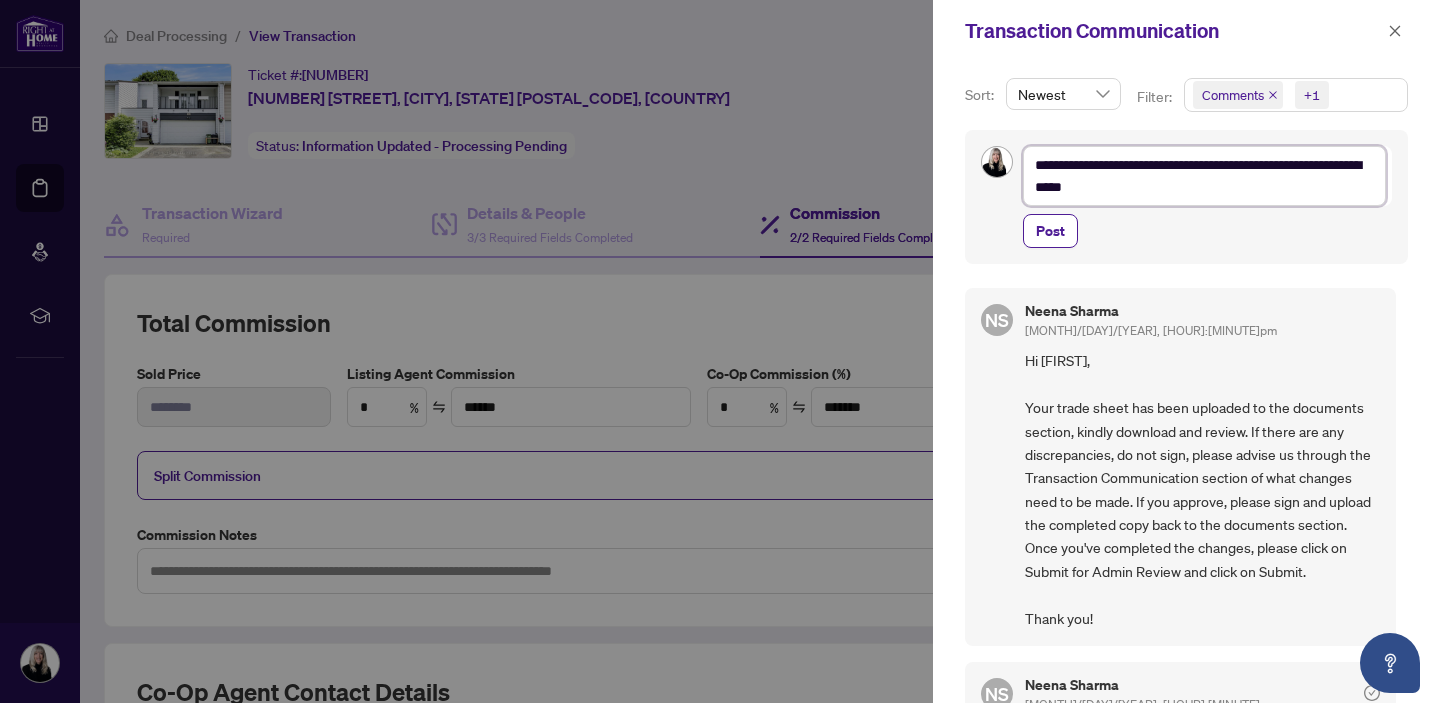 type on "**********" 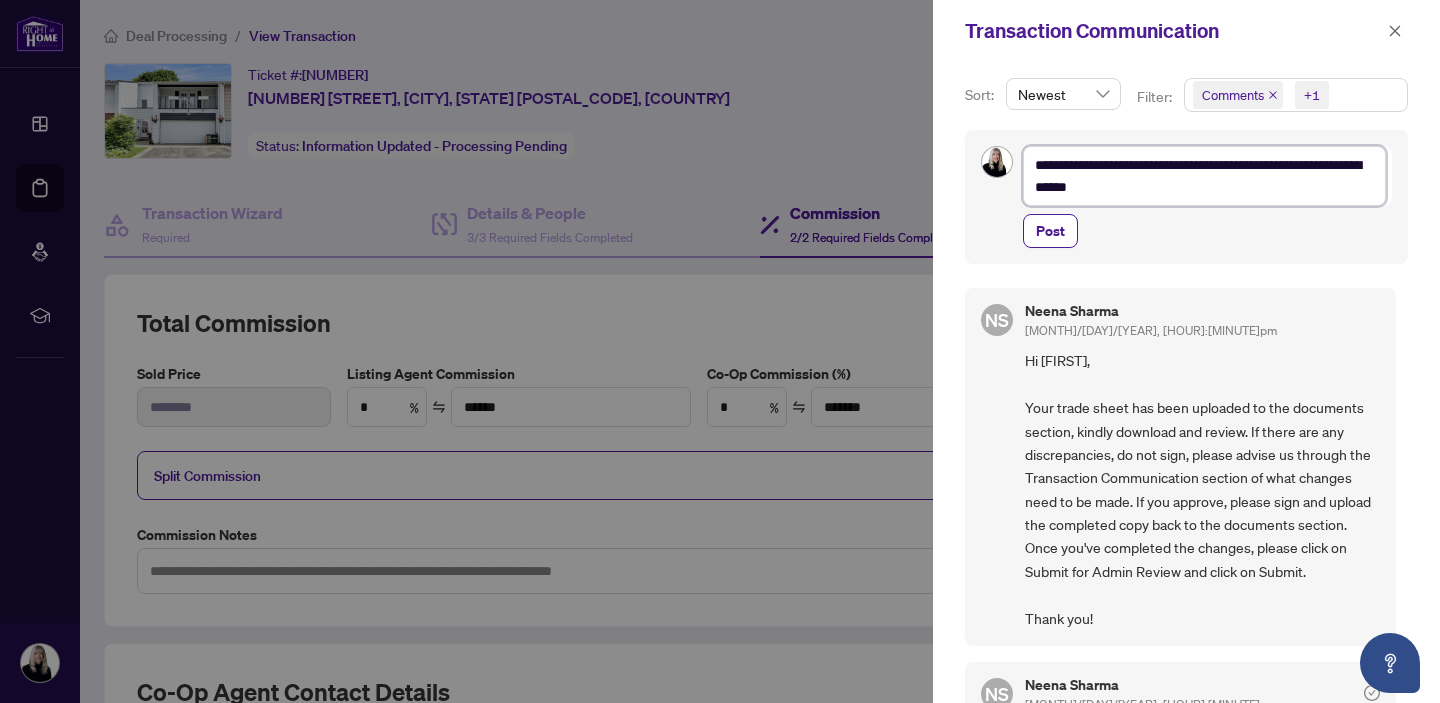 type on "**********" 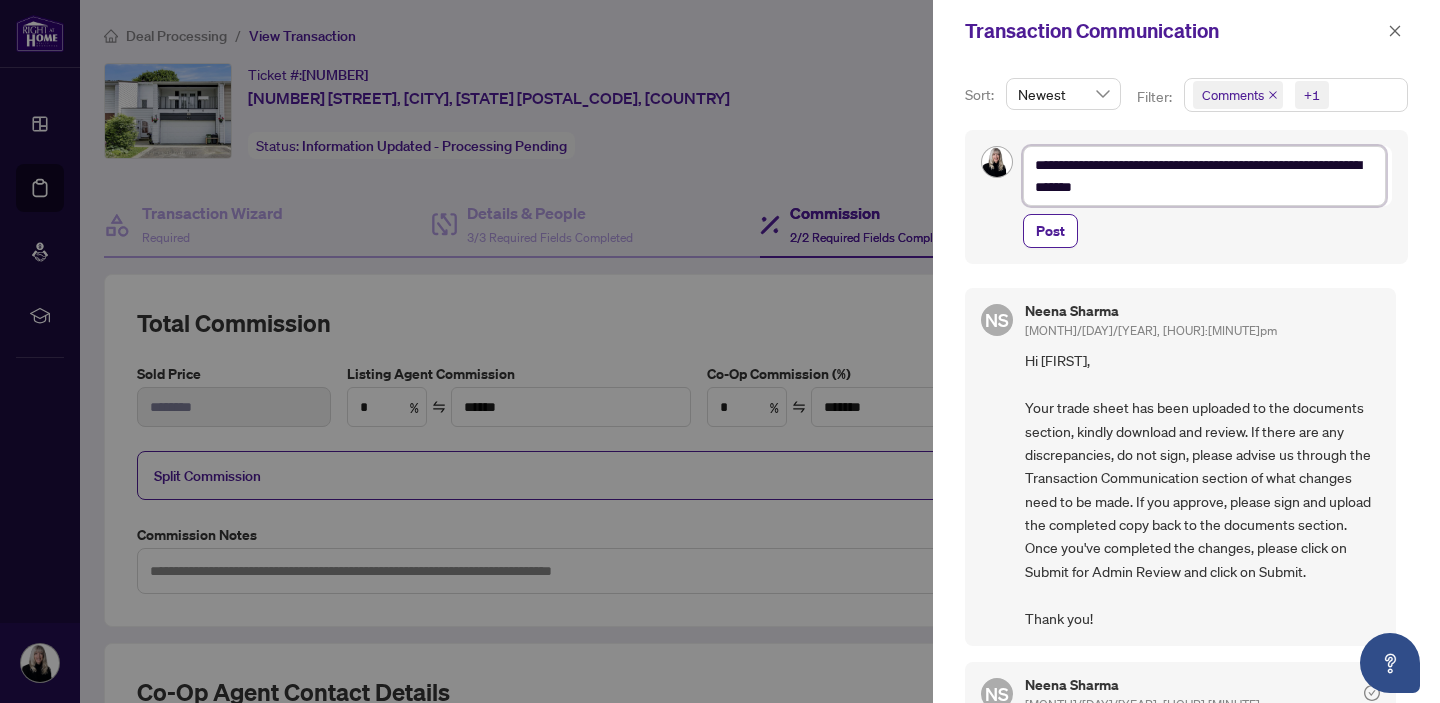 type on "**********" 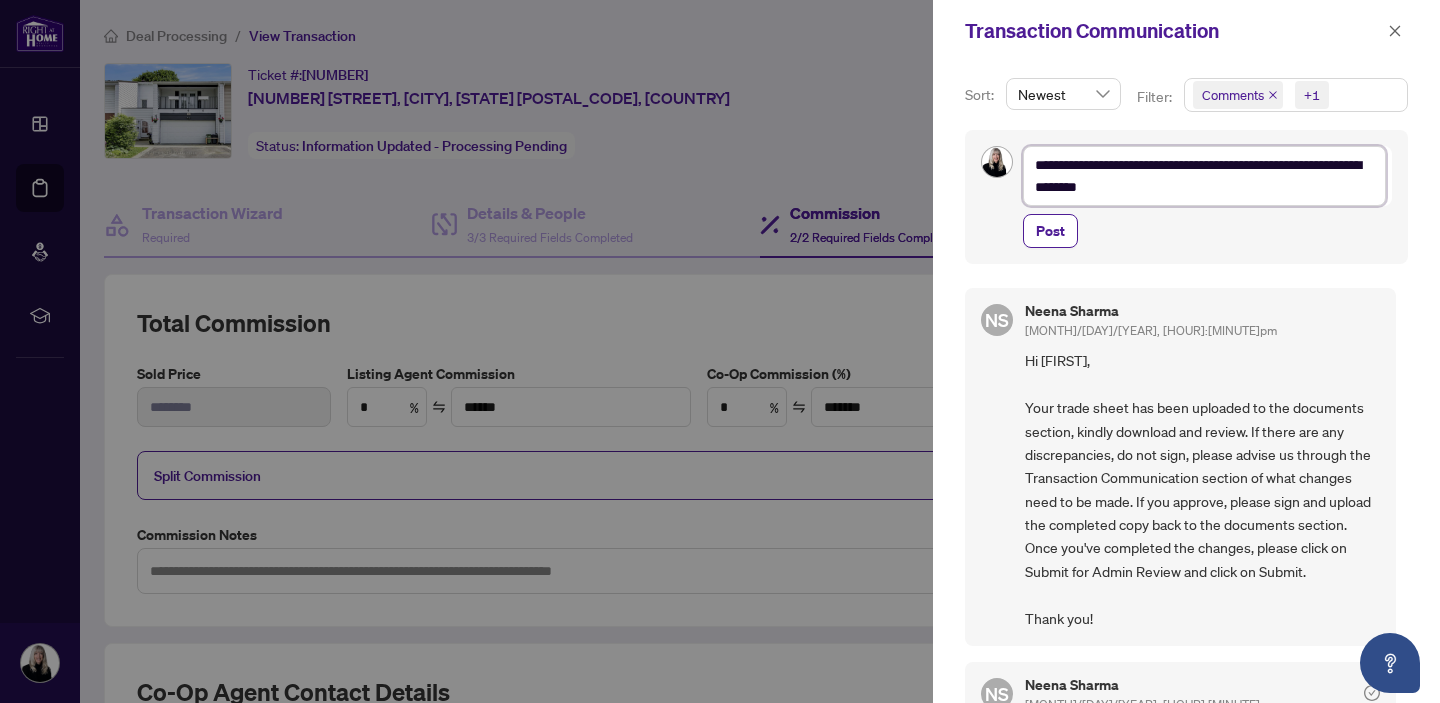 type on "**********" 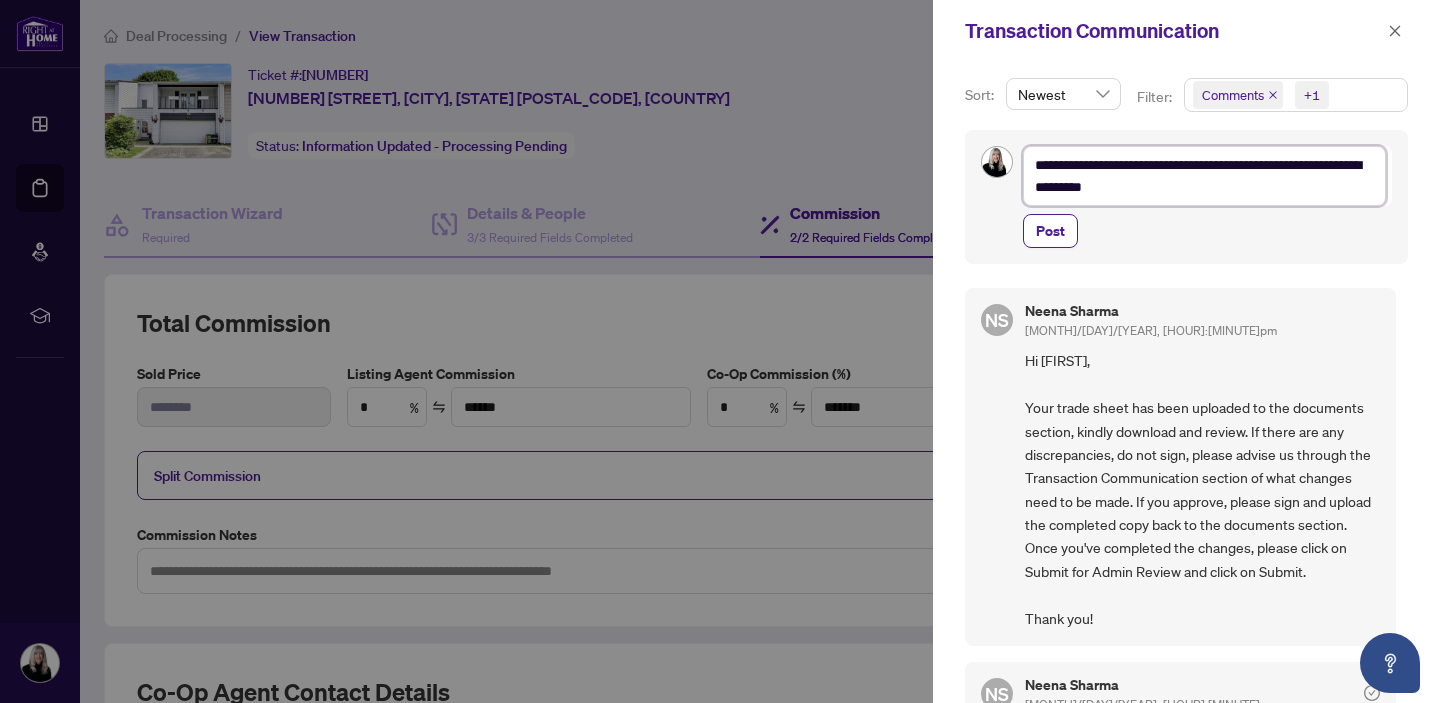 type on "**********" 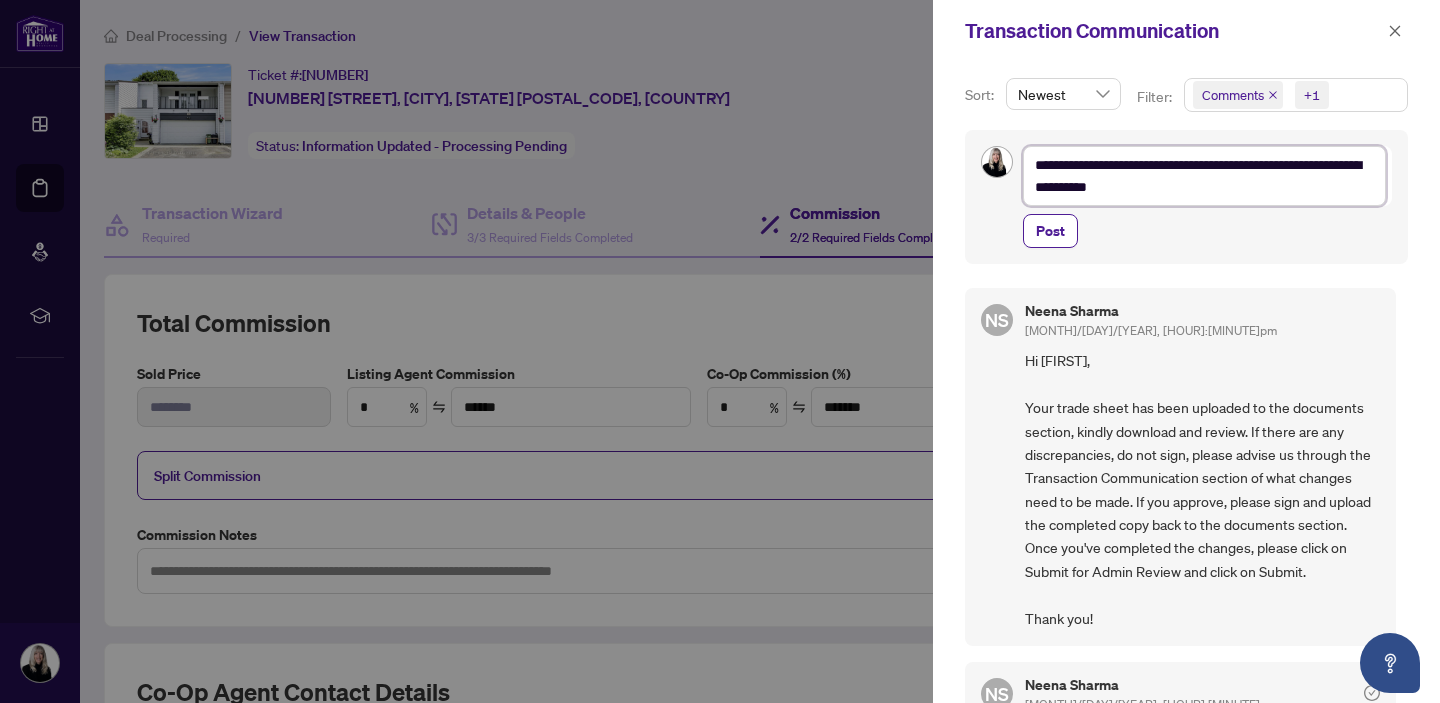 type on "**********" 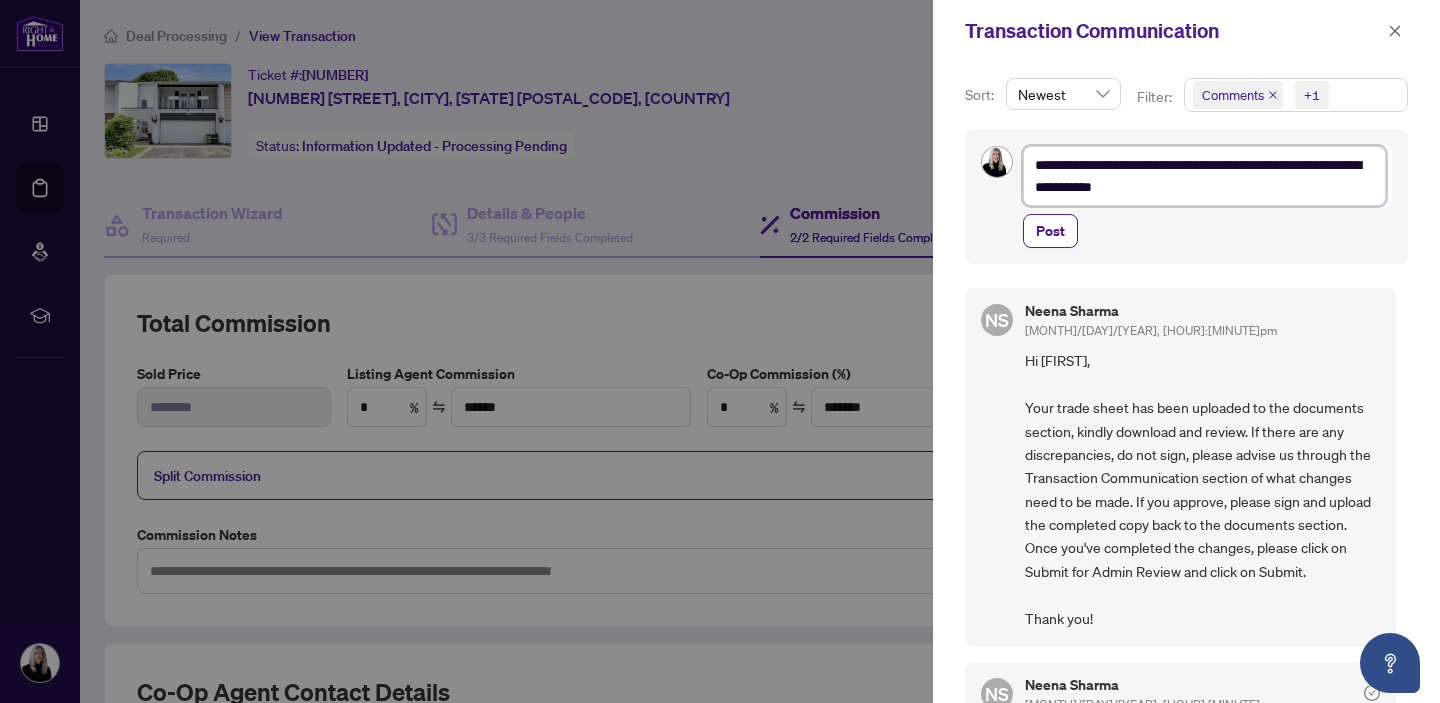 type on "**********" 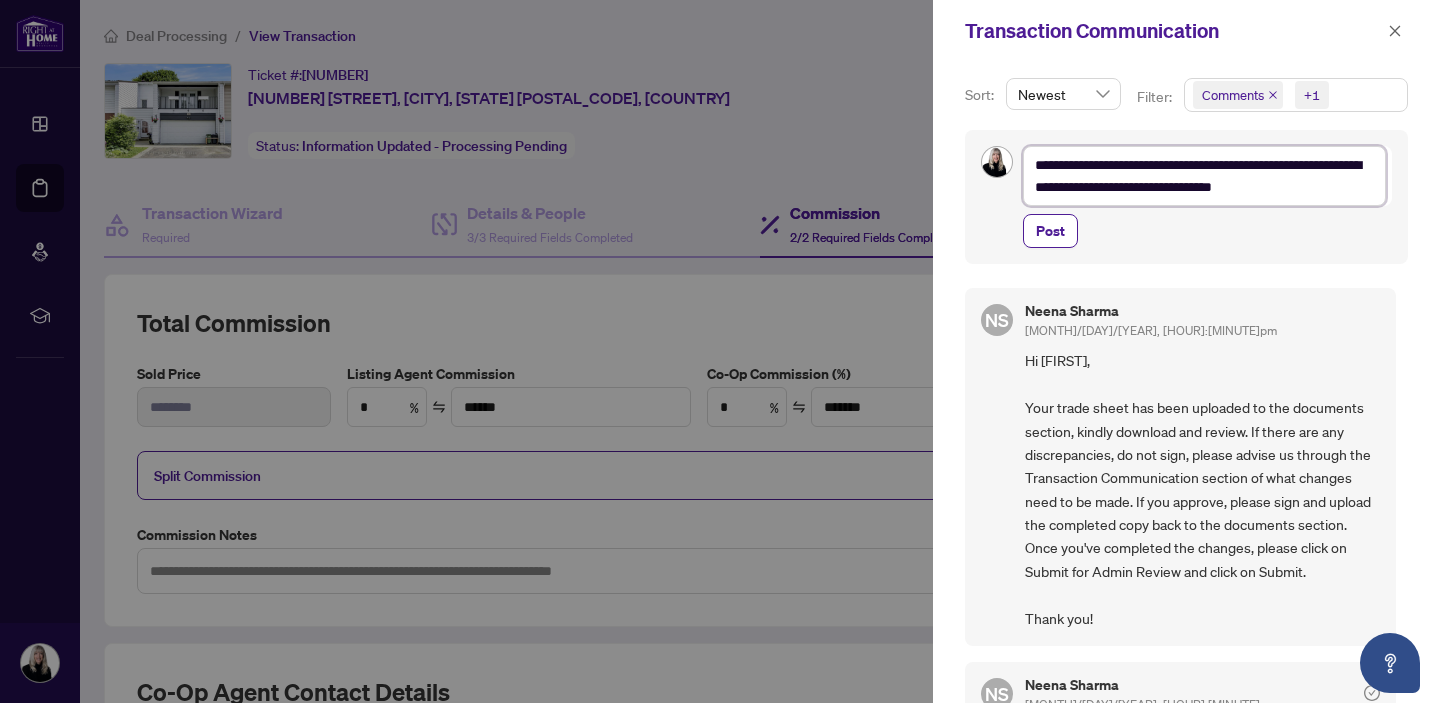click on "**********" at bounding box center [1204, 176] 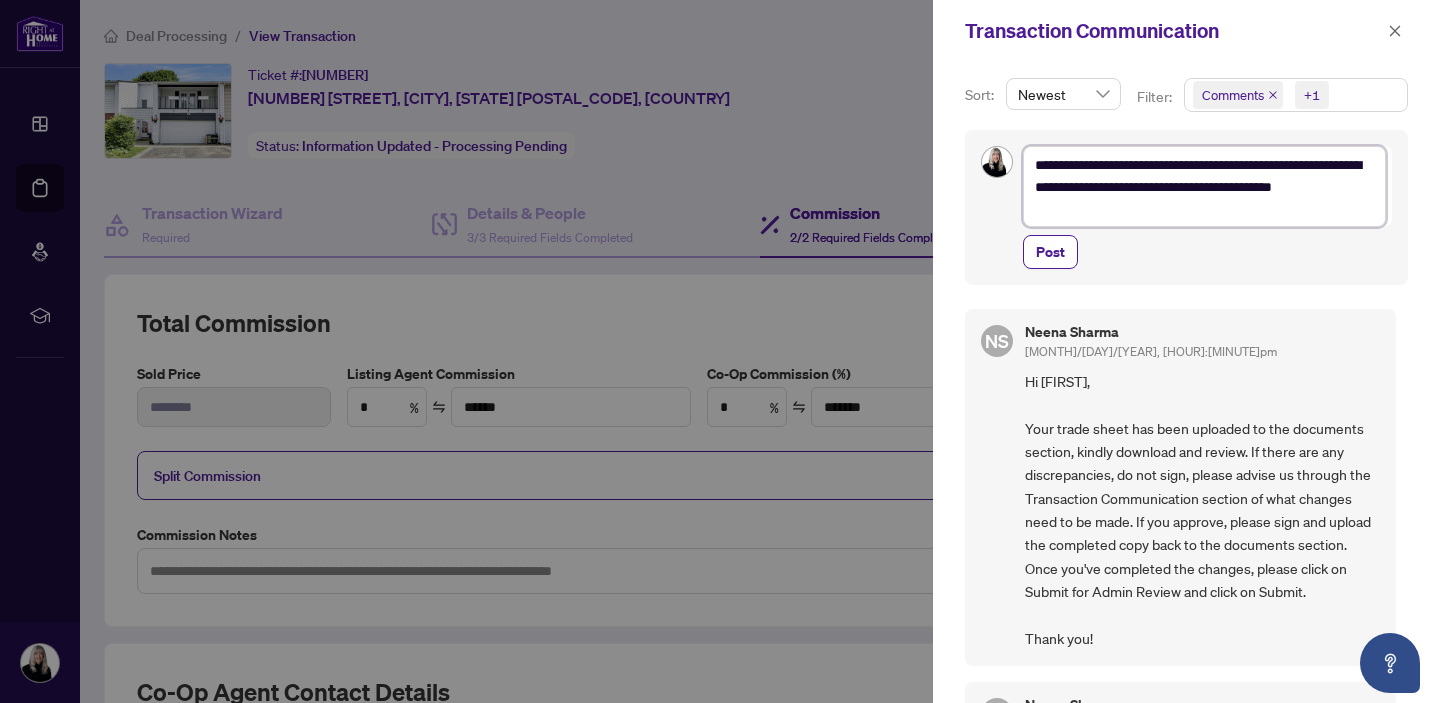 scroll, scrollTop: 0, scrollLeft: 0, axis: both 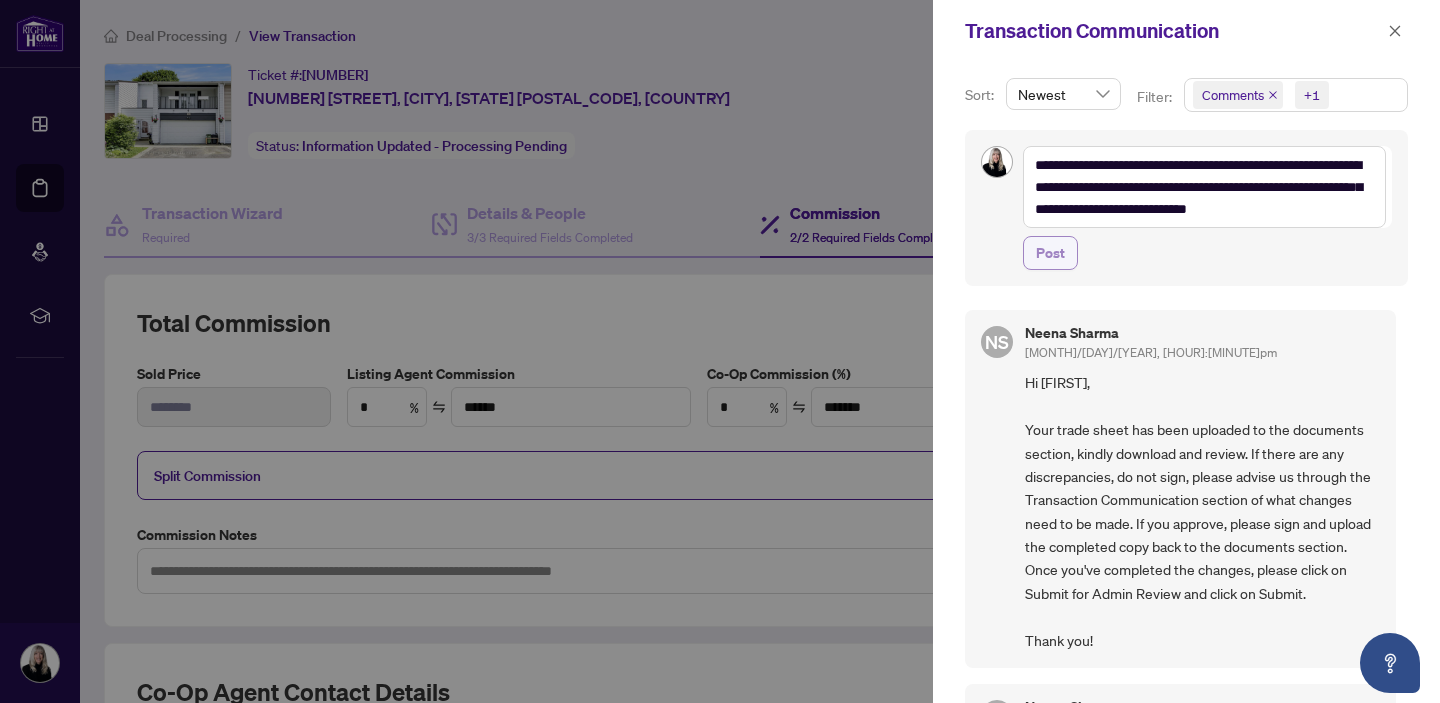 click on "Post" at bounding box center [1050, 253] 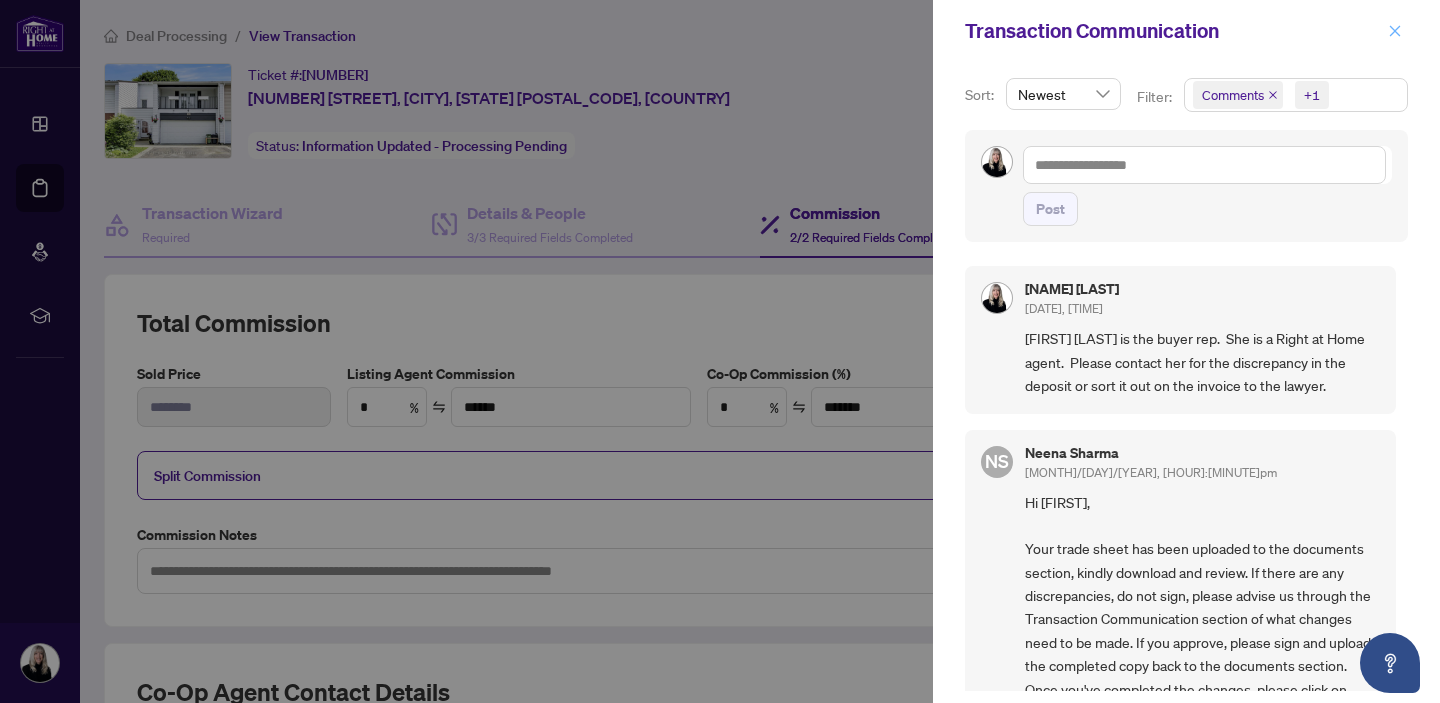 click 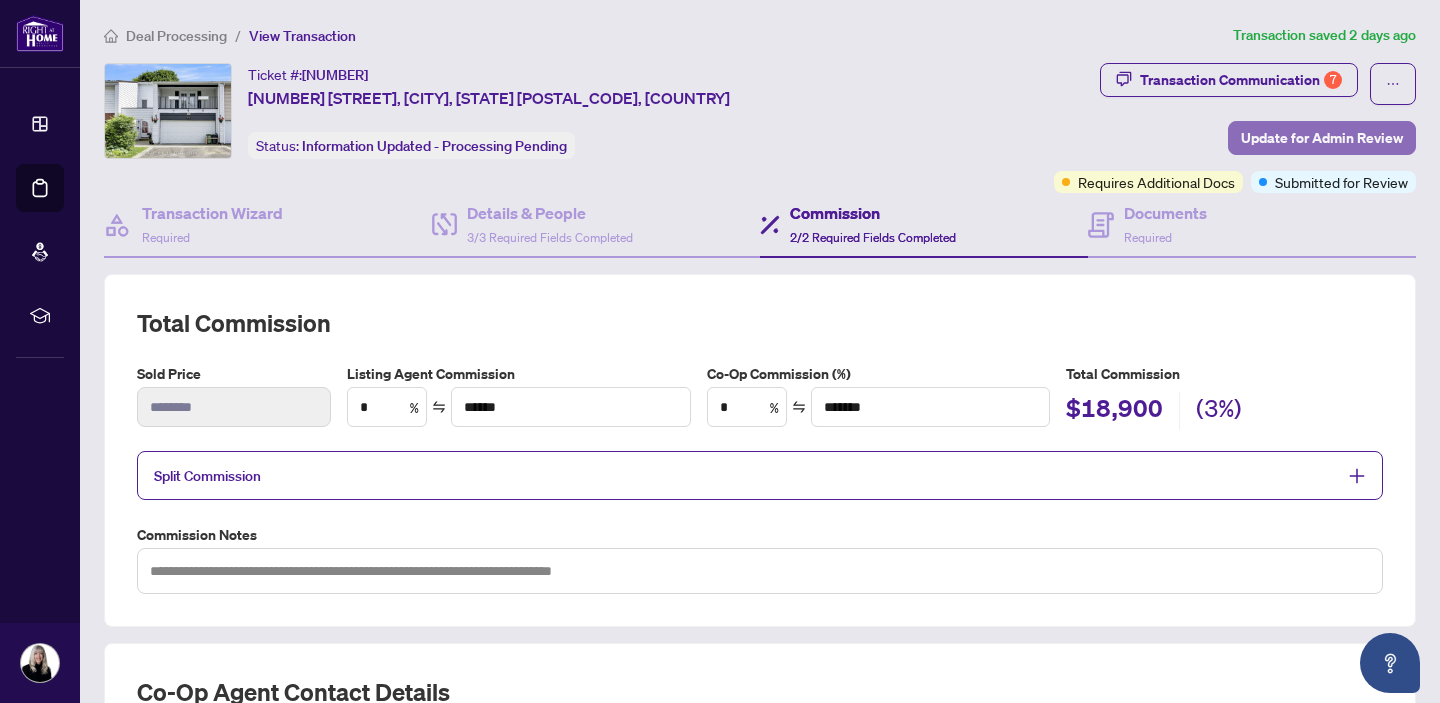 click on "Update for Admin Review" at bounding box center [1322, 138] 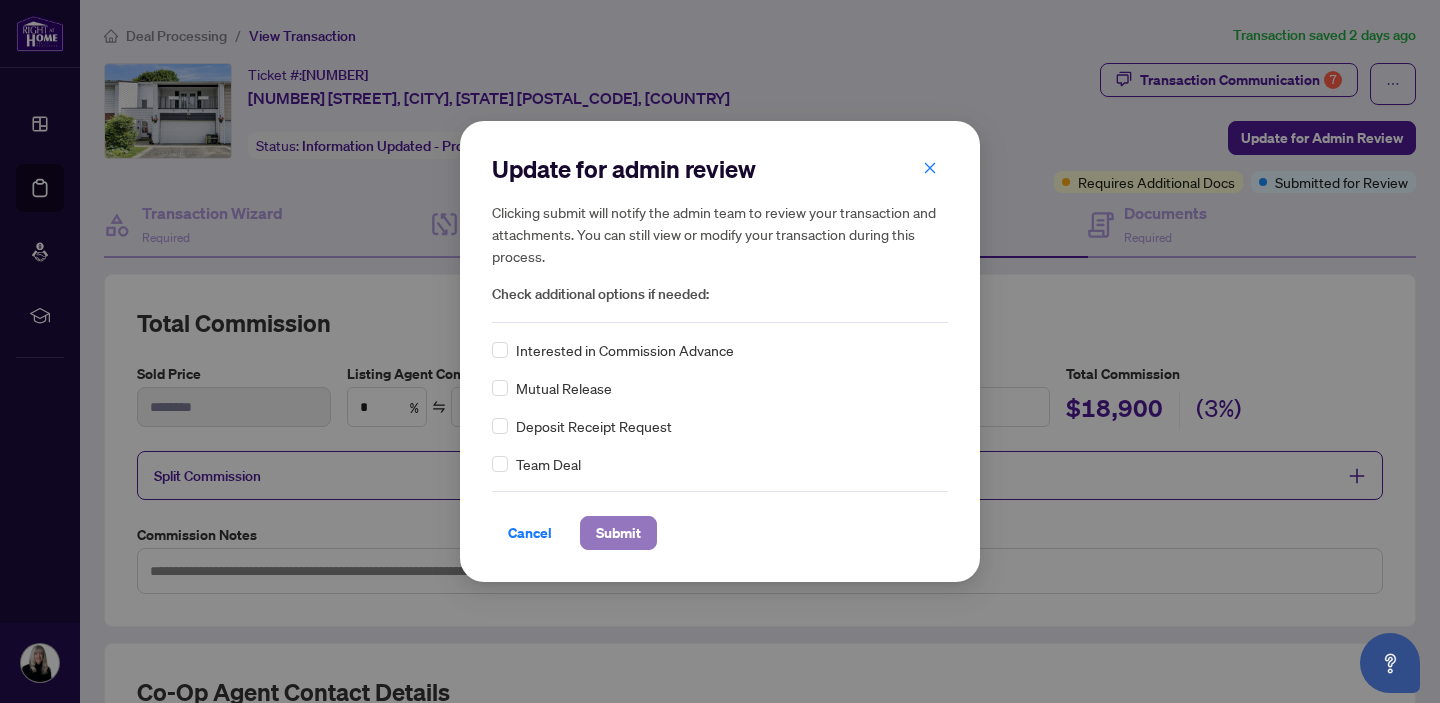 click on "Submit" at bounding box center (618, 533) 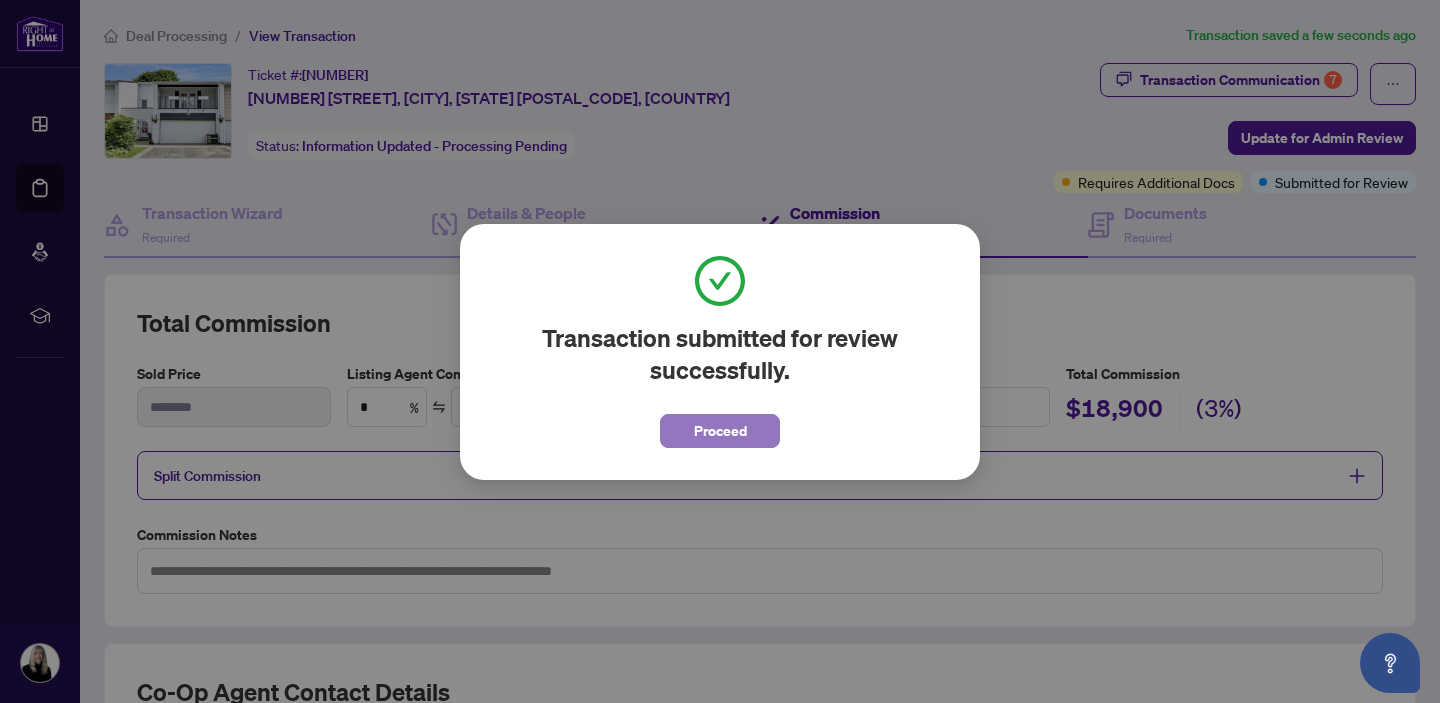 click on "Proceed" at bounding box center (720, 431) 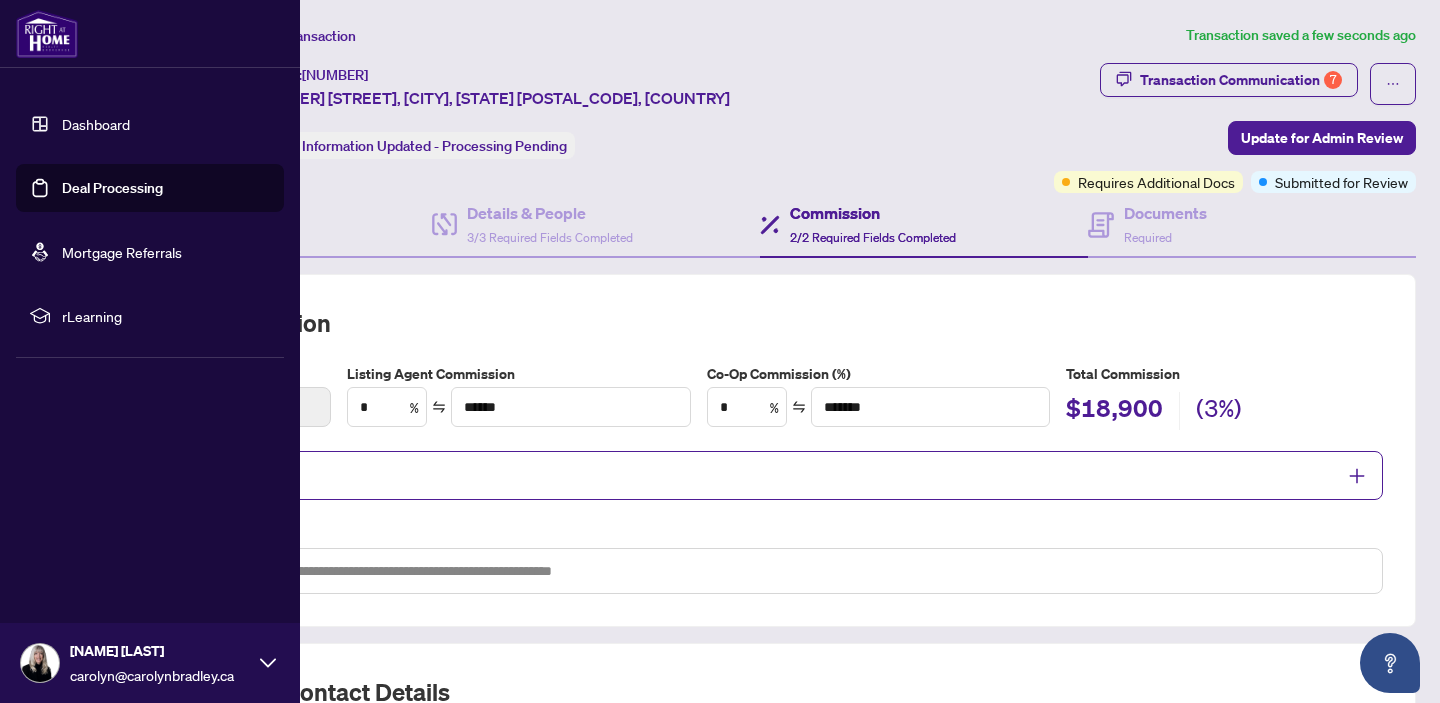 click on "Deal Processing" at bounding box center (112, 188) 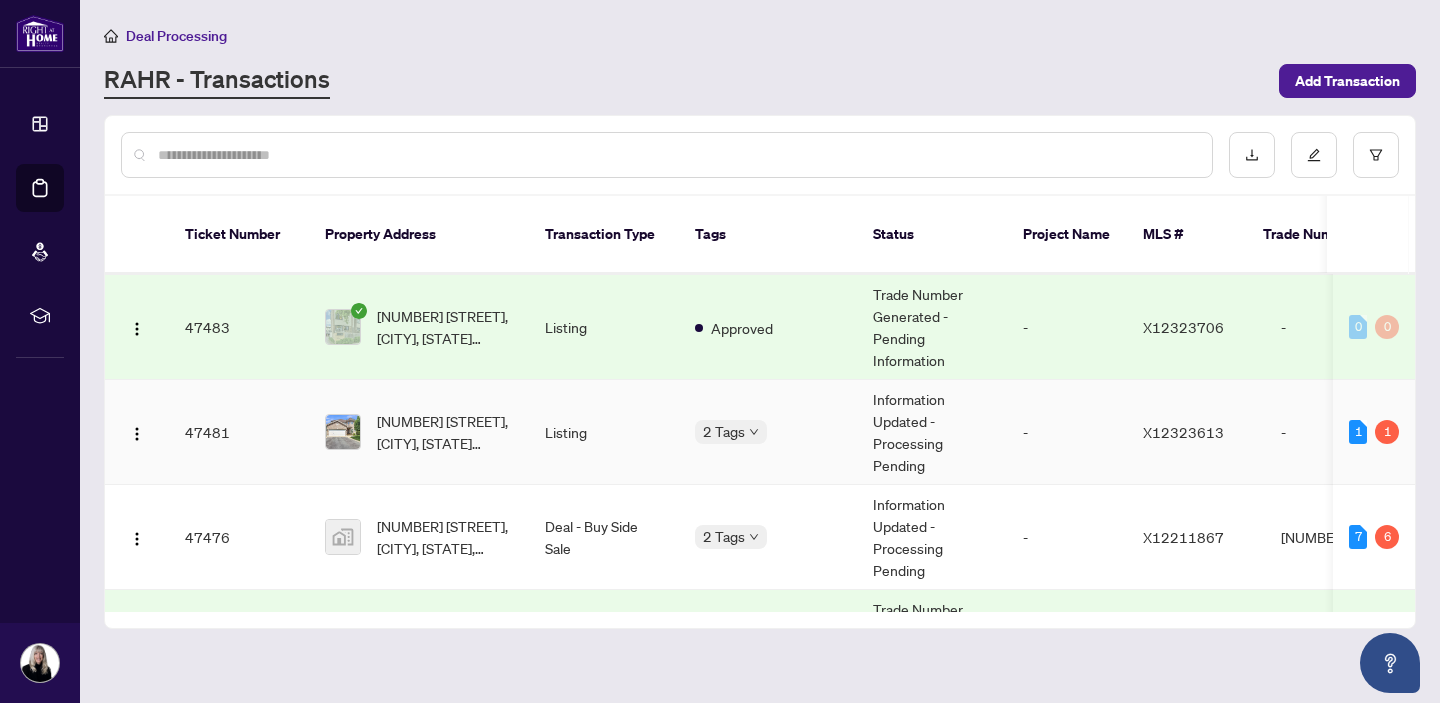 scroll, scrollTop: 186, scrollLeft: 0, axis: vertical 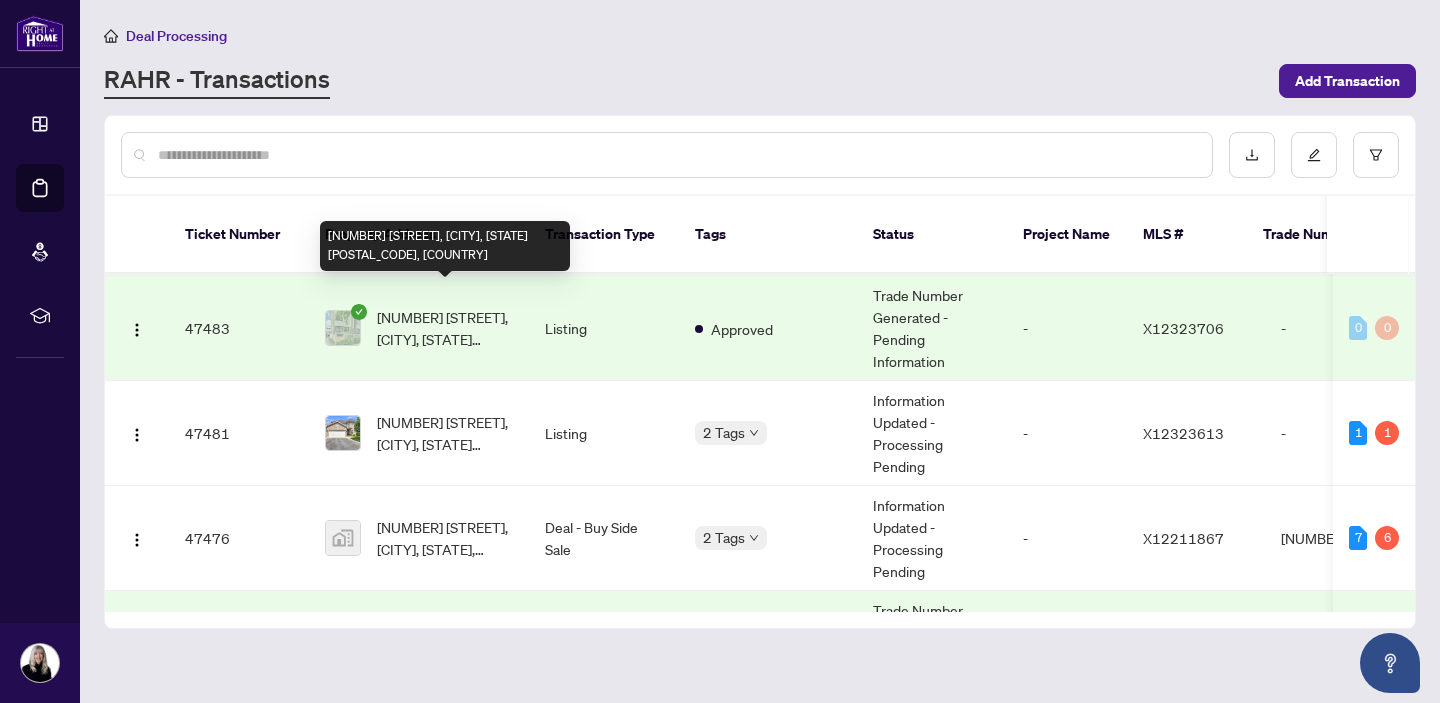 click on "[NUMBER] [STREET], [CITY], [STATE] [POSTAL_CODE], [COUNTRY]" at bounding box center [445, 328] 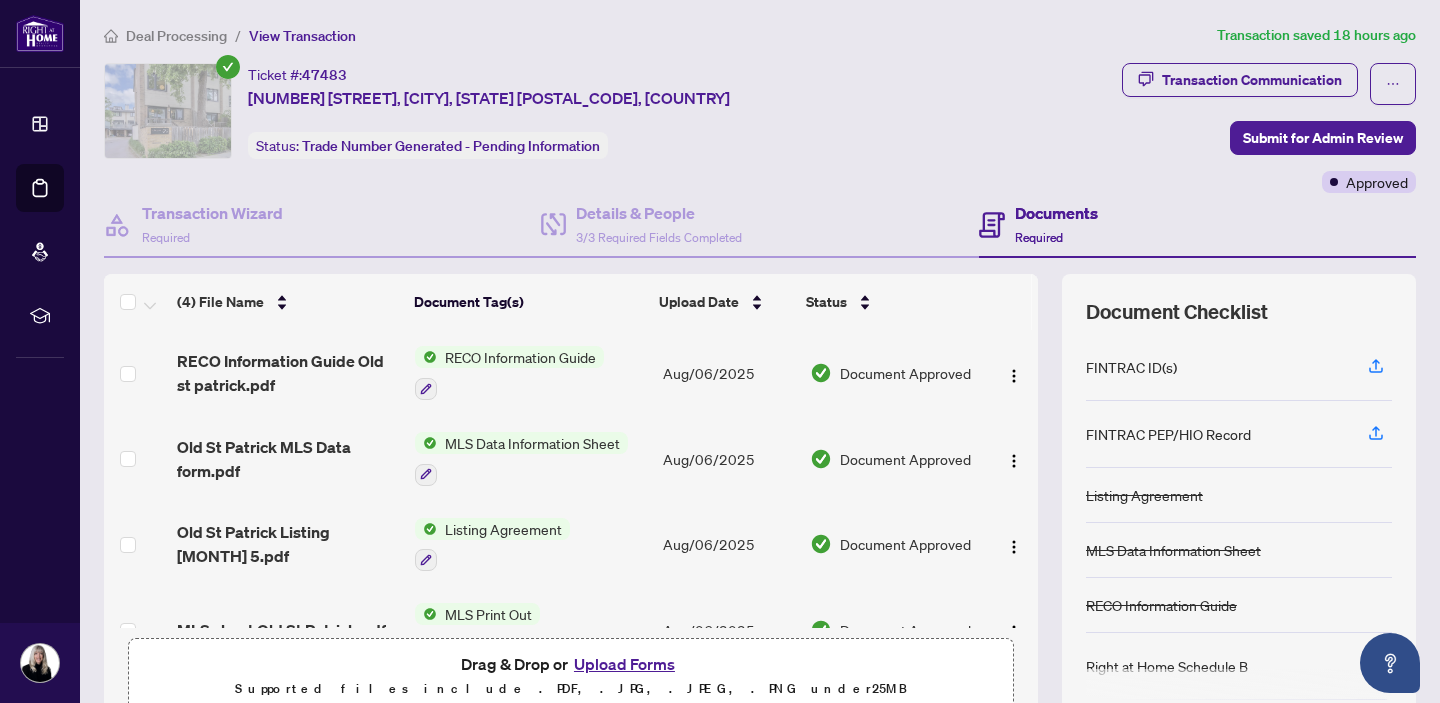 scroll, scrollTop: 48, scrollLeft: 0, axis: vertical 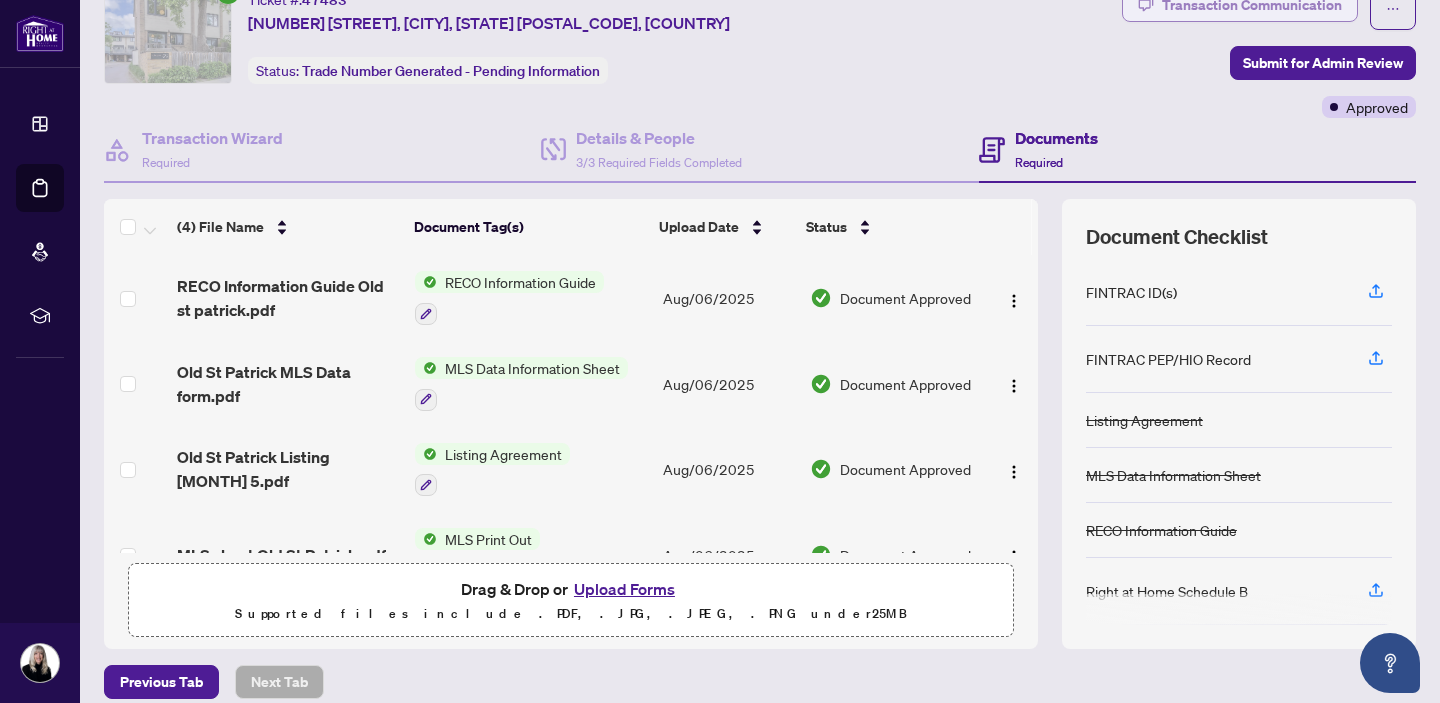 click on "Transaction Communication" at bounding box center (1252, 5) 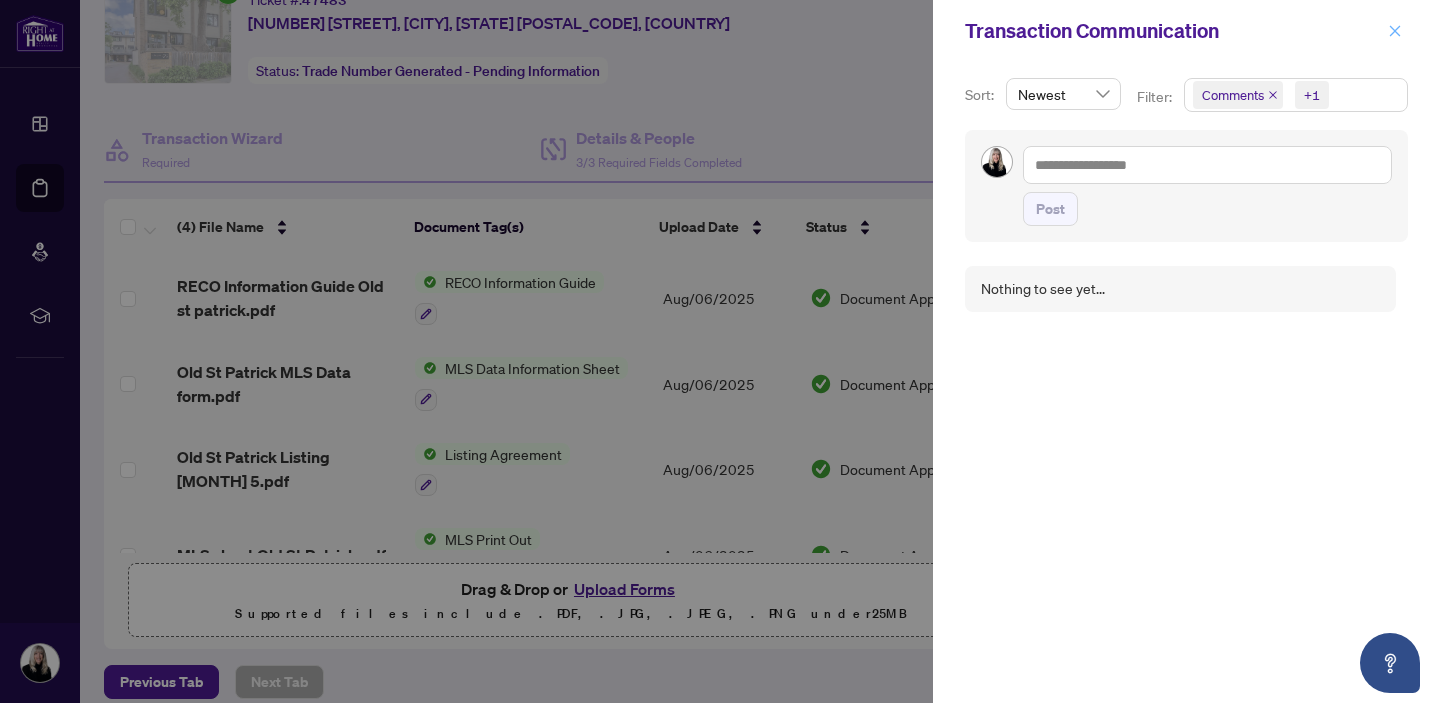 click 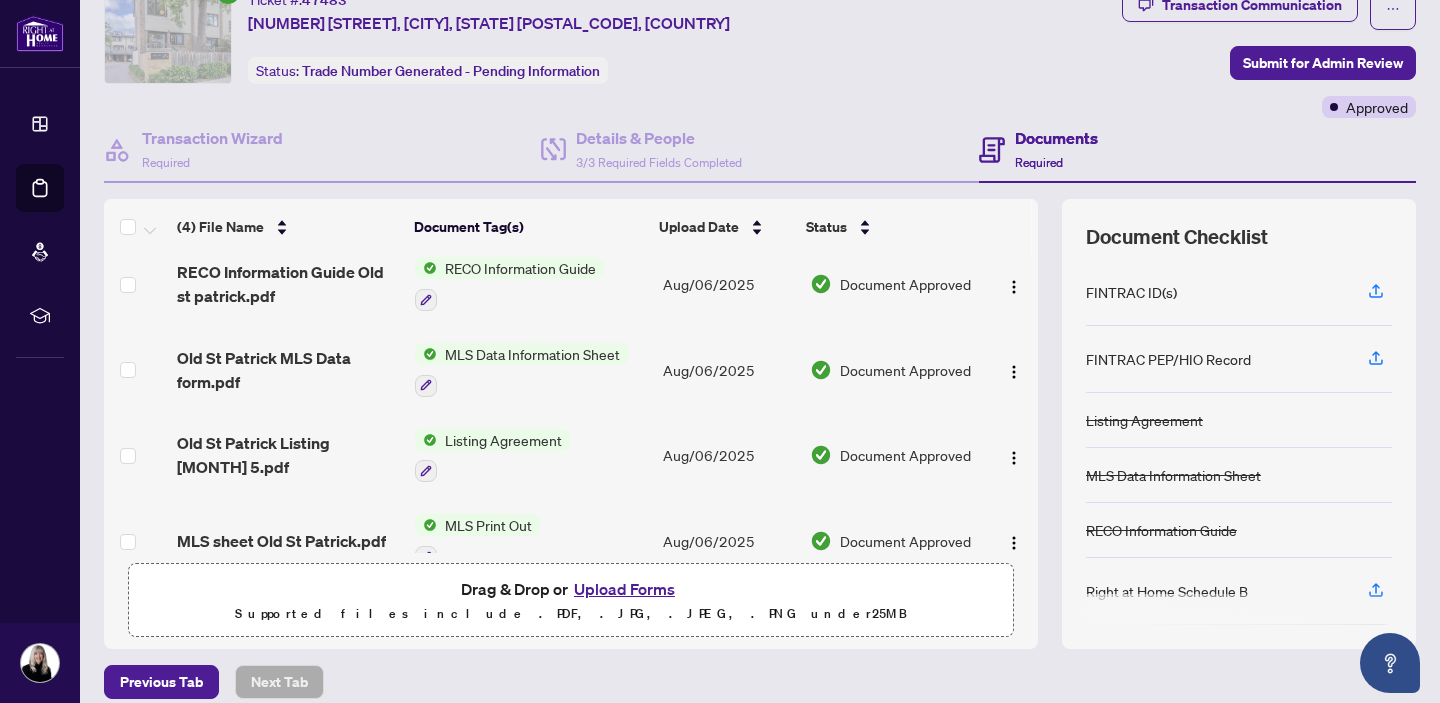 scroll, scrollTop: 0, scrollLeft: 0, axis: both 